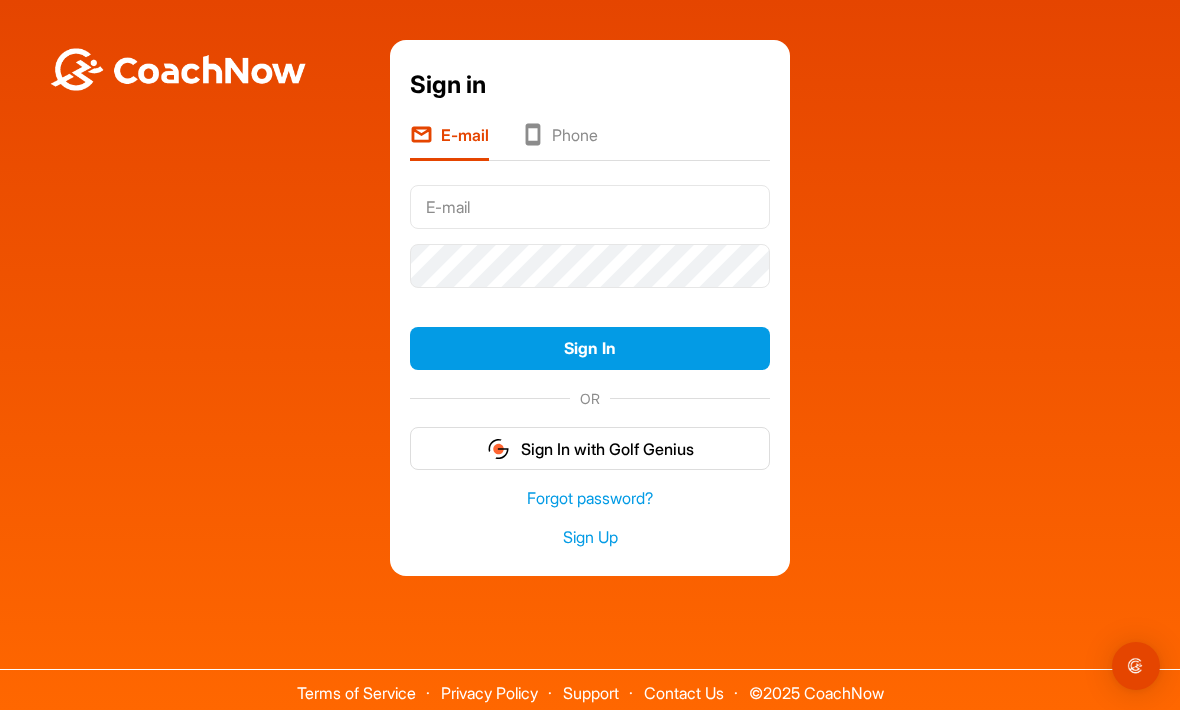 scroll, scrollTop: 0, scrollLeft: 0, axis: both 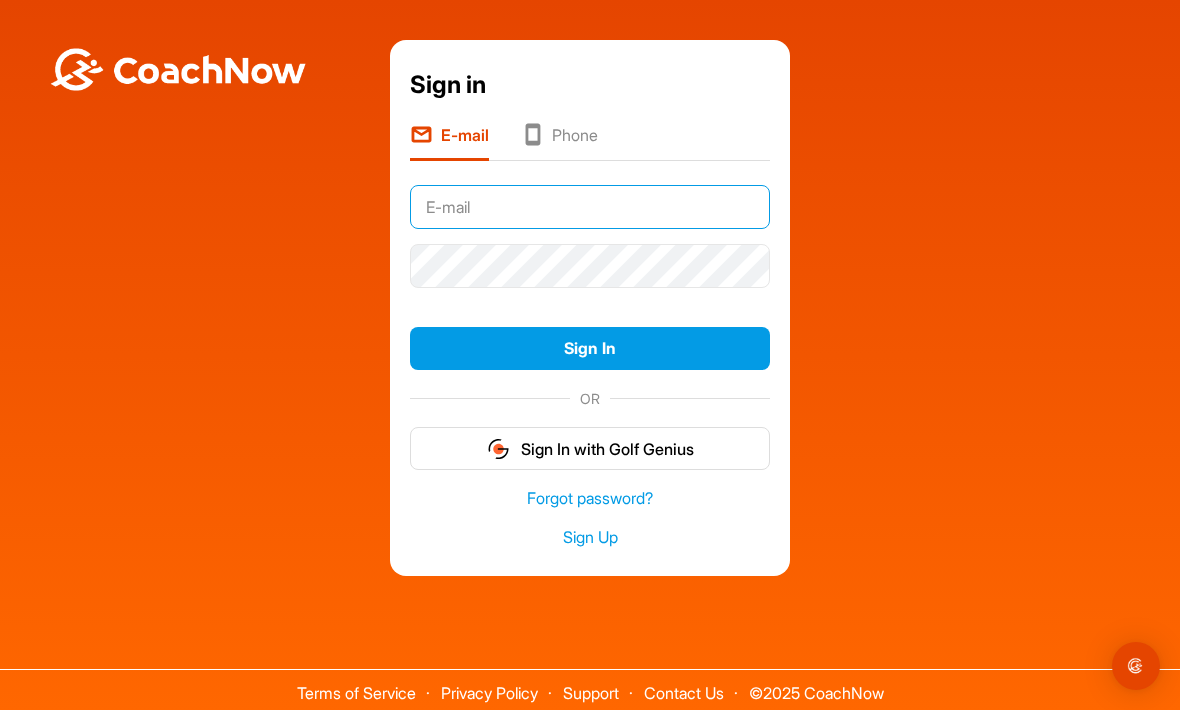 type on "[EMAIL_ADDRESS][DOMAIN_NAME]" 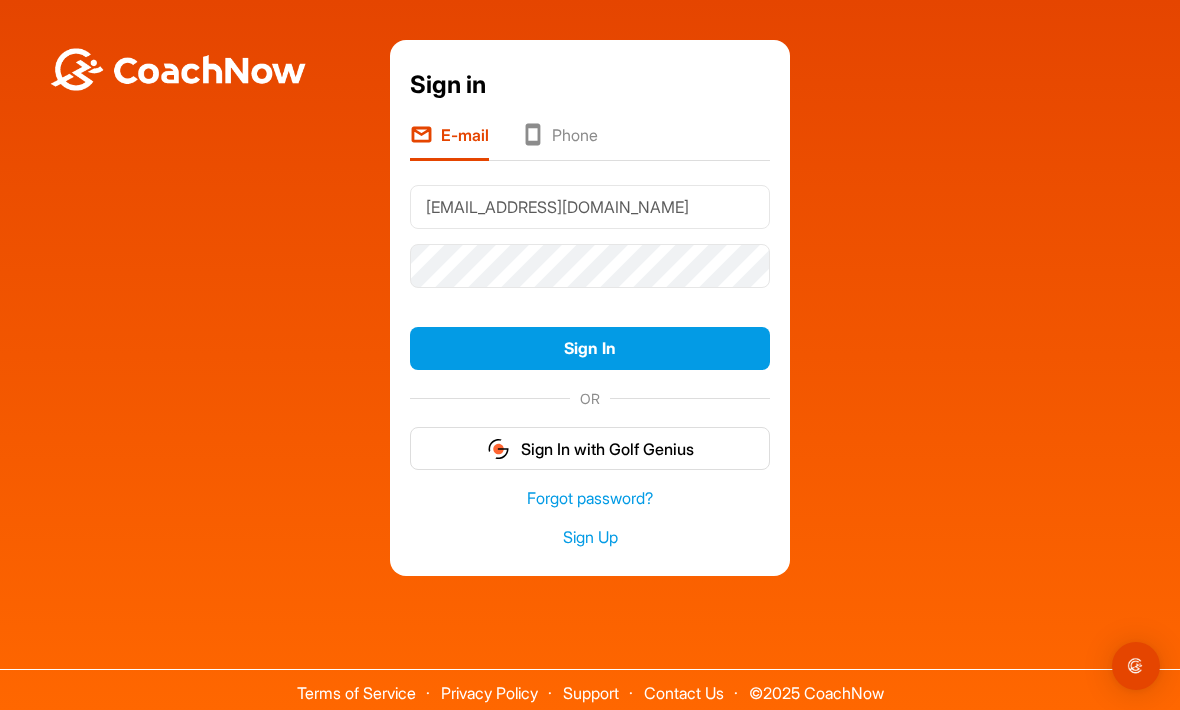 click on "Sign In" at bounding box center [590, 348] 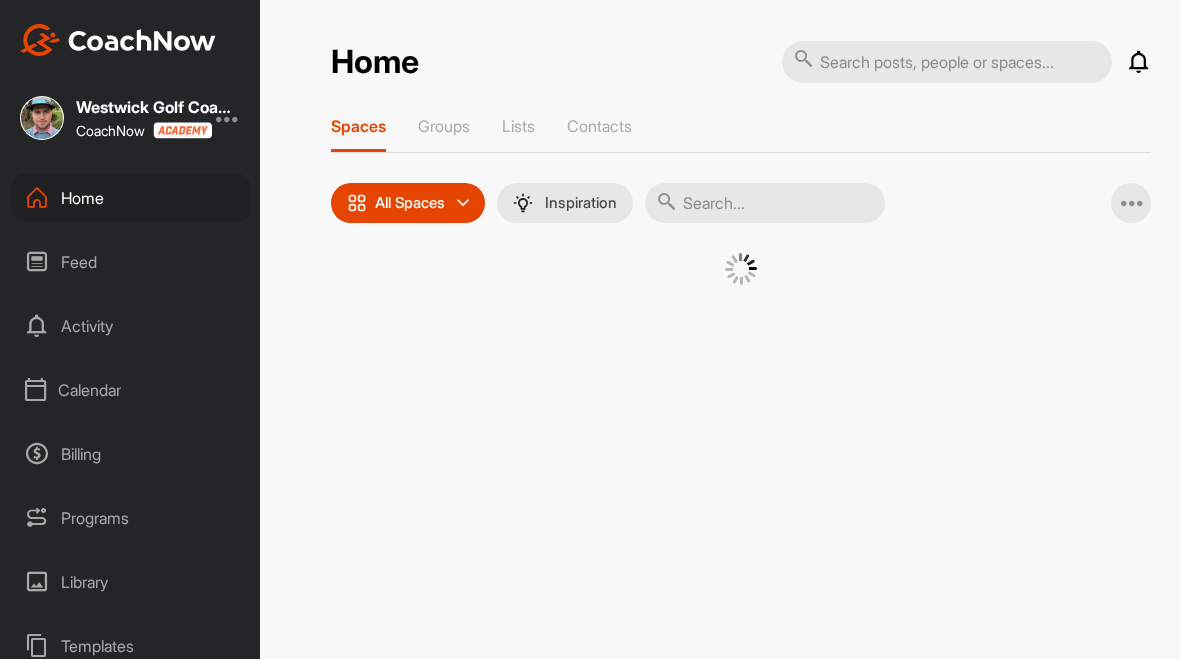 scroll, scrollTop: 0, scrollLeft: 0, axis: both 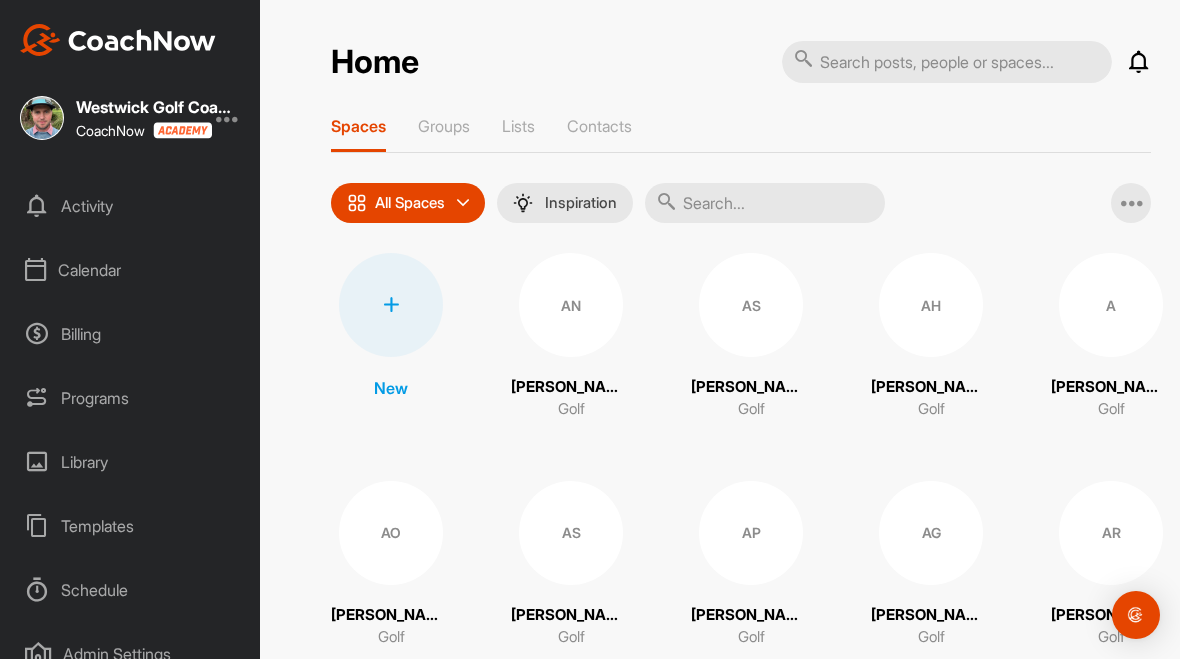 click on "Programs" at bounding box center [131, 398] 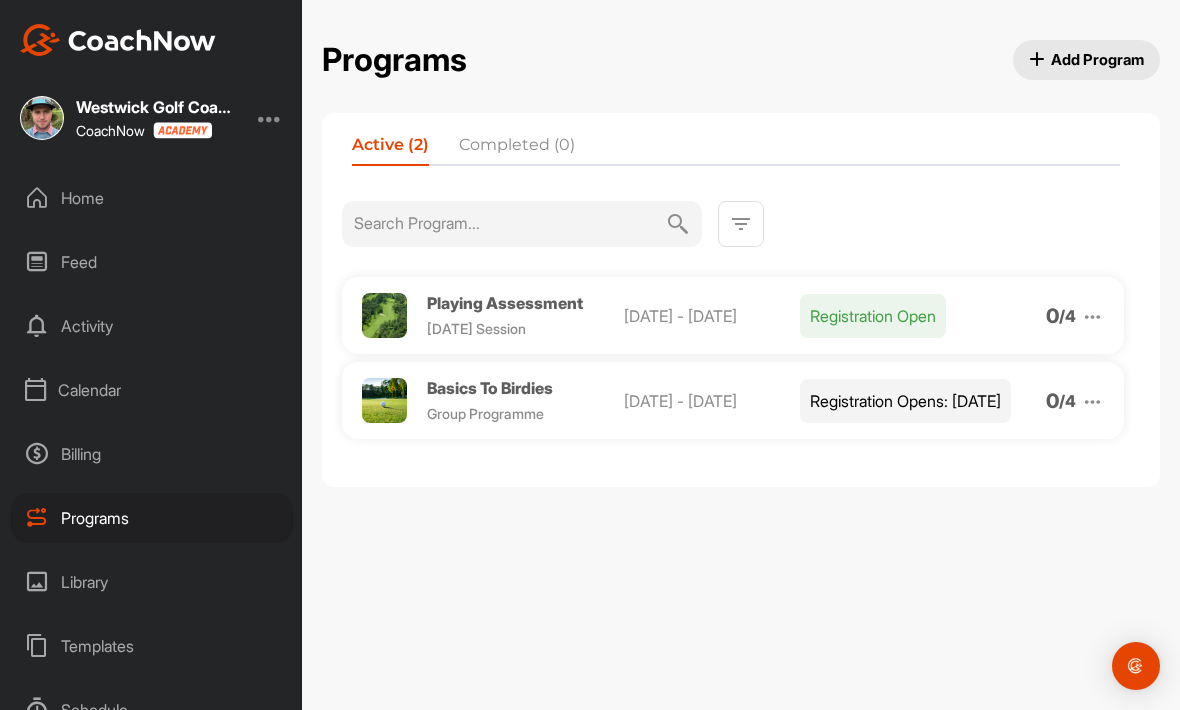 click on "Add Program" at bounding box center [1087, 59] 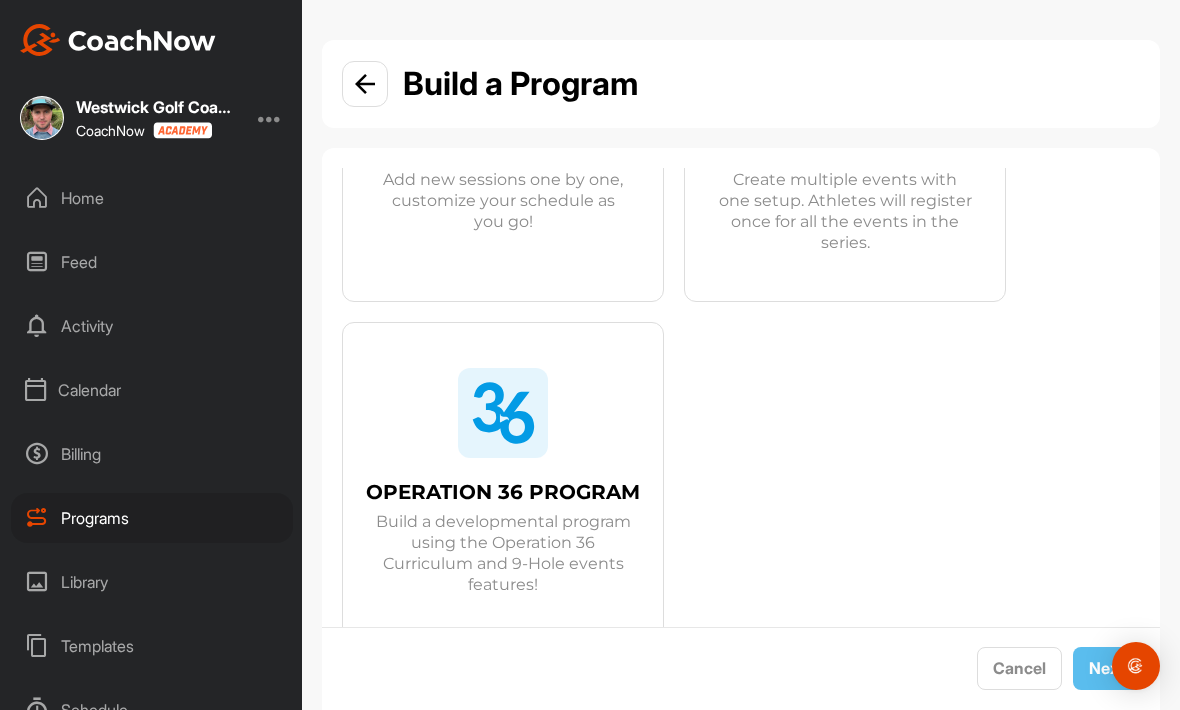 scroll, scrollTop: 311, scrollLeft: 0, axis: vertical 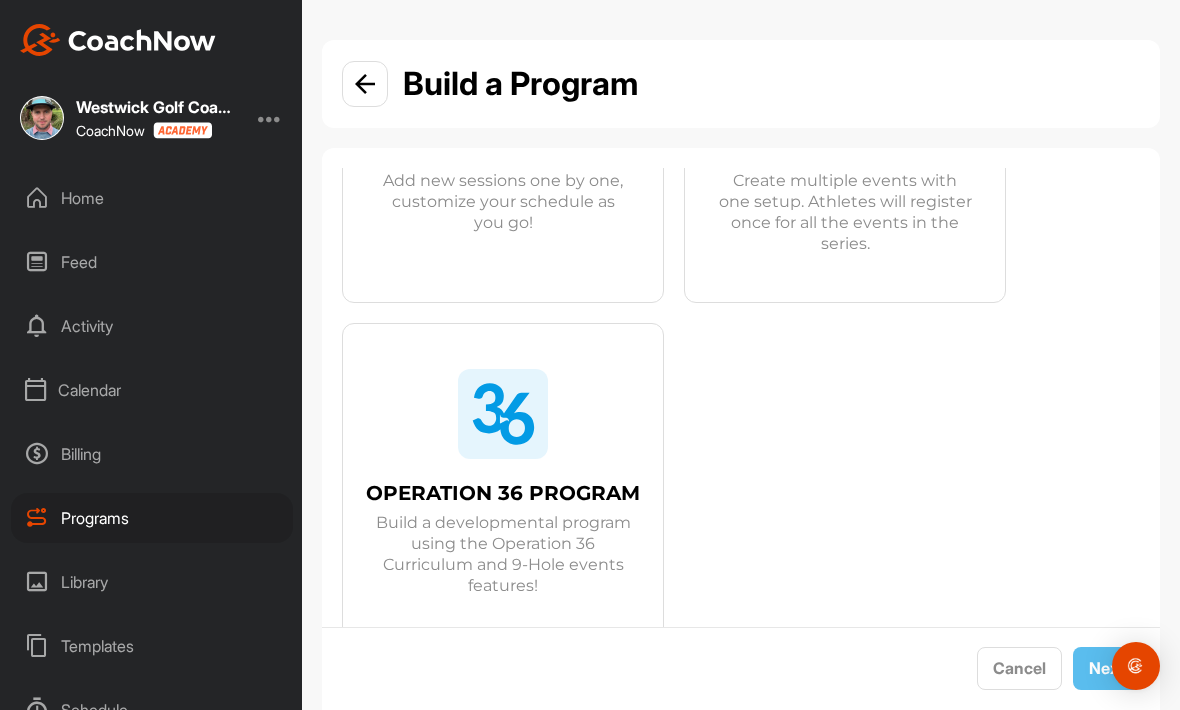 click on "Build a developmental program using the Operation 36 Curriculum and 9-Hole events features!" at bounding box center [503, 554] 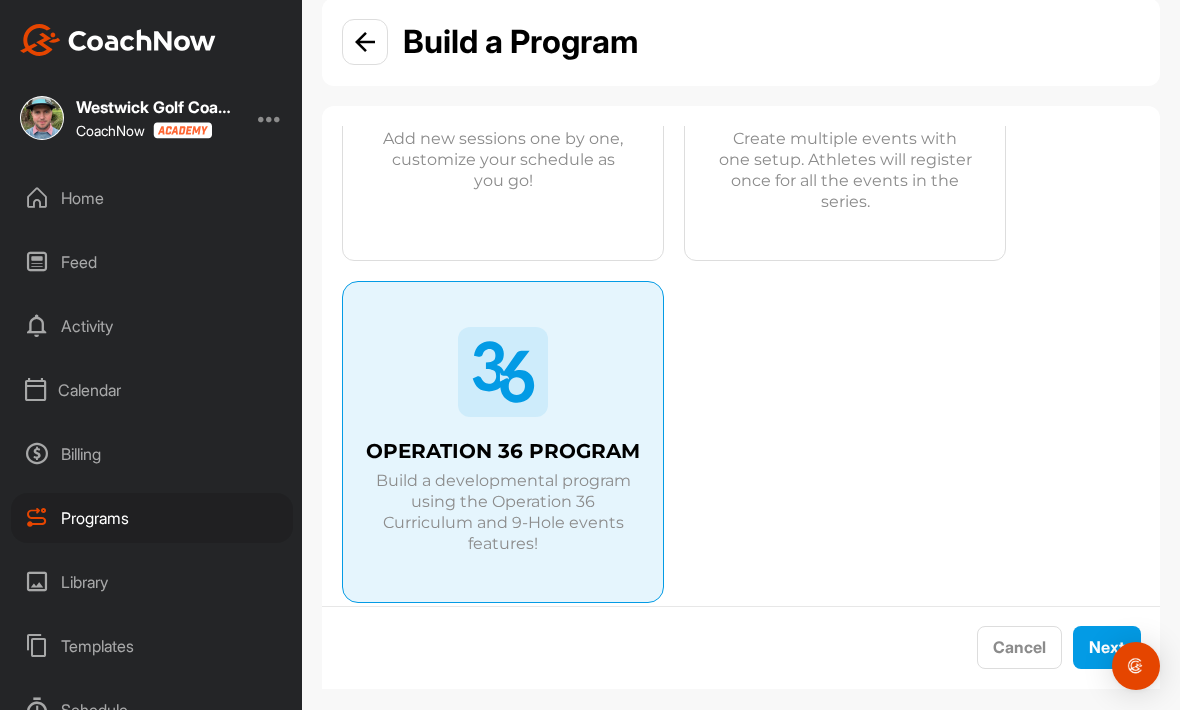 scroll, scrollTop: 41, scrollLeft: 0, axis: vertical 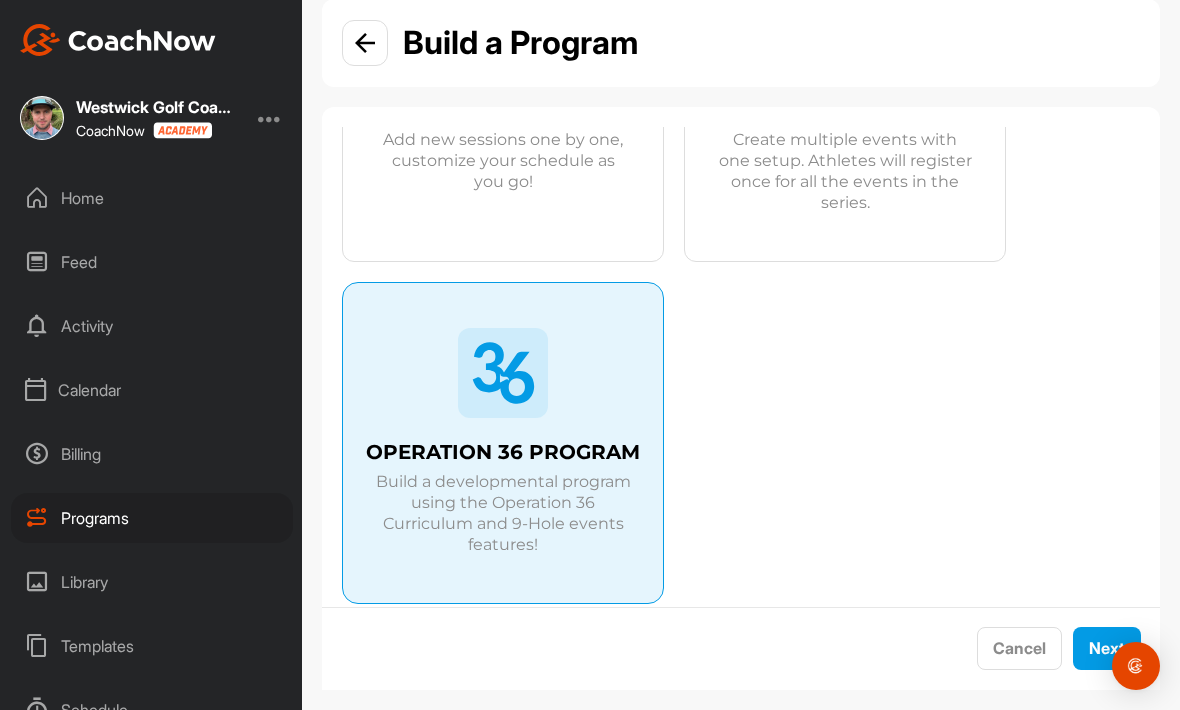 click on "Next" at bounding box center [1107, 648] 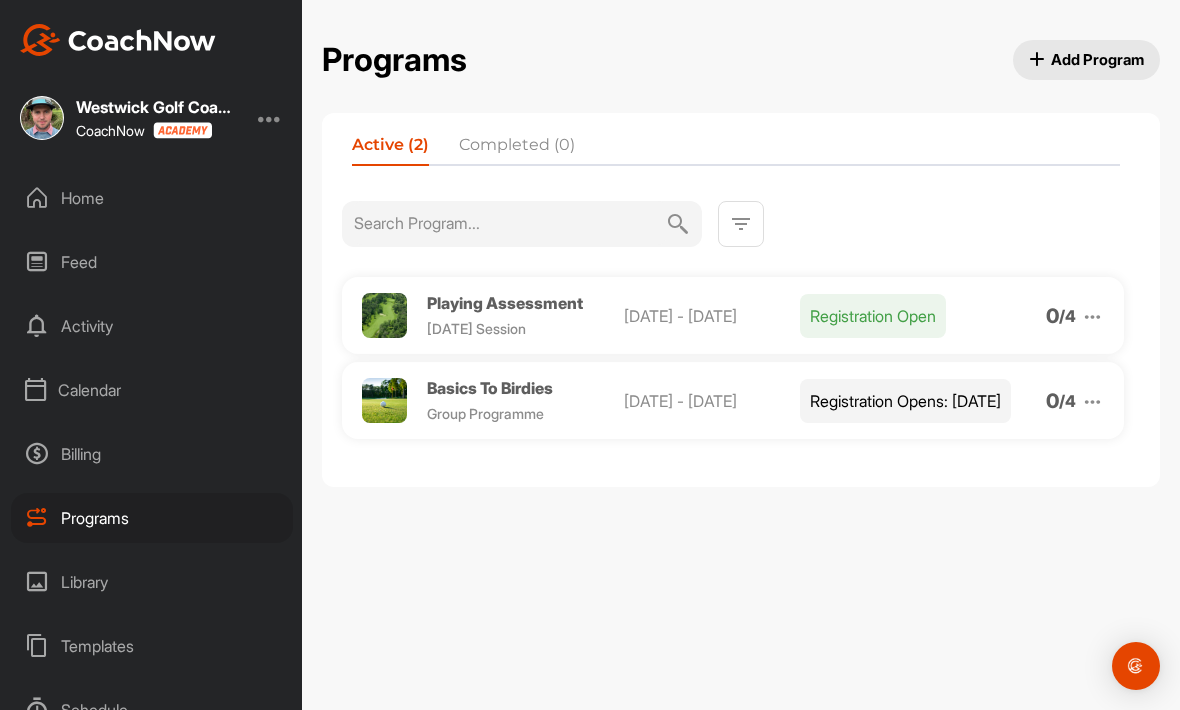 click on "Add Program" at bounding box center (1087, 59) 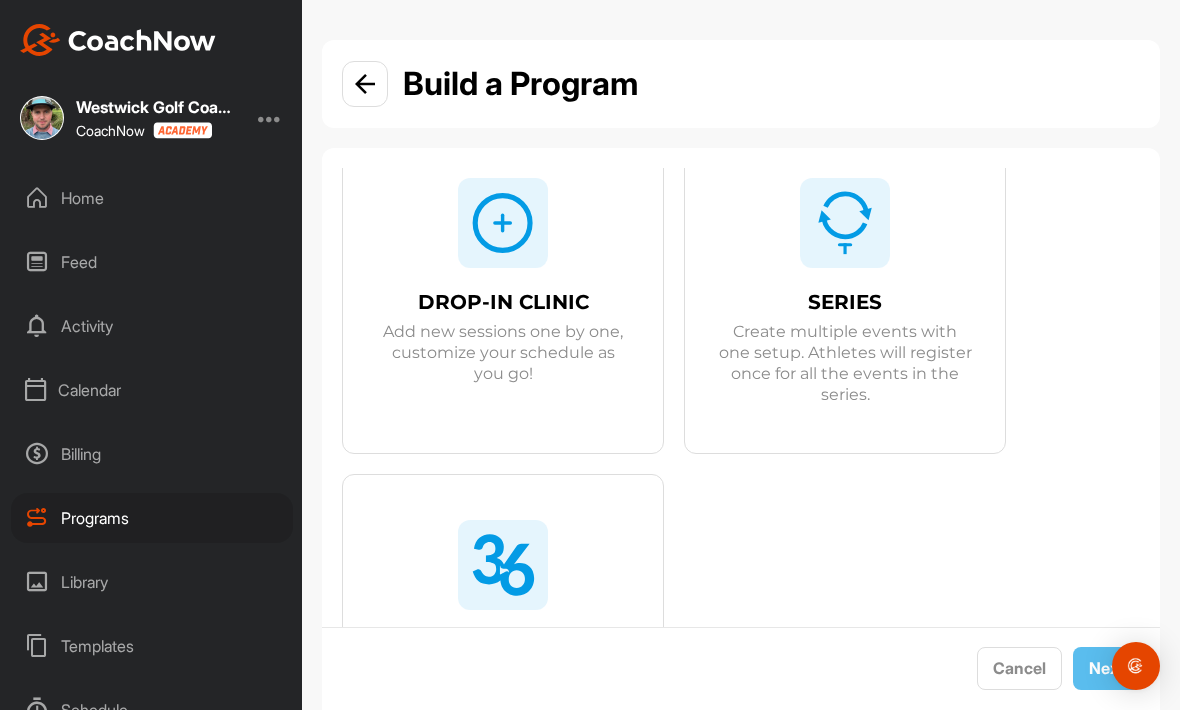 scroll, scrollTop: 197, scrollLeft: 0, axis: vertical 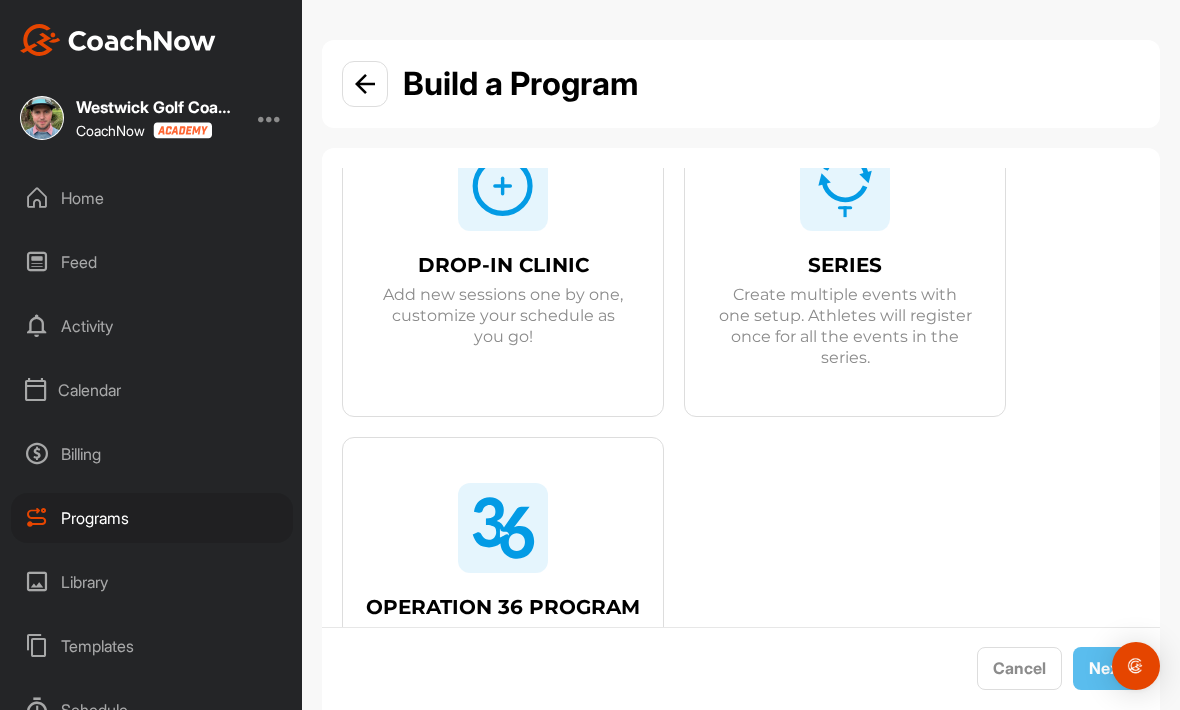click on "OPERATION 36 PROGRAM Build a developmental program using the Operation 36 Curriculum and 9-Hole events features!" at bounding box center (503, 620) 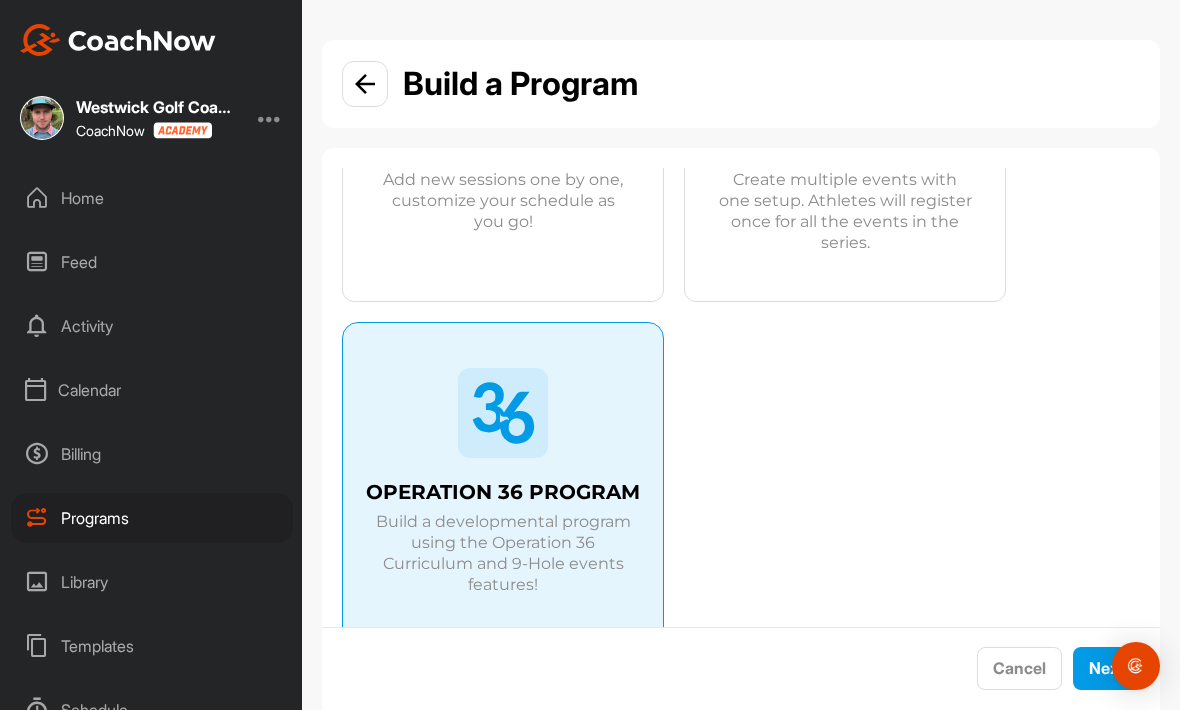 scroll, scrollTop: 311, scrollLeft: 0, axis: vertical 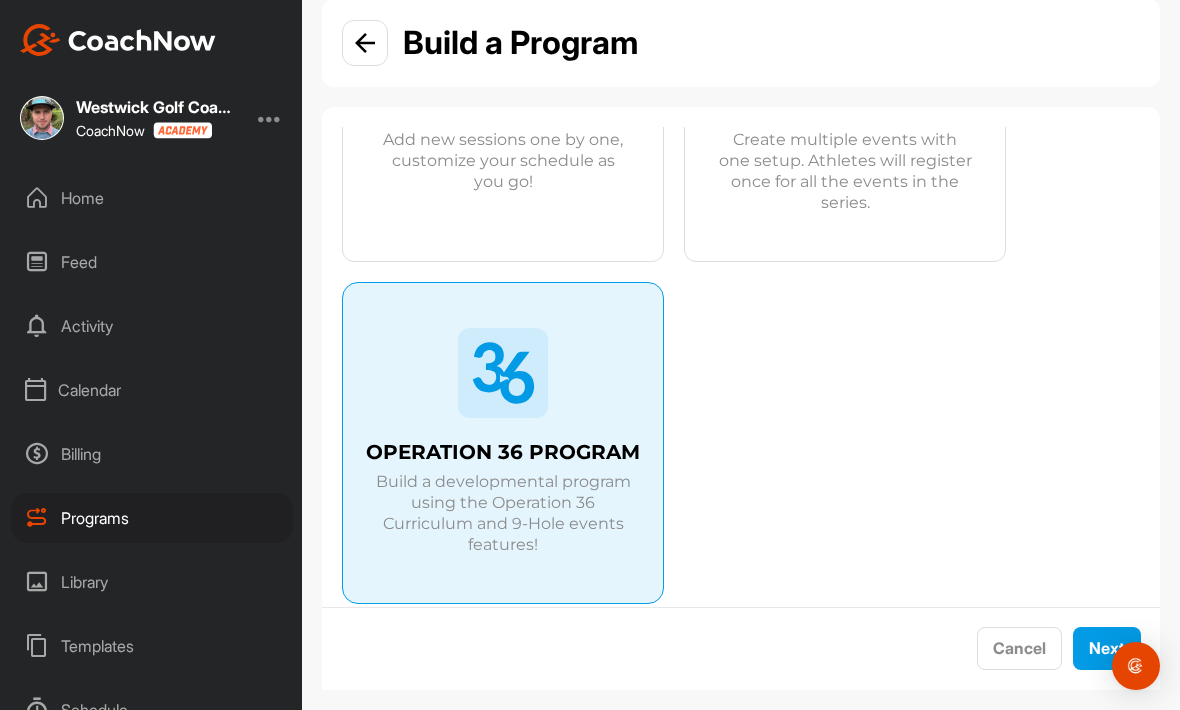 click on "Next" at bounding box center [1107, 648] 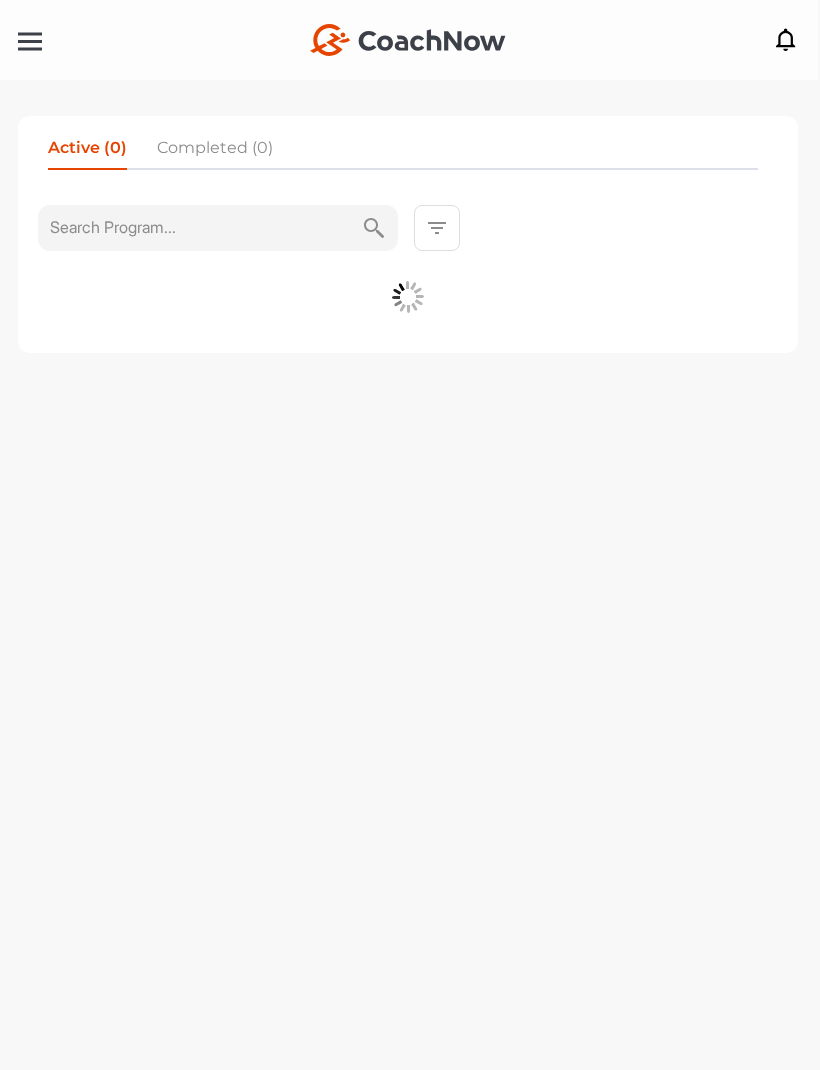scroll, scrollTop: 0, scrollLeft: 0, axis: both 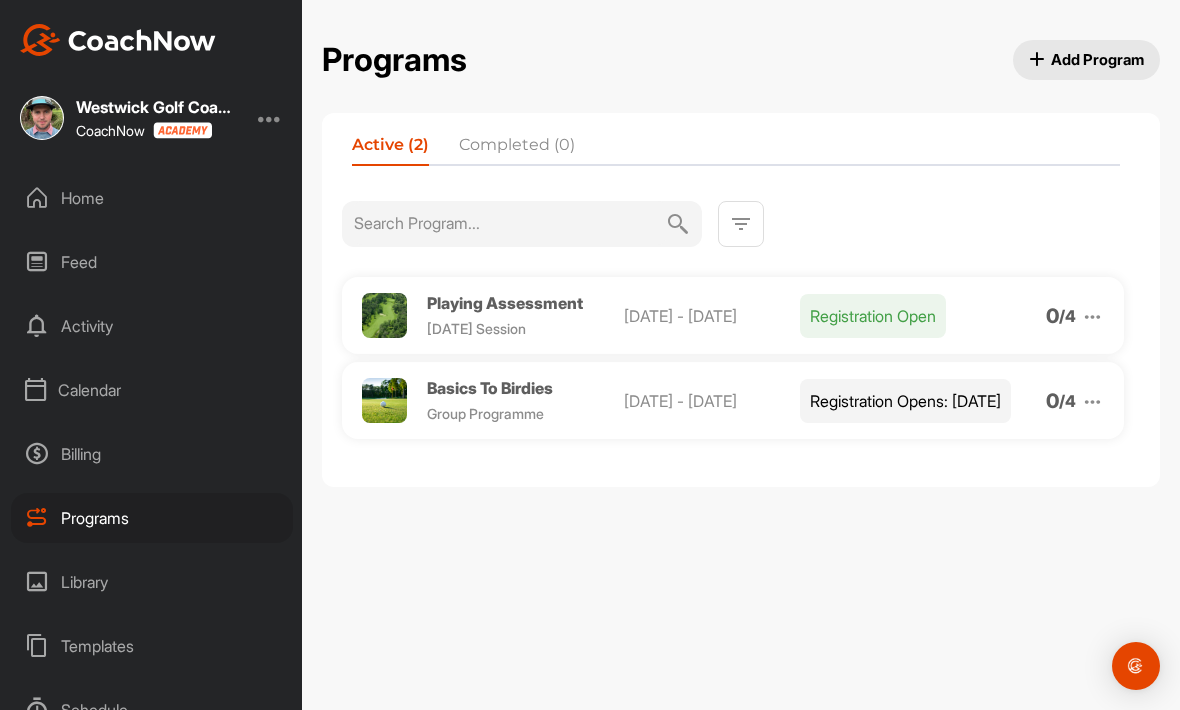 click on "Add Program" at bounding box center [1087, 59] 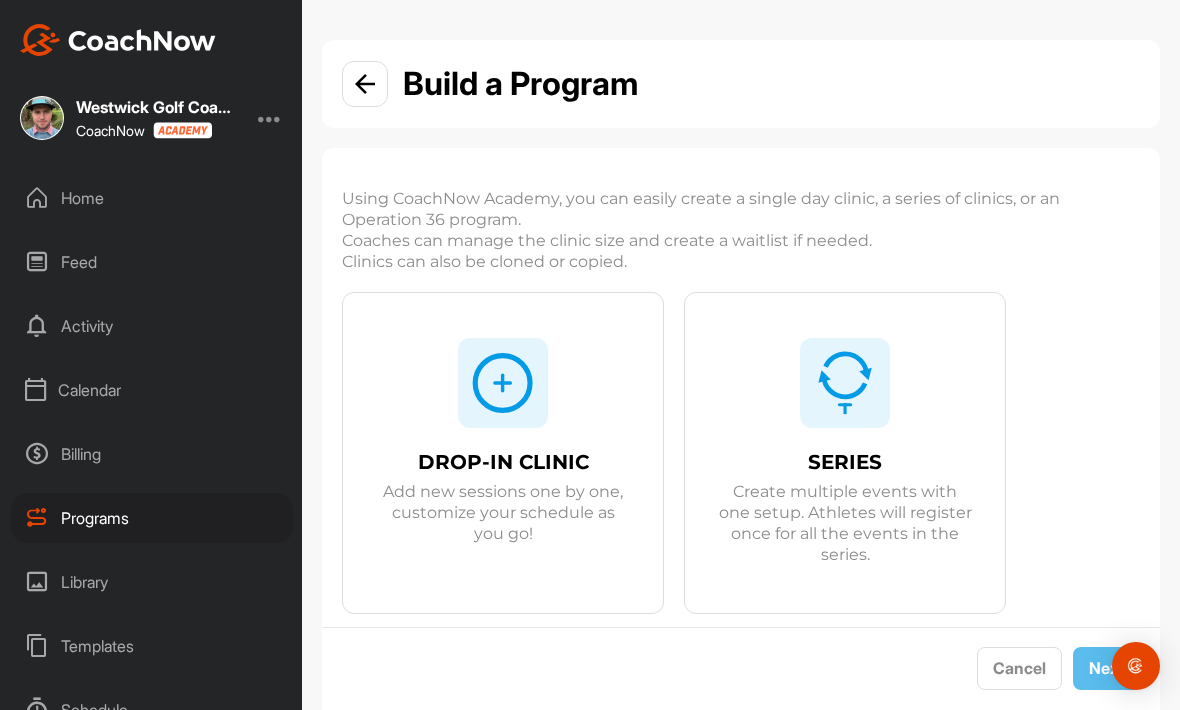 scroll, scrollTop: 0, scrollLeft: 0, axis: both 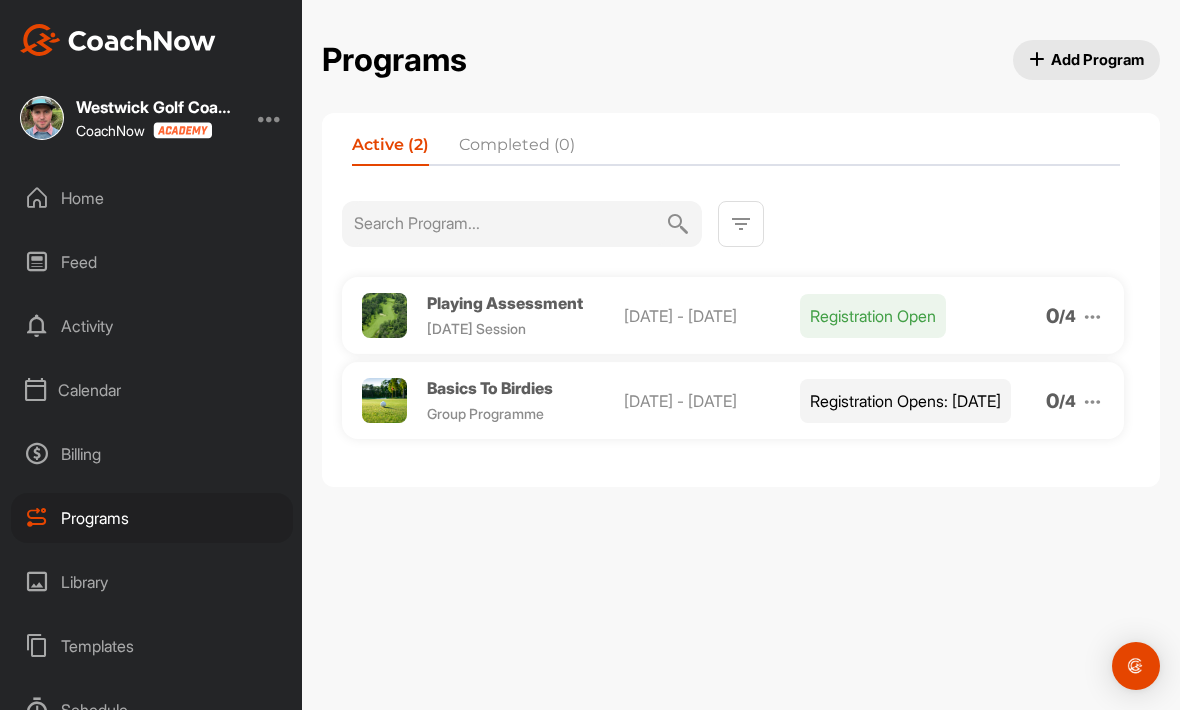 click on "Billing" at bounding box center (152, 454) 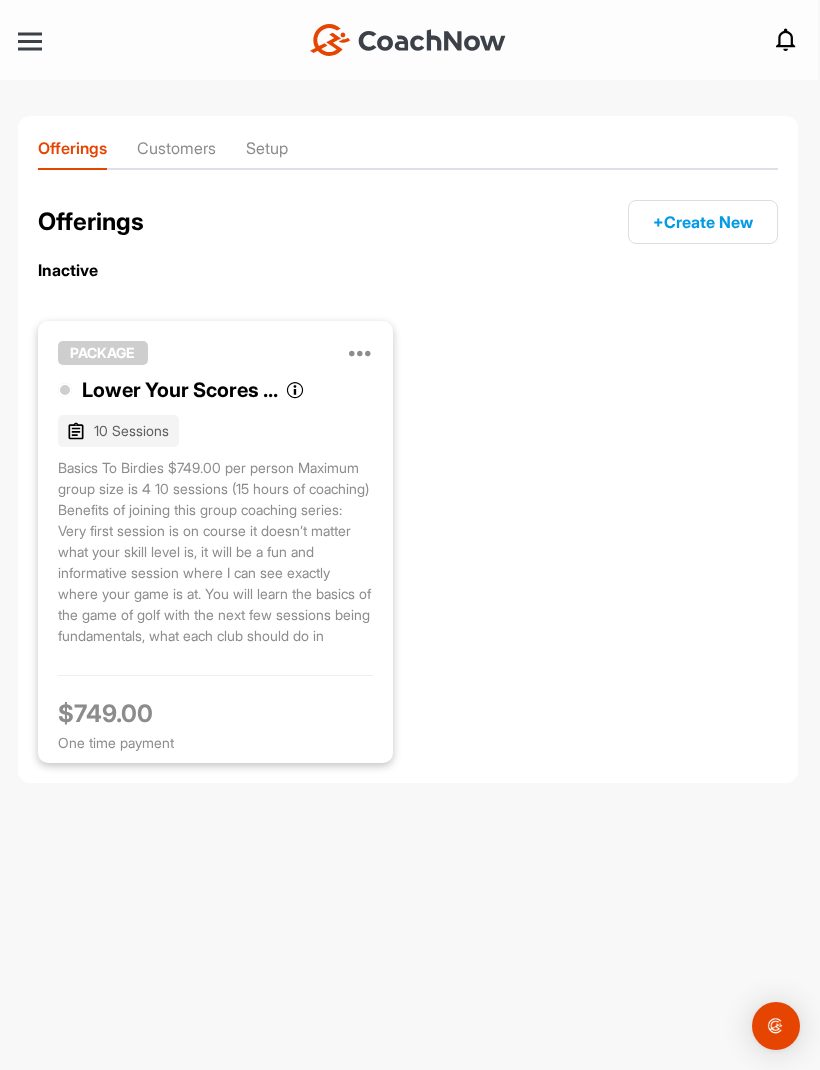 click on "Setup" at bounding box center (267, 152) 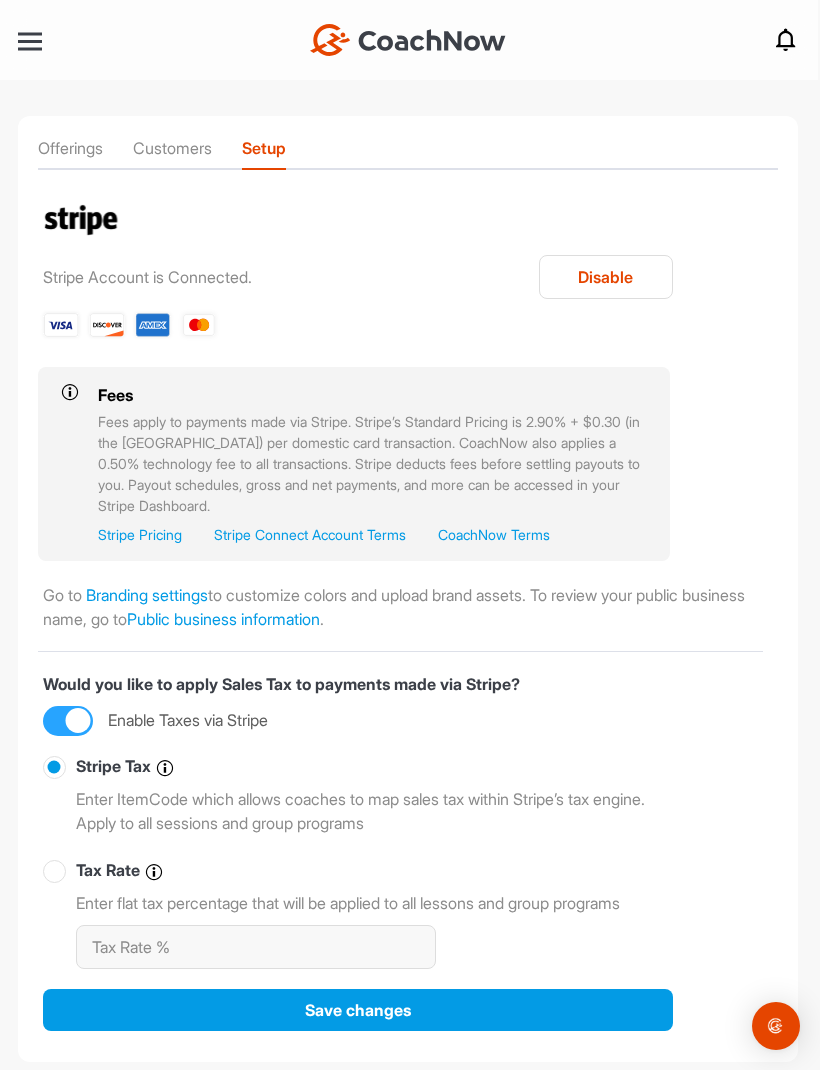 click at bounding box center [68, 721] 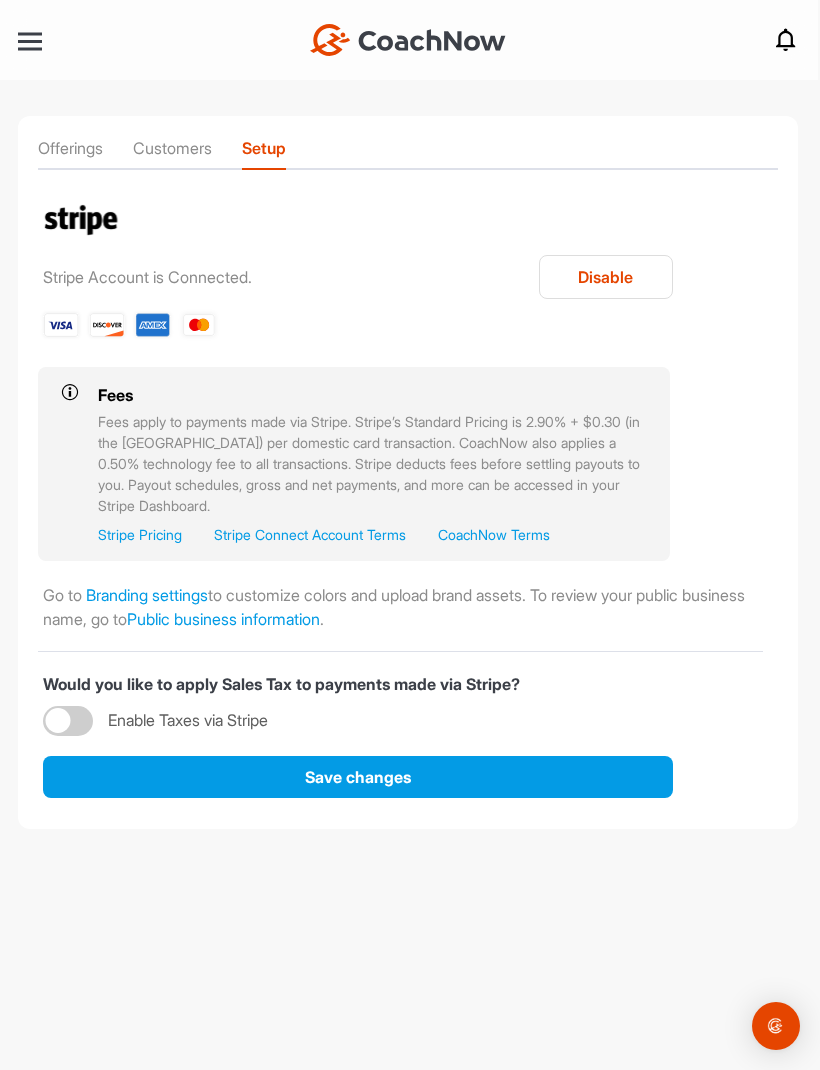 click on "Offerings" at bounding box center (70, 152) 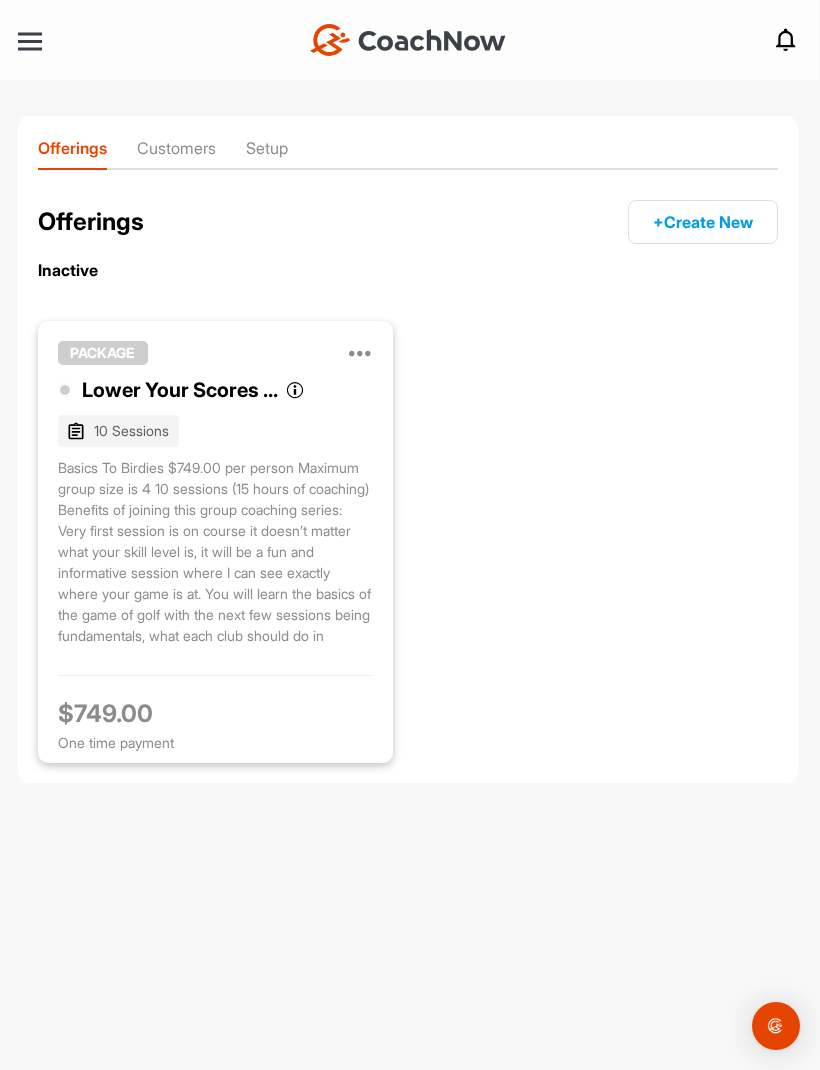 click at bounding box center (30, 41) 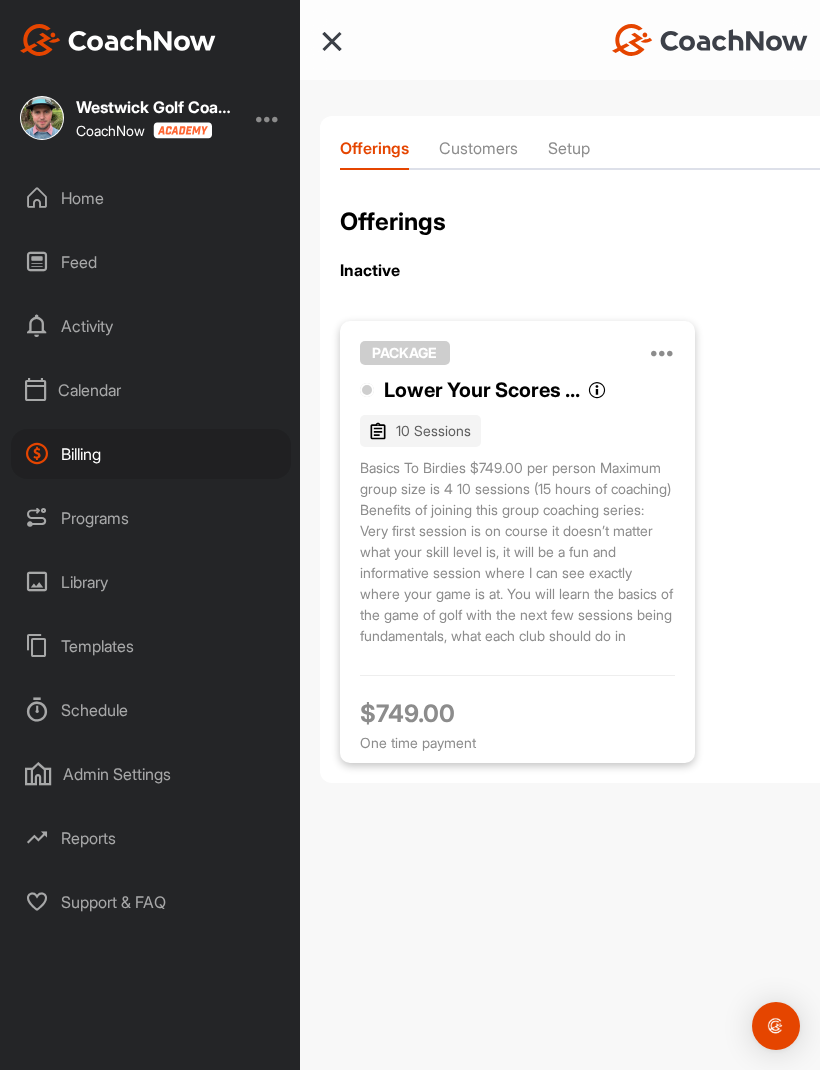 click on "Programs" at bounding box center [151, 518] 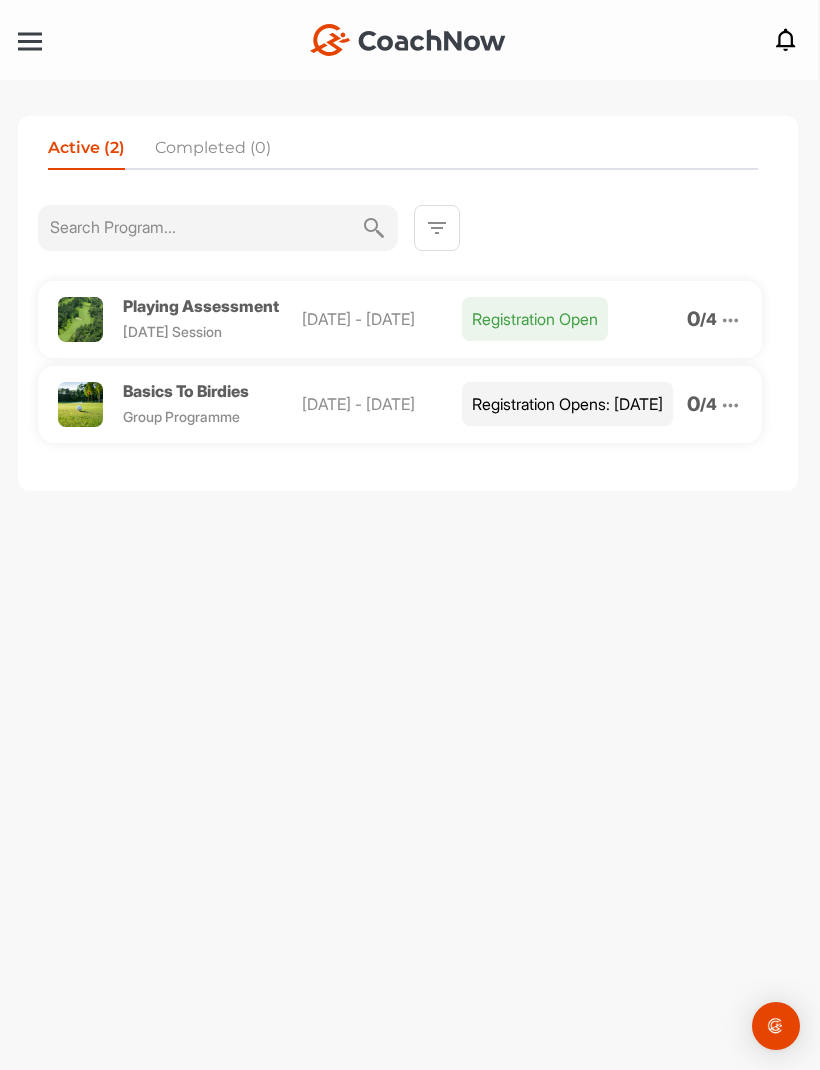 click at bounding box center (786, 40) 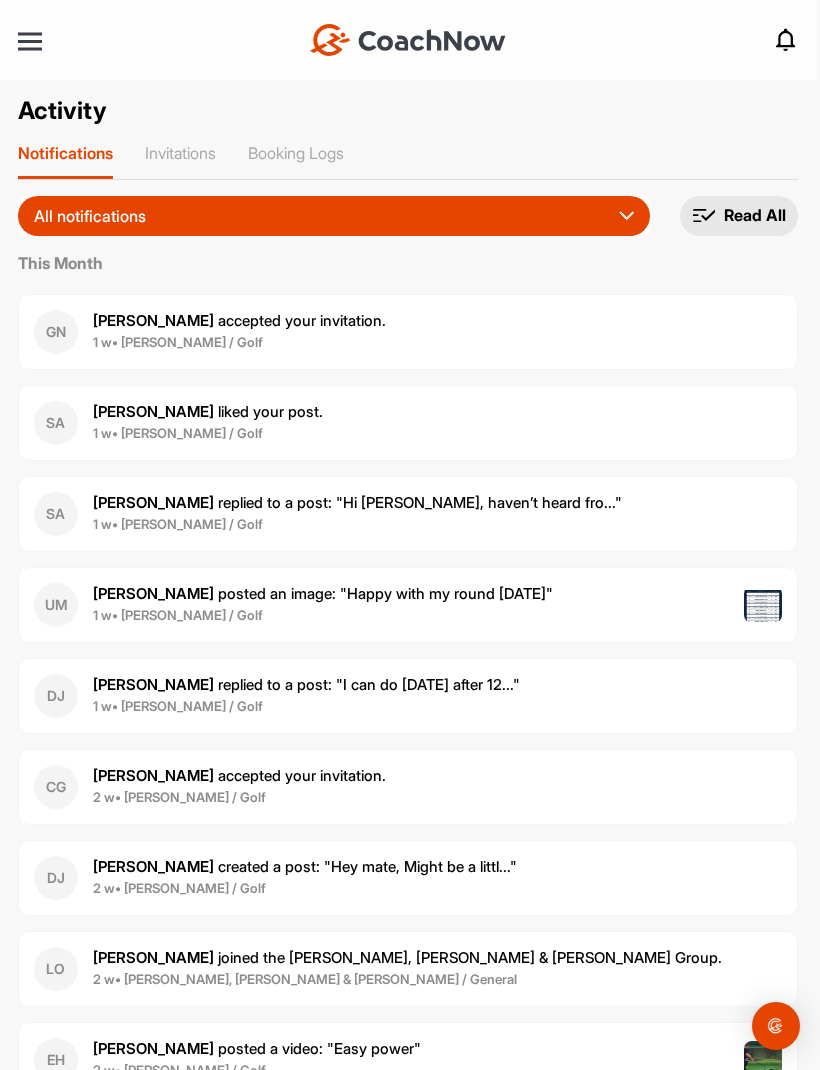 click at bounding box center [30, 41] 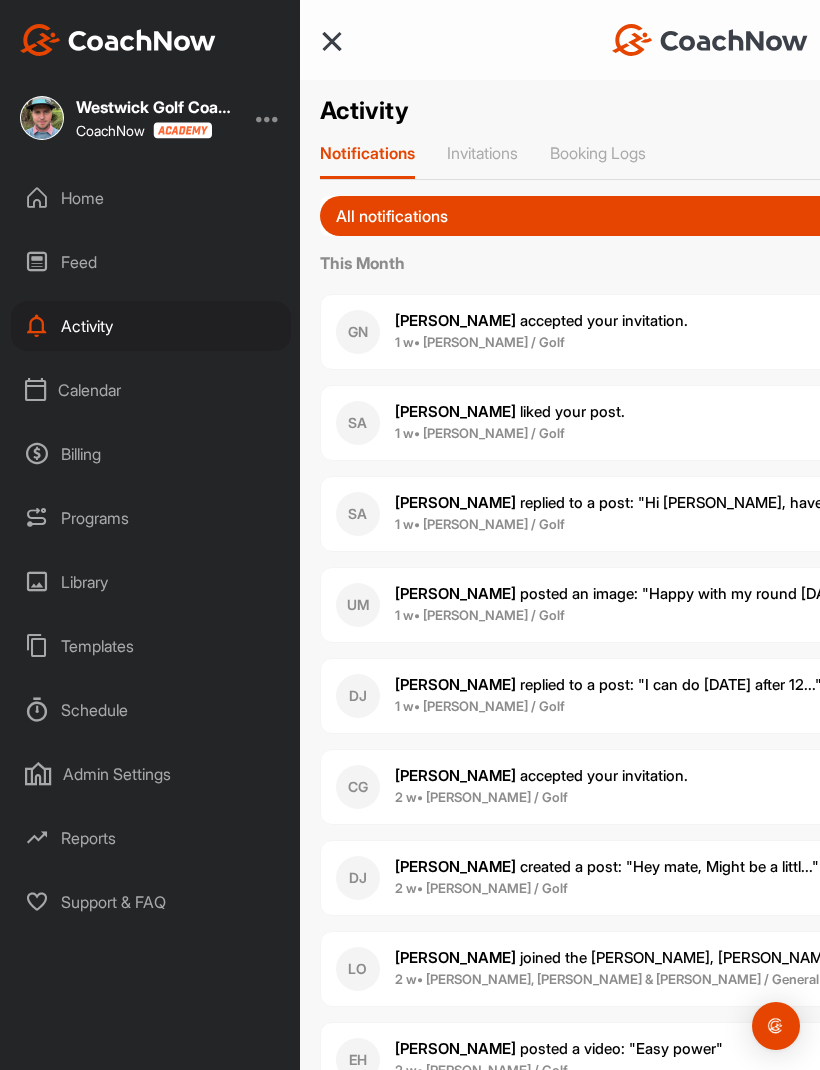click on "Programs" at bounding box center [151, 518] 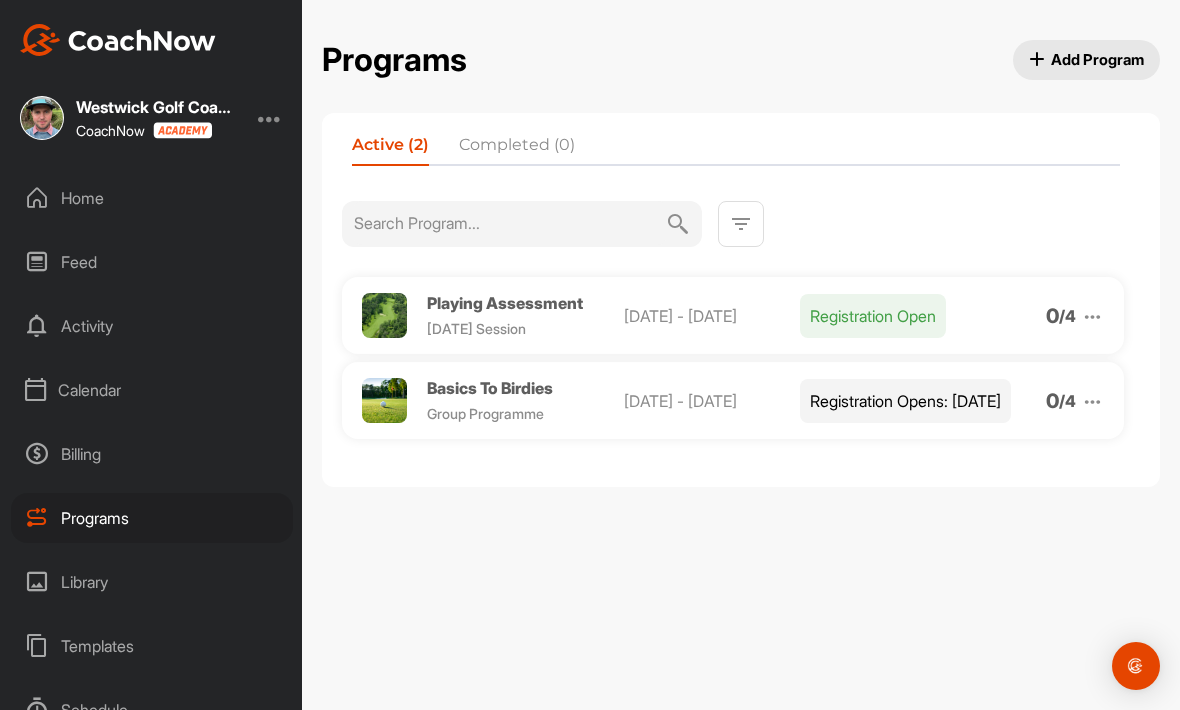 click on "Add Program" at bounding box center [1087, 59] 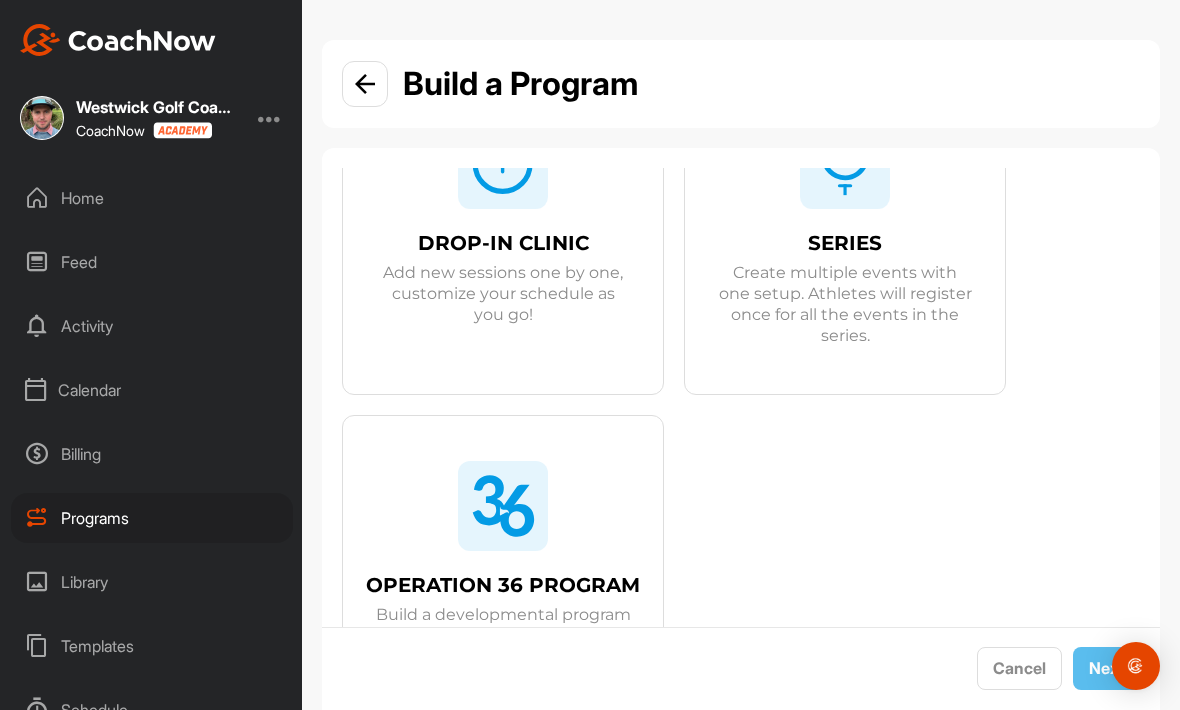 scroll, scrollTop: 218, scrollLeft: 0, axis: vertical 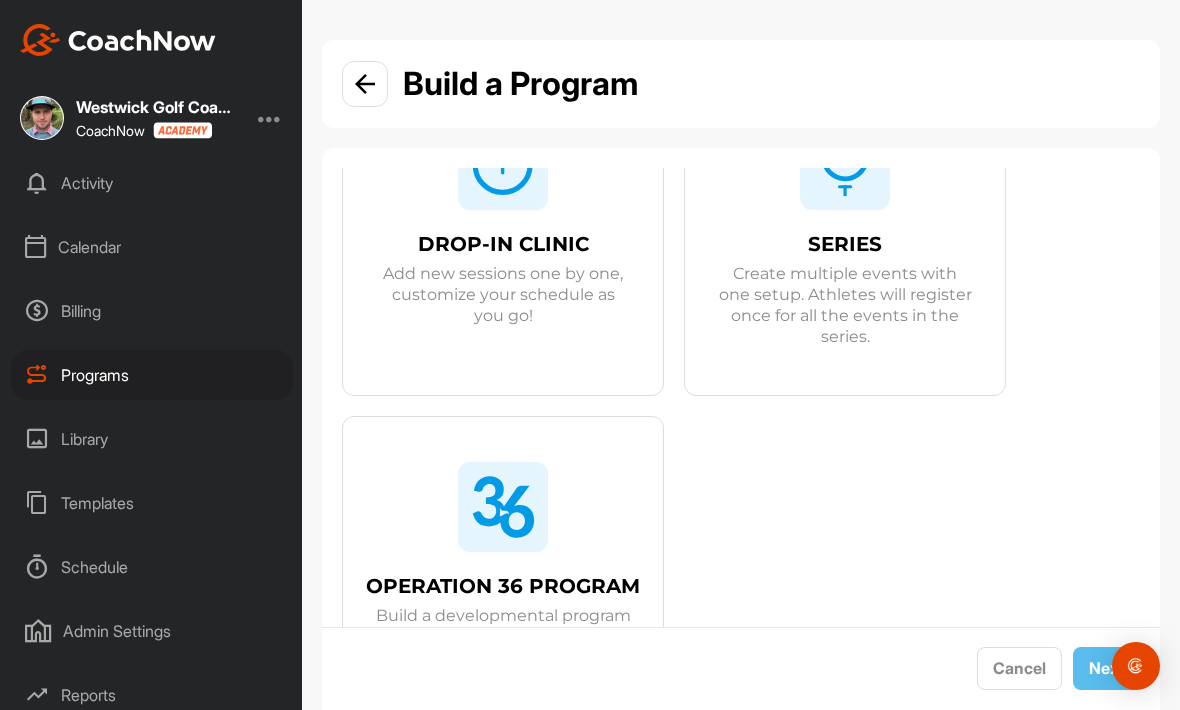 click on "Schedule" at bounding box center [152, 567] 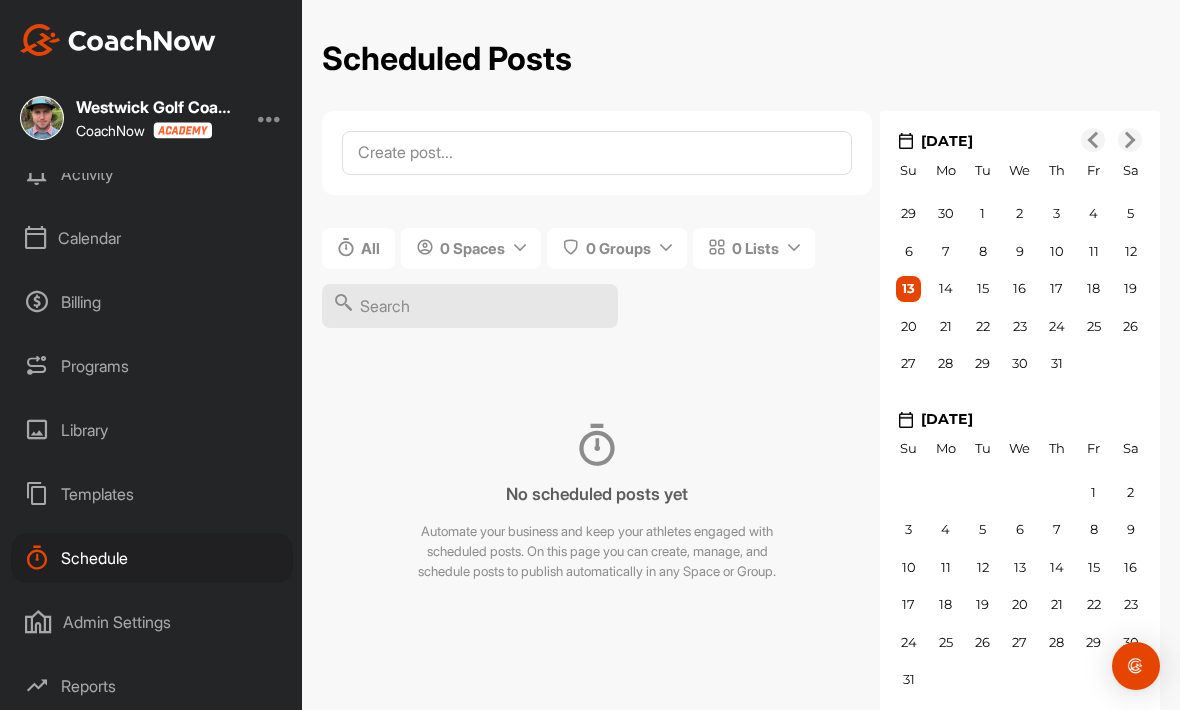 scroll, scrollTop: 151, scrollLeft: 0, axis: vertical 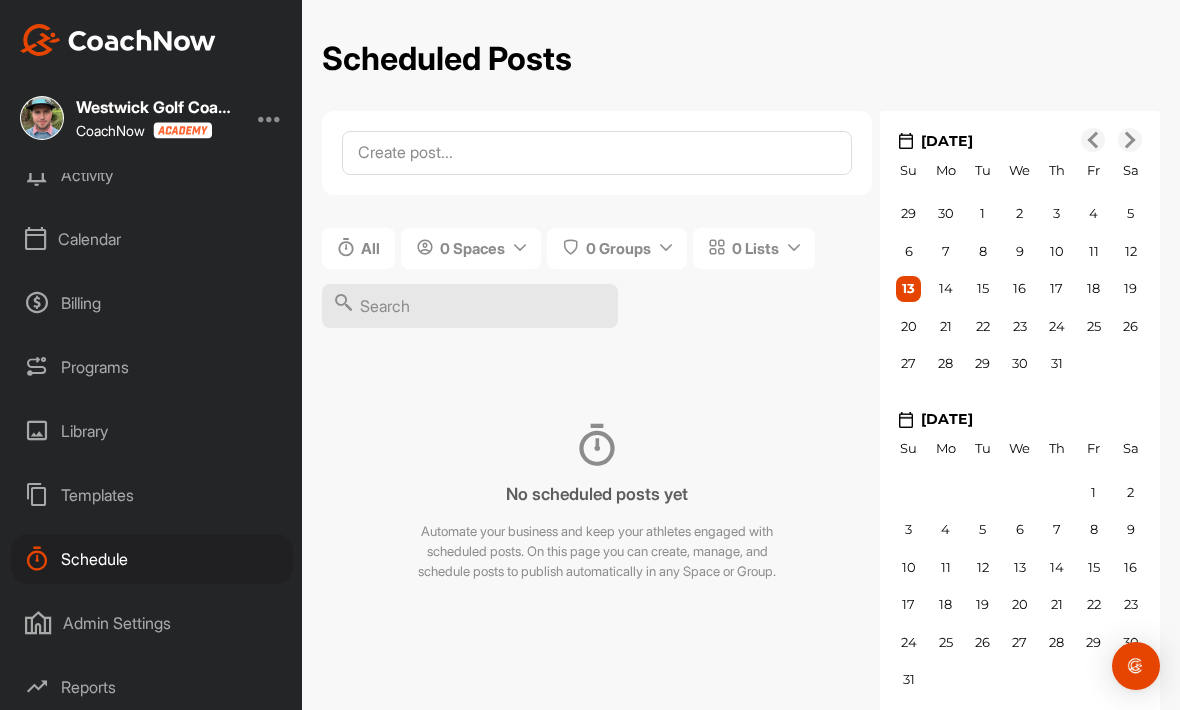 click on "Admin Settings" at bounding box center [152, 623] 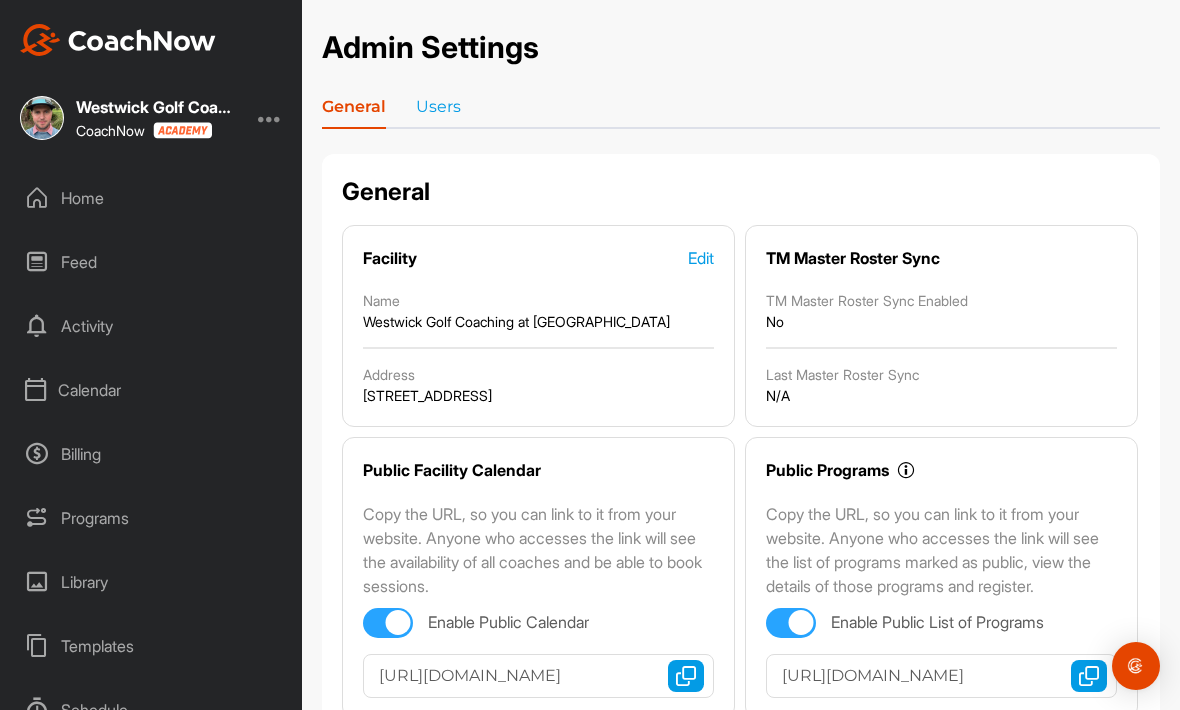 click on "Calendar" at bounding box center [152, 390] 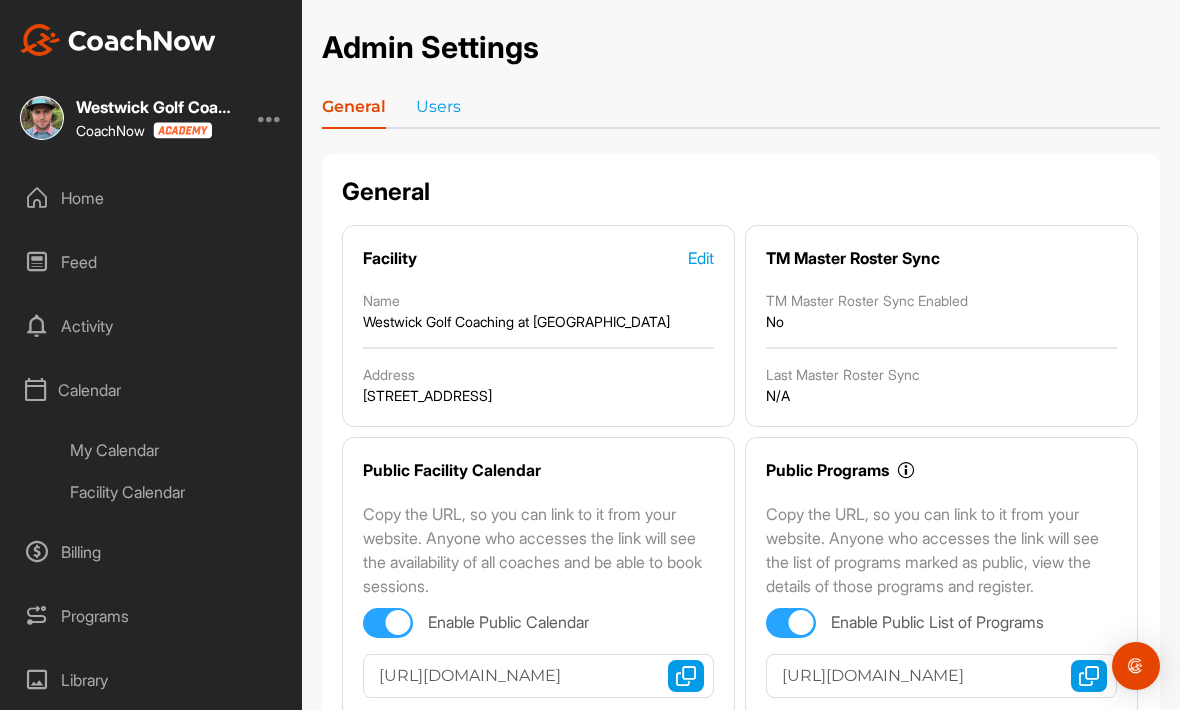 click on "My Calendar" at bounding box center [174, 450] 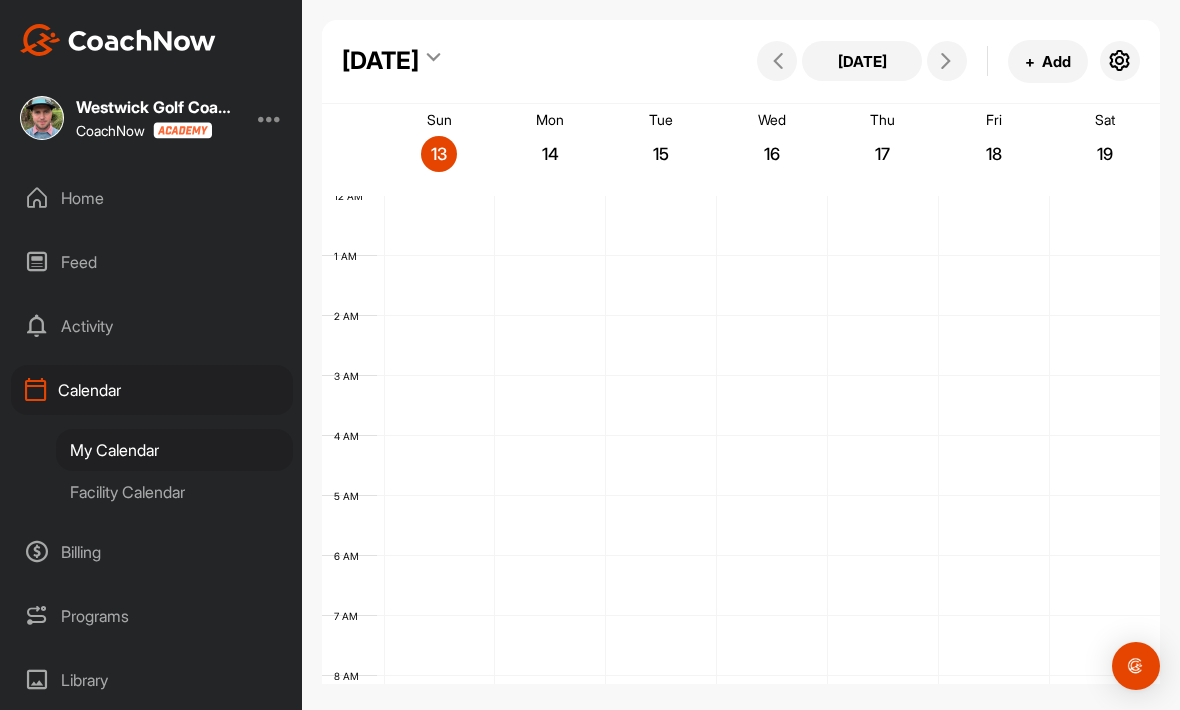 scroll, scrollTop: 346, scrollLeft: 0, axis: vertical 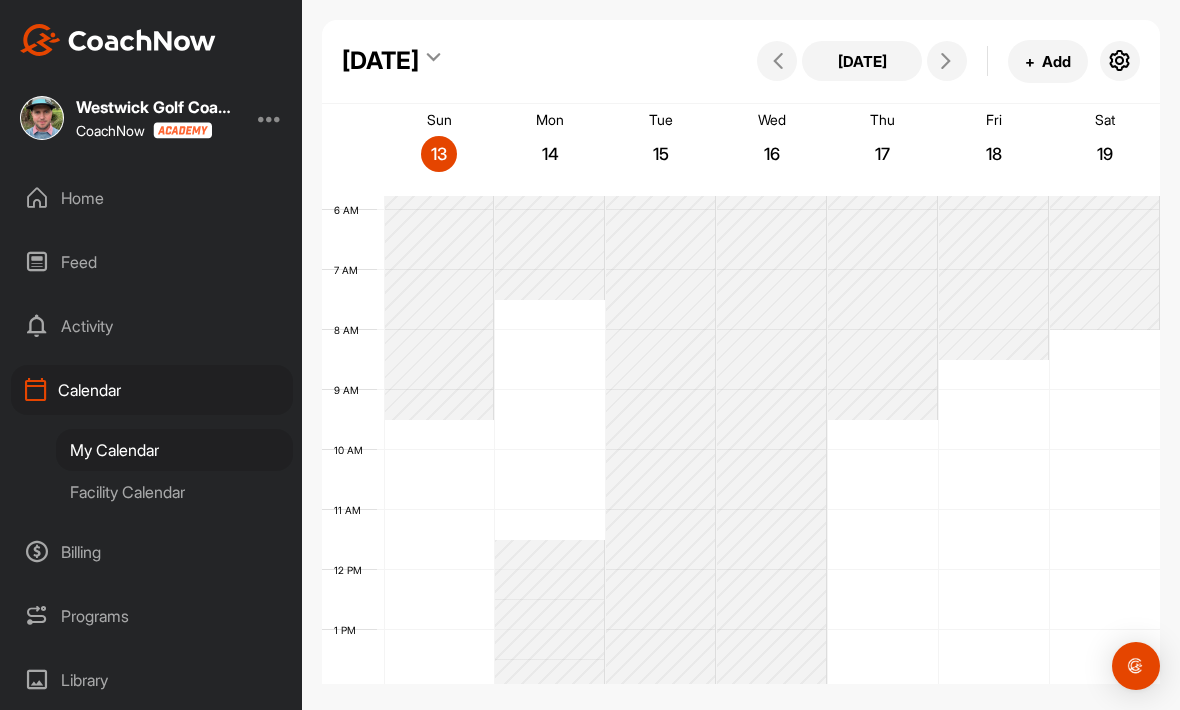 click at bounding box center [1120, 61] 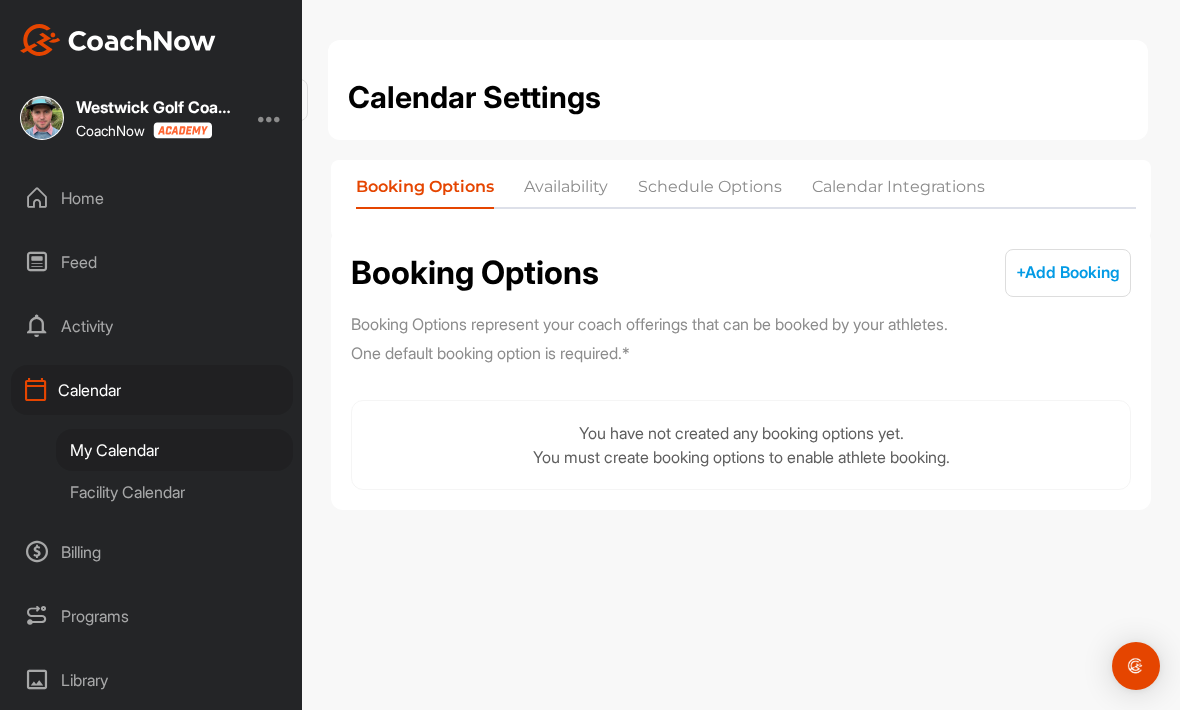 click on "Availability" at bounding box center (566, 191) 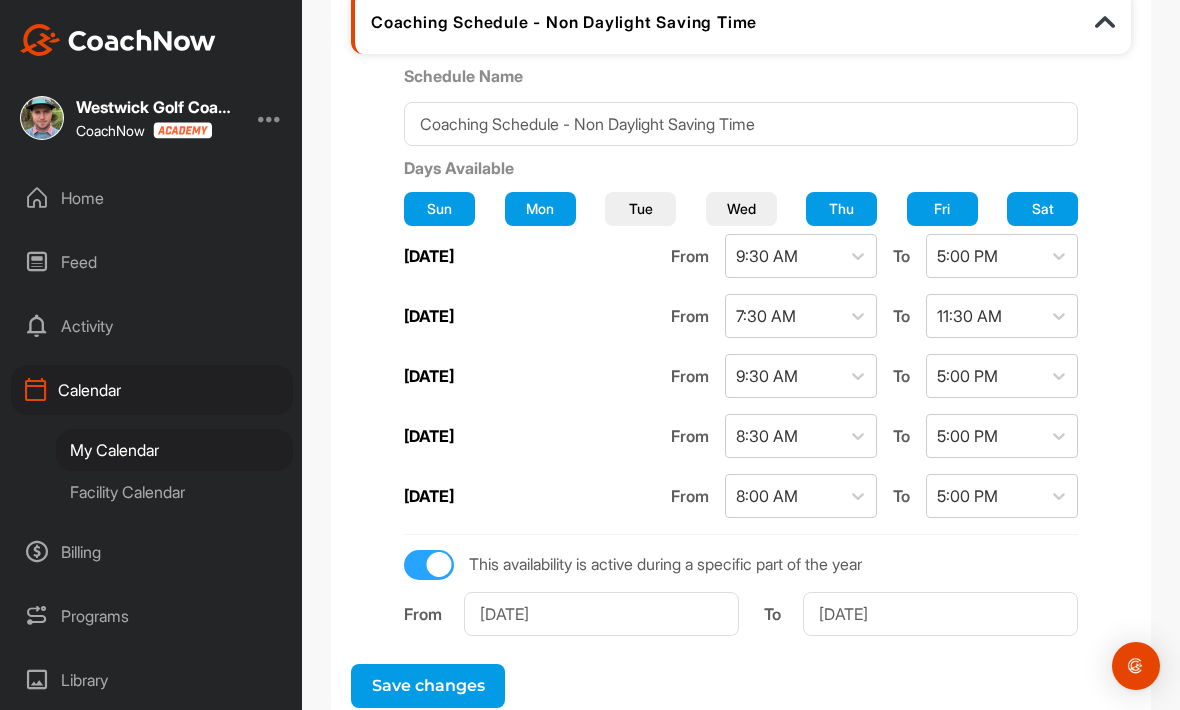 scroll, scrollTop: 330, scrollLeft: 0, axis: vertical 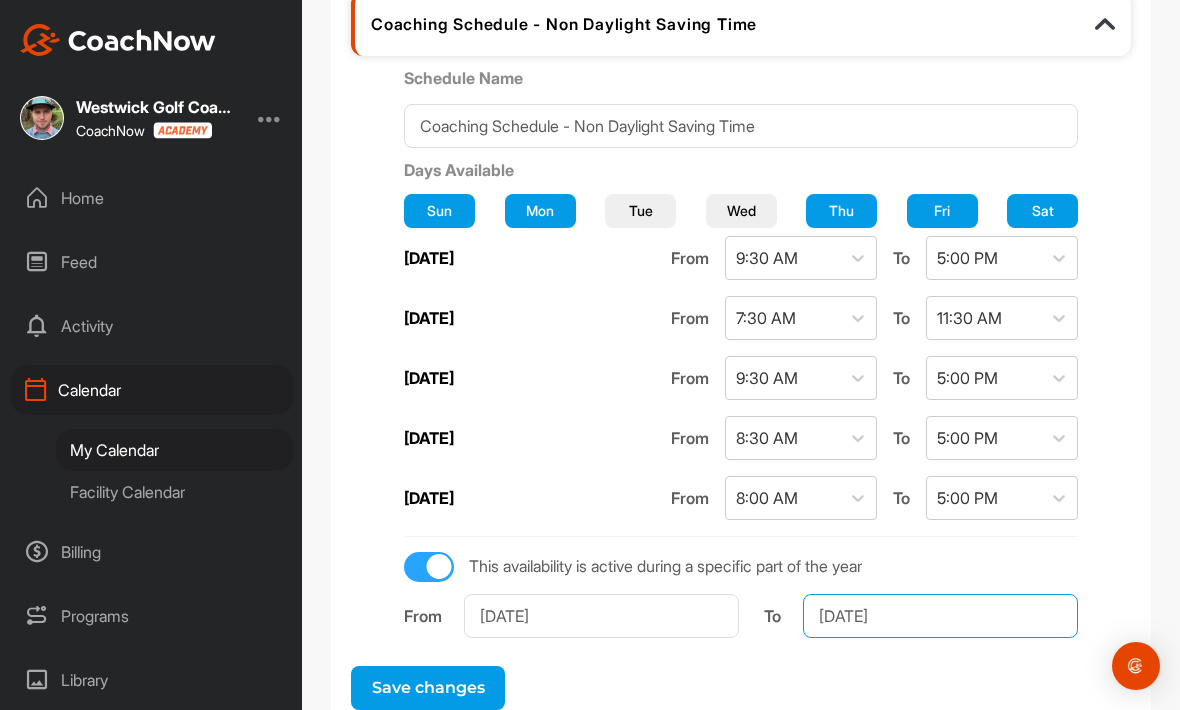click on "[DATE]" at bounding box center (940, 616) 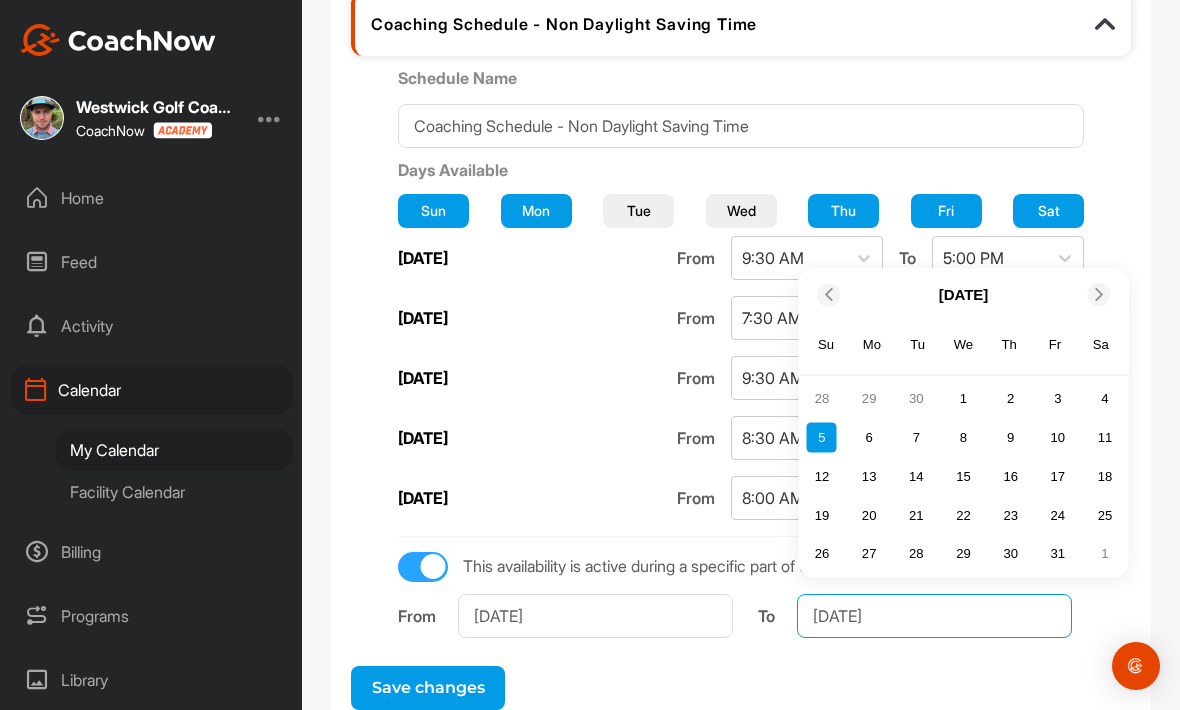 scroll, scrollTop: 49, scrollLeft: 0, axis: vertical 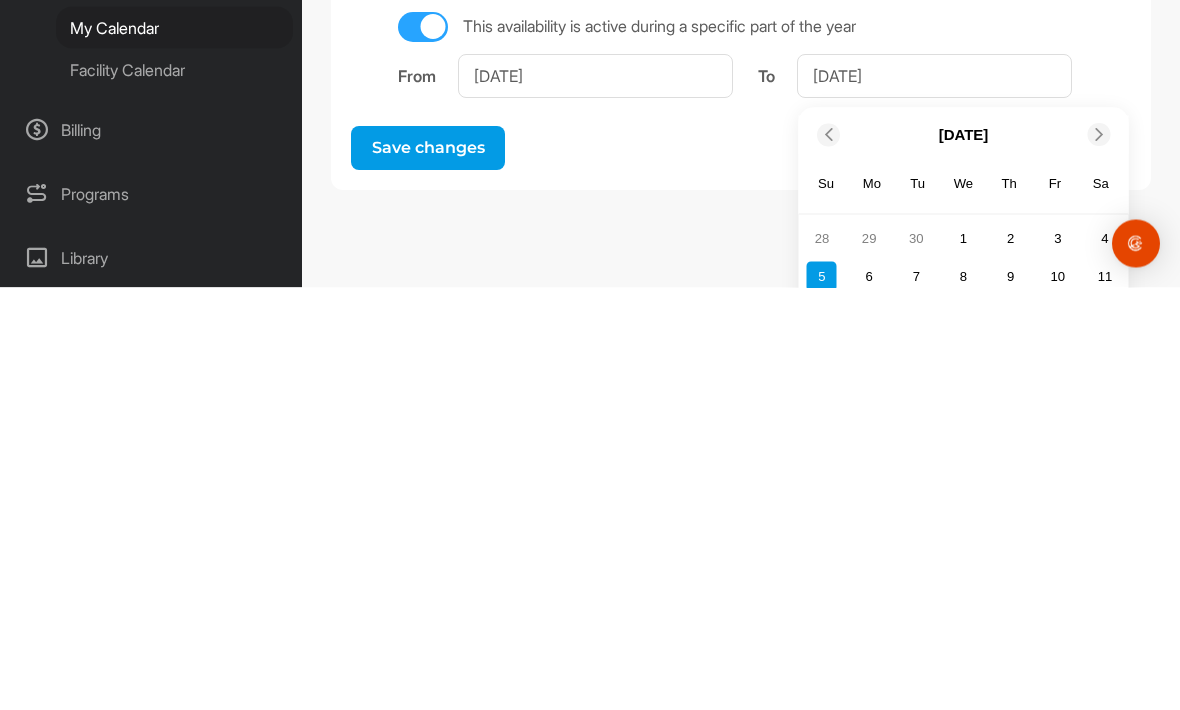 click on "4" at bounding box center (1105, 661) 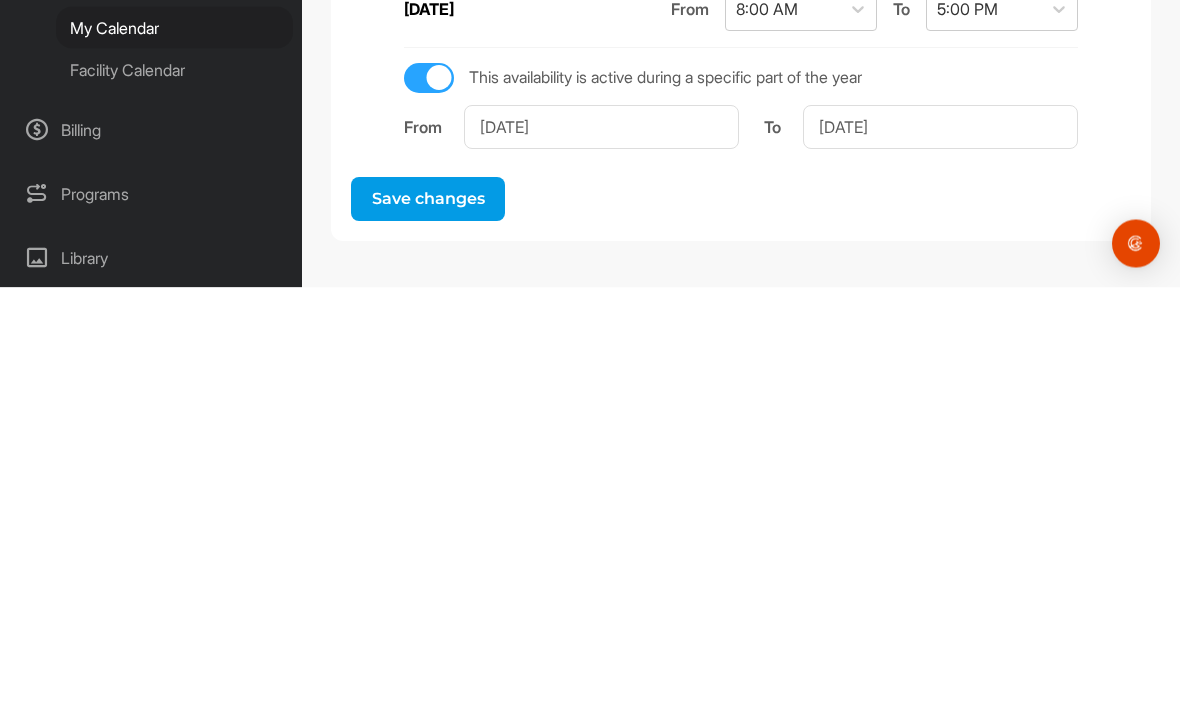 scroll, scrollTop: 330, scrollLeft: 0, axis: vertical 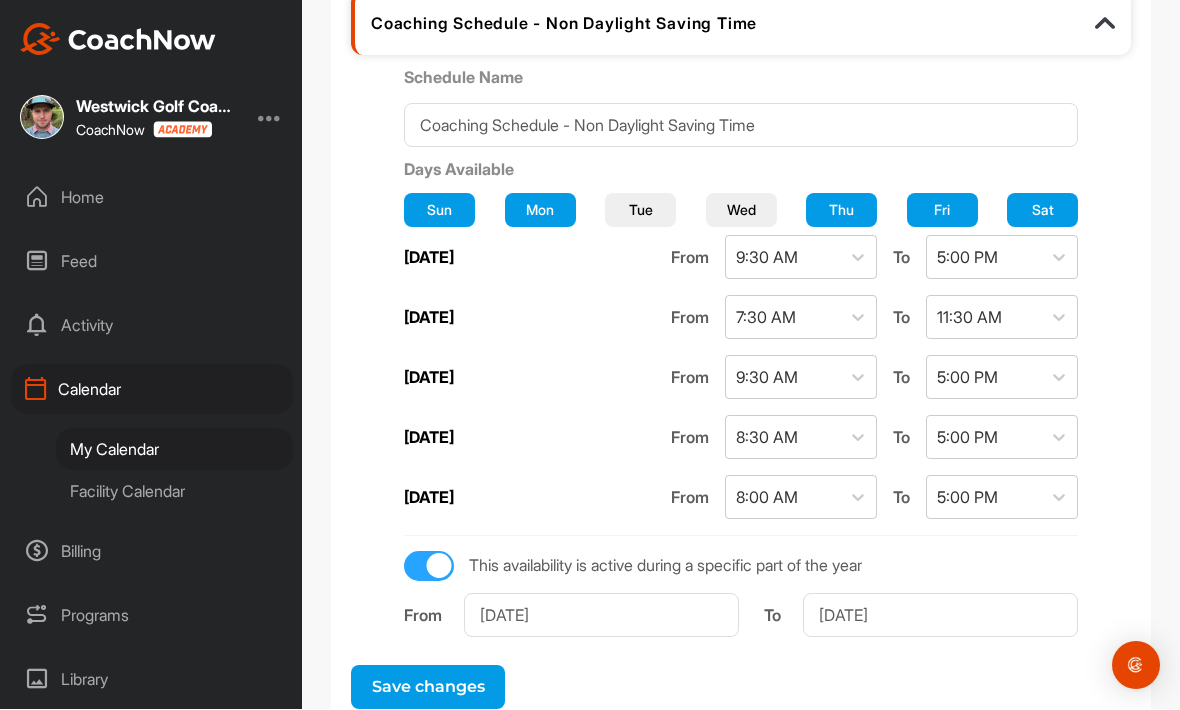 click on "Save changes" at bounding box center [428, 688] 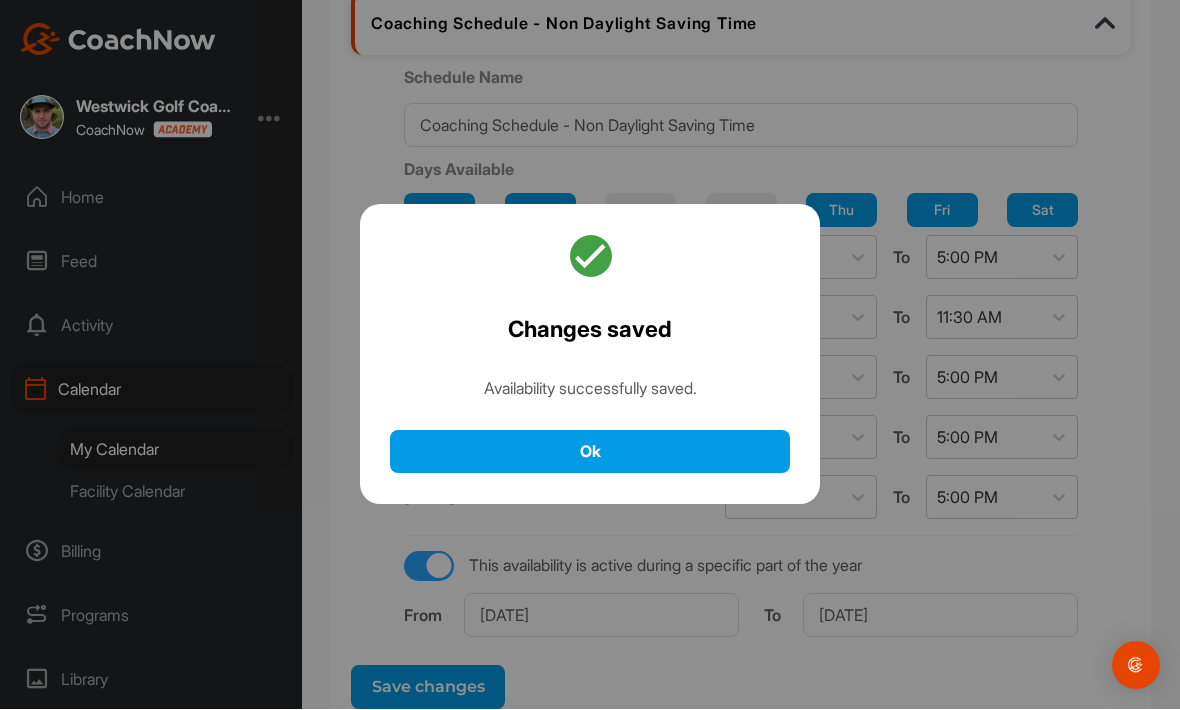 click on "Ok" at bounding box center [590, 452] 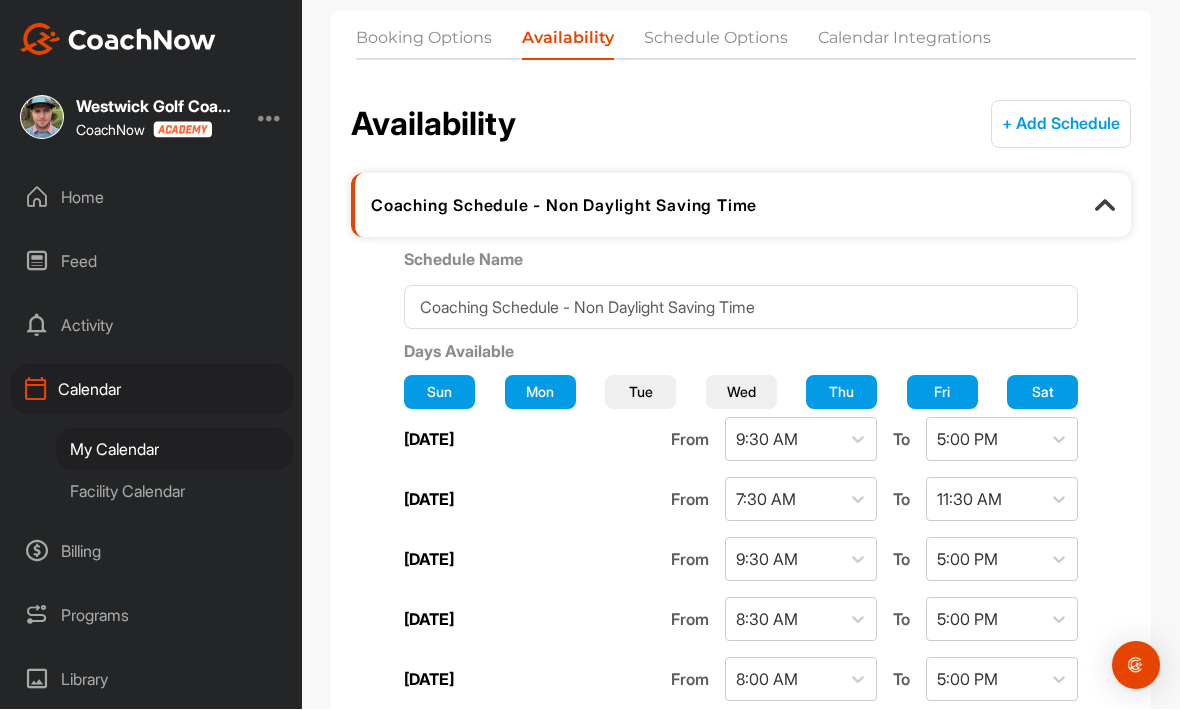 scroll, scrollTop: 146, scrollLeft: 0, axis: vertical 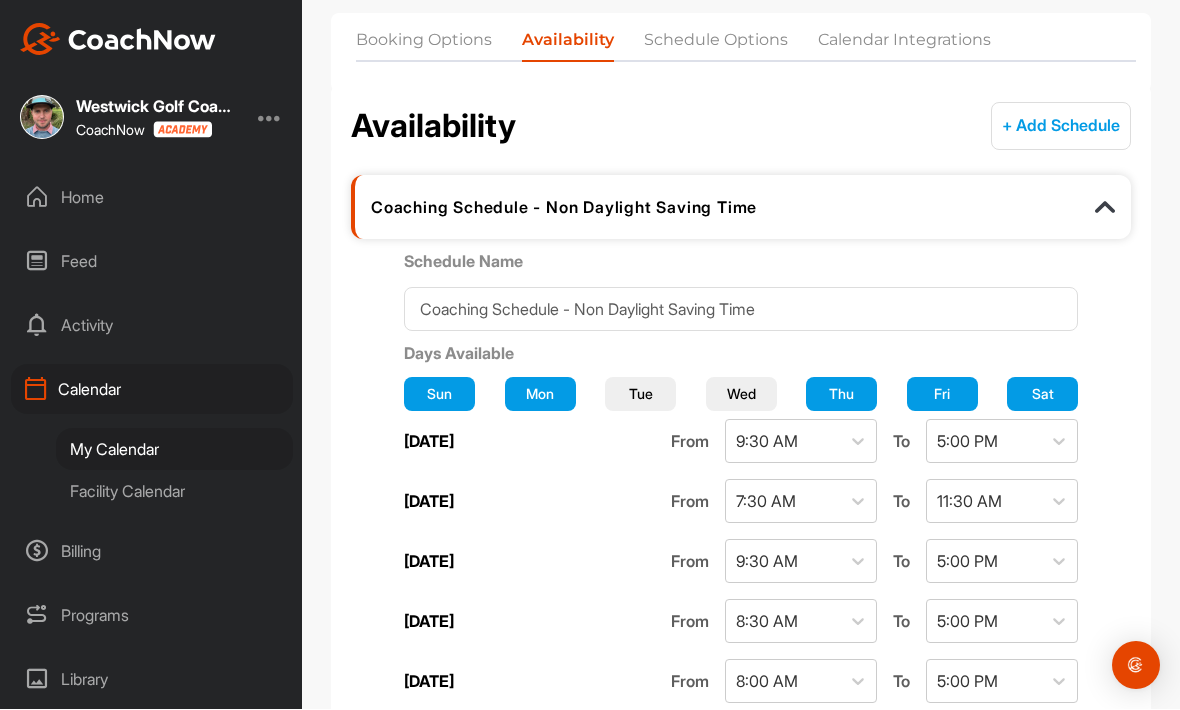 click on "+ Add Schedule" at bounding box center [1061, 127] 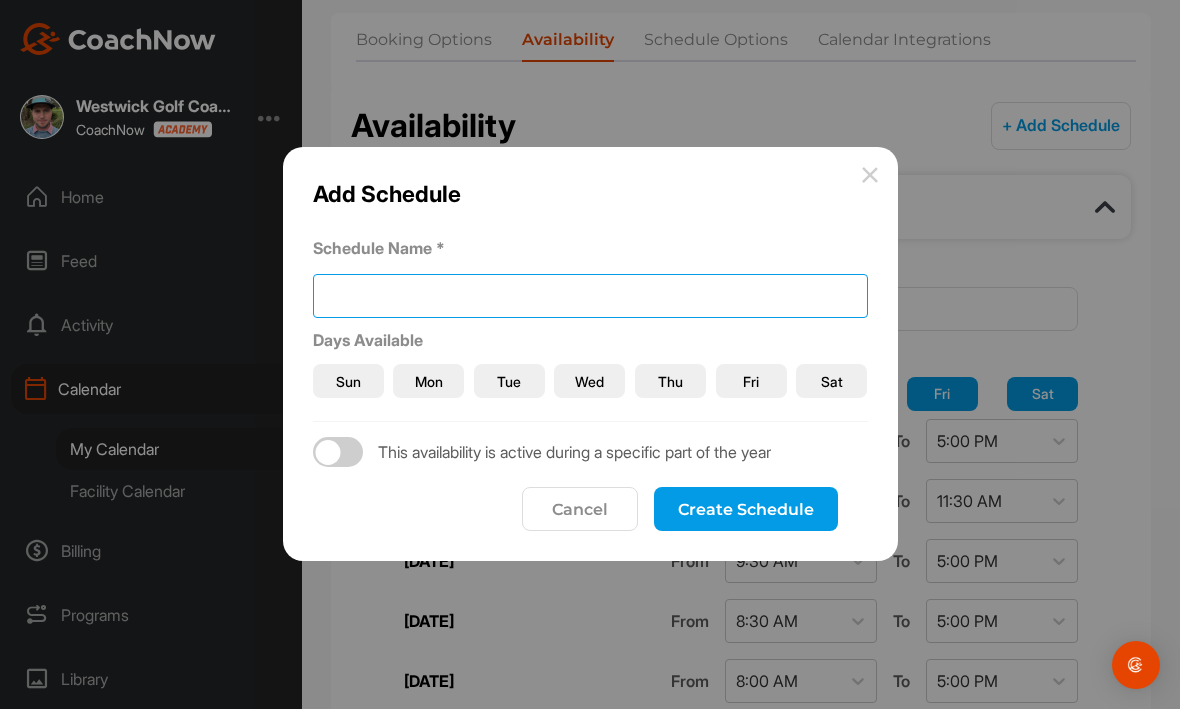 click at bounding box center [590, 297] 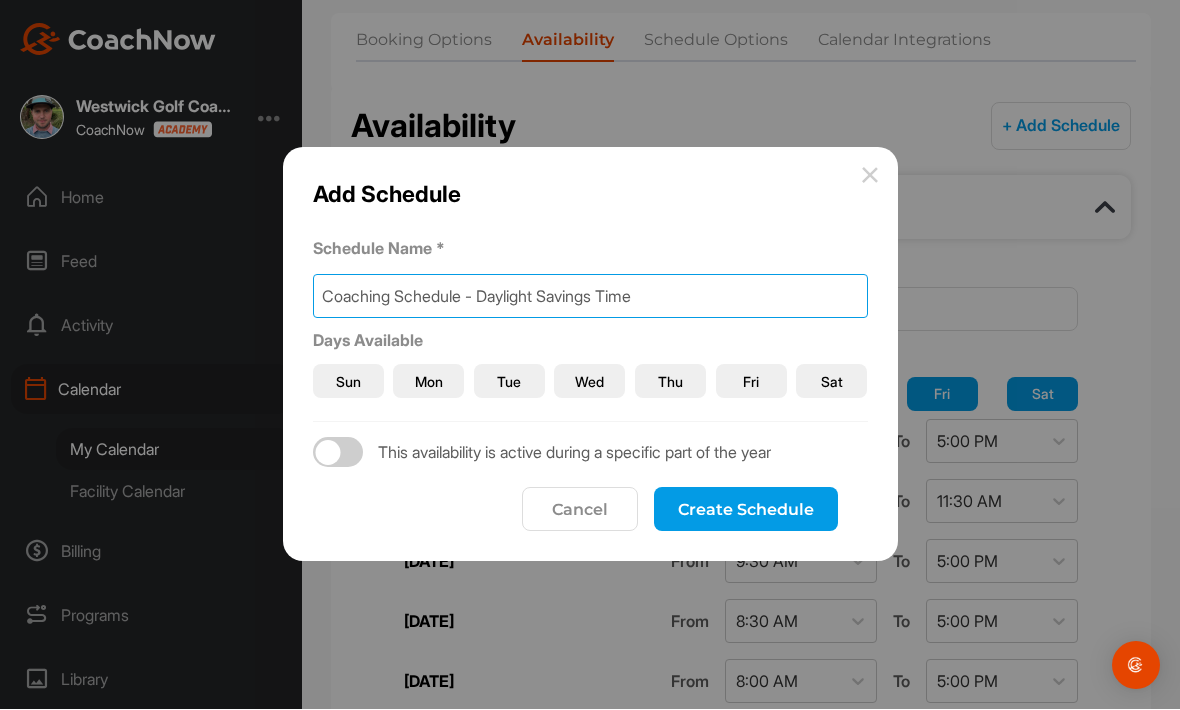 type on "Coaching Schedule - Daylight Savings Time" 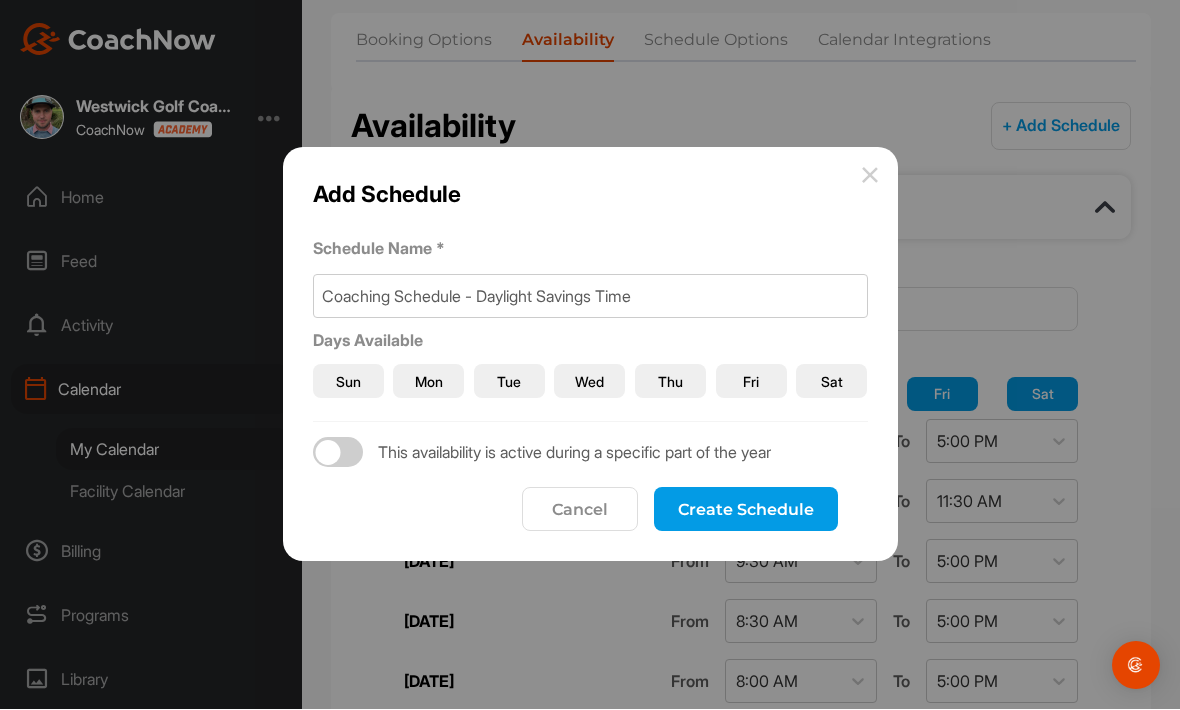 click on "Sun" at bounding box center (348, 382) 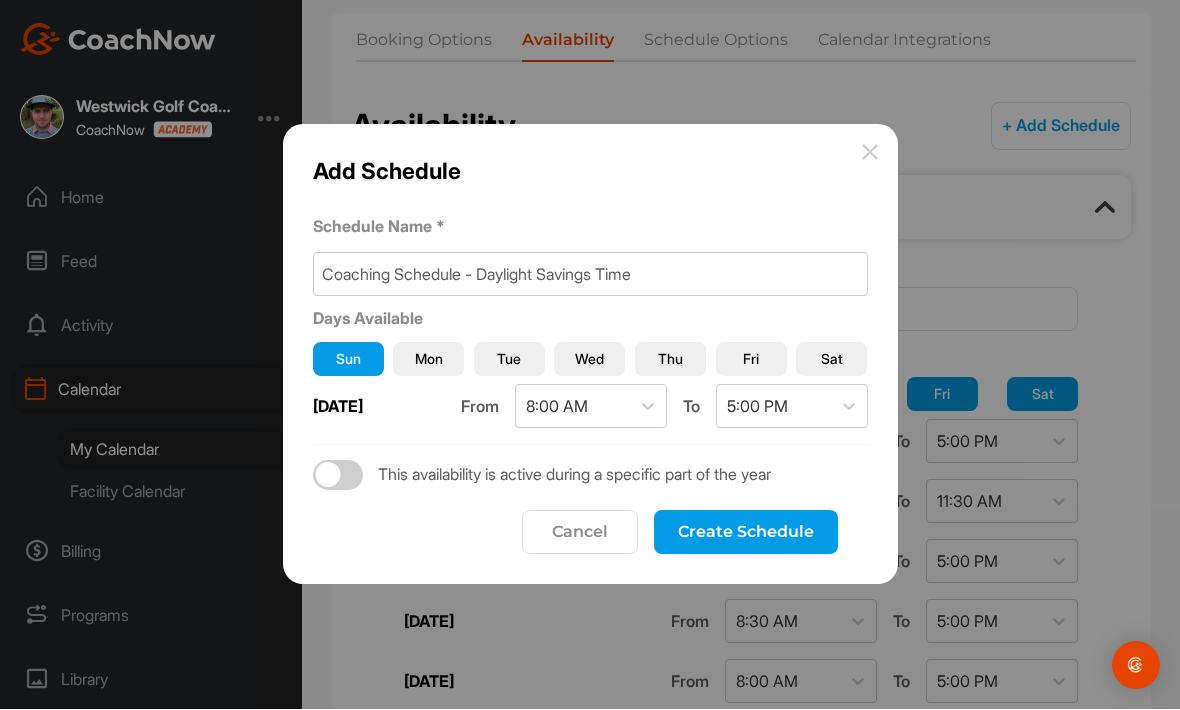 checkbox on "true" 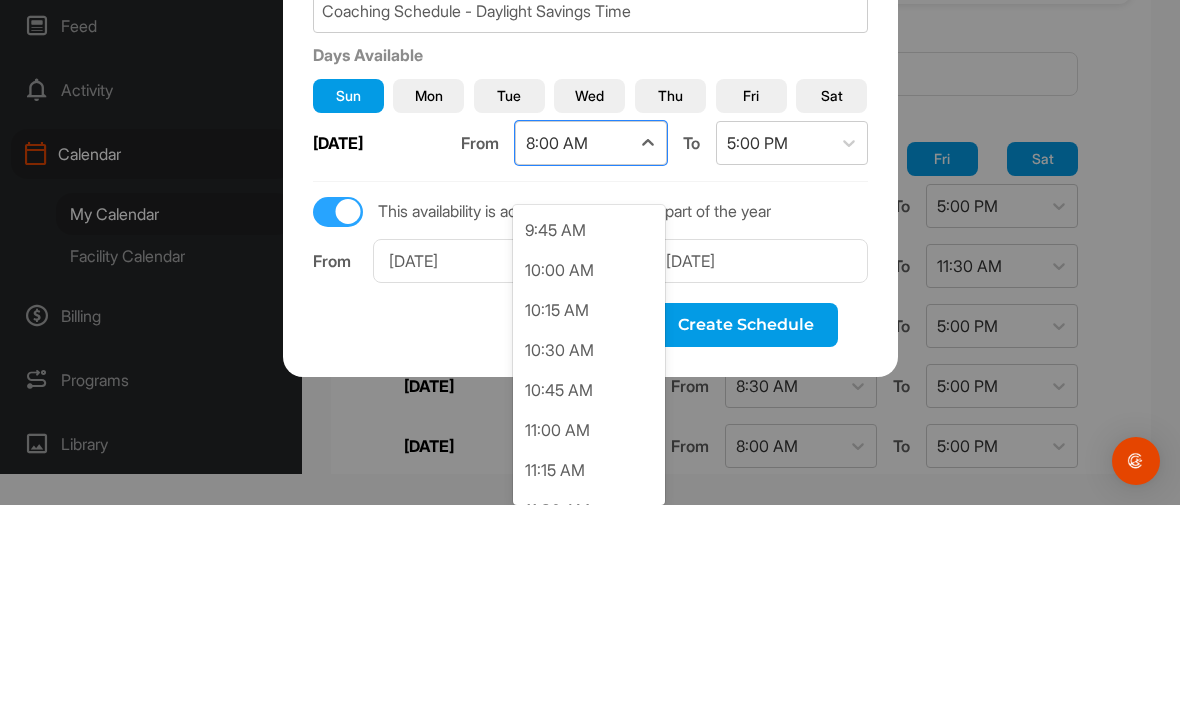 scroll, scrollTop: 1558, scrollLeft: 0, axis: vertical 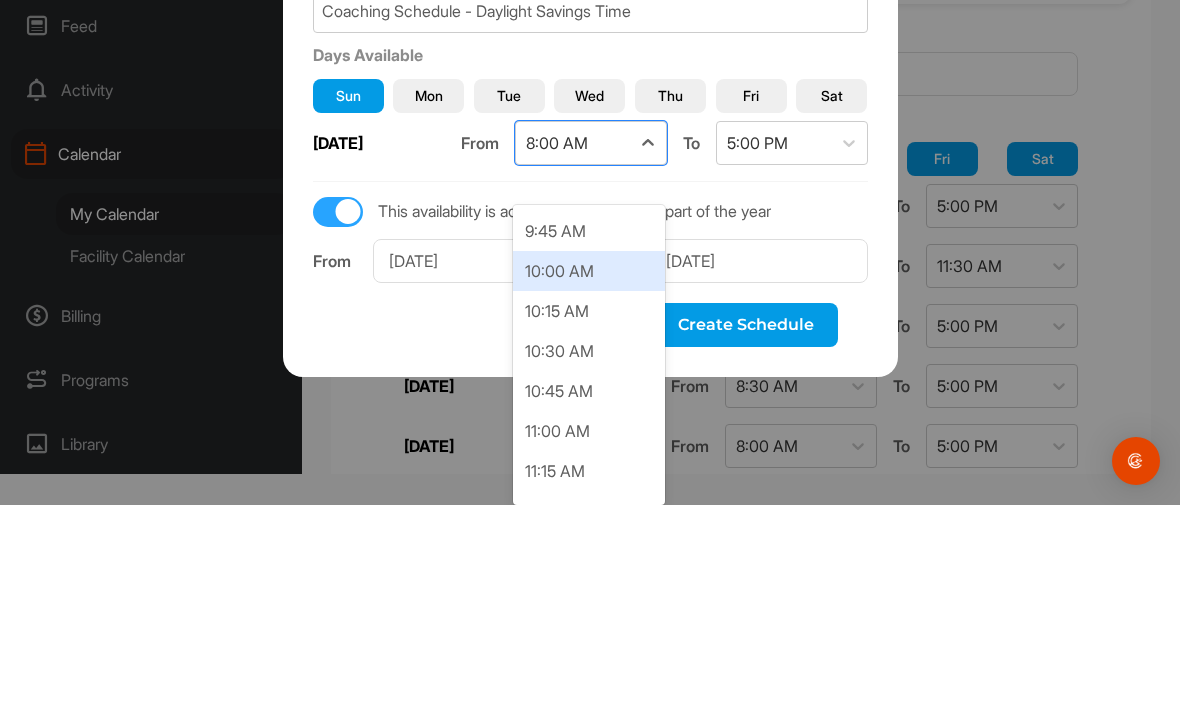 click on "10:00 AM" at bounding box center [589, 476] 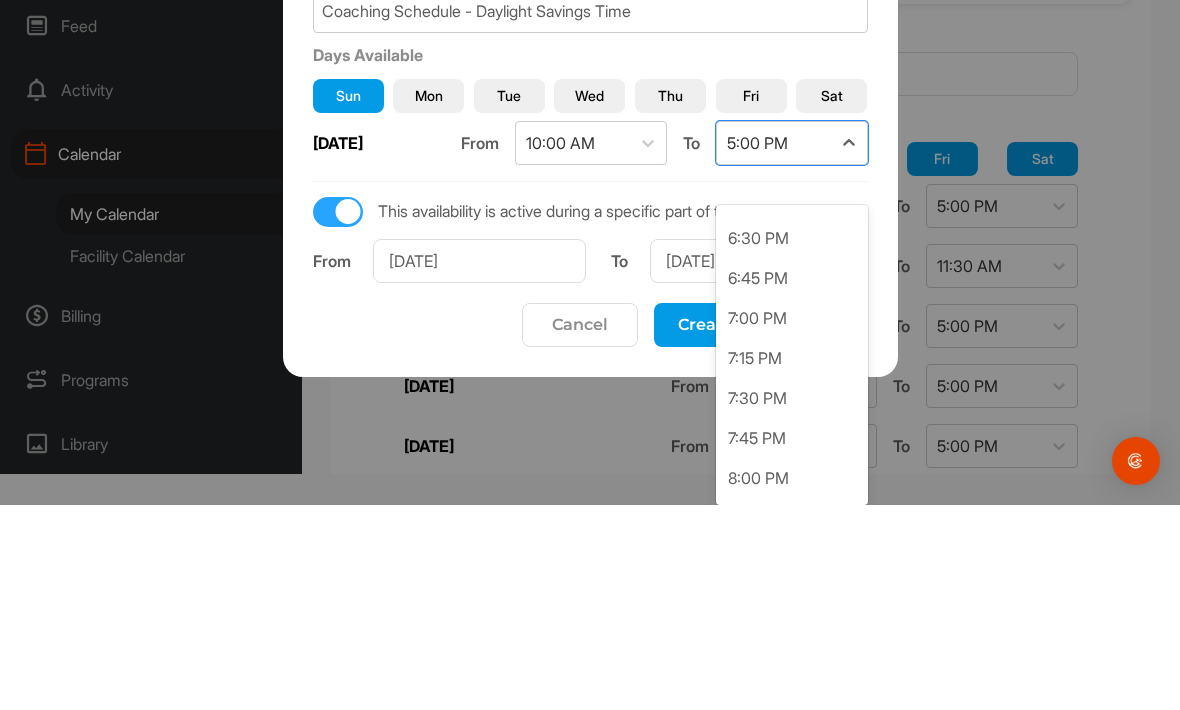 scroll, scrollTop: 2948, scrollLeft: 0, axis: vertical 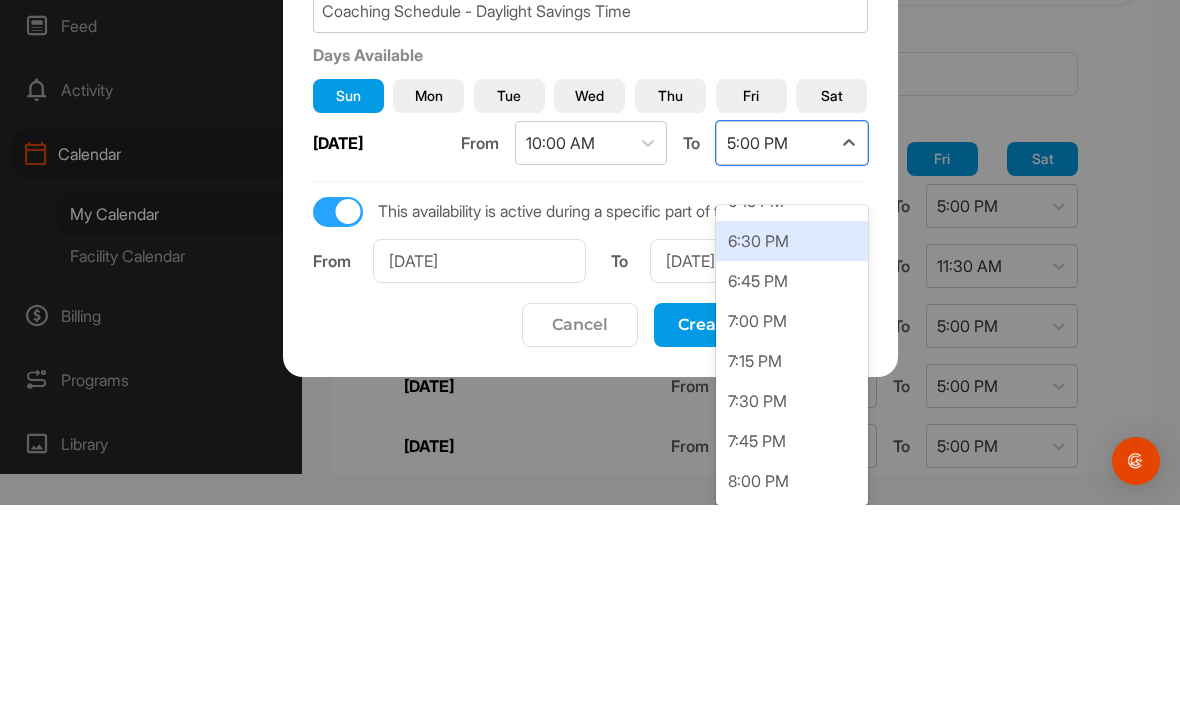 click on "6:30 PM" at bounding box center (792, 446) 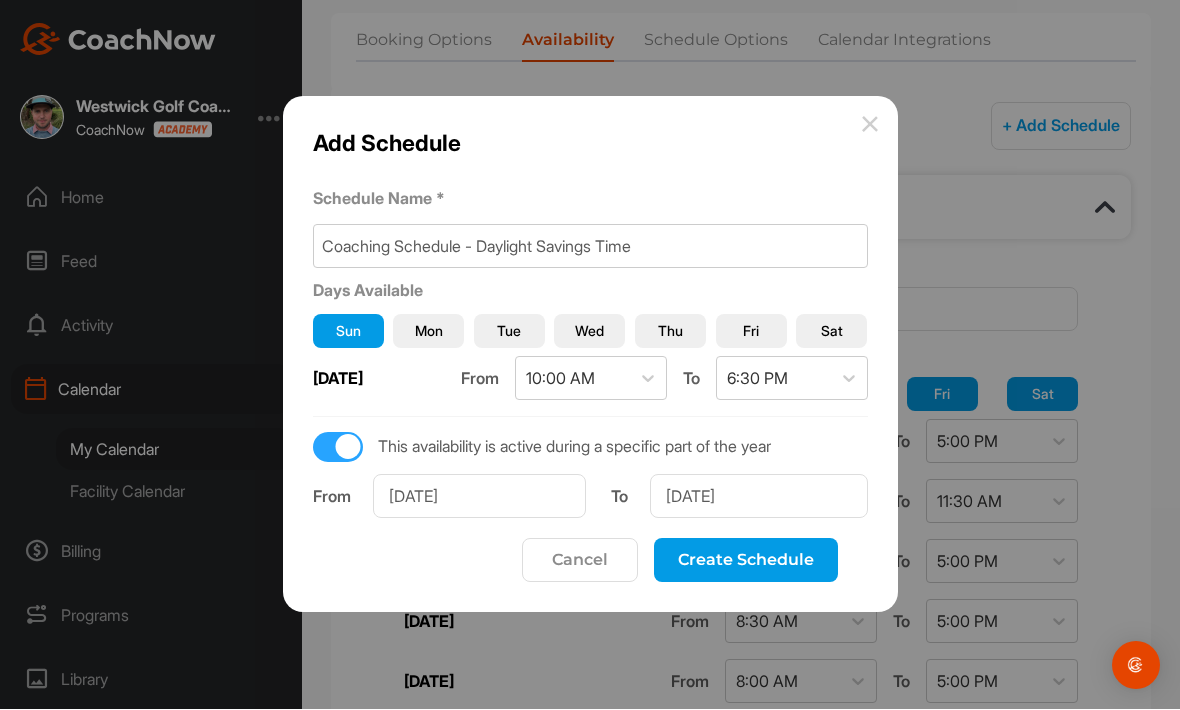 click on "Mon" at bounding box center (428, 332) 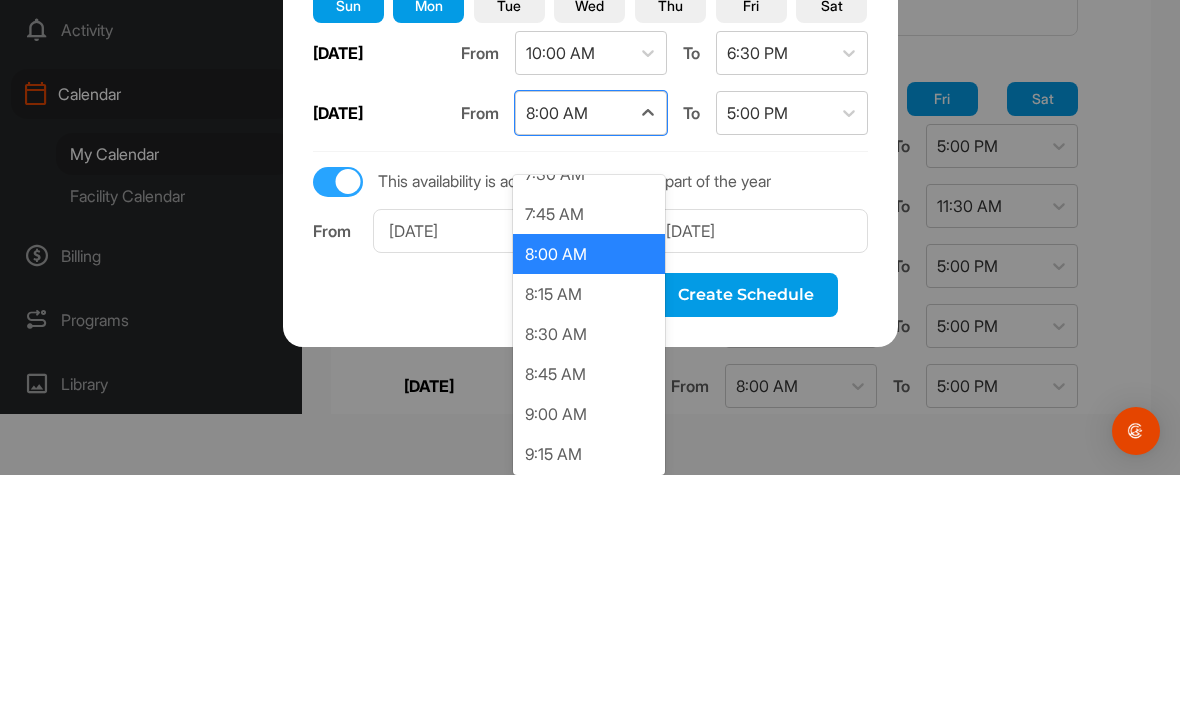 scroll, scrollTop: 1223, scrollLeft: 0, axis: vertical 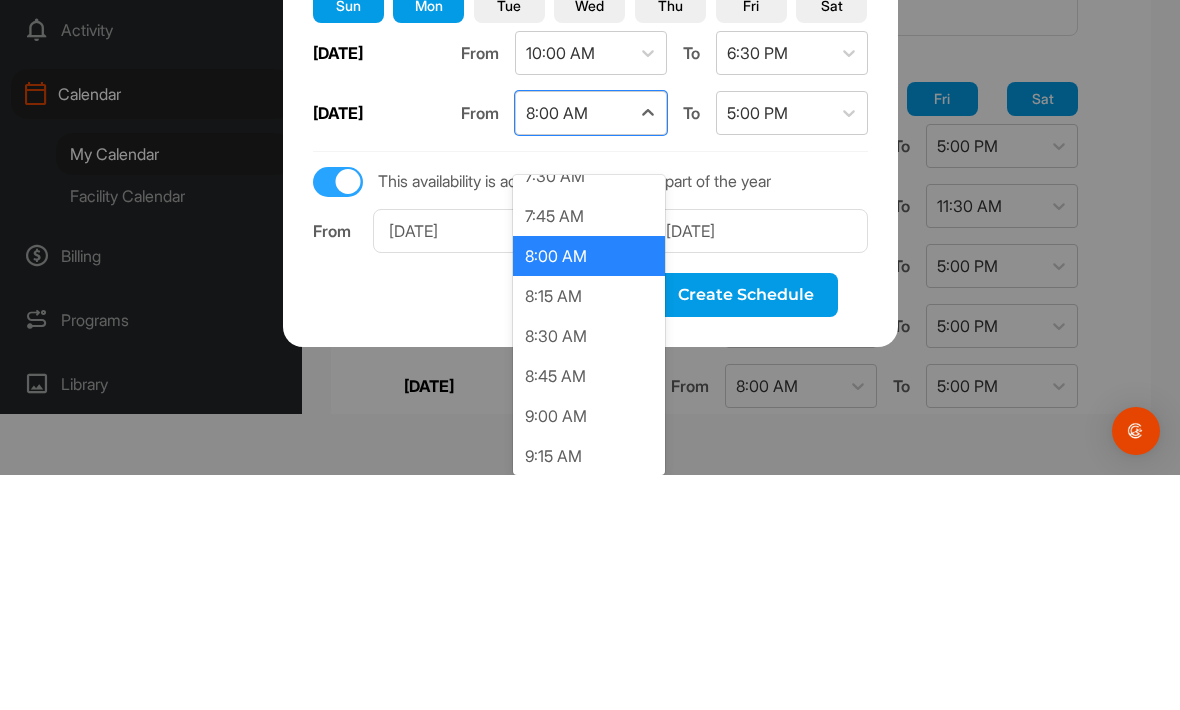 click on "7:45 AM" at bounding box center [589, 451] 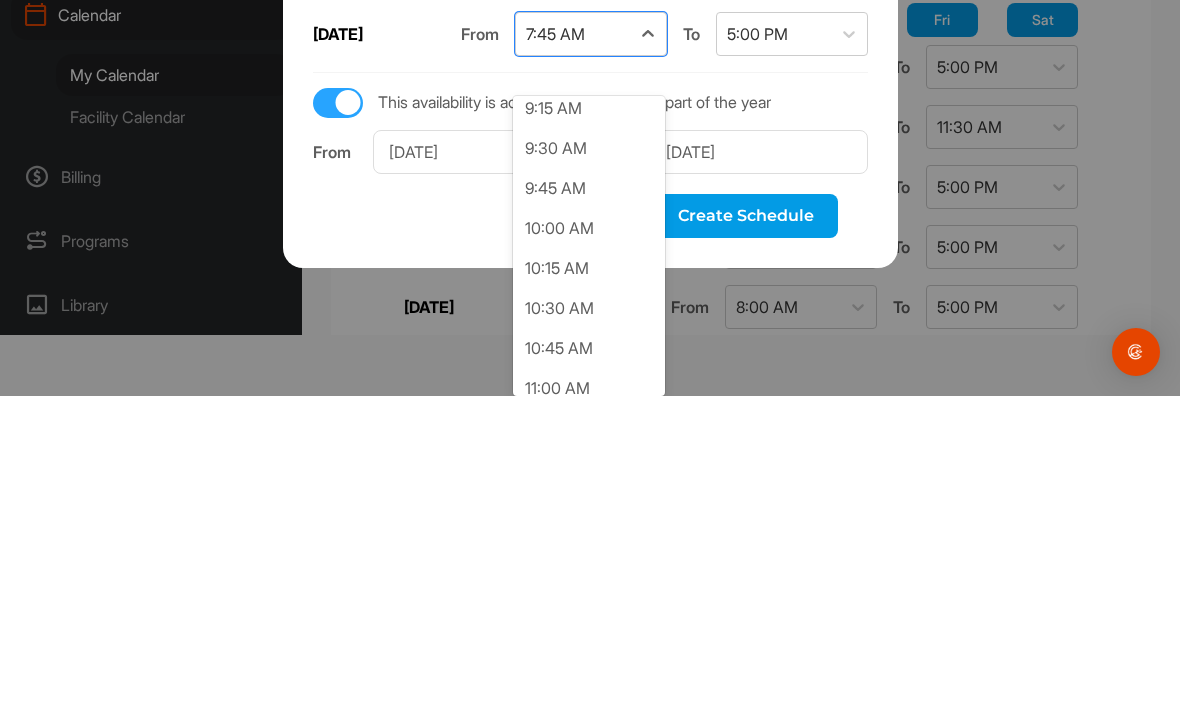 scroll, scrollTop: 1491, scrollLeft: 0, axis: vertical 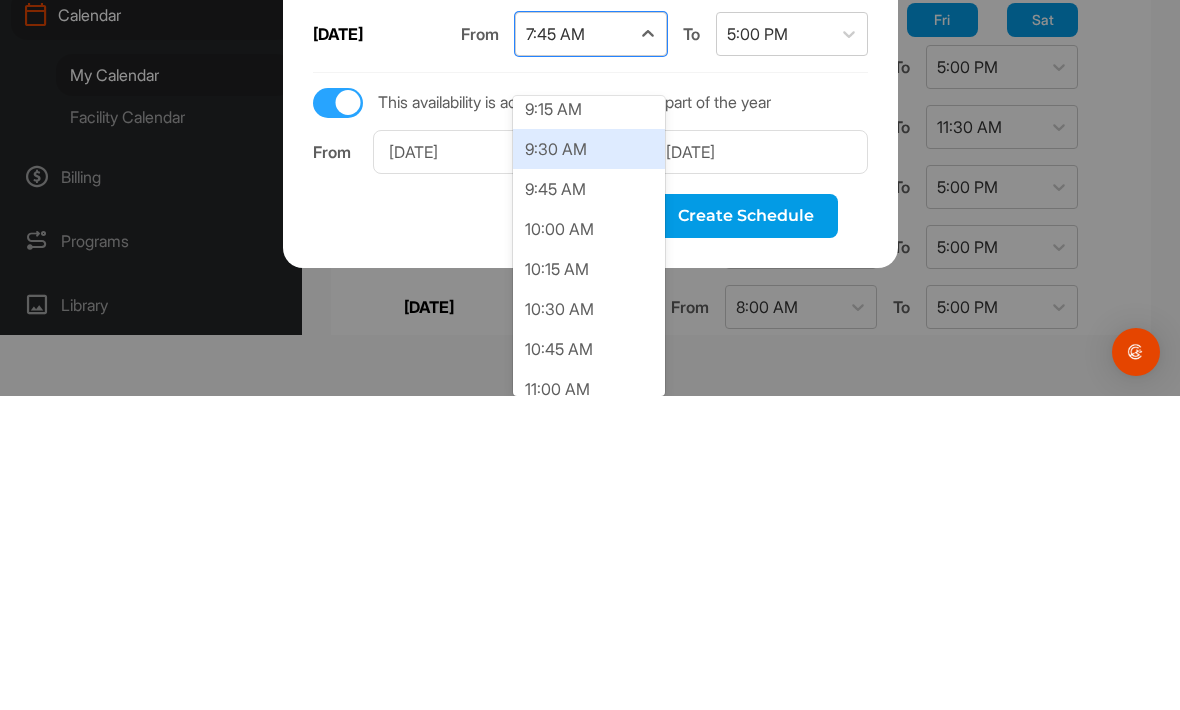 click on "9:30 AM" at bounding box center (589, 463) 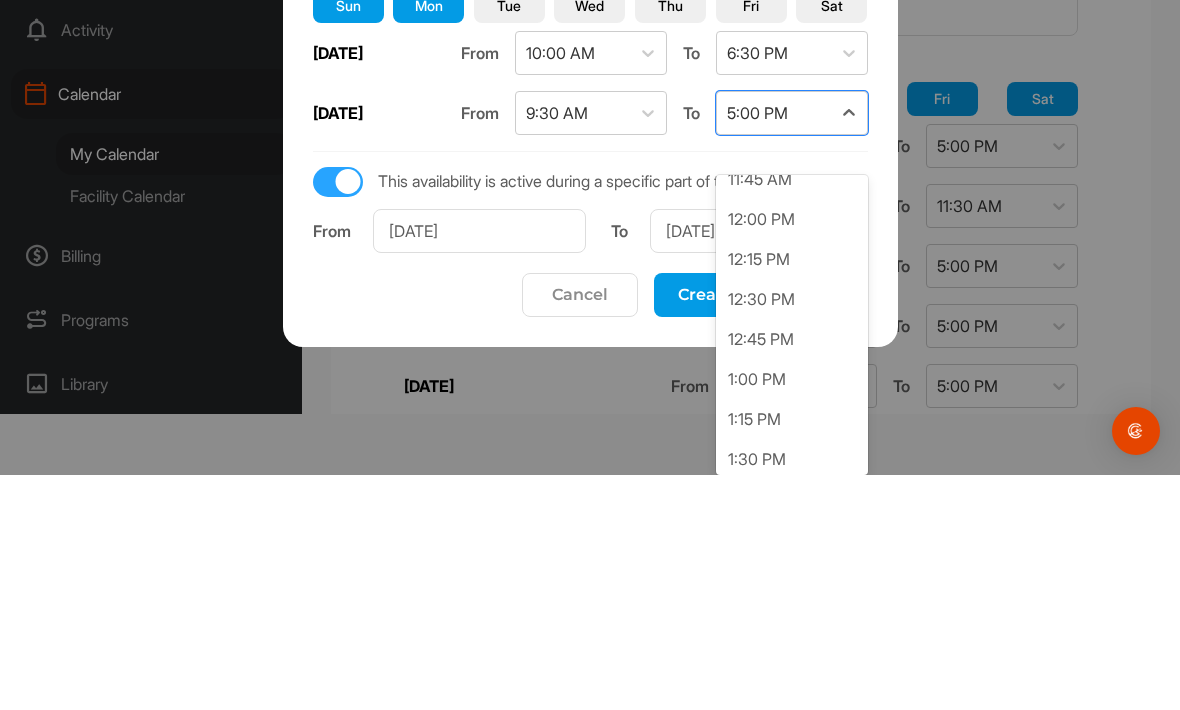 scroll, scrollTop: 1899, scrollLeft: 0, axis: vertical 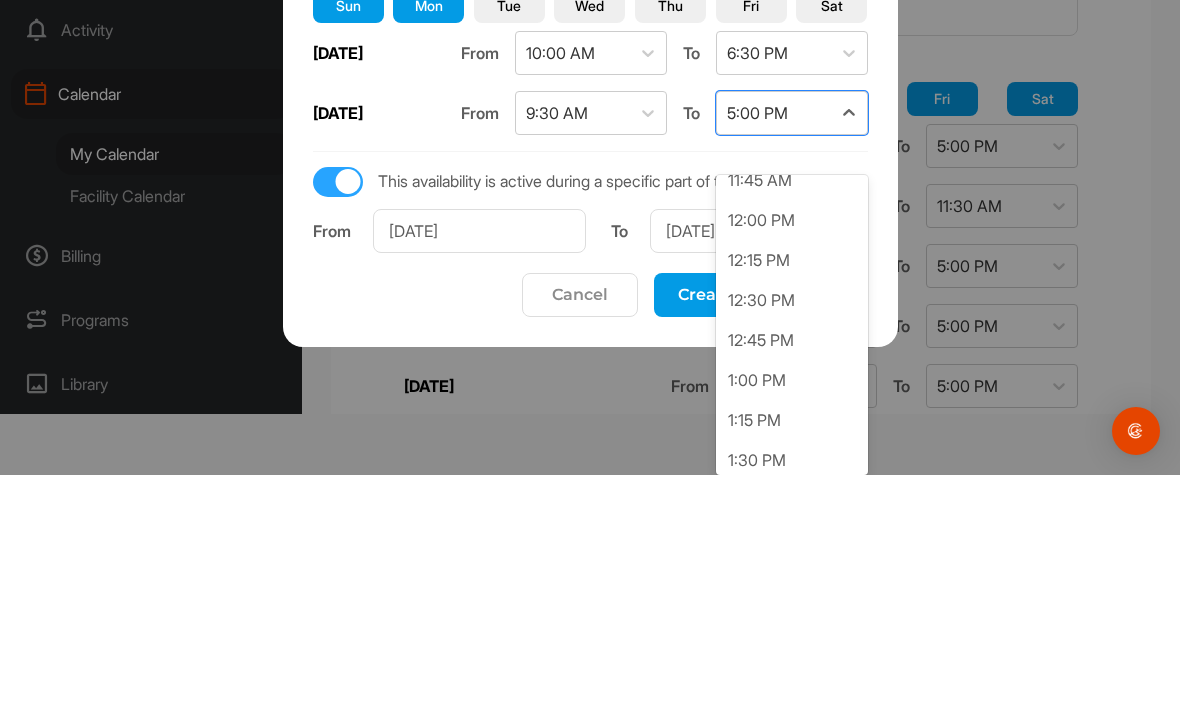 click on "12:00 PM" at bounding box center (792, 455) 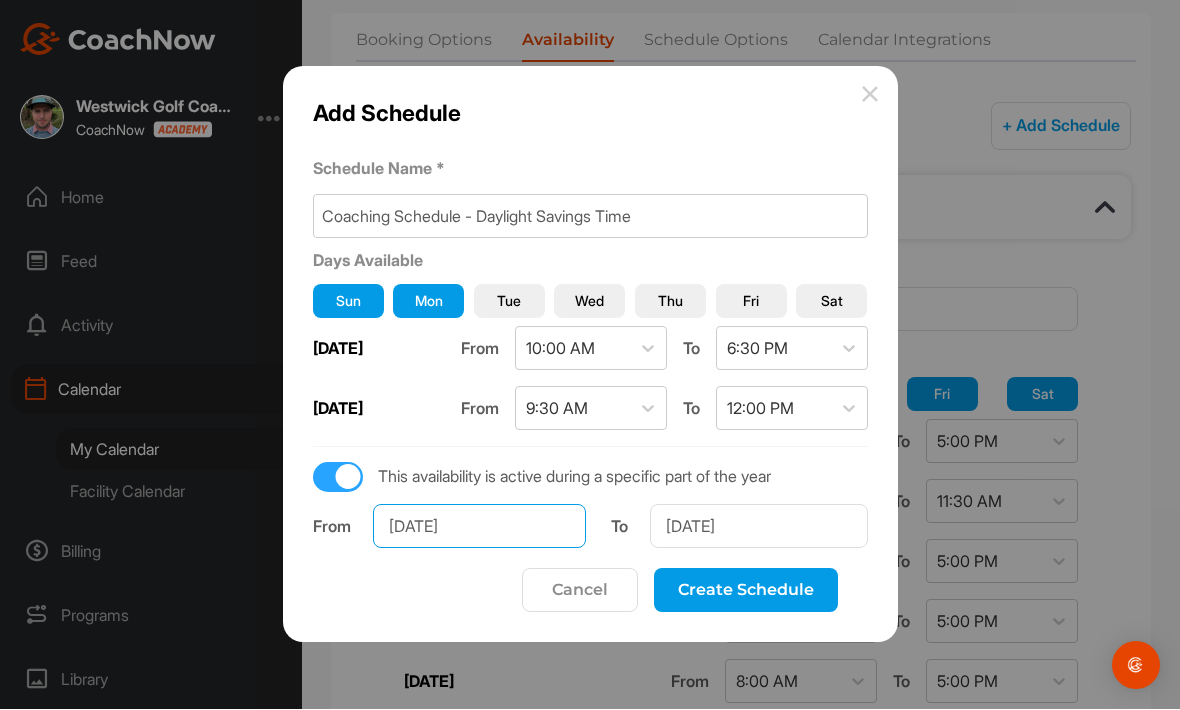 click on "[DATE]" at bounding box center (480, 527) 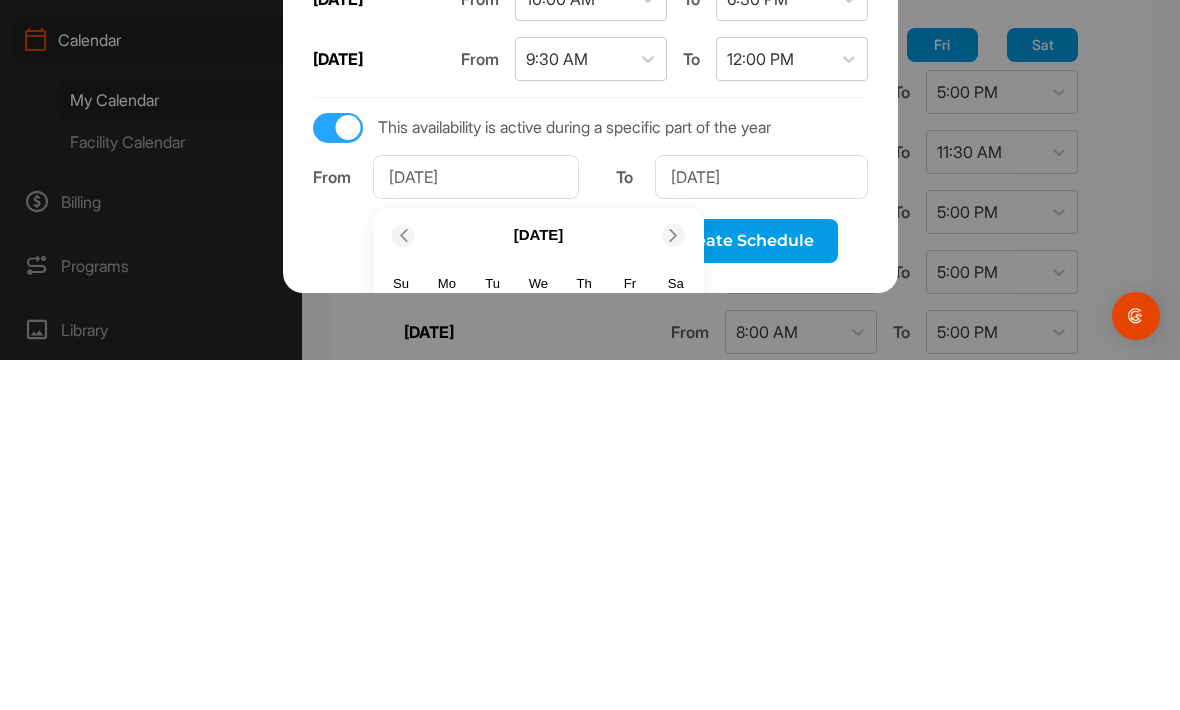 click at bounding box center [674, 584] 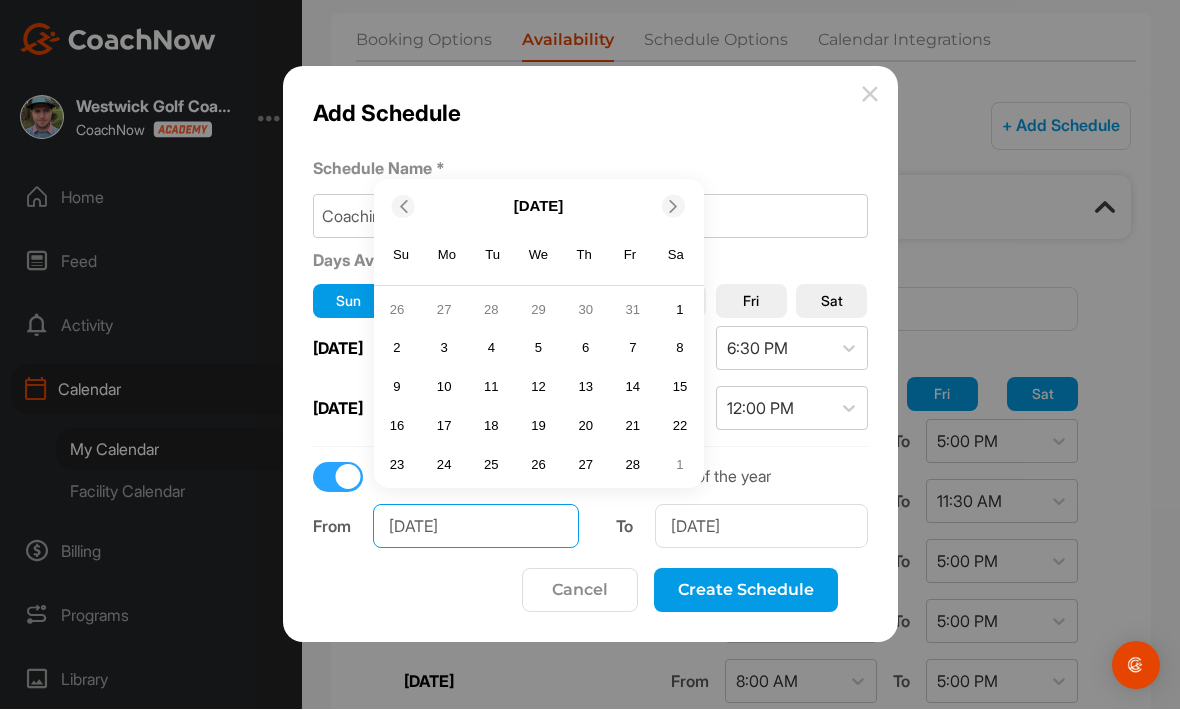 click on "[DATE]" at bounding box center (476, 527) 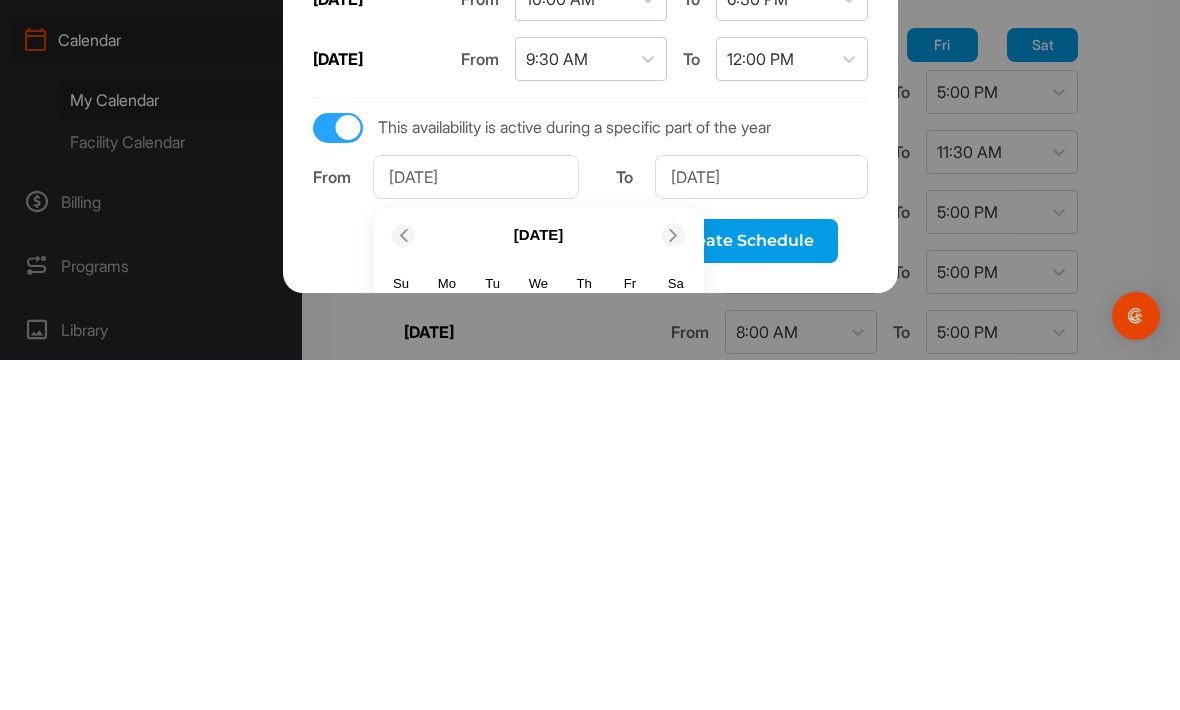 click at bounding box center (674, 584) 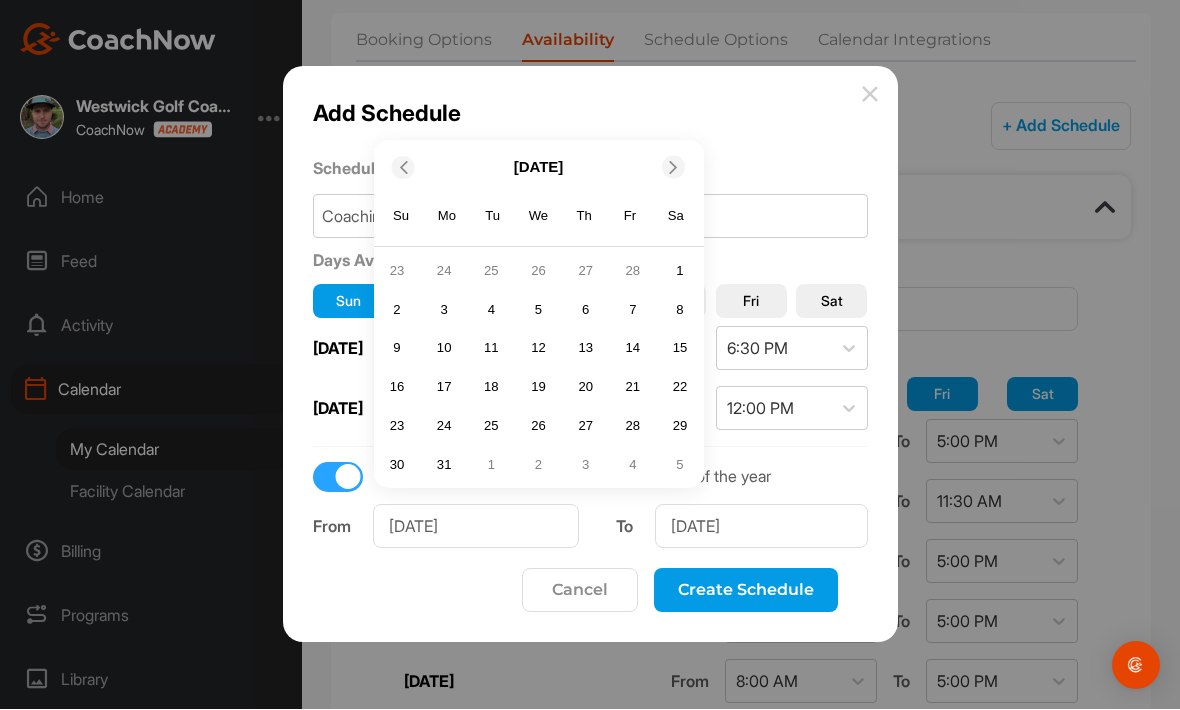 click on "[DATE]" at bounding box center (539, 168) 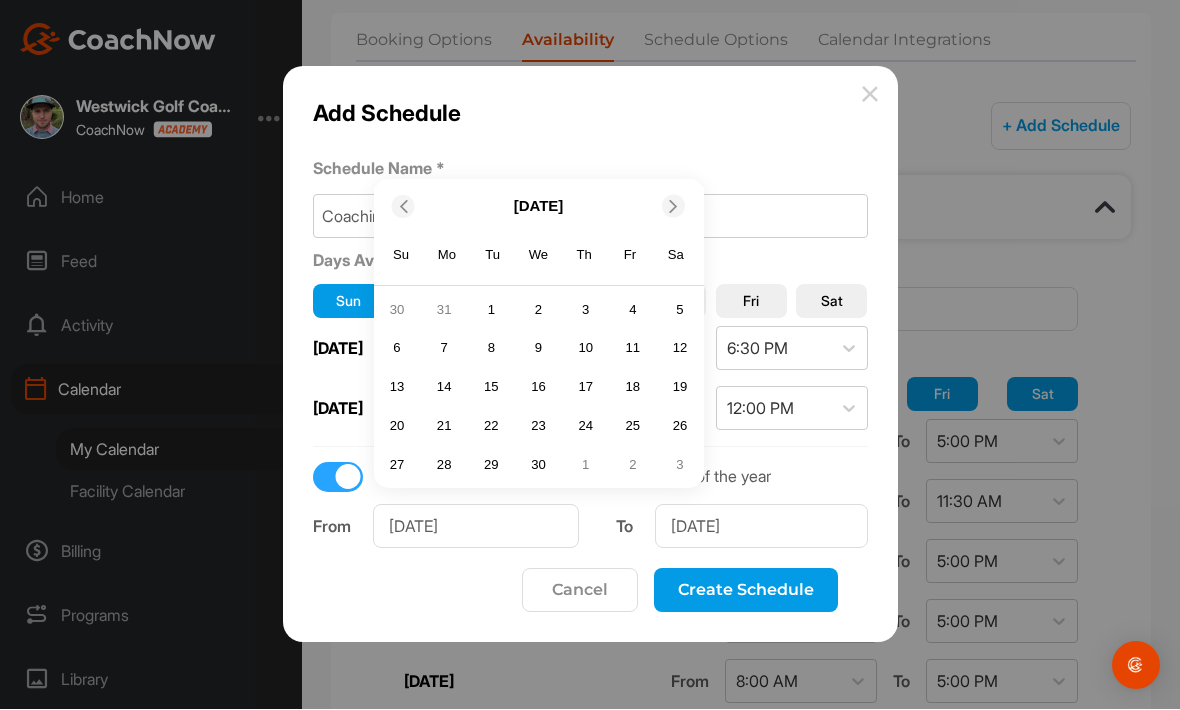 click on "[DATE]" at bounding box center [539, 207] 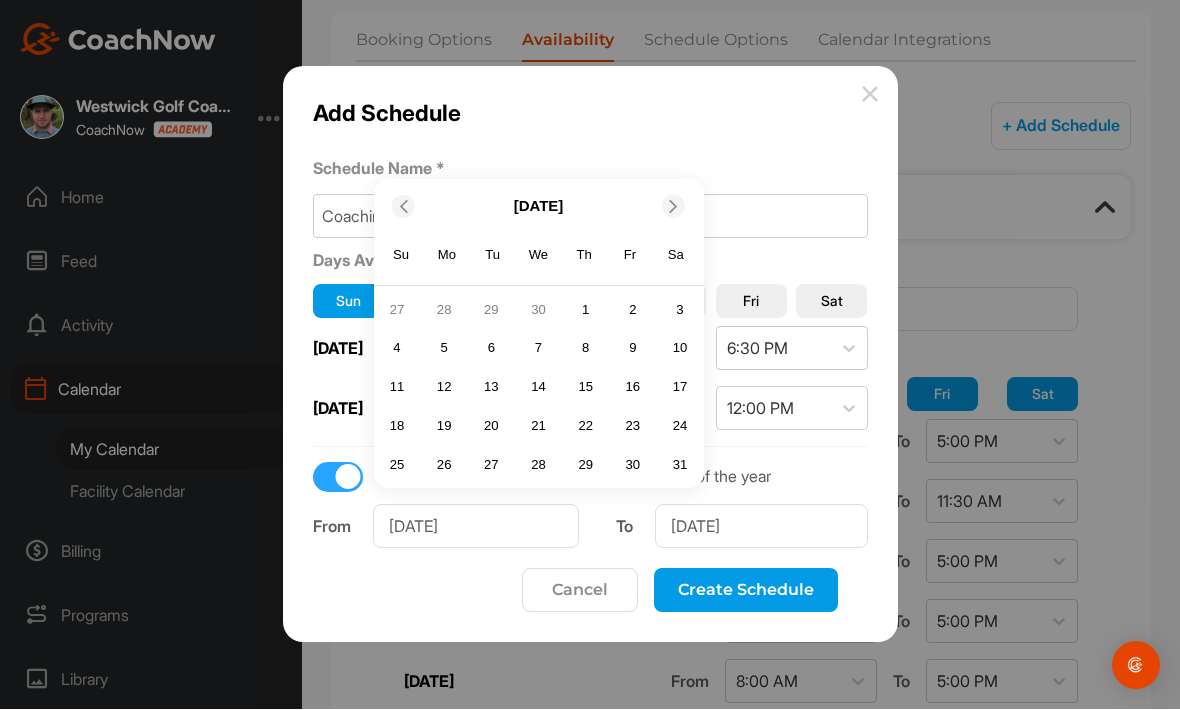 click at bounding box center [676, 206] 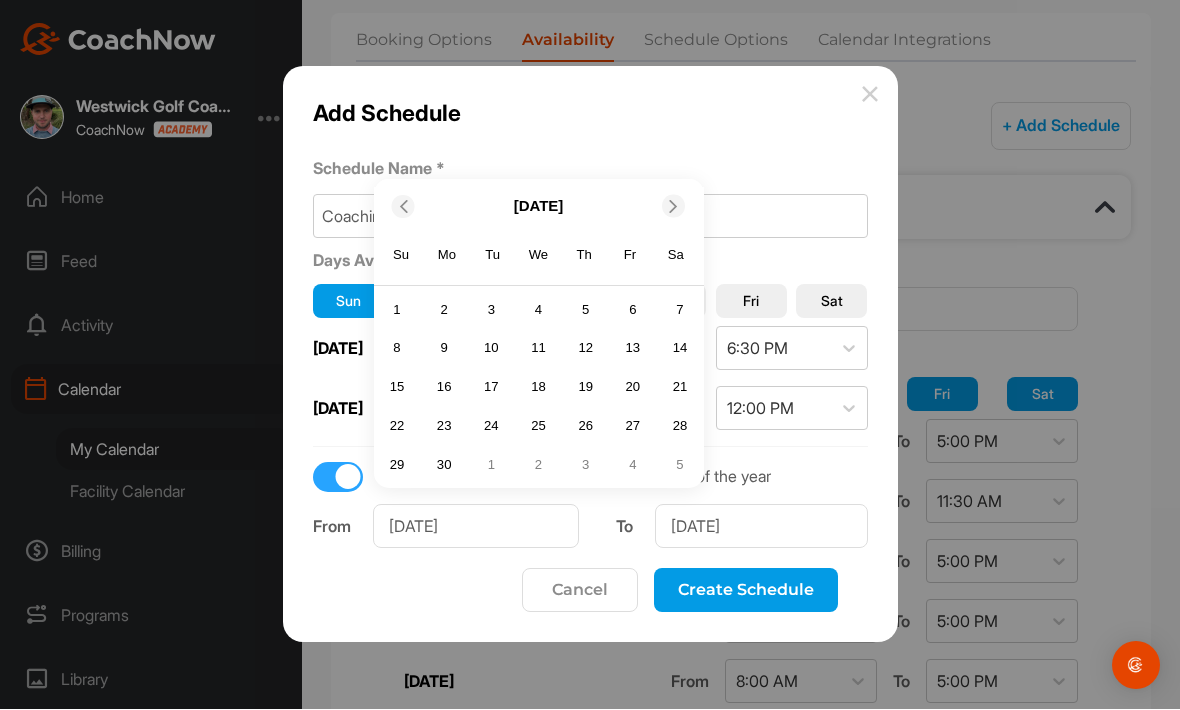 click at bounding box center (676, 206) 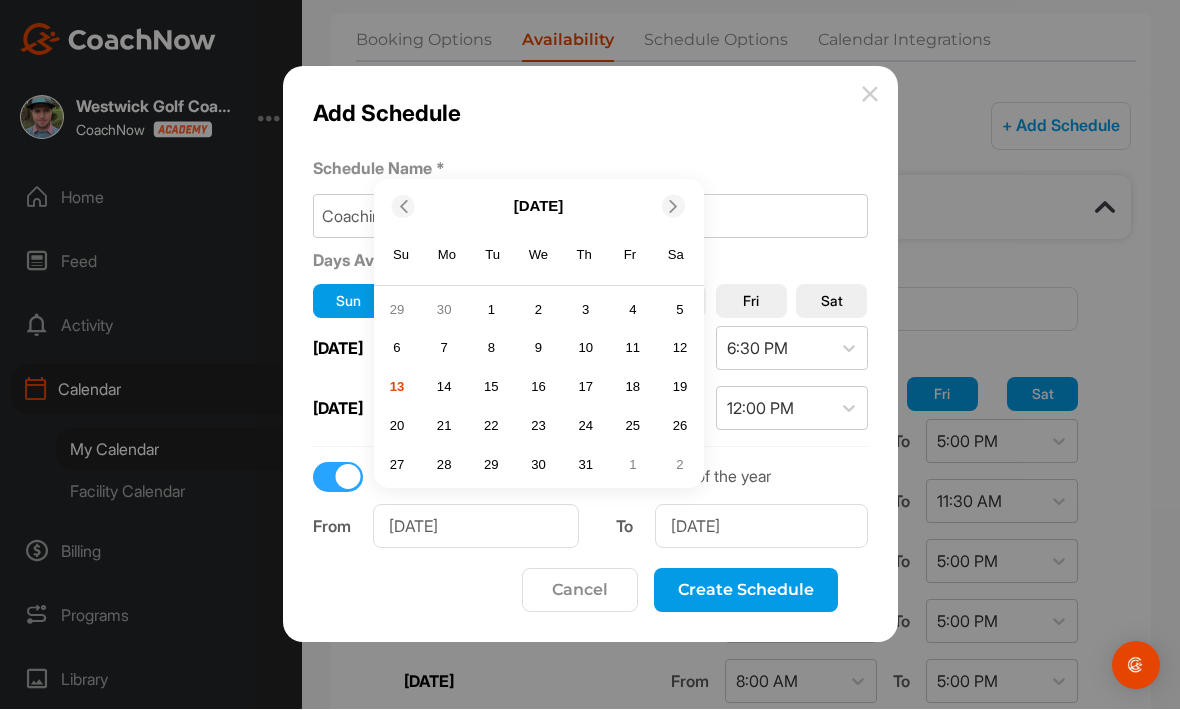 click at bounding box center (676, 206) 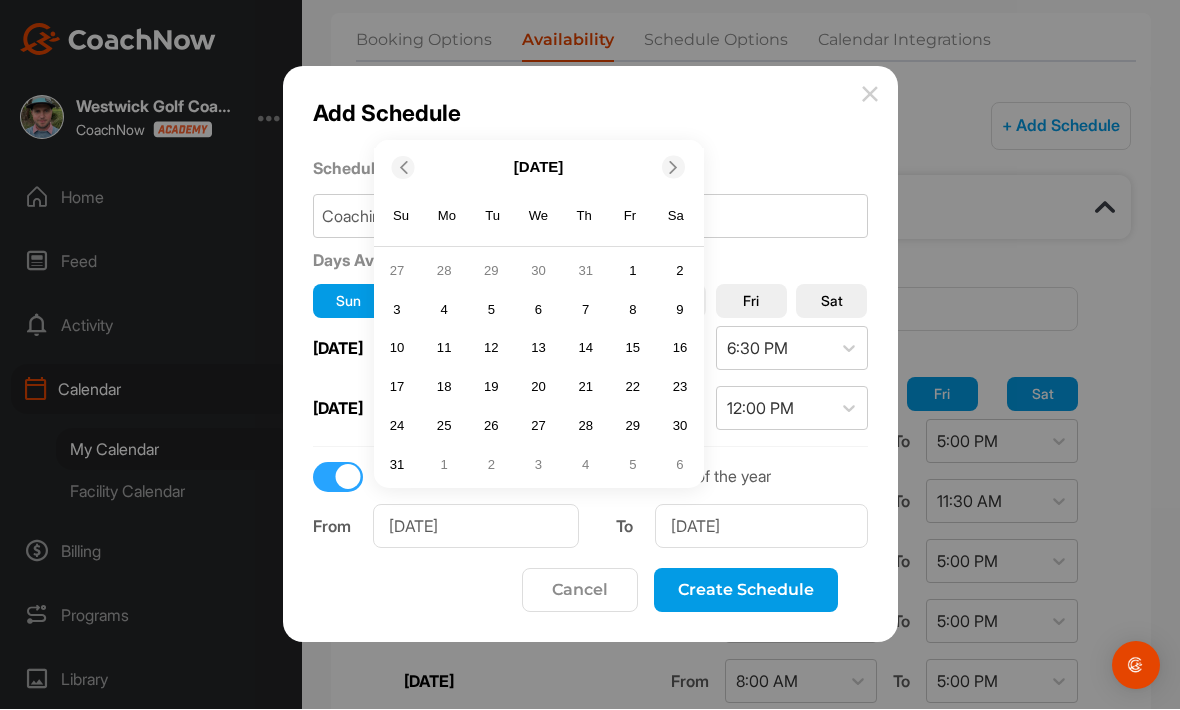 click on "Su Mo Tu We Th Fr Sa" at bounding box center [539, 217] 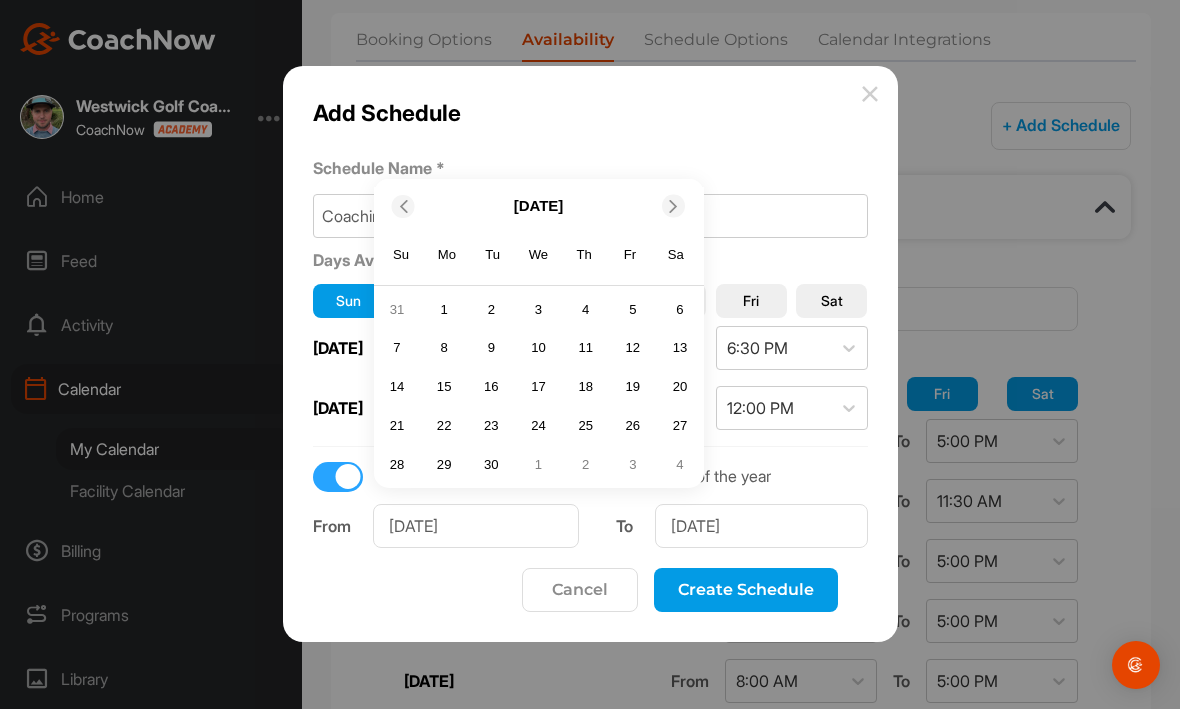 click on "[DATE]" at bounding box center [539, 207] 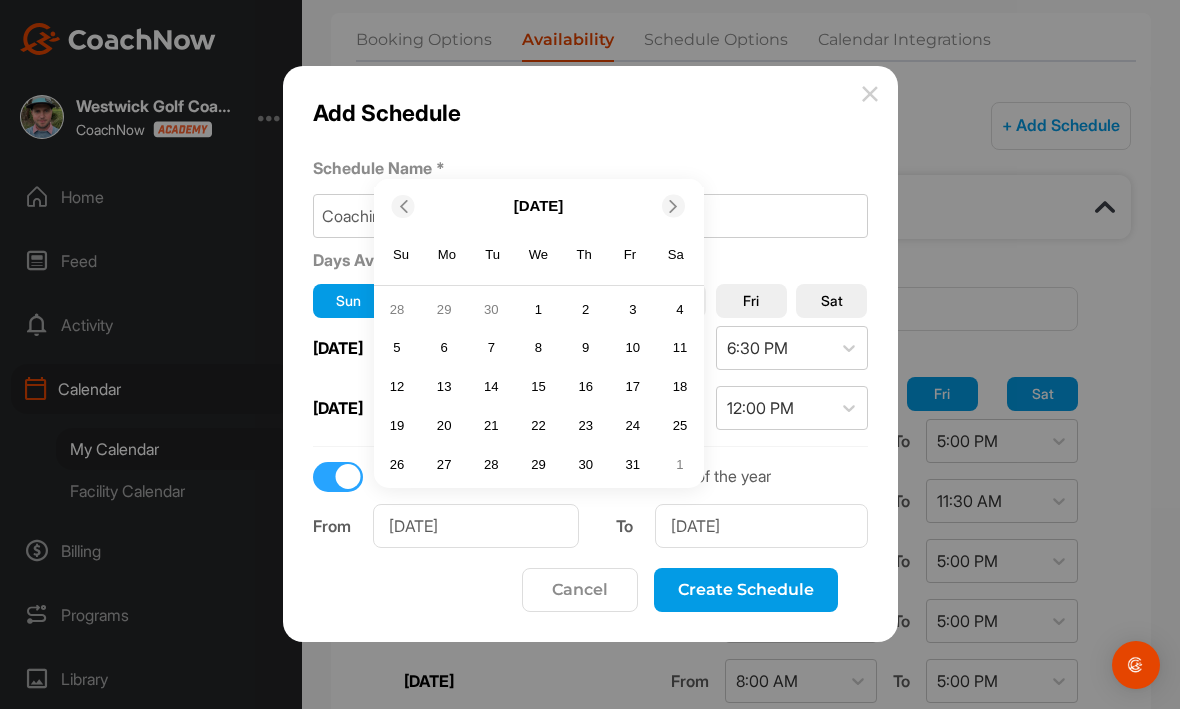 click on "5" at bounding box center (397, 349) 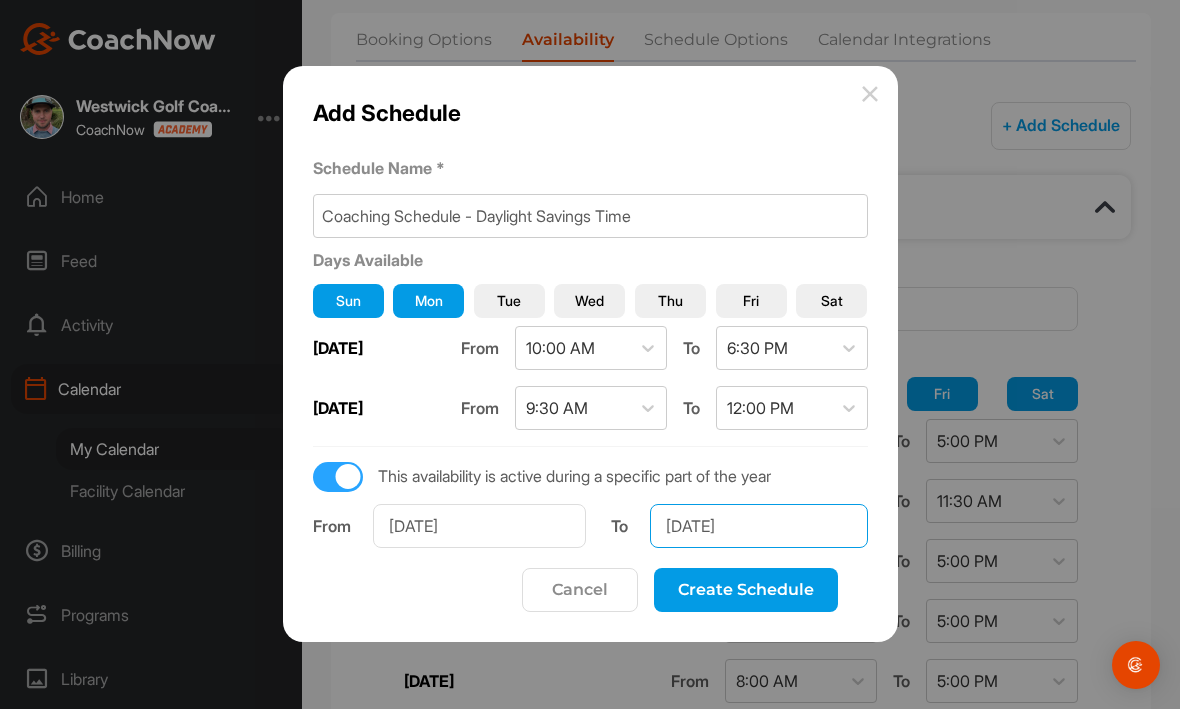 click on "[DATE]" at bounding box center [758, 527] 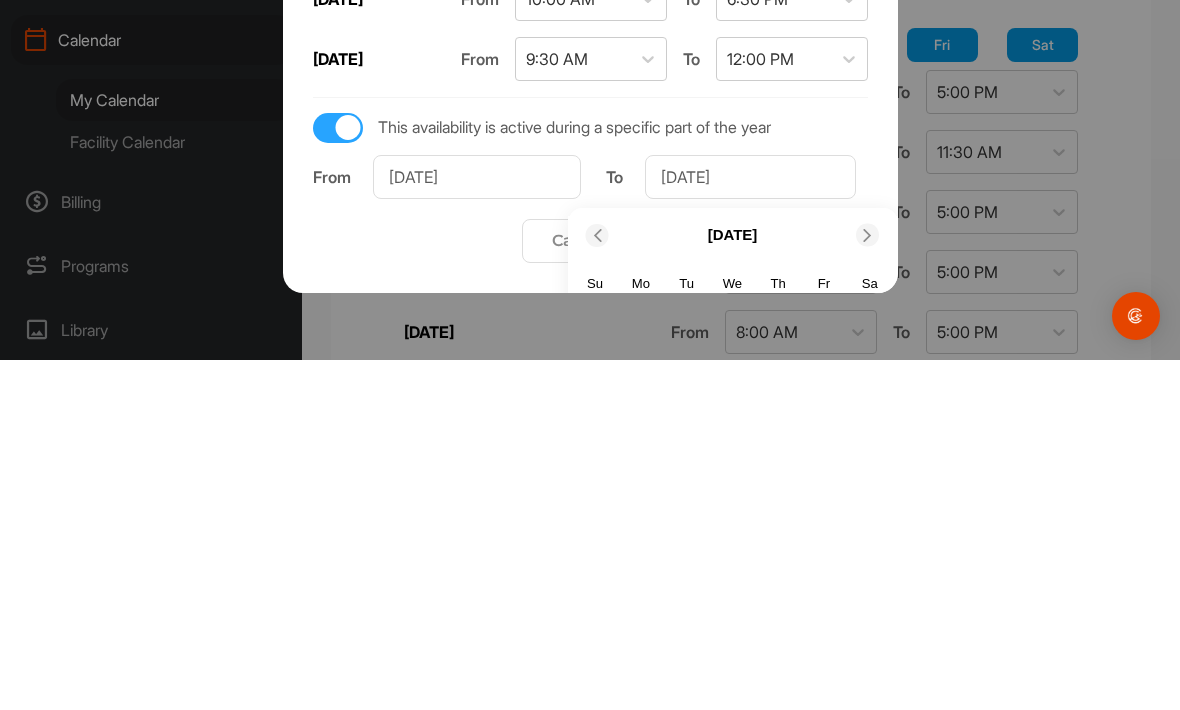 click at bounding box center (868, 584) 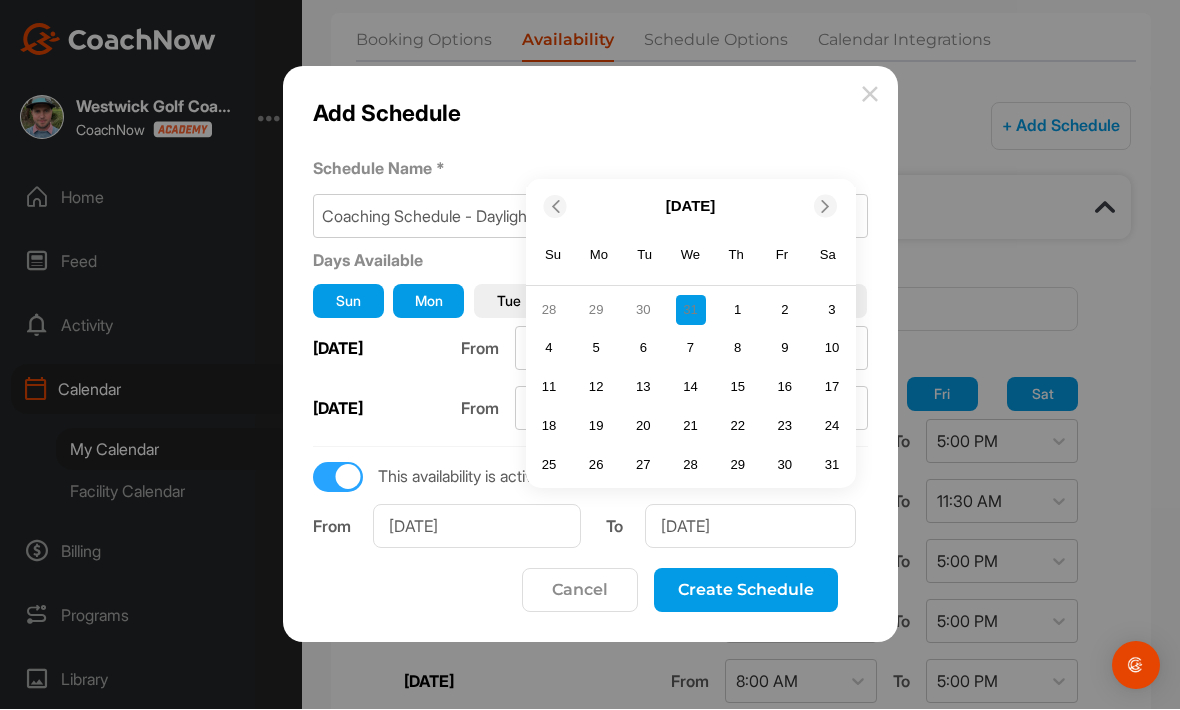 click at bounding box center (826, 206) 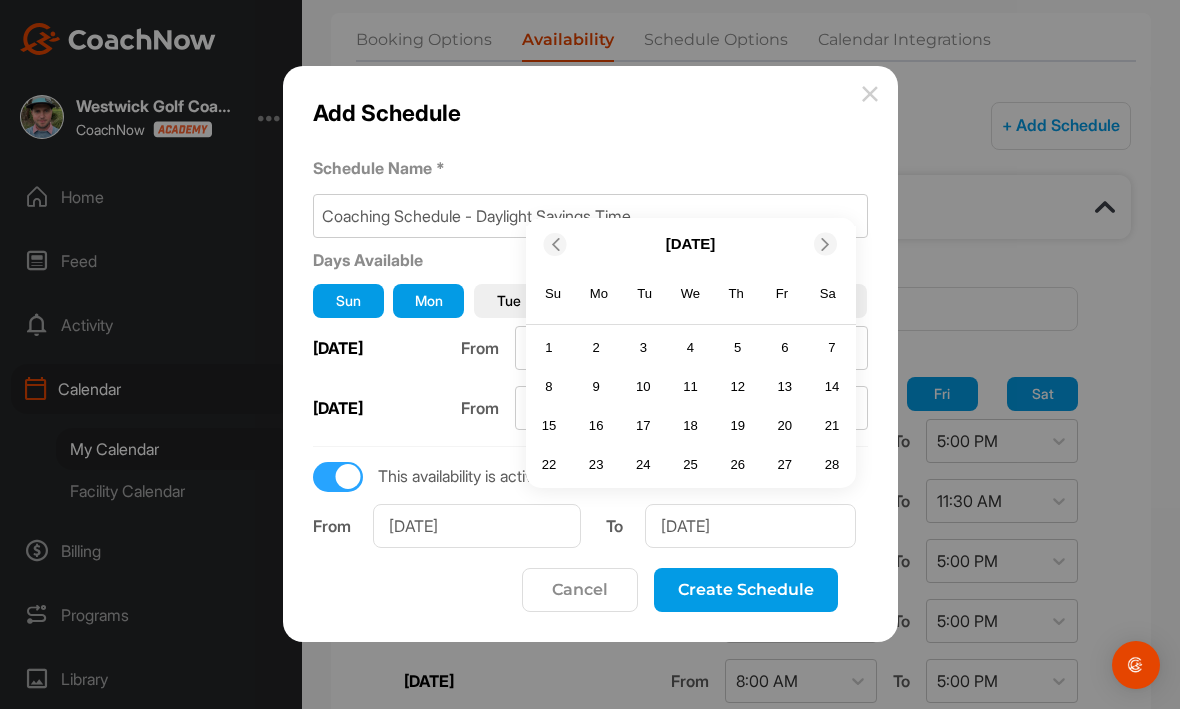 click at bounding box center (826, 245) 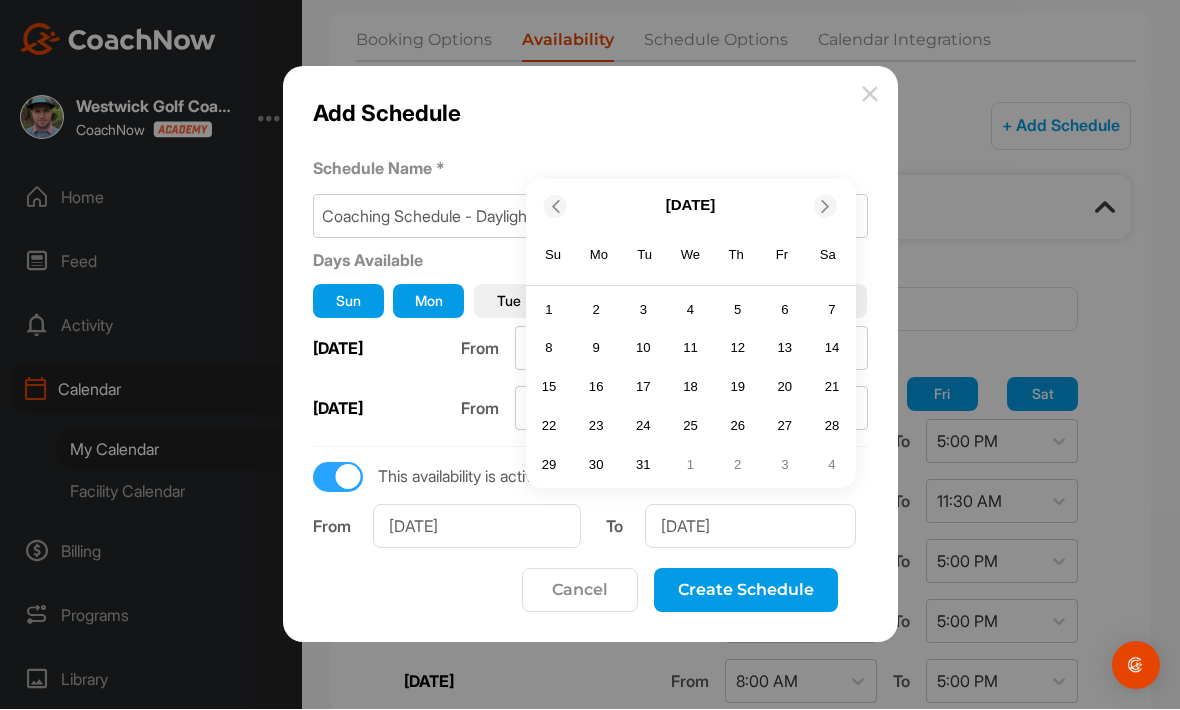 click at bounding box center (826, 206) 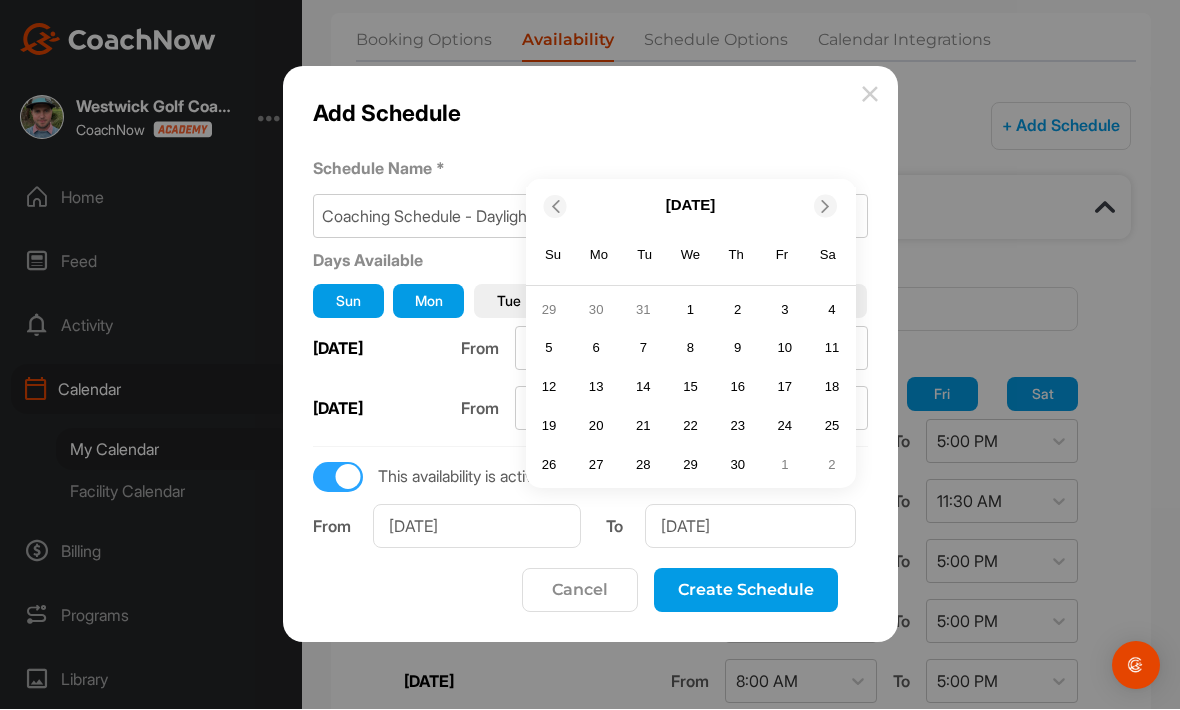 click at bounding box center [826, 206] 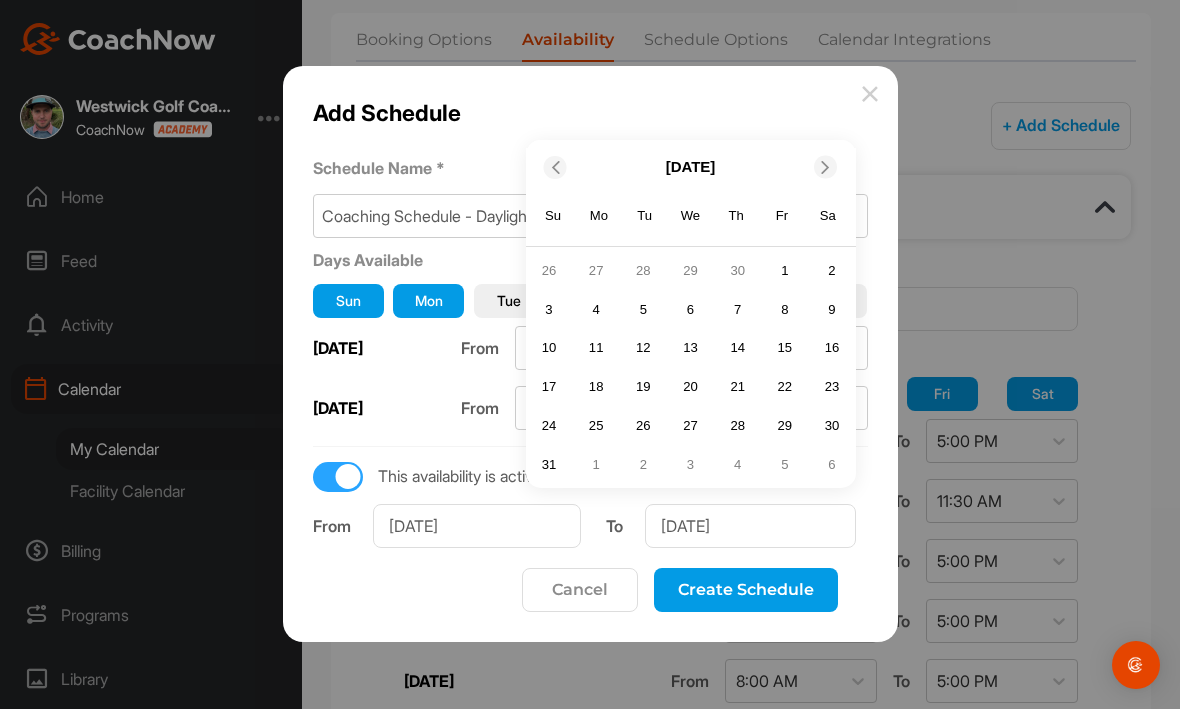 click at bounding box center [555, 168] 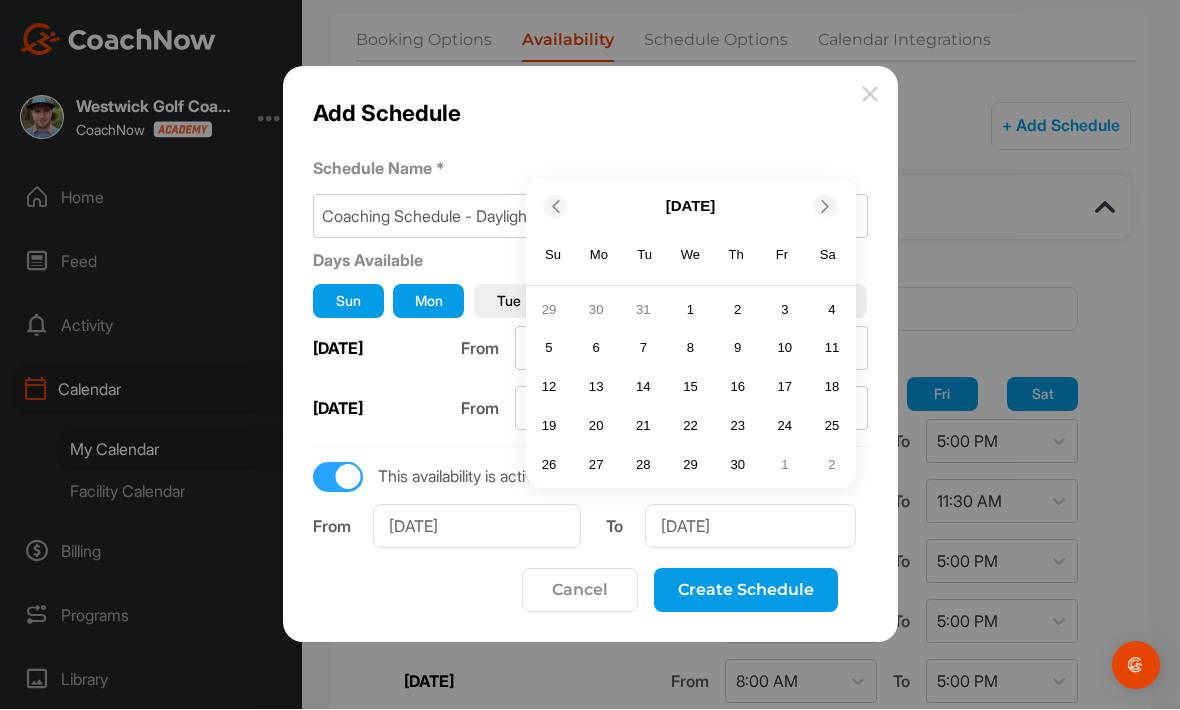 click on "5" at bounding box center (549, 349) 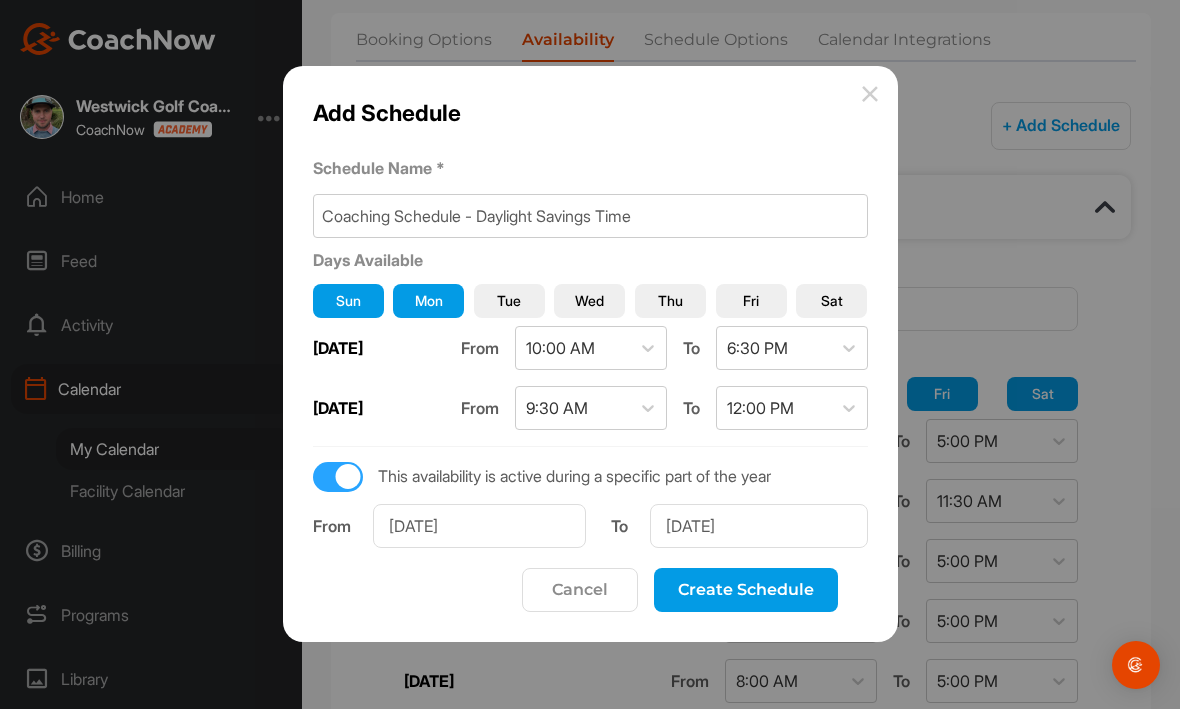 click on "Thu" at bounding box center [670, 302] 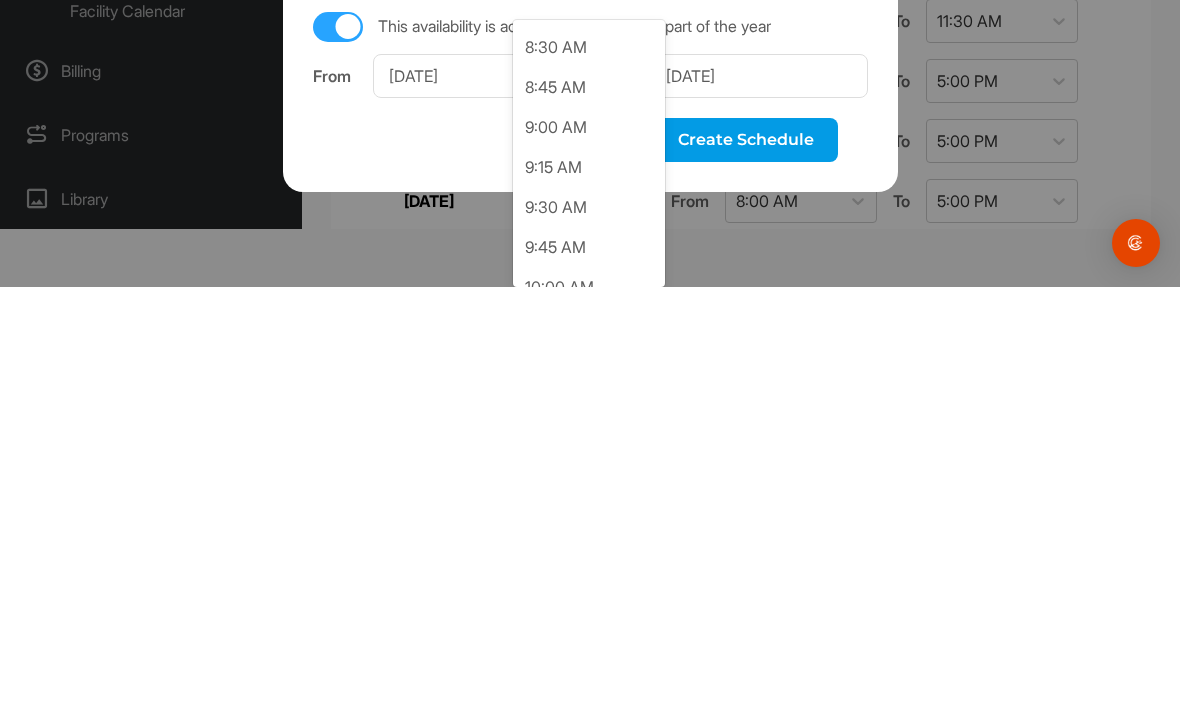 scroll, scrollTop: 1358, scrollLeft: 0, axis: vertical 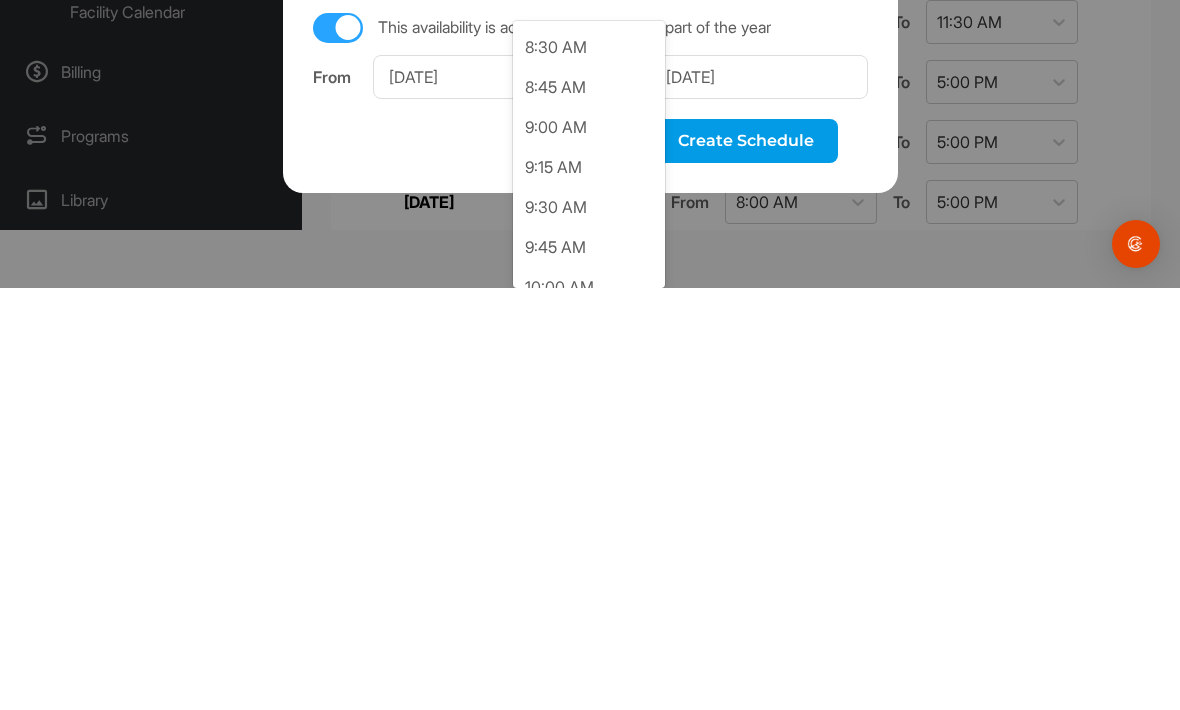 click on "9:30 AM" at bounding box center (589, 629) 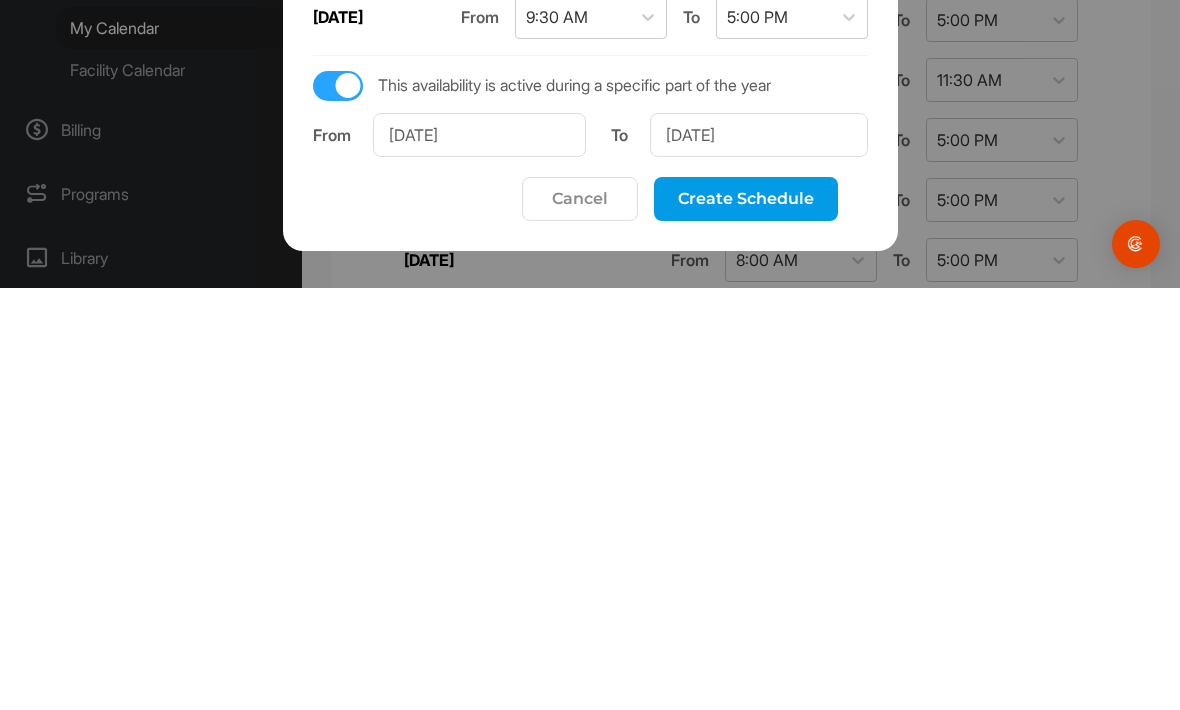 scroll, scrollTop: 66, scrollLeft: 0, axis: vertical 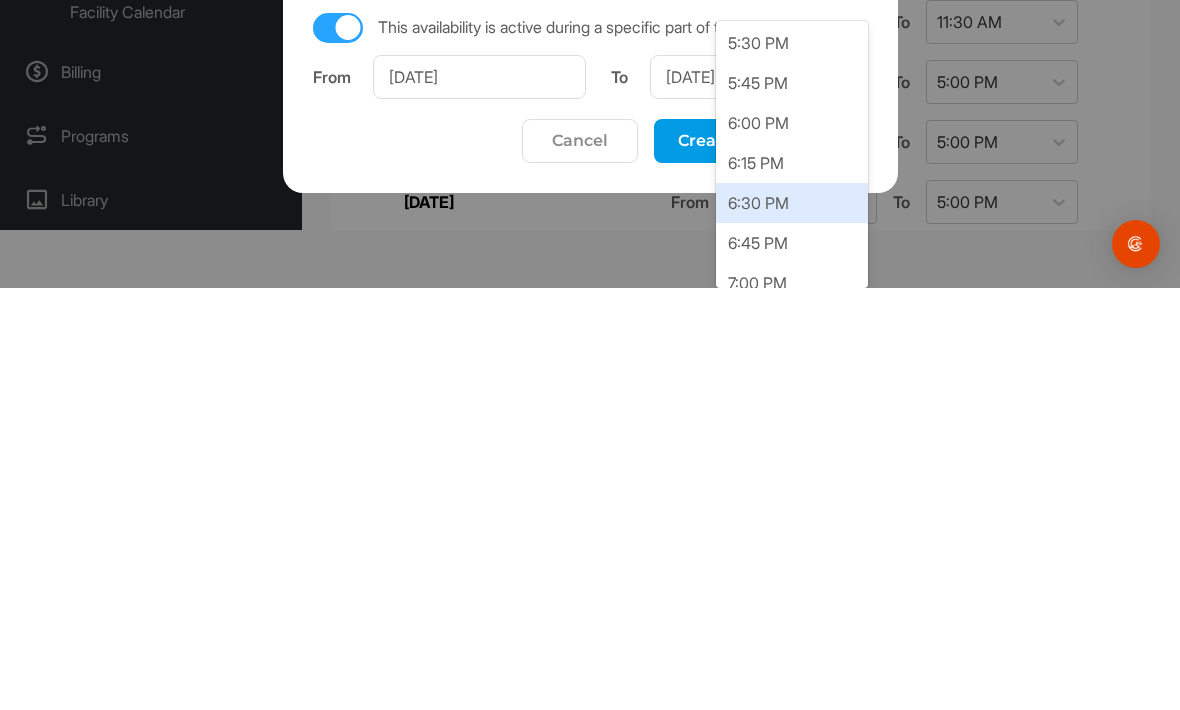 click on "6:30 PM" at bounding box center [792, 625] 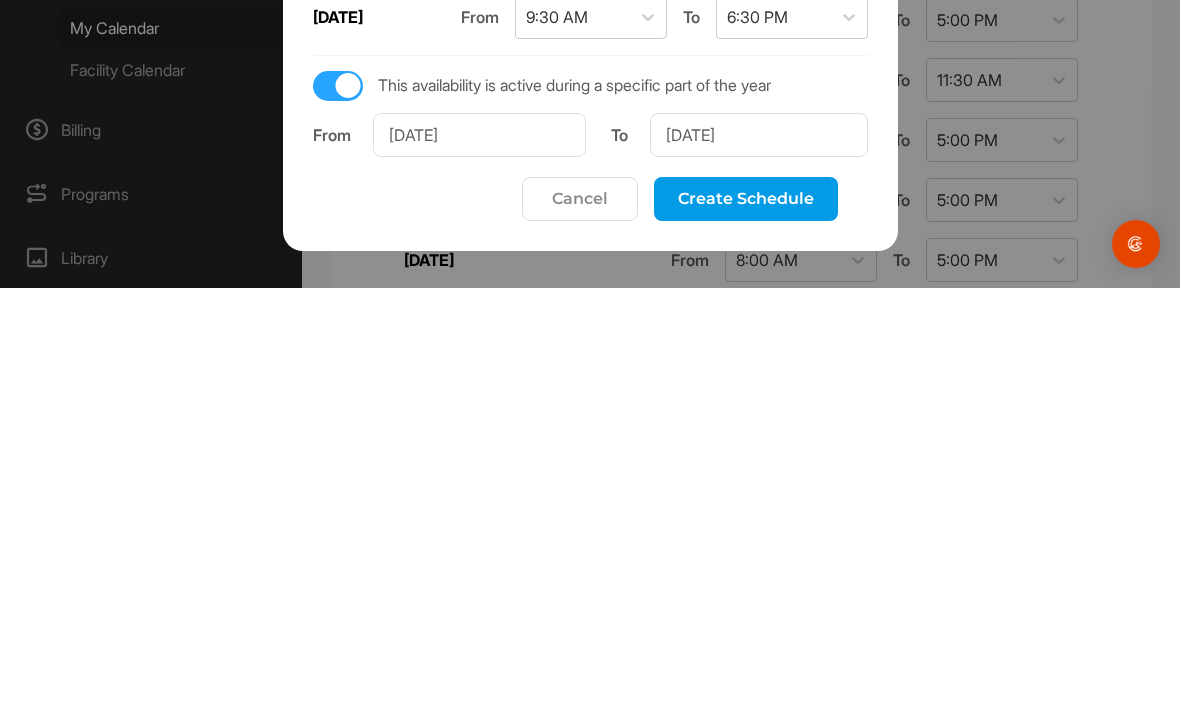 scroll, scrollTop: 66, scrollLeft: 0, axis: vertical 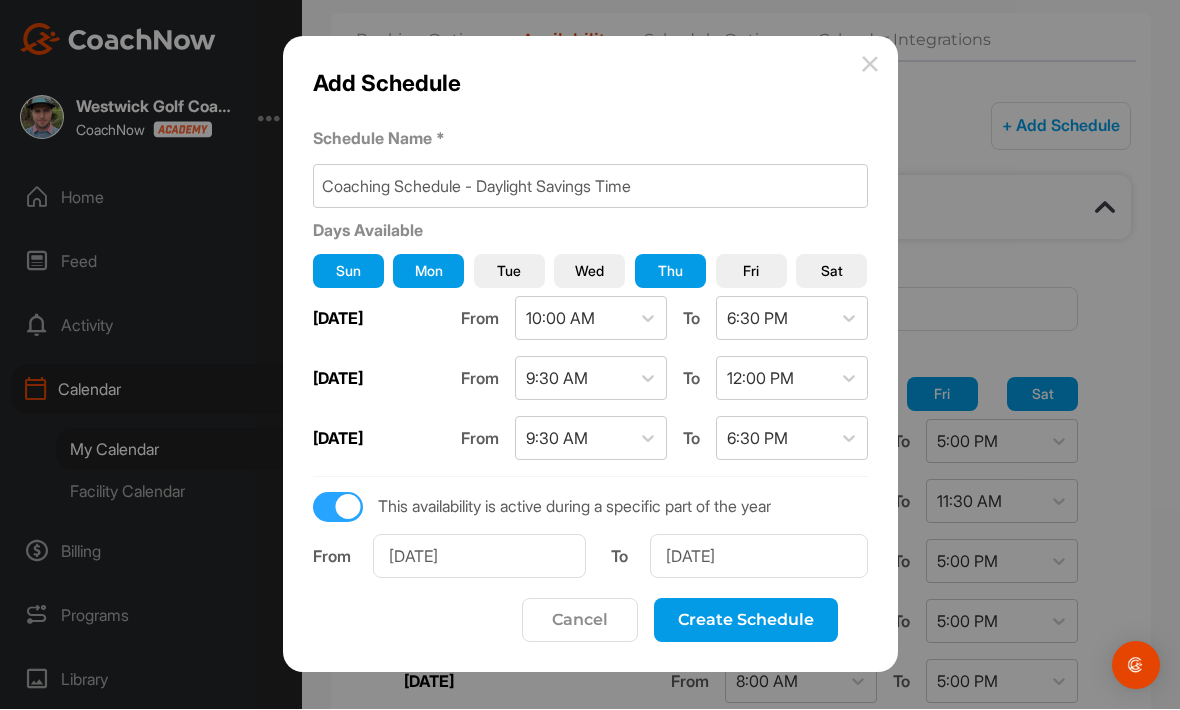click on "Fri" at bounding box center (751, 272) 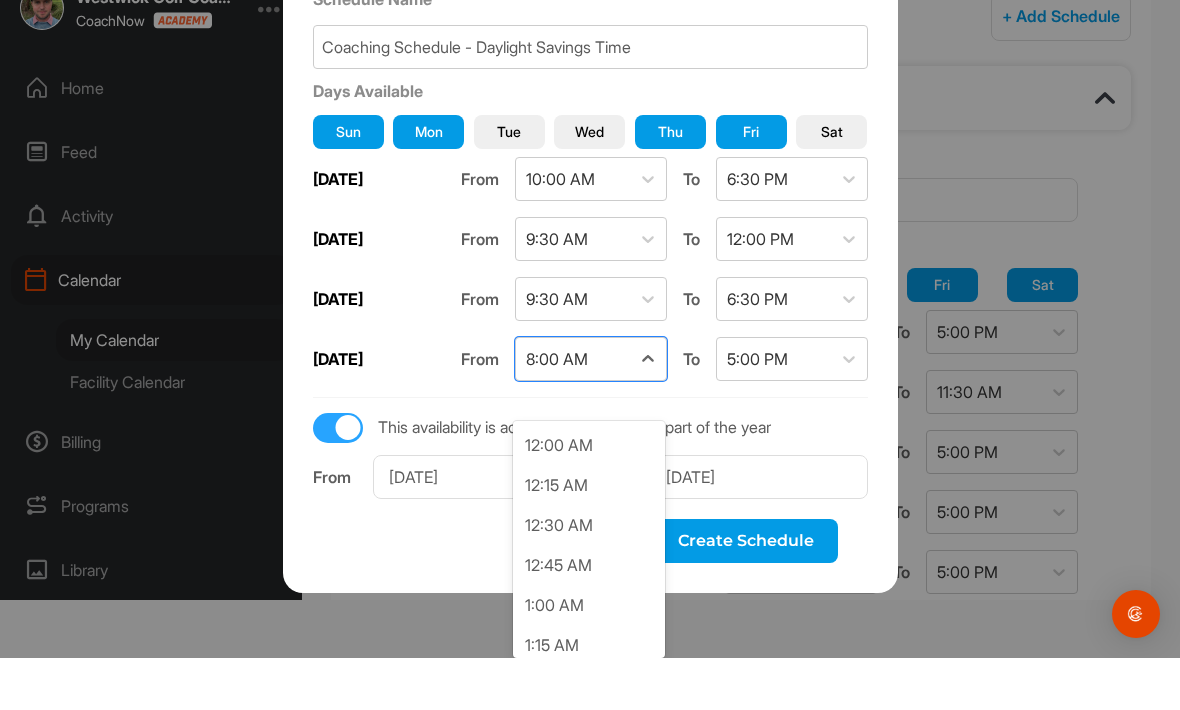 scroll, scrollTop: 1037, scrollLeft: 0, axis: vertical 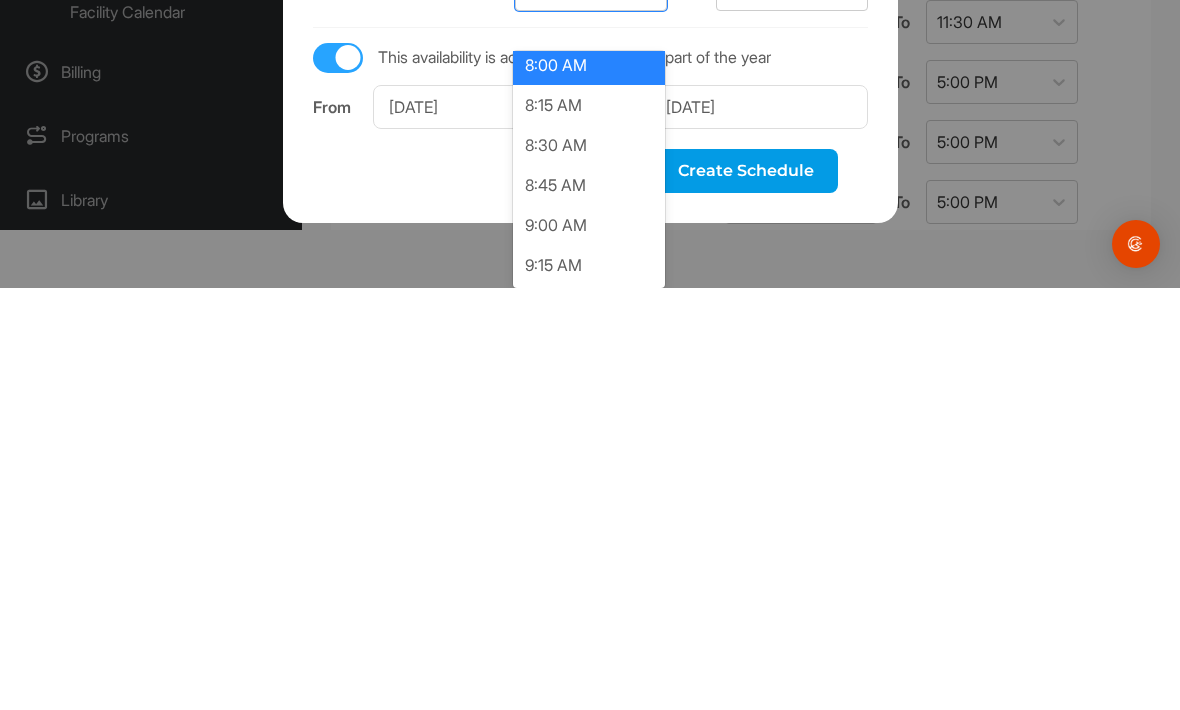 click on "8:30 AM" at bounding box center (589, 567) 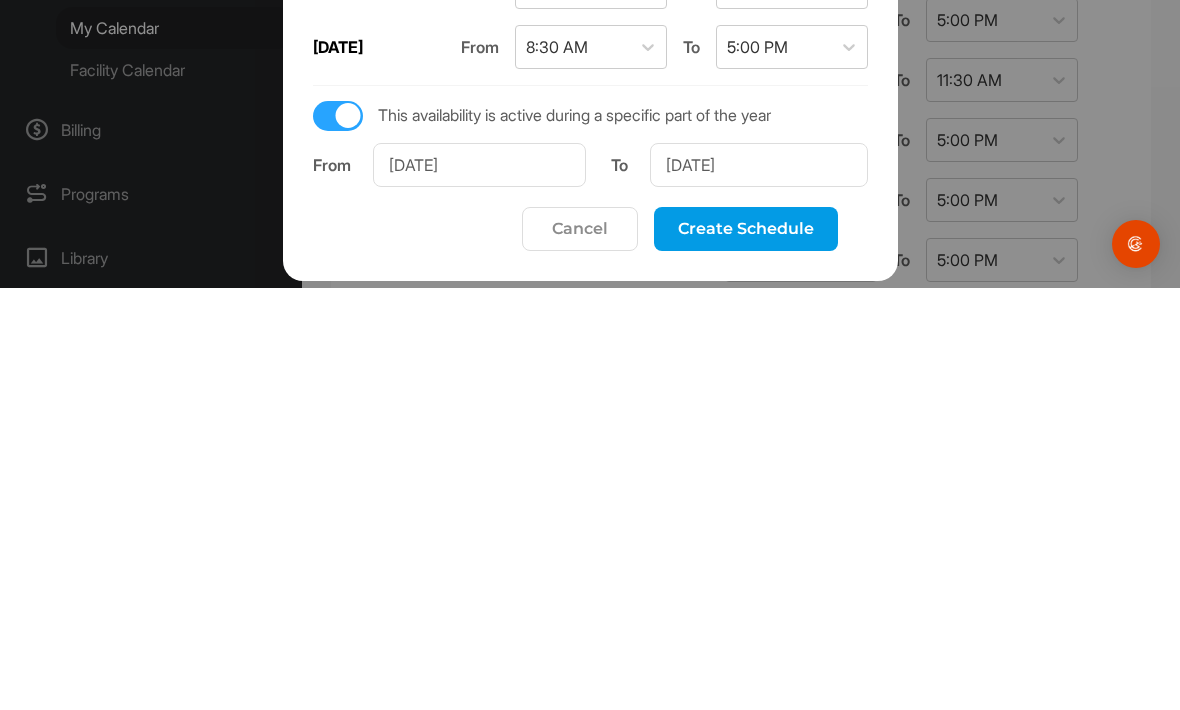 scroll, scrollTop: 66, scrollLeft: 0, axis: vertical 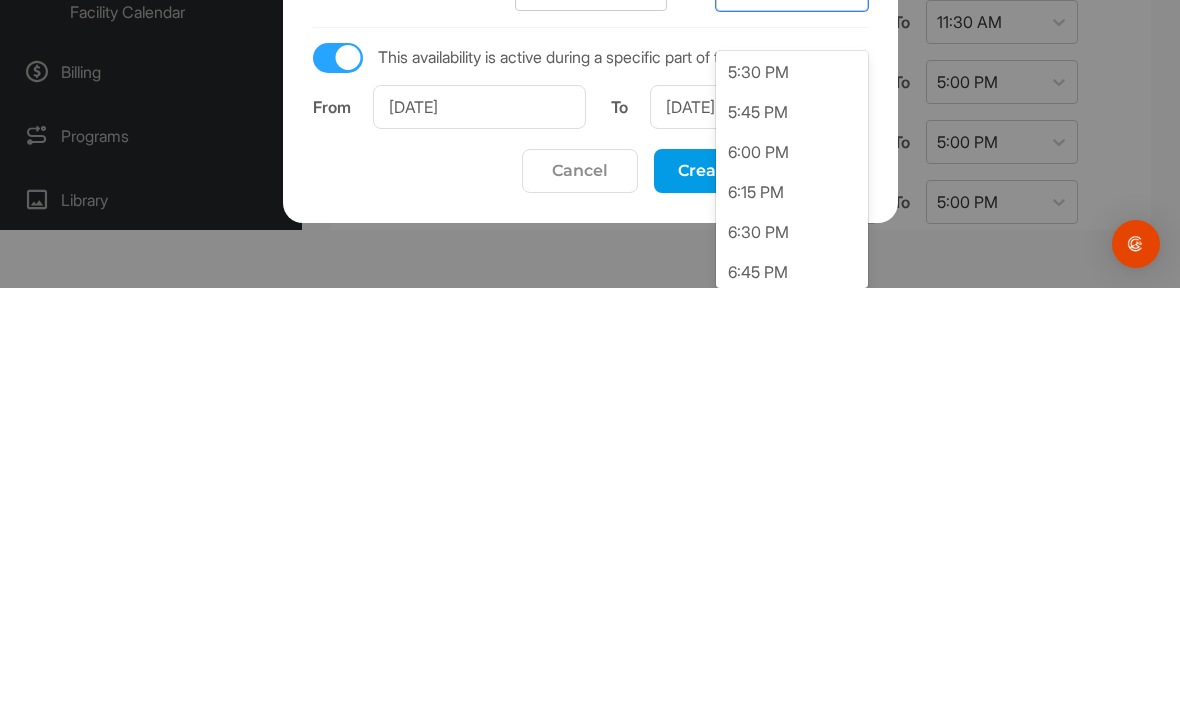 click on "6:30 PM" at bounding box center [792, 654] 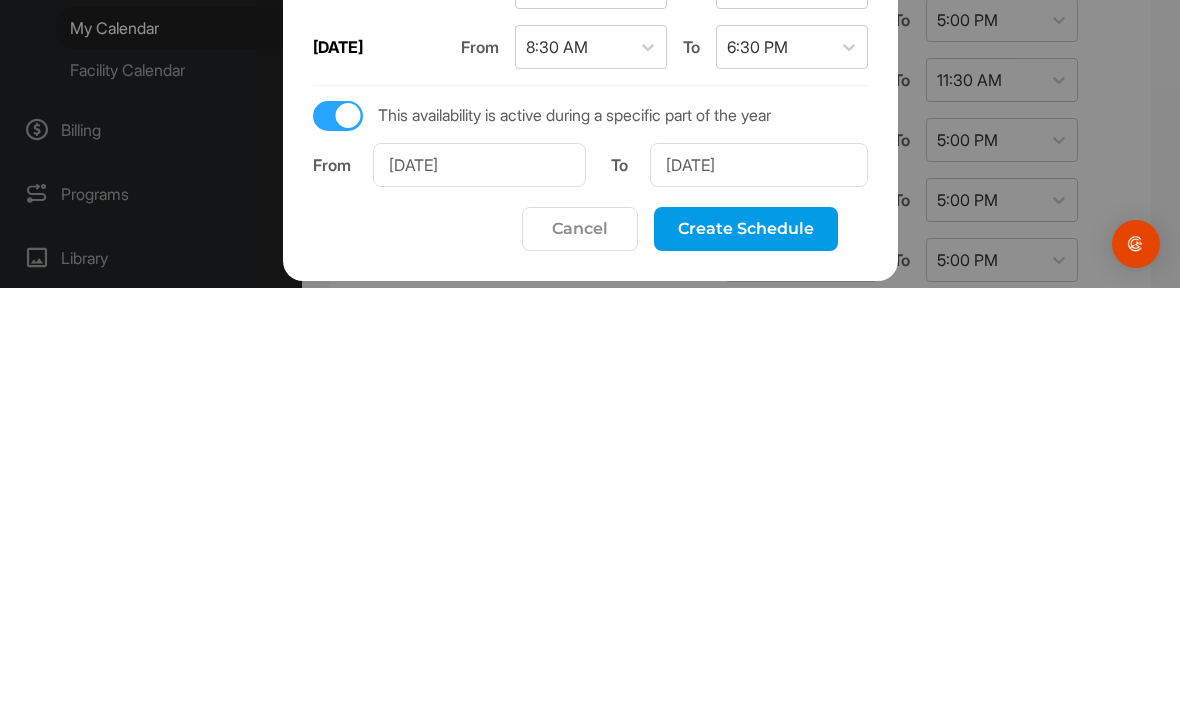scroll, scrollTop: 66, scrollLeft: 0, axis: vertical 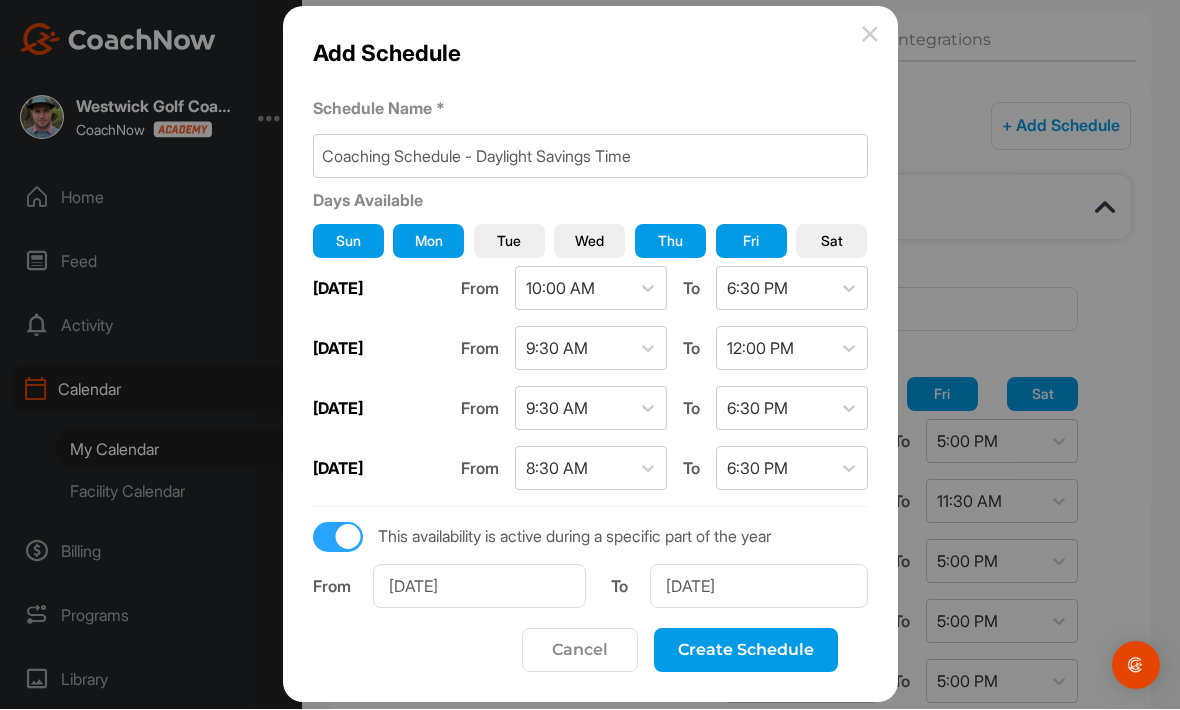 click on "Sat" at bounding box center [832, 241] 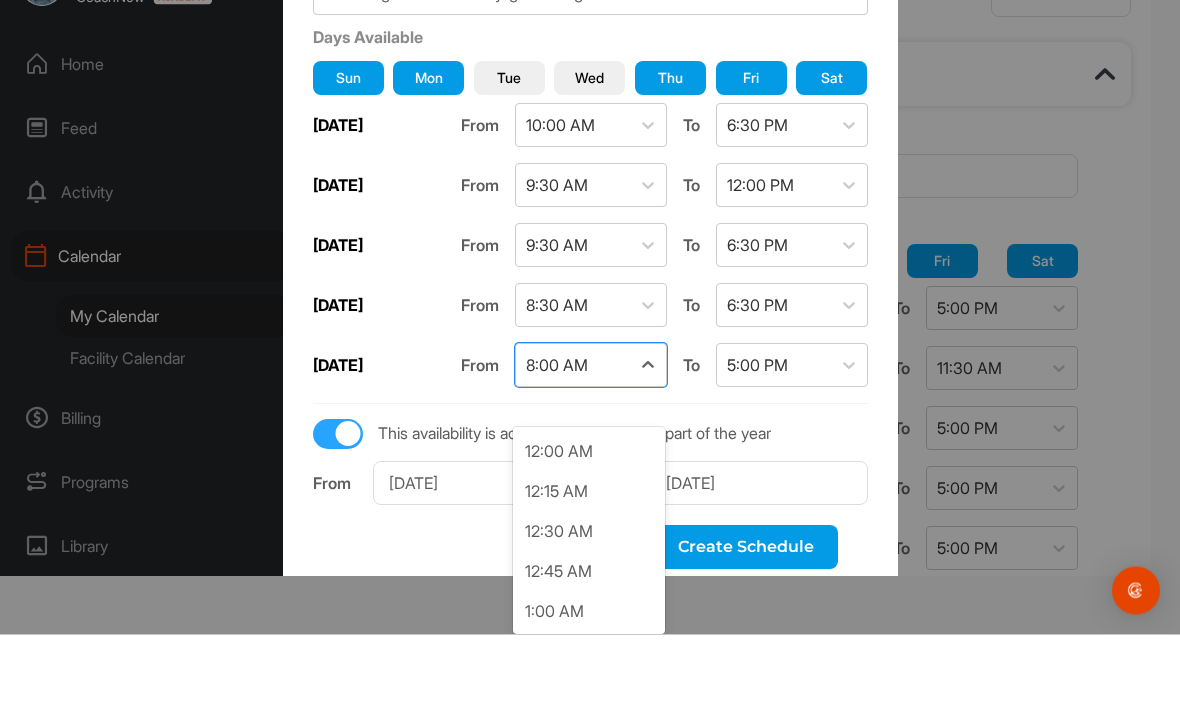 scroll, scrollTop: 1037, scrollLeft: 0, axis: vertical 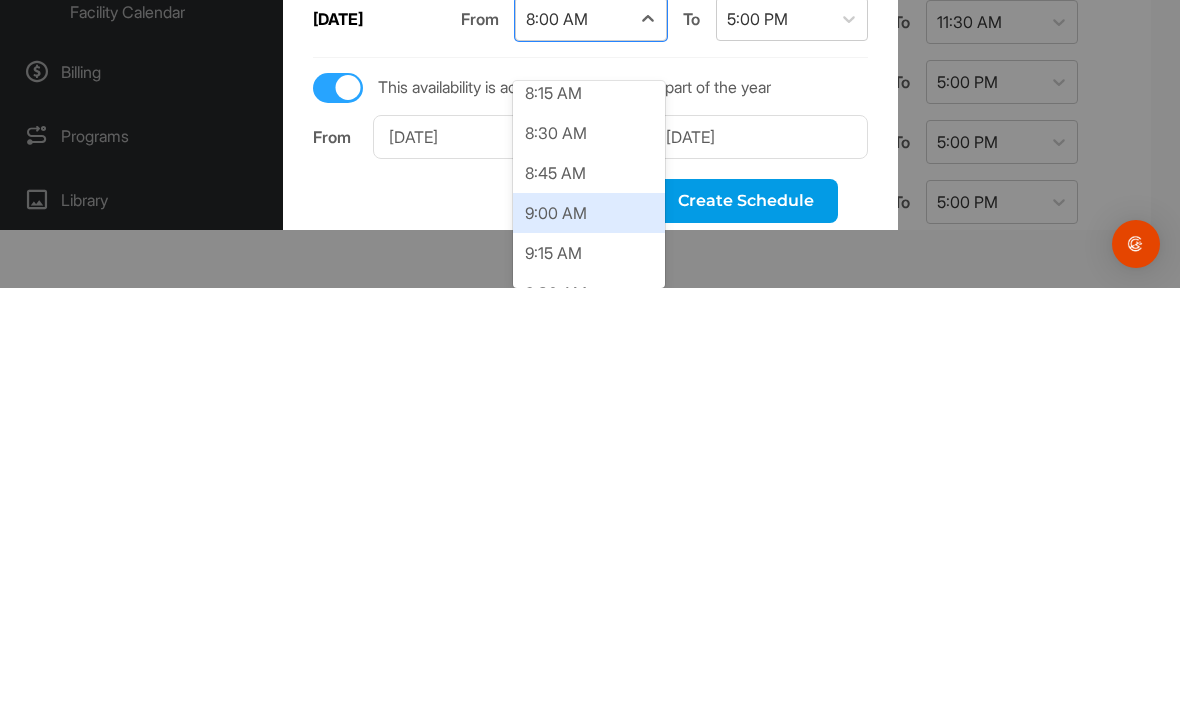 click on "9:00 AM" at bounding box center [589, 635] 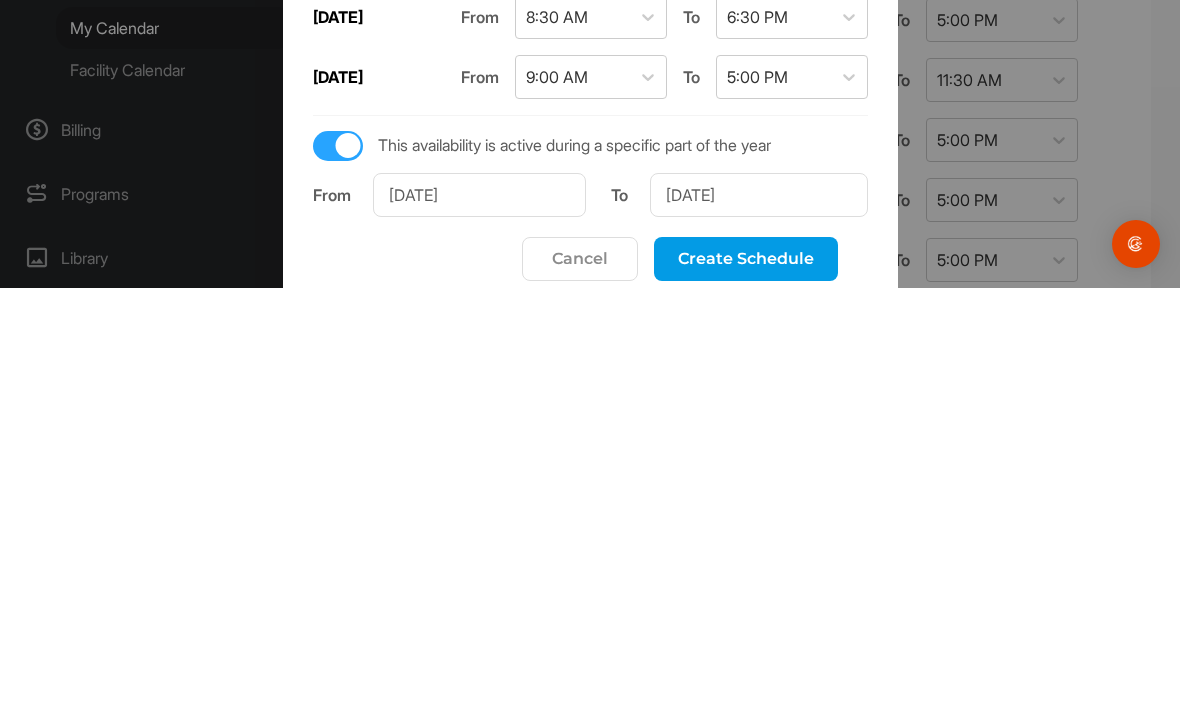 scroll, scrollTop: 66, scrollLeft: 0, axis: vertical 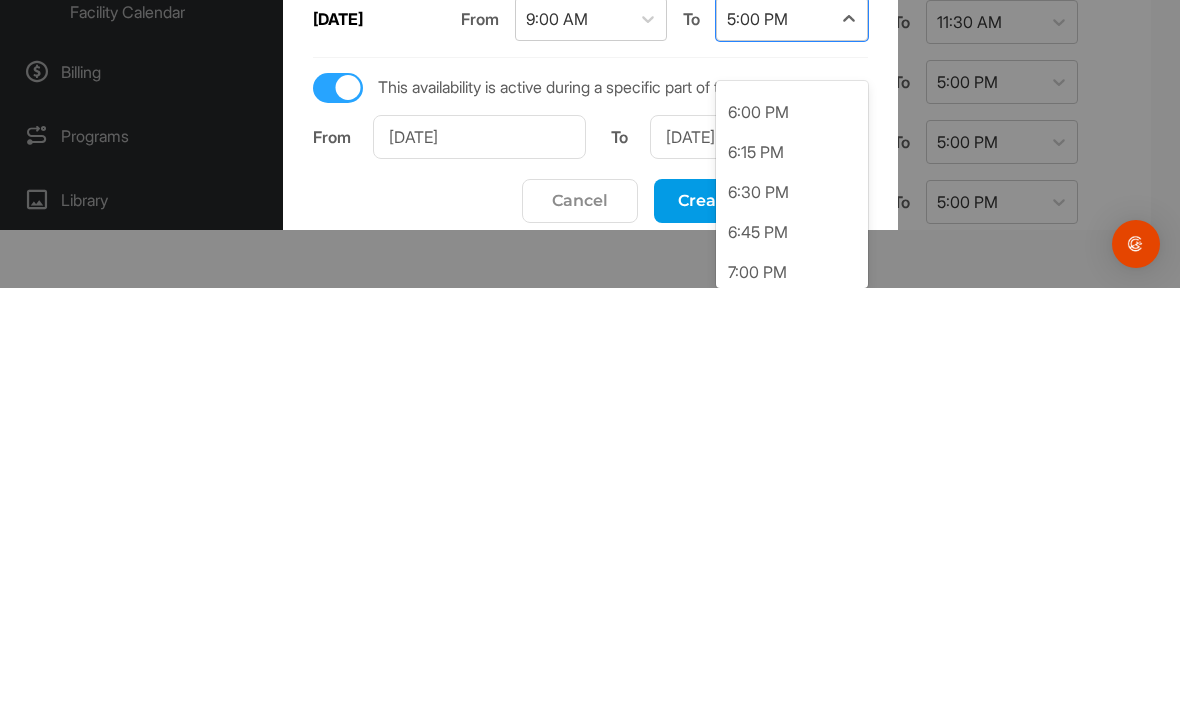 click on "6:30 PM" at bounding box center (792, 614) 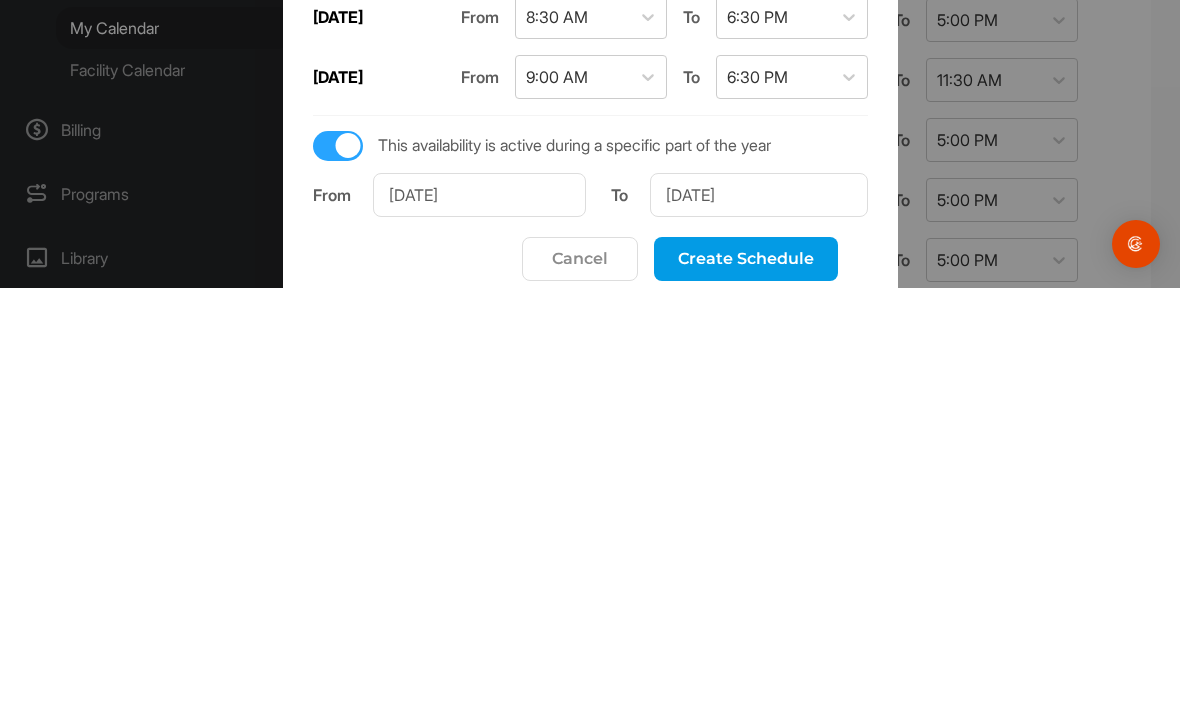 scroll, scrollTop: 66, scrollLeft: 0, axis: vertical 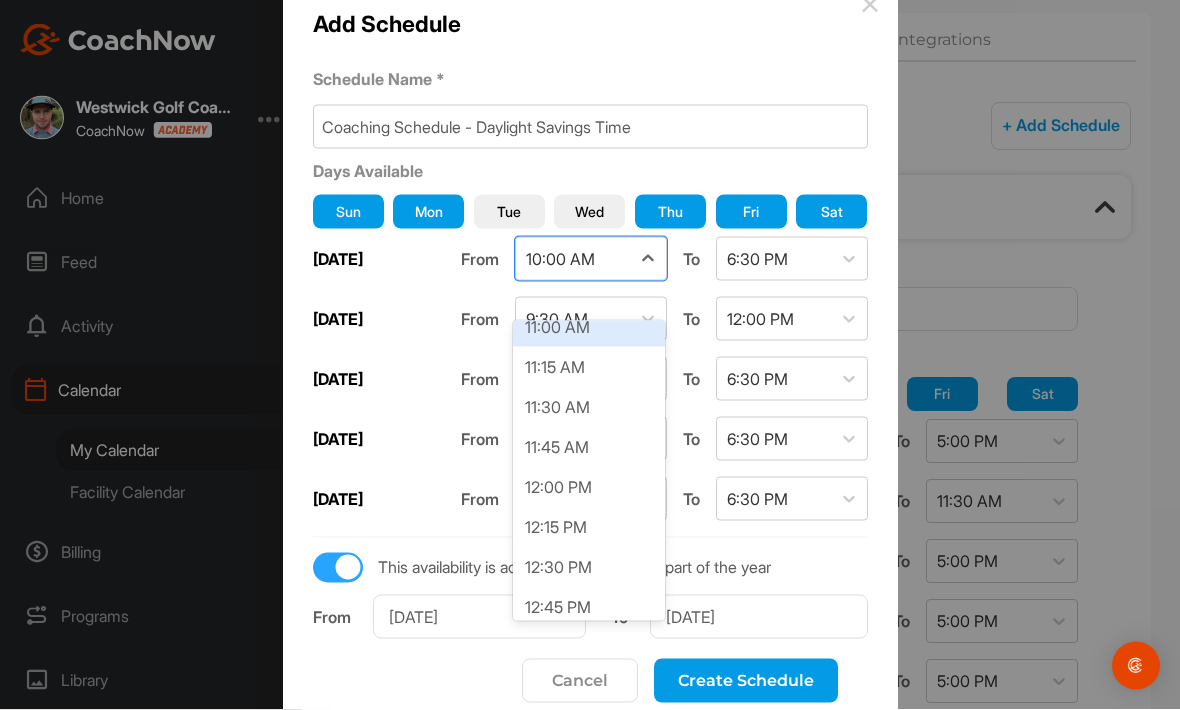 click on "11:00 AM" at bounding box center [589, 327] 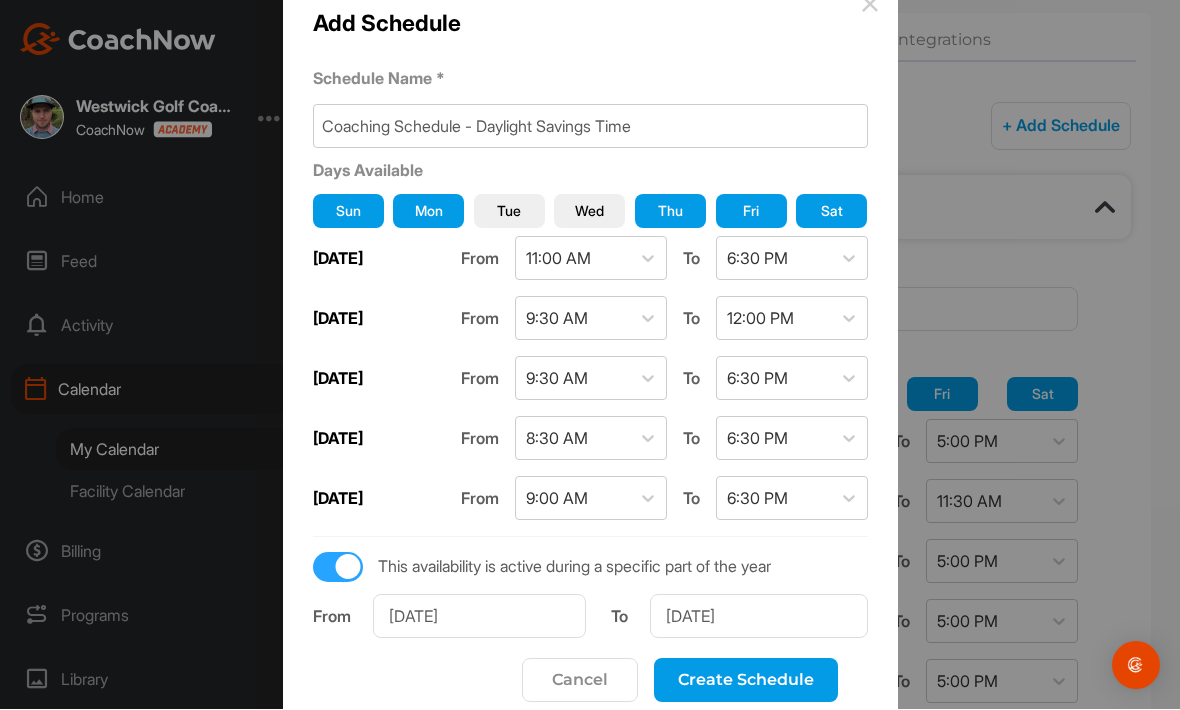 click on "Create Schedule" at bounding box center [746, 681] 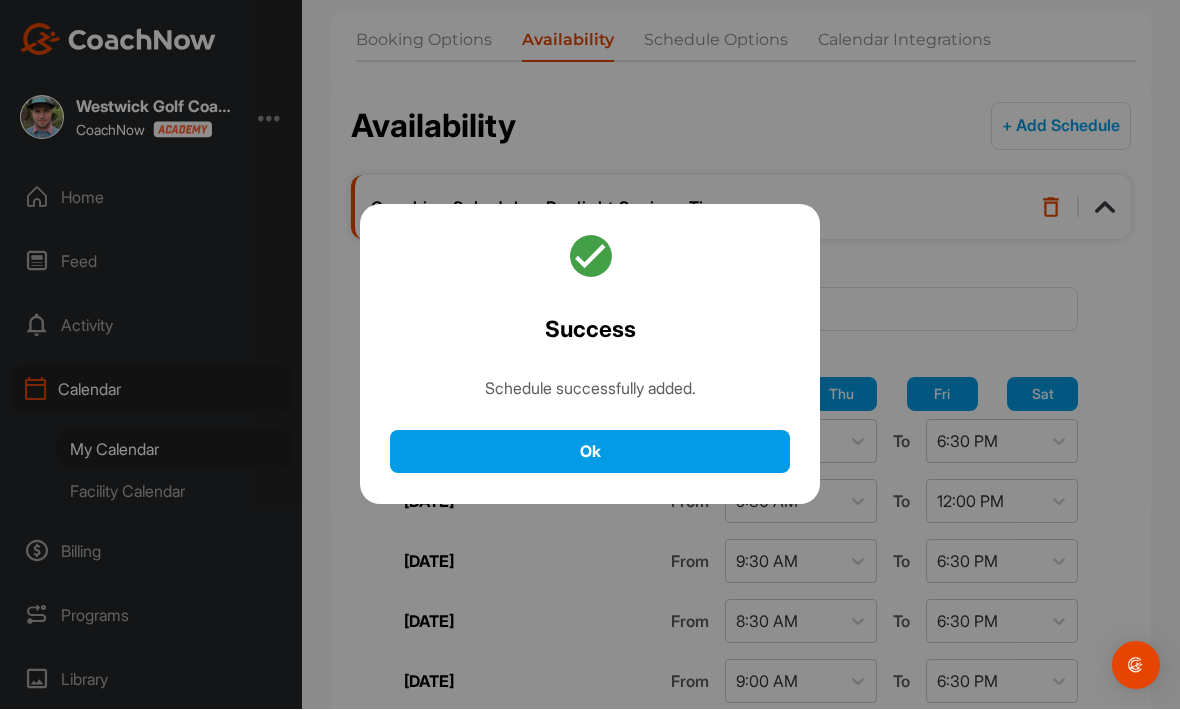 click on "Ok" at bounding box center [590, 452] 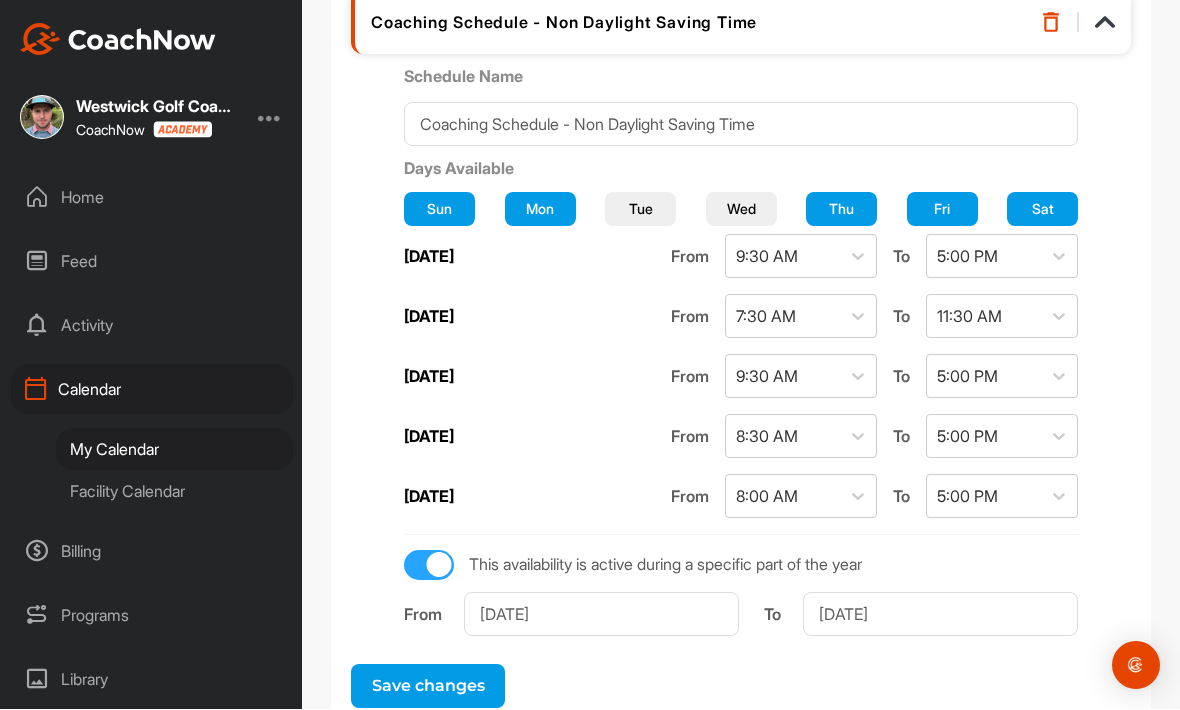 scroll, scrollTop: 998, scrollLeft: 0, axis: vertical 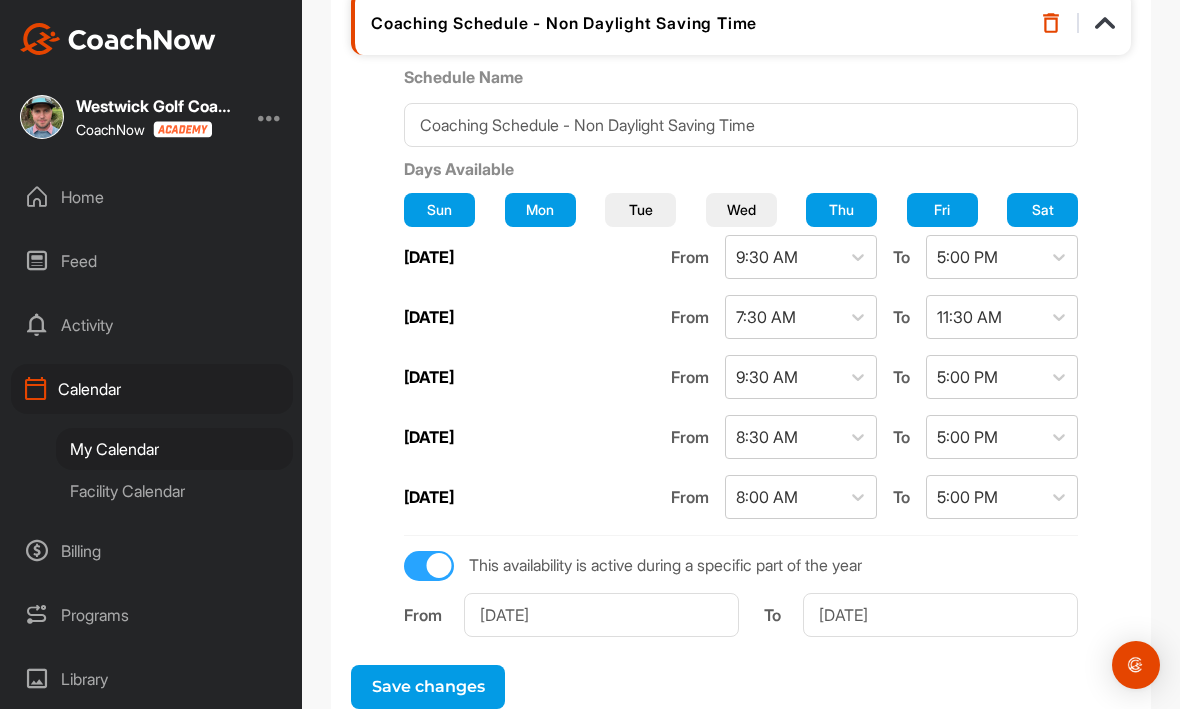 click on "Save changes" at bounding box center (428, 688) 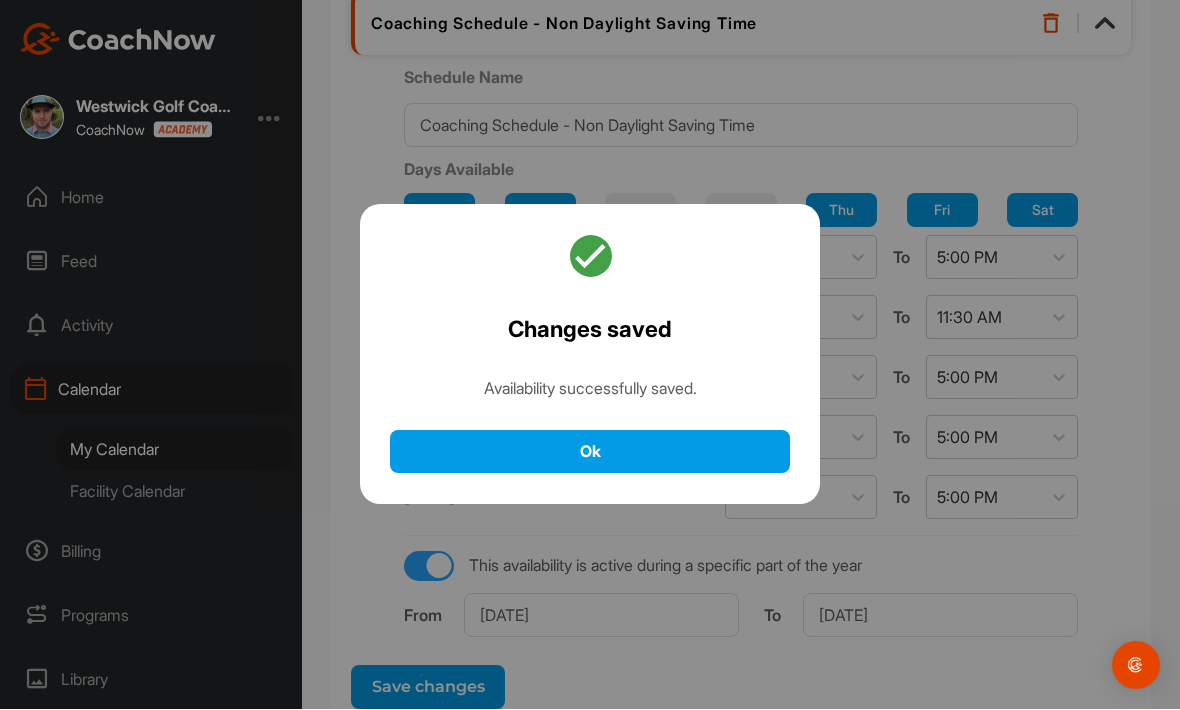 click on "Ok" at bounding box center (590, 452) 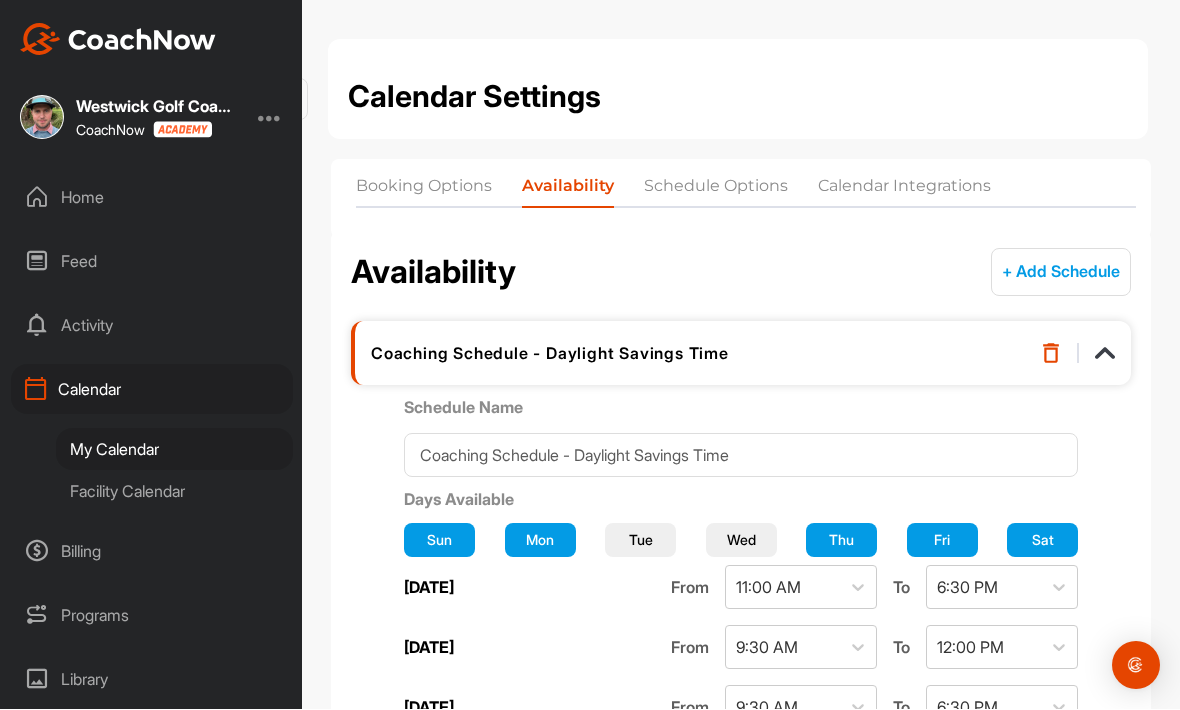 scroll, scrollTop: 0, scrollLeft: 0, axis: both 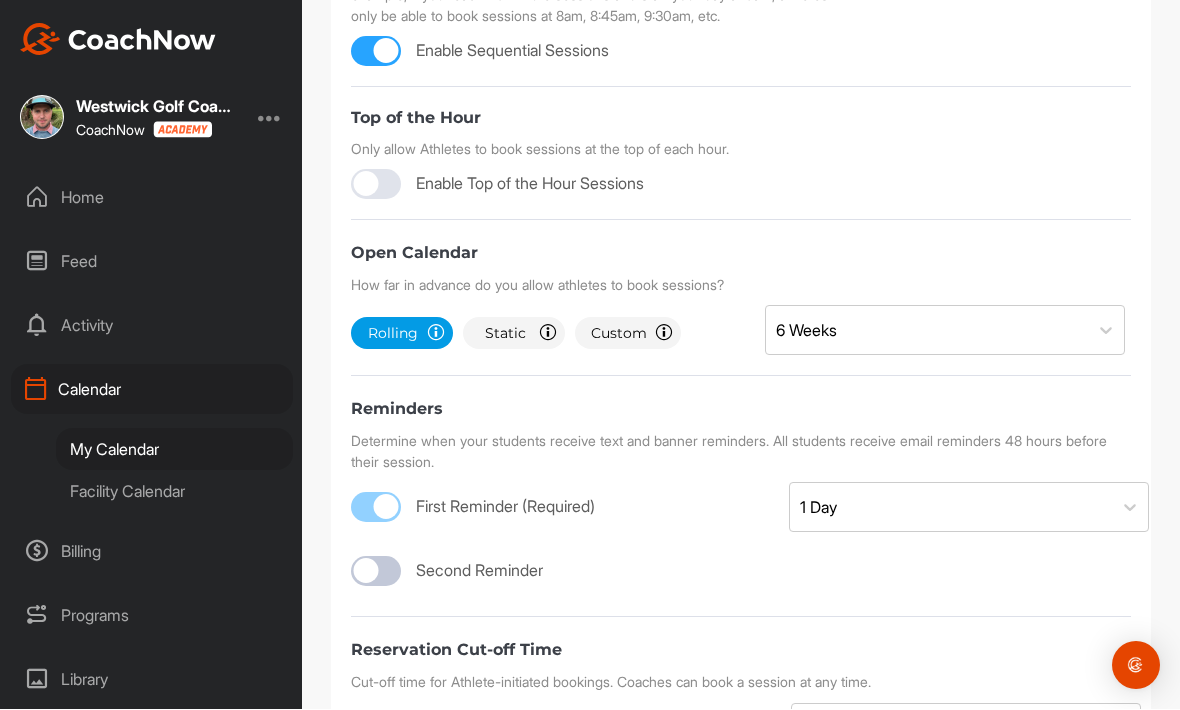 click at bounding box center (548, 333) 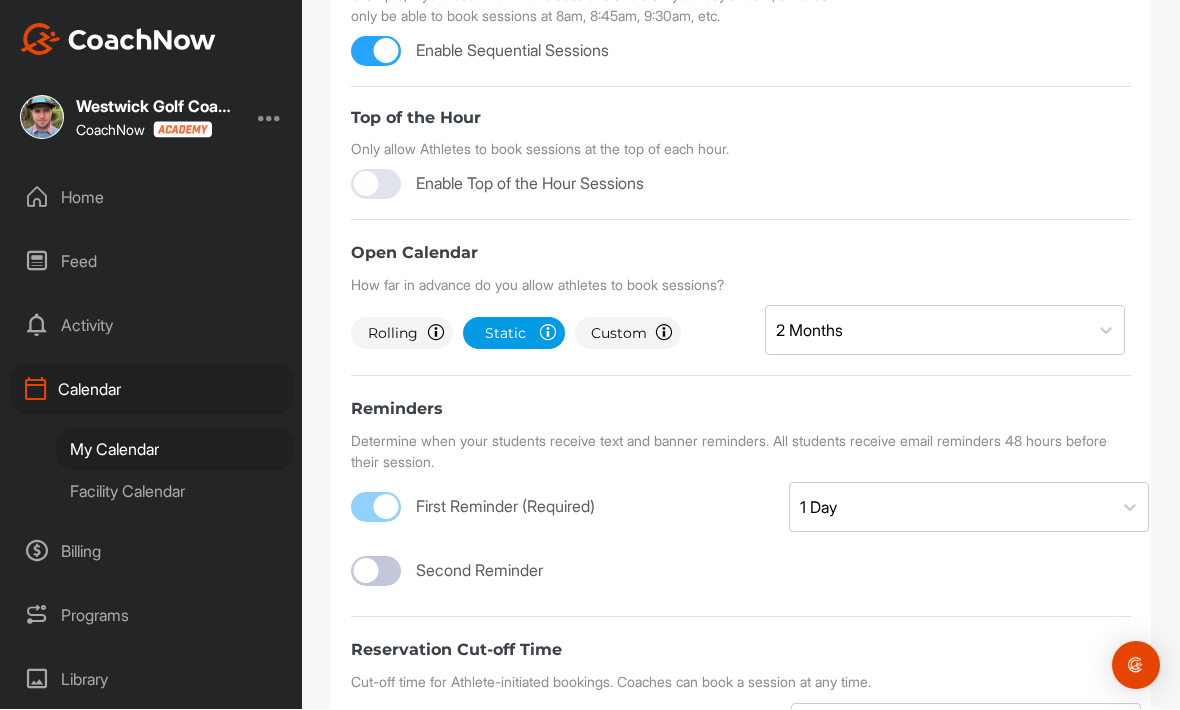 click at bounding box center [664, 333] 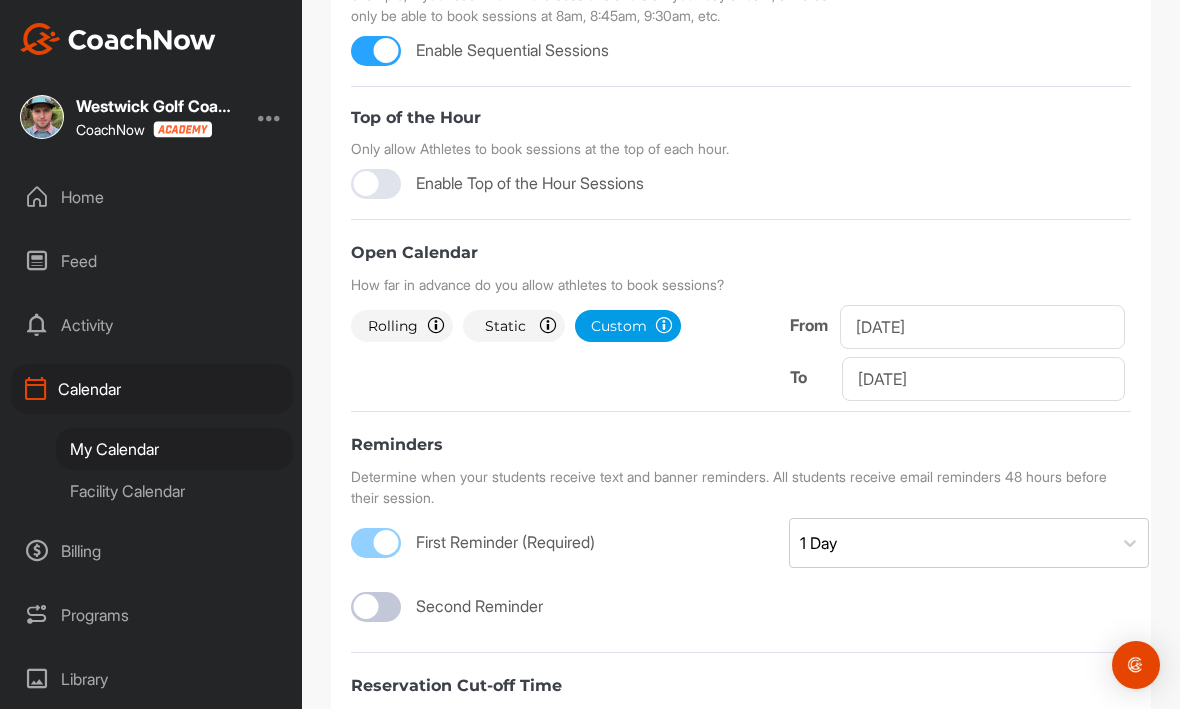 click at bounding box center (436, 326) 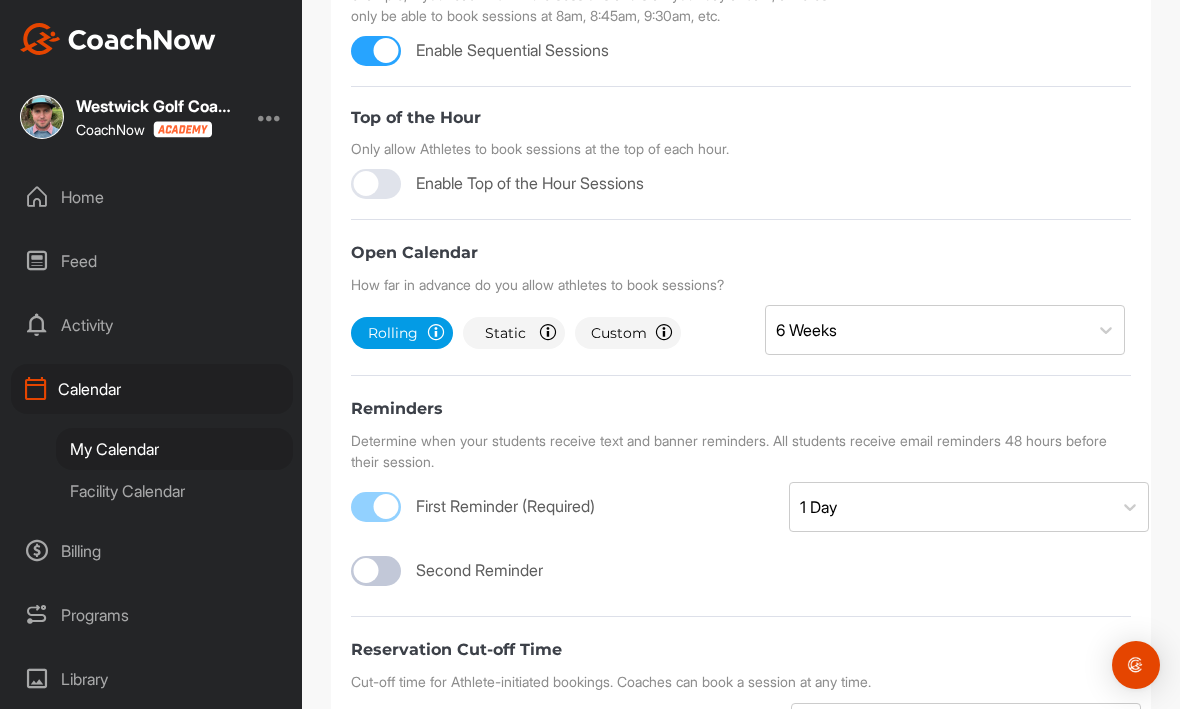 click at bounding box center (436, 333) 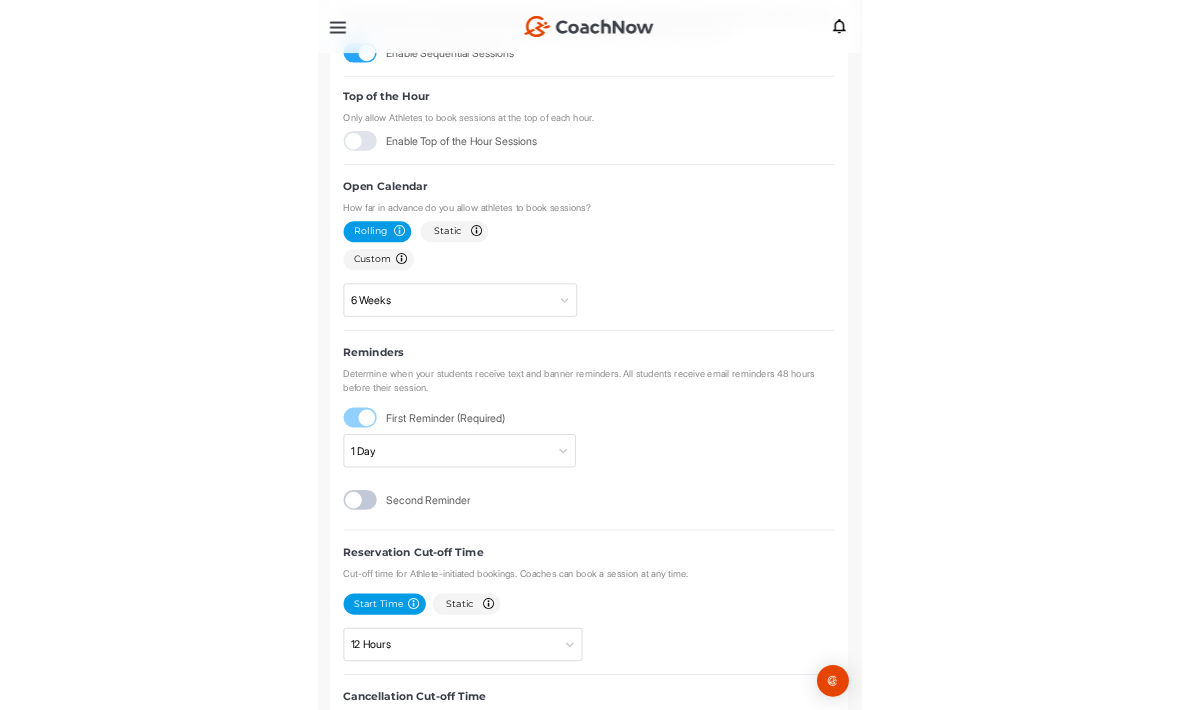 scroll, scrollTop: 66, scrollLeft: 0, axis: vertical 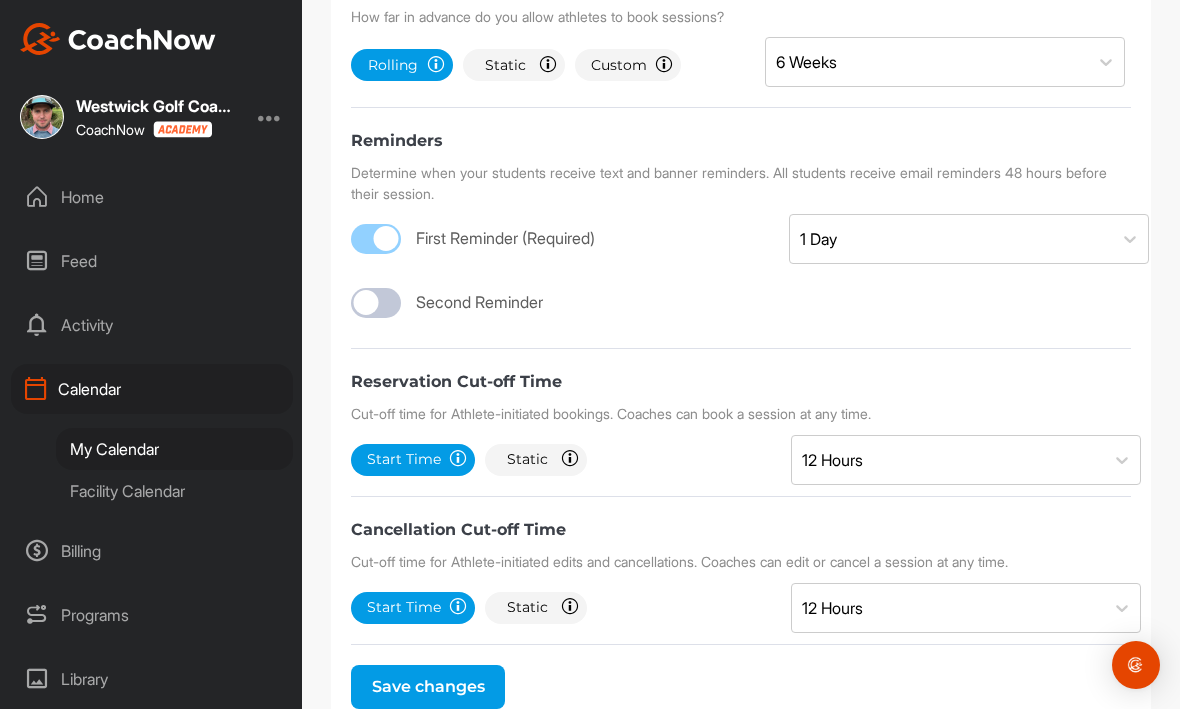 click at bounding box center (376, 304) 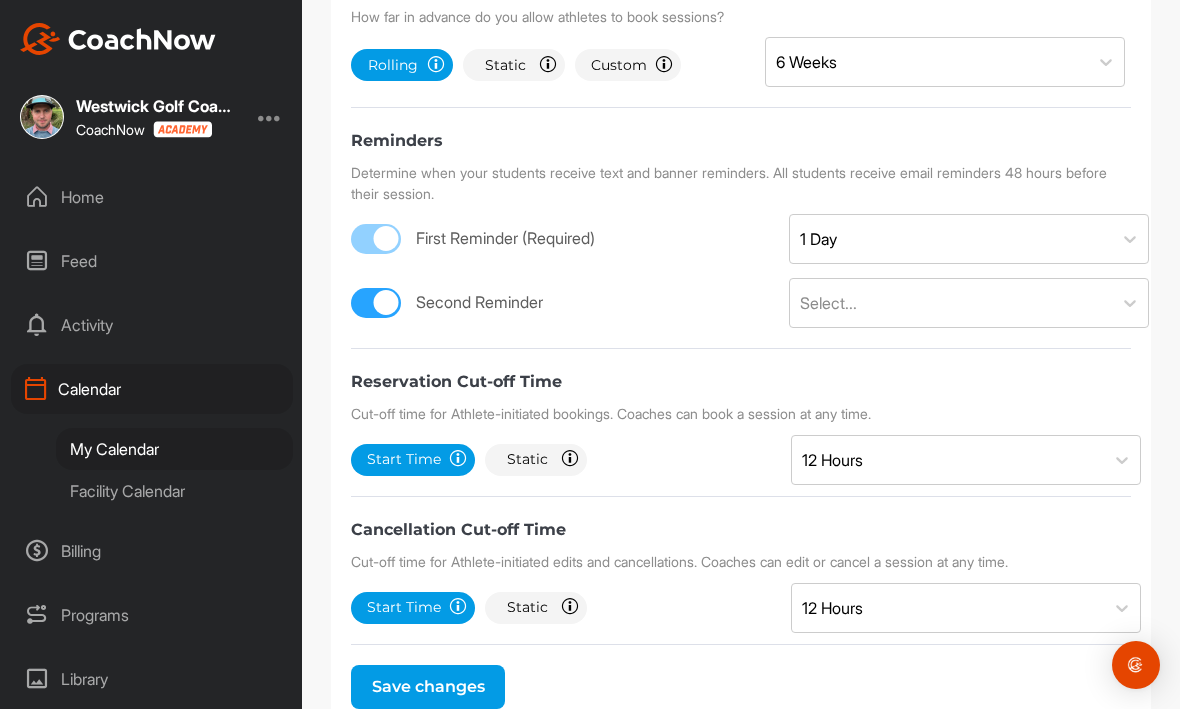 checkbox on "true" 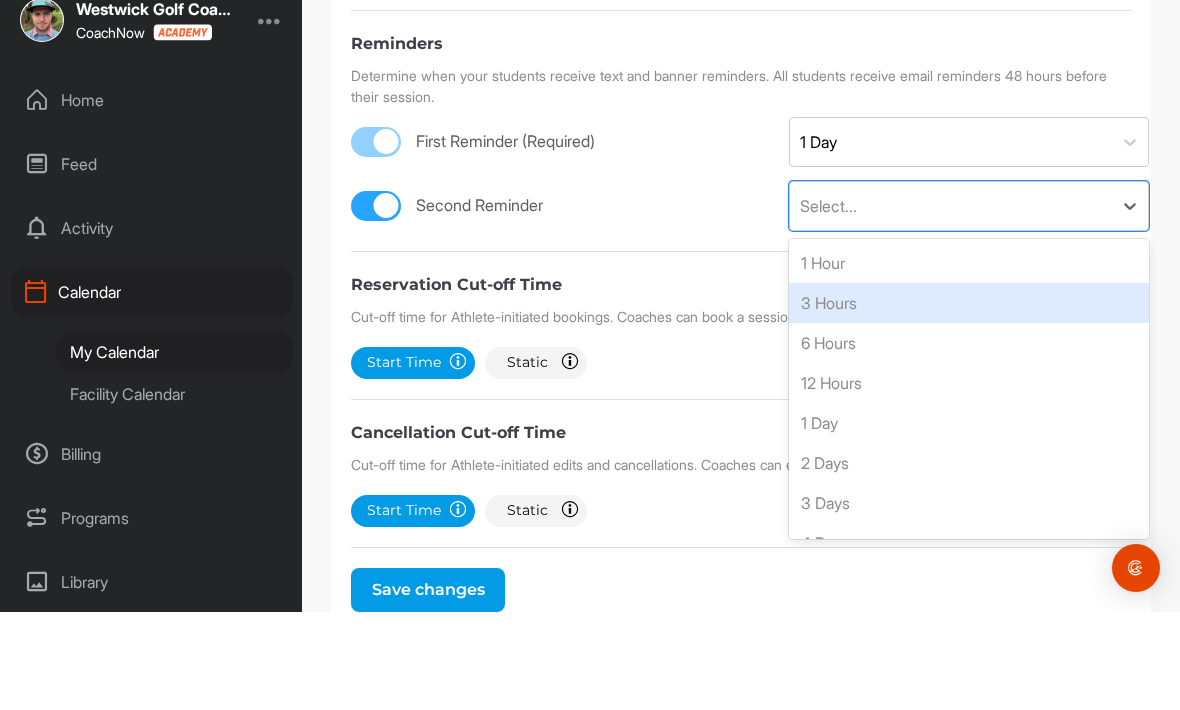 click on "3 Hours" at bounding box center [969, 401] 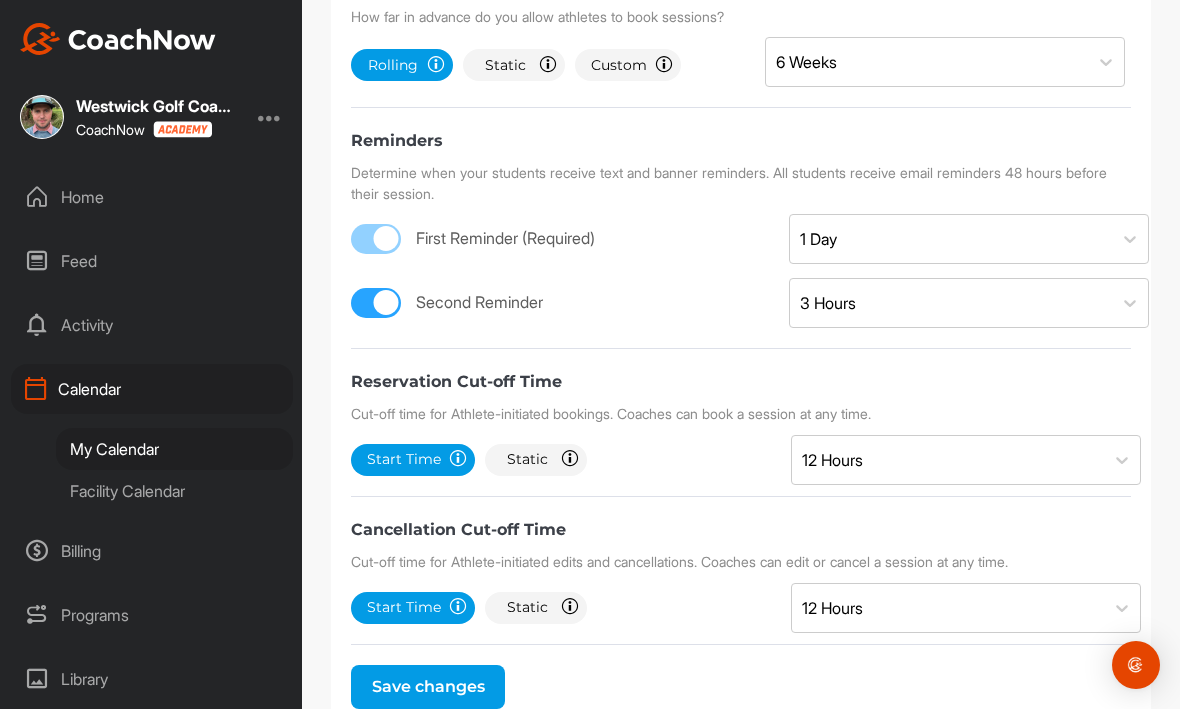click on "Save changes" at bounding box center (428, 688) 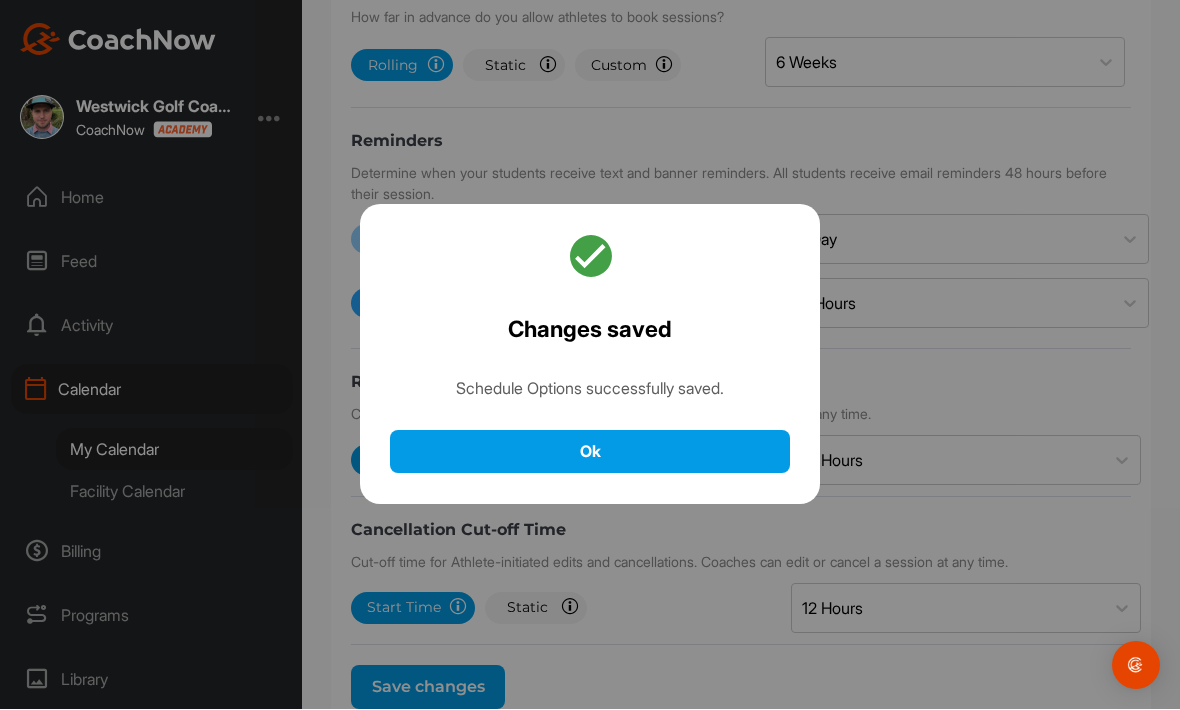 click on "Ok" at bounding box center [590, 452] 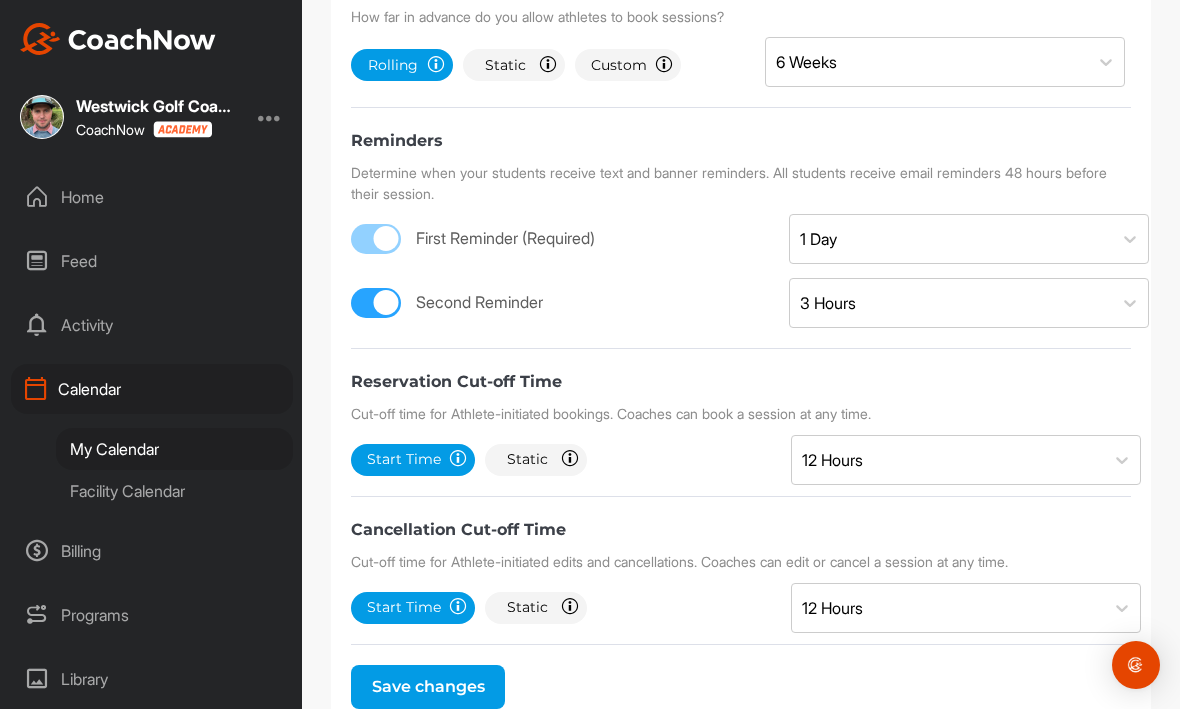 click on "Save changes" at bounding box center (428, 688) 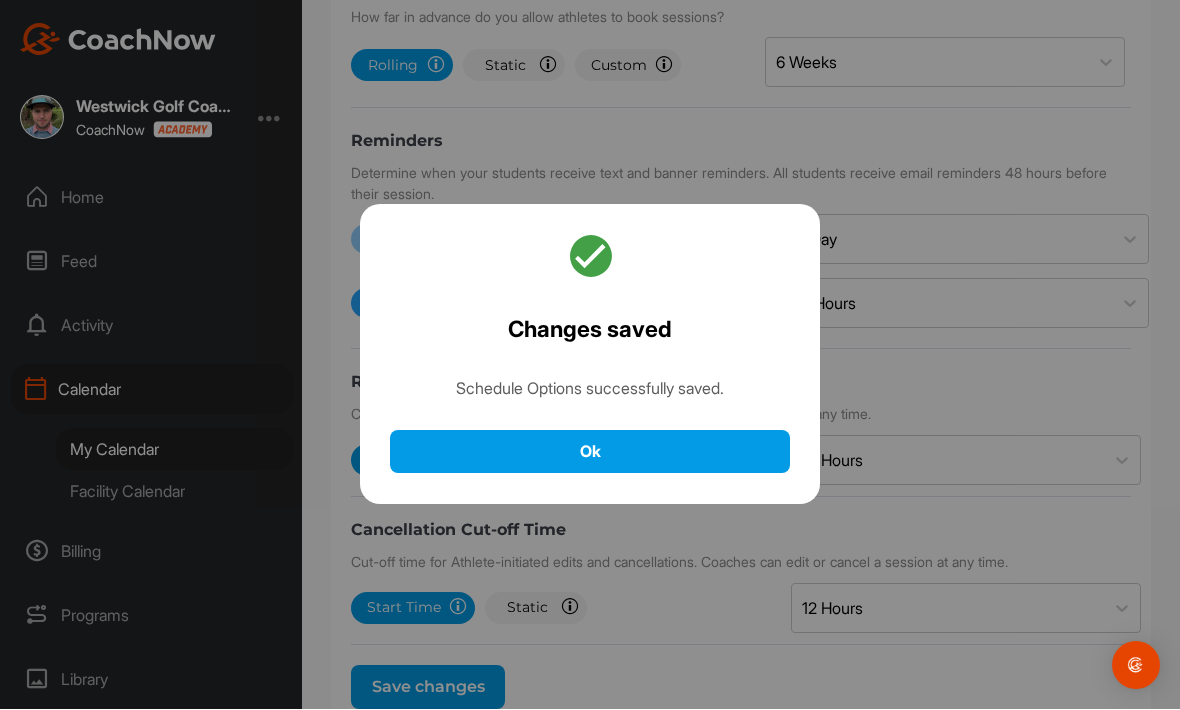 click on "Ok" at bounding box center [590, 452] 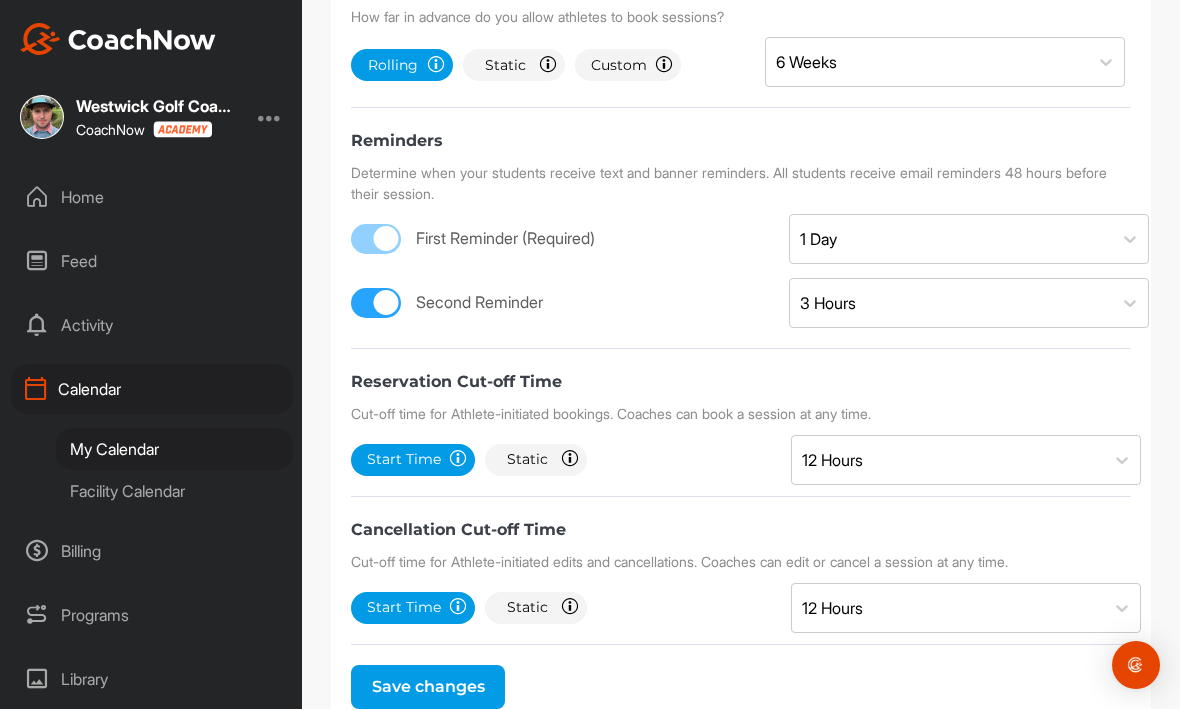 click on "Facility Calendar" at bounding box center (174, 492) 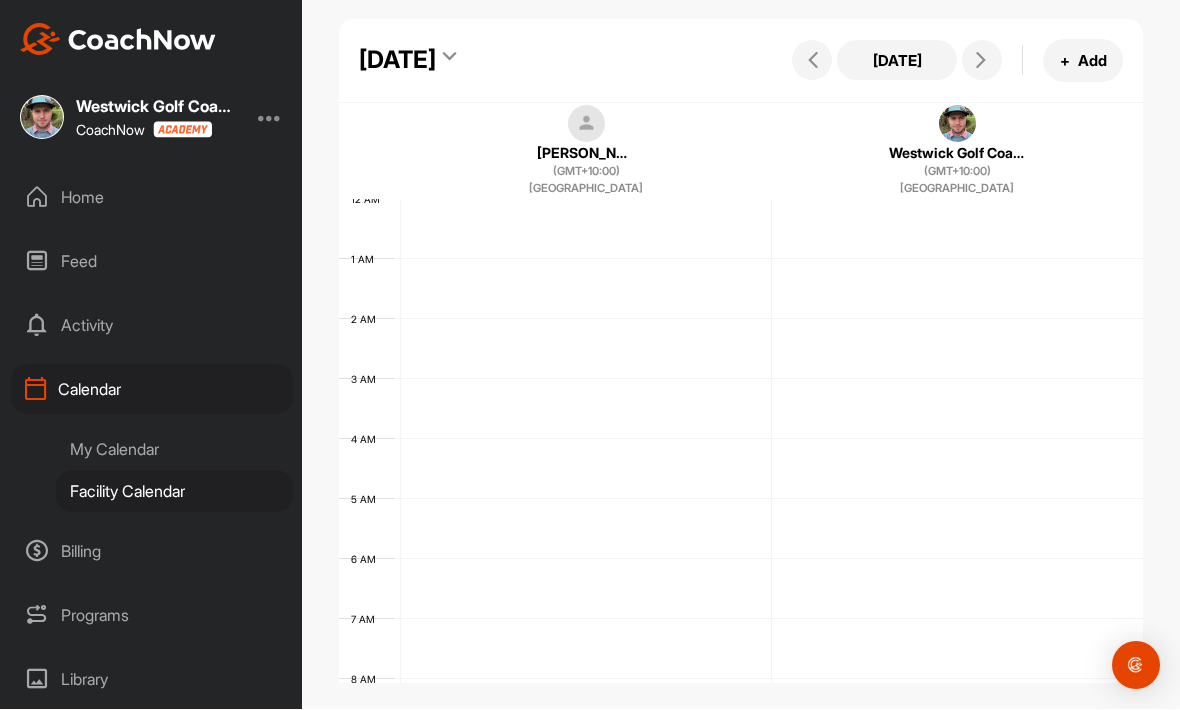 scroll, scrollTop: 346, scrollLeft: 0, axis: vertical 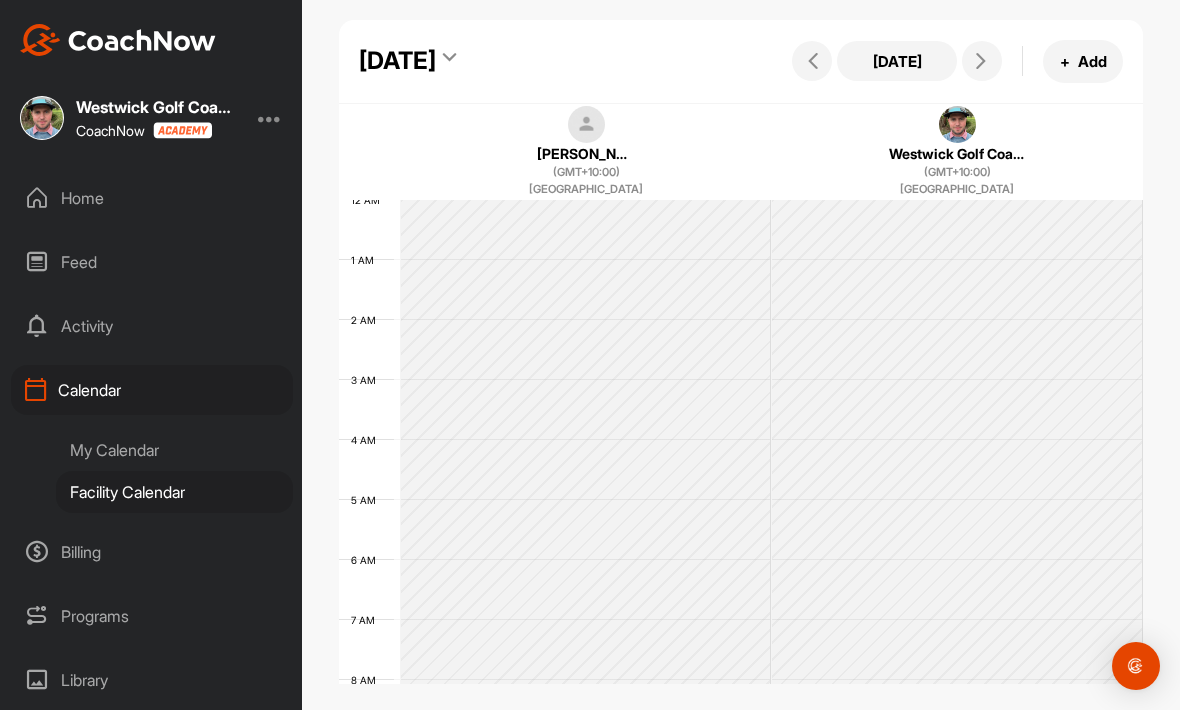 click on "+ Add" at bounding box center (1083, 61) 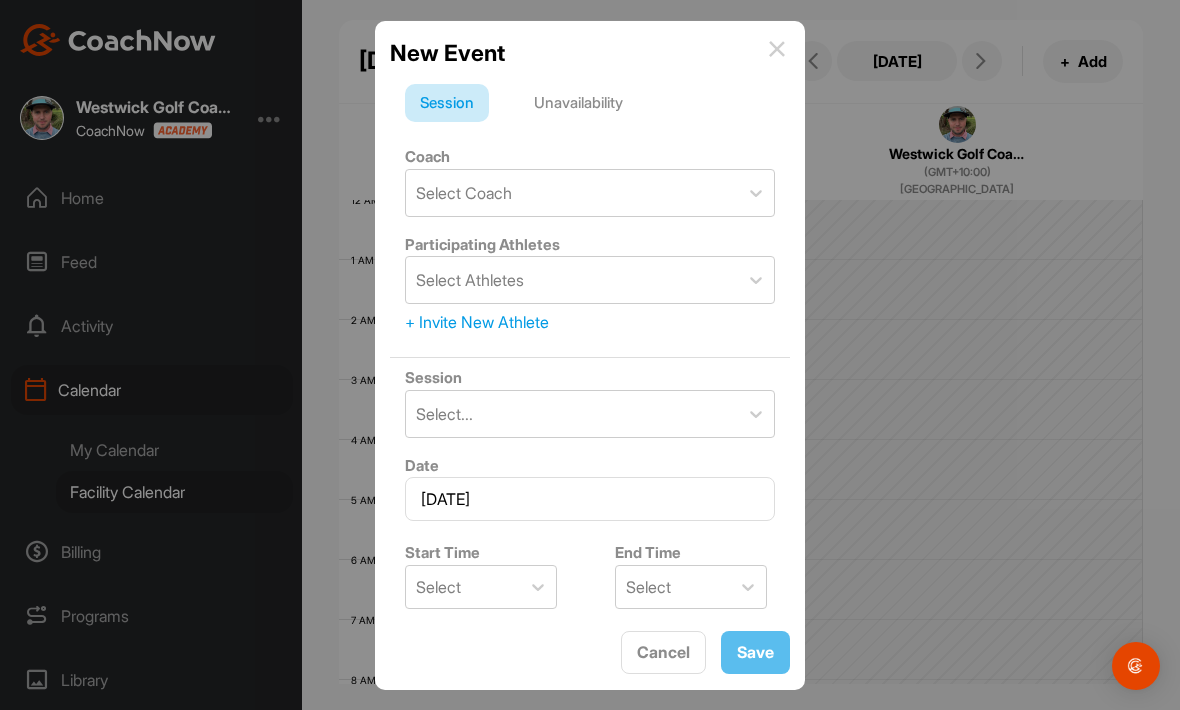 click at bounding box center (777, 49) 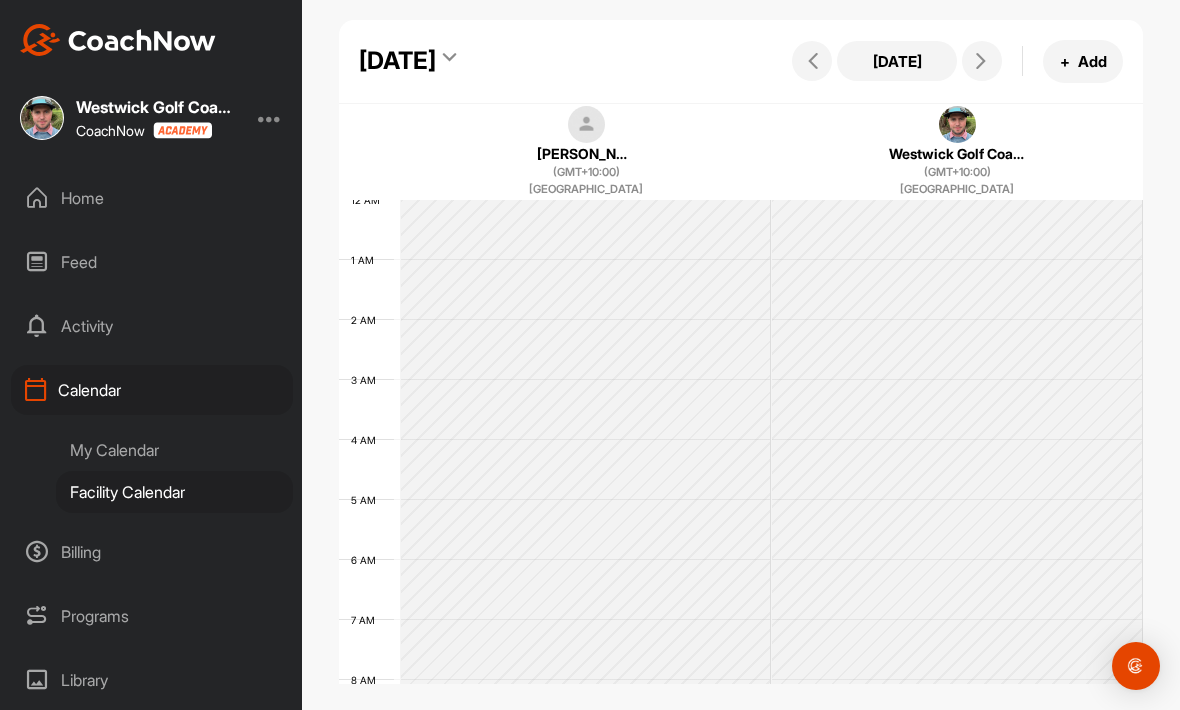 click on "+ Add" at bounding box center (1083, 61) 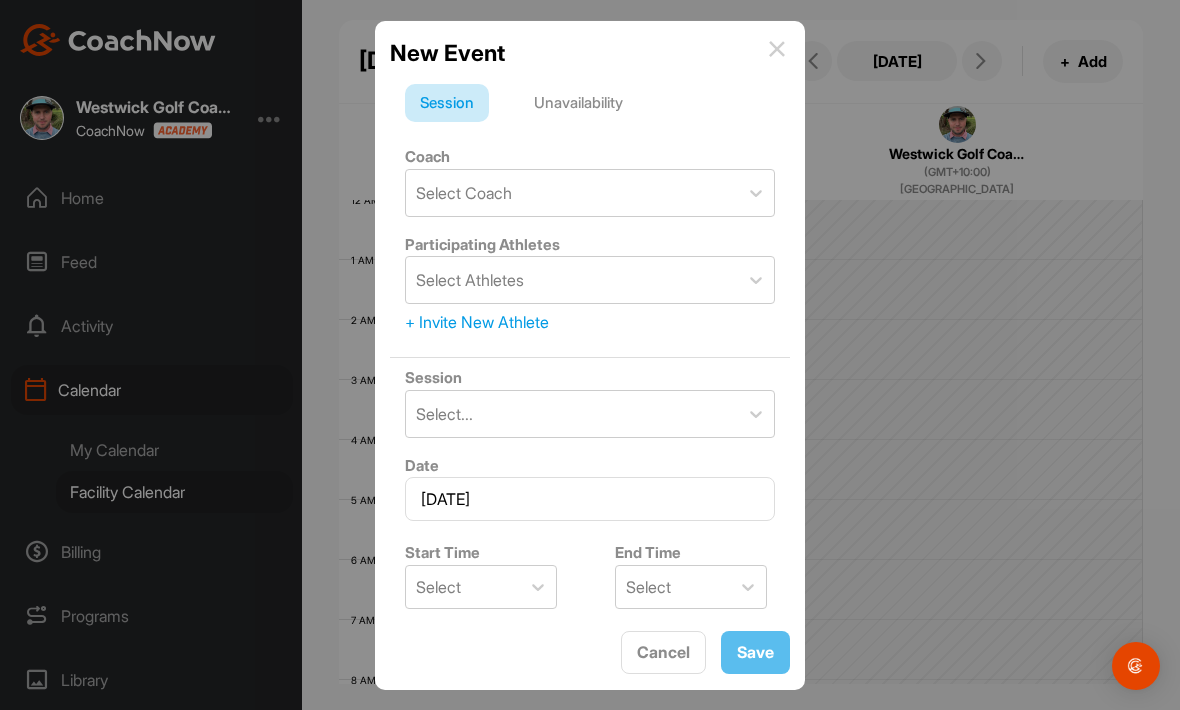 click on "Unavailability" at bounding box center [578, 103] 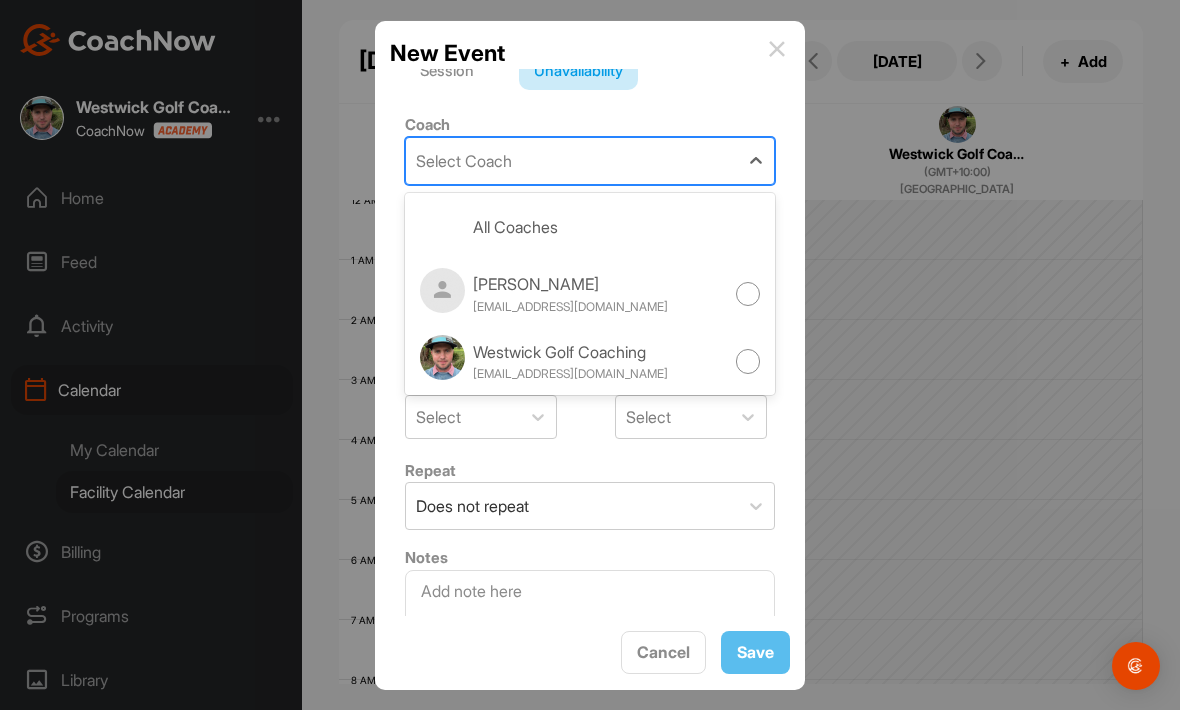 scroll, scrollTop: 31, scrollLeft: 0, axis: vertical 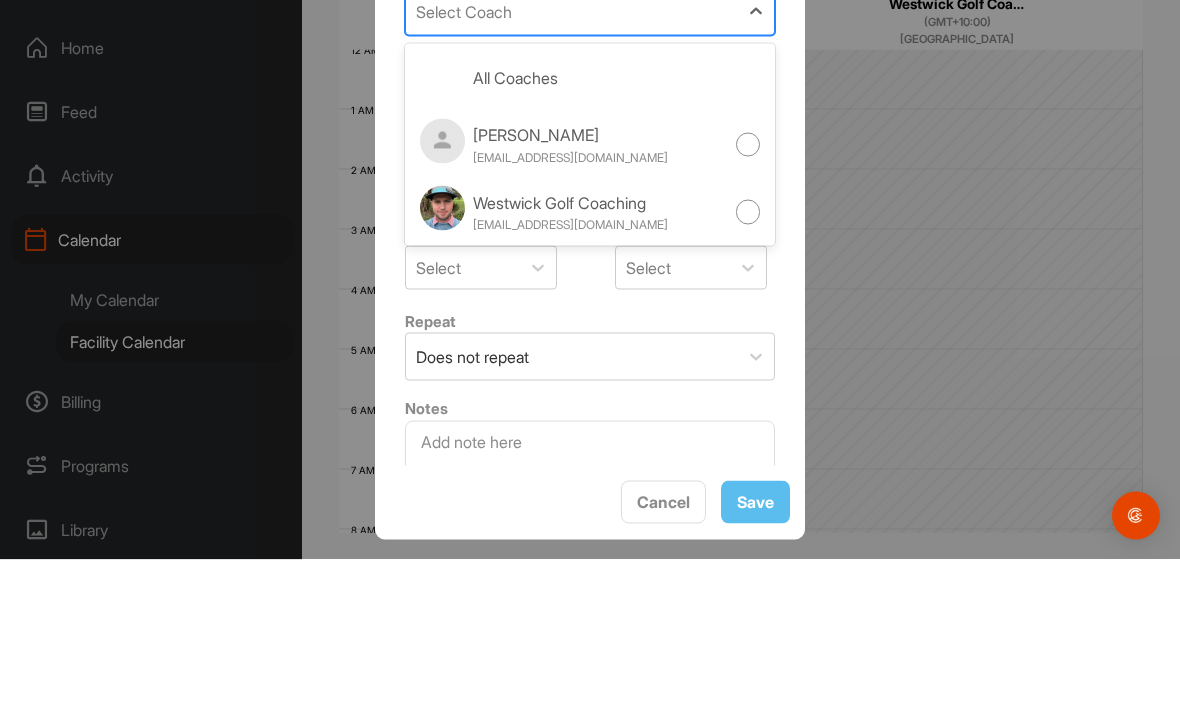click on "Westwick Golf Coaching [EMAIL_ADDRESS][DOMAIN_NAME]" at bounding box center [590, 363] 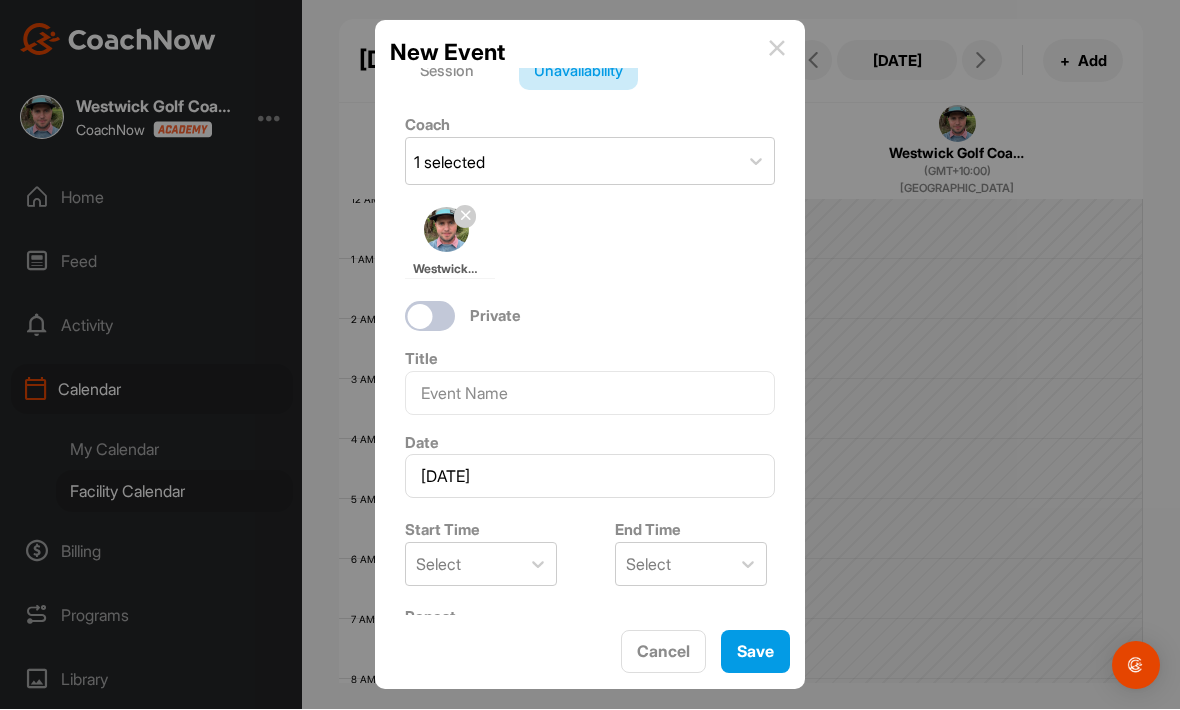 click at bounding box center [430, 317] 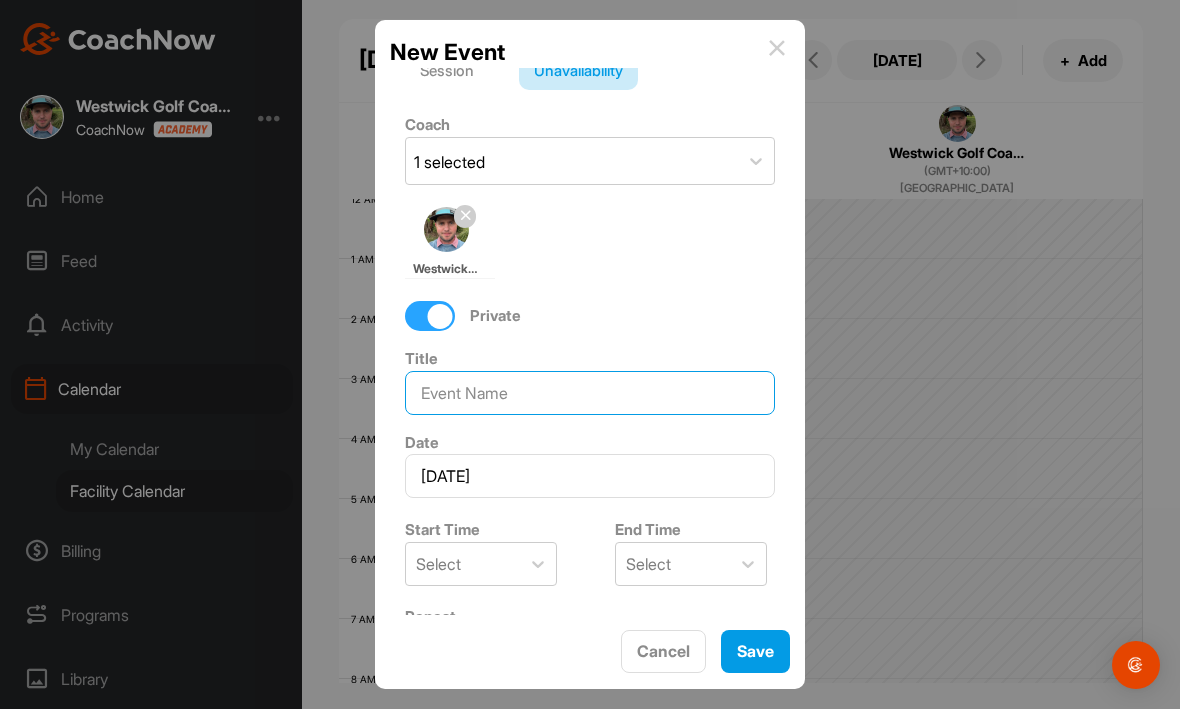 click at bounding box center [590, 394] 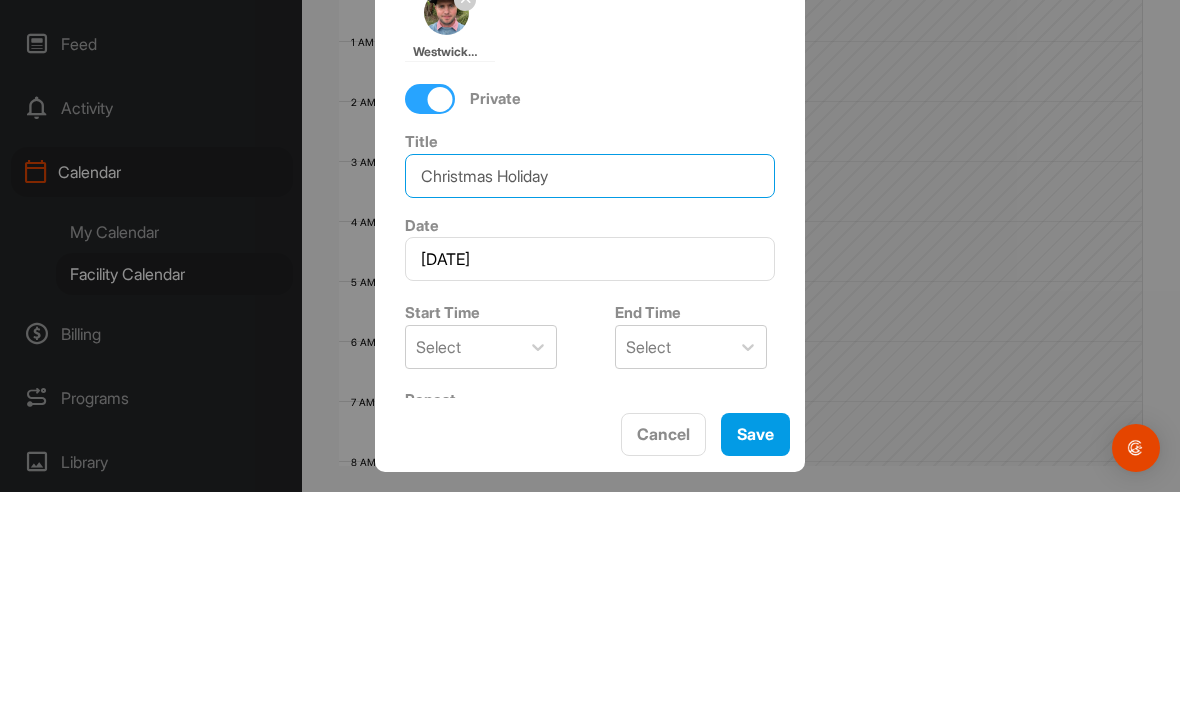 type on "Christmas Holiday" 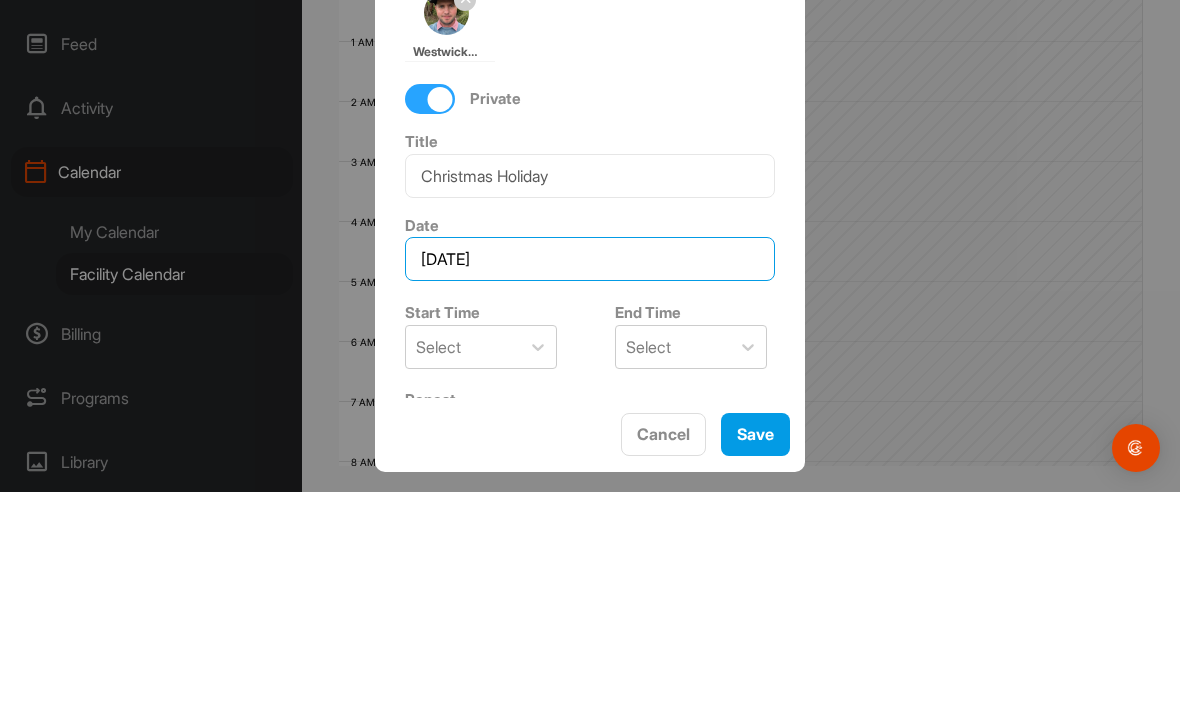 click on "[DATE]" at bounding box center (590, 477) 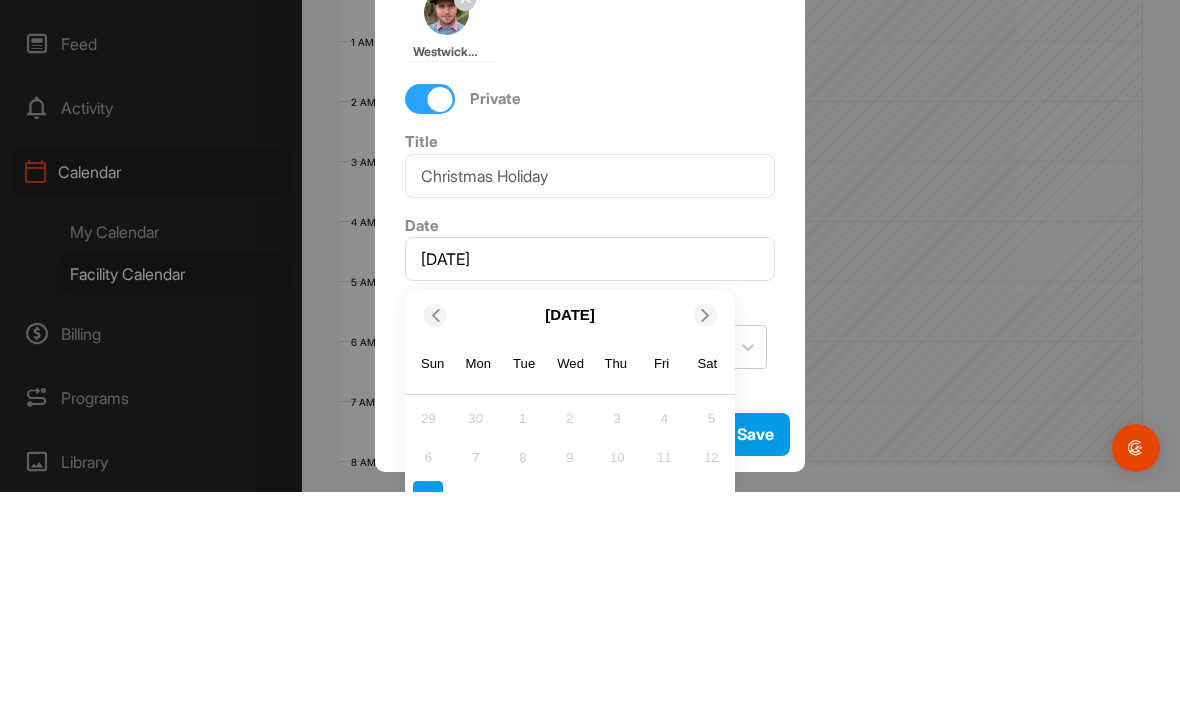 click at bounding box center [705, 533] 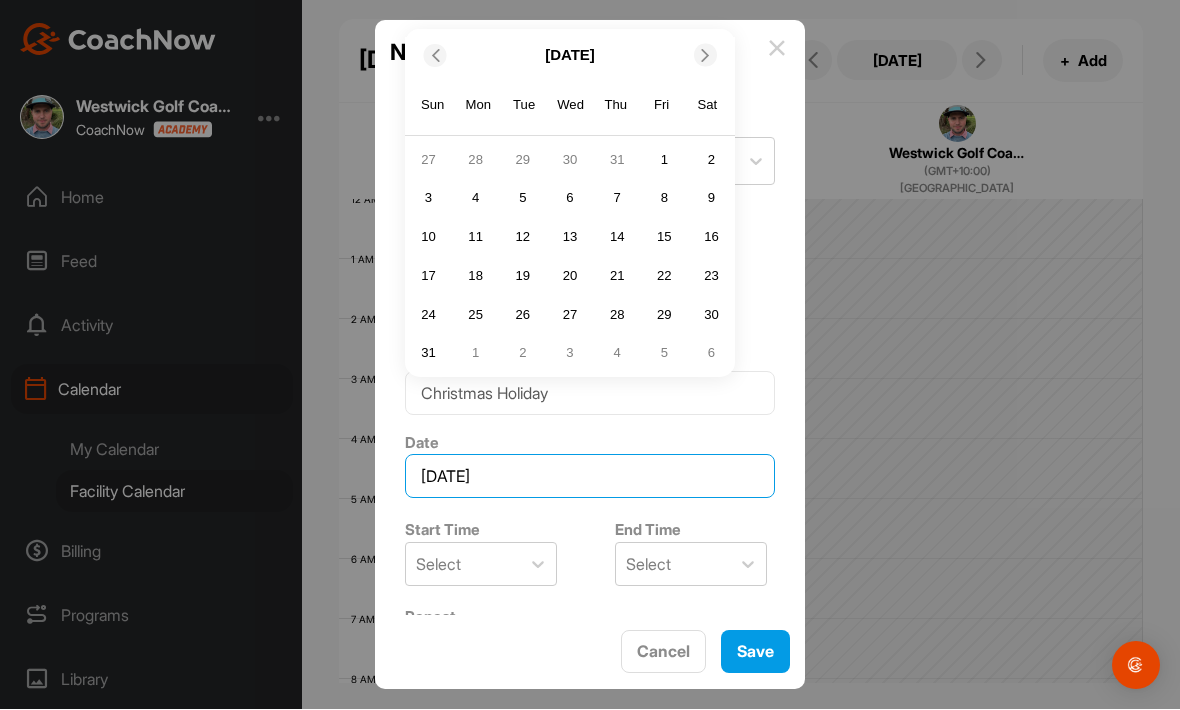 click on "[DATE]" at bounding box center [590, 477] 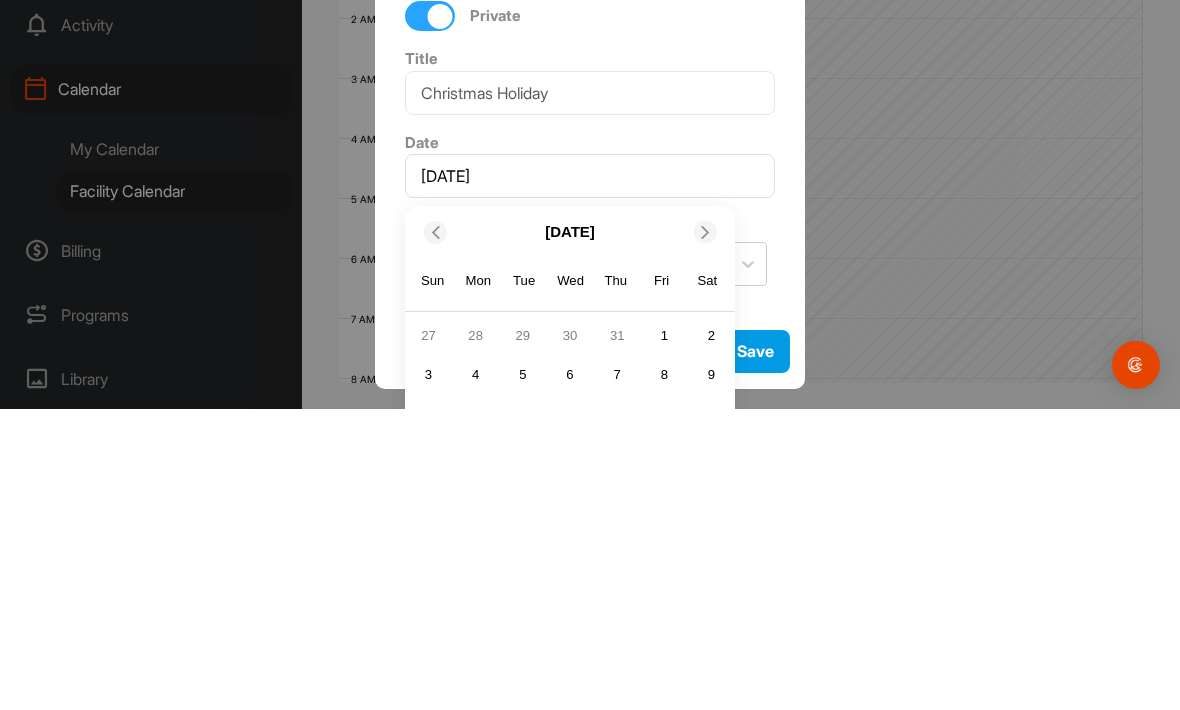 click at bounding box center [705, 533] 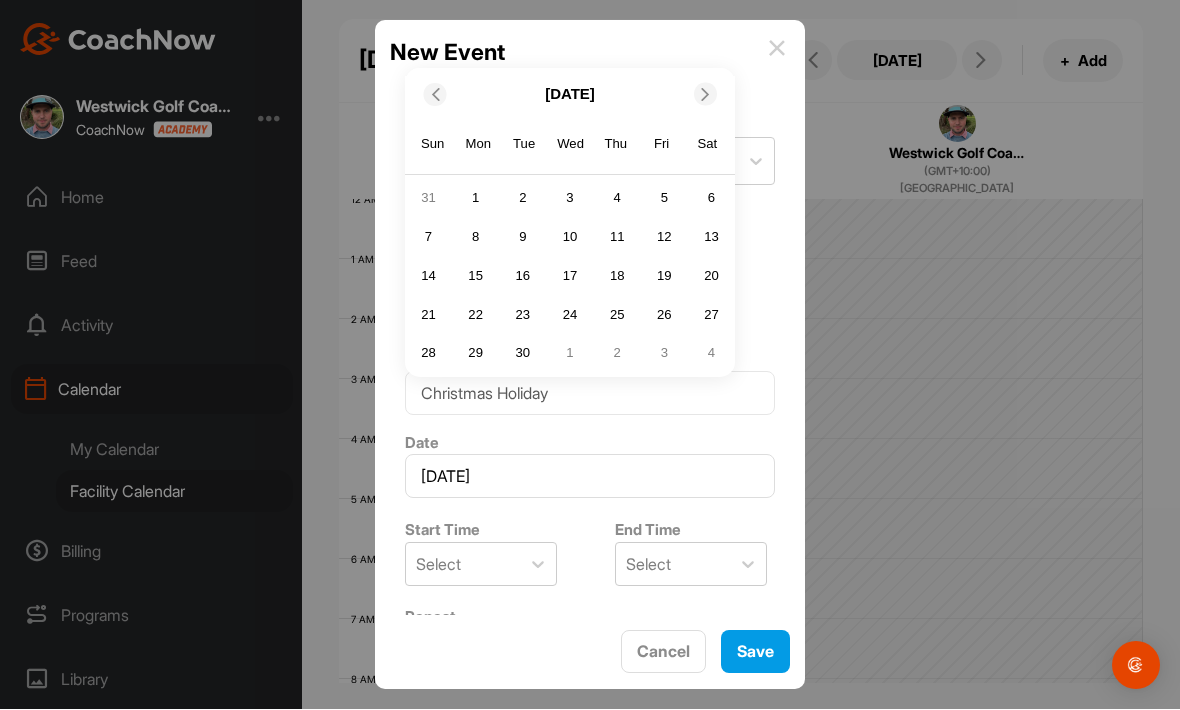 click at bounding box center [705, 95] 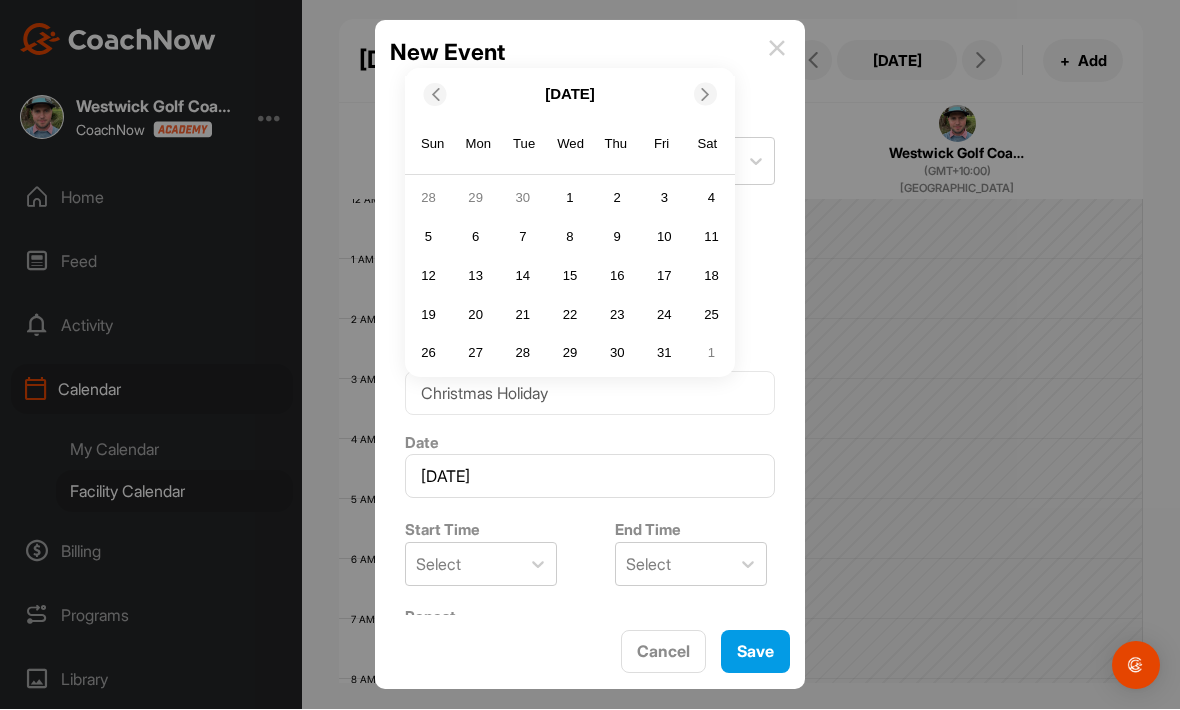 click on "[DATE]" at bounding box center (570, 96) 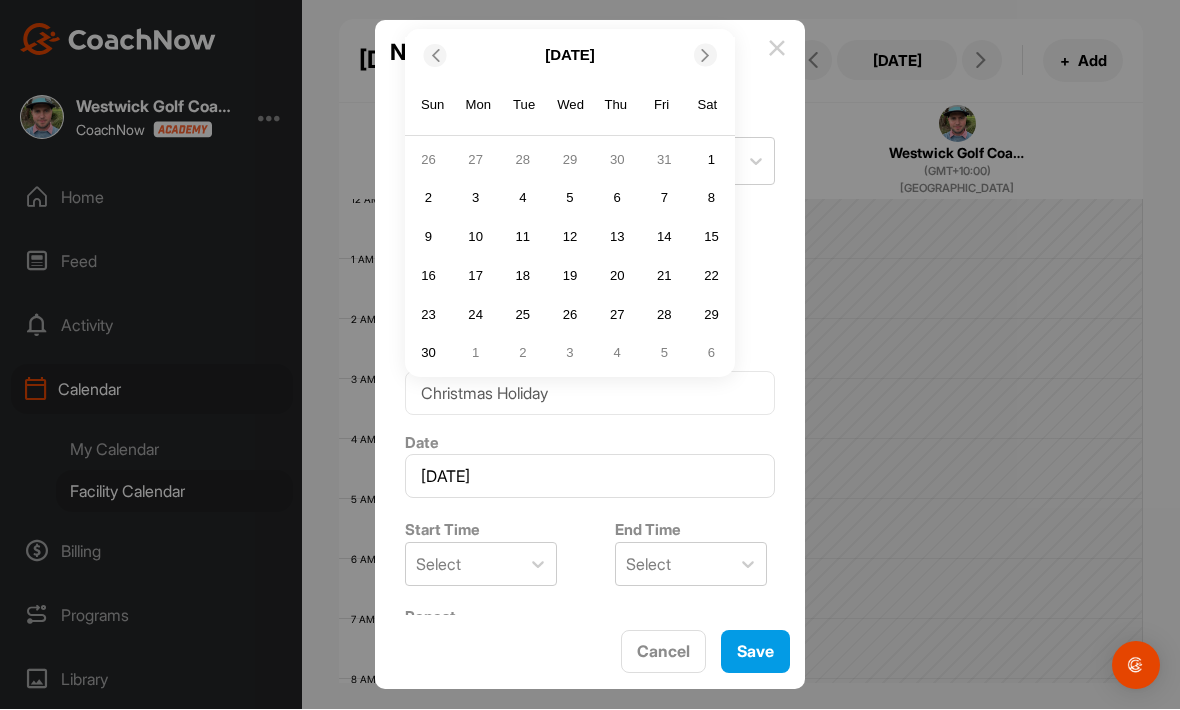click at bounding box center [705, 56] 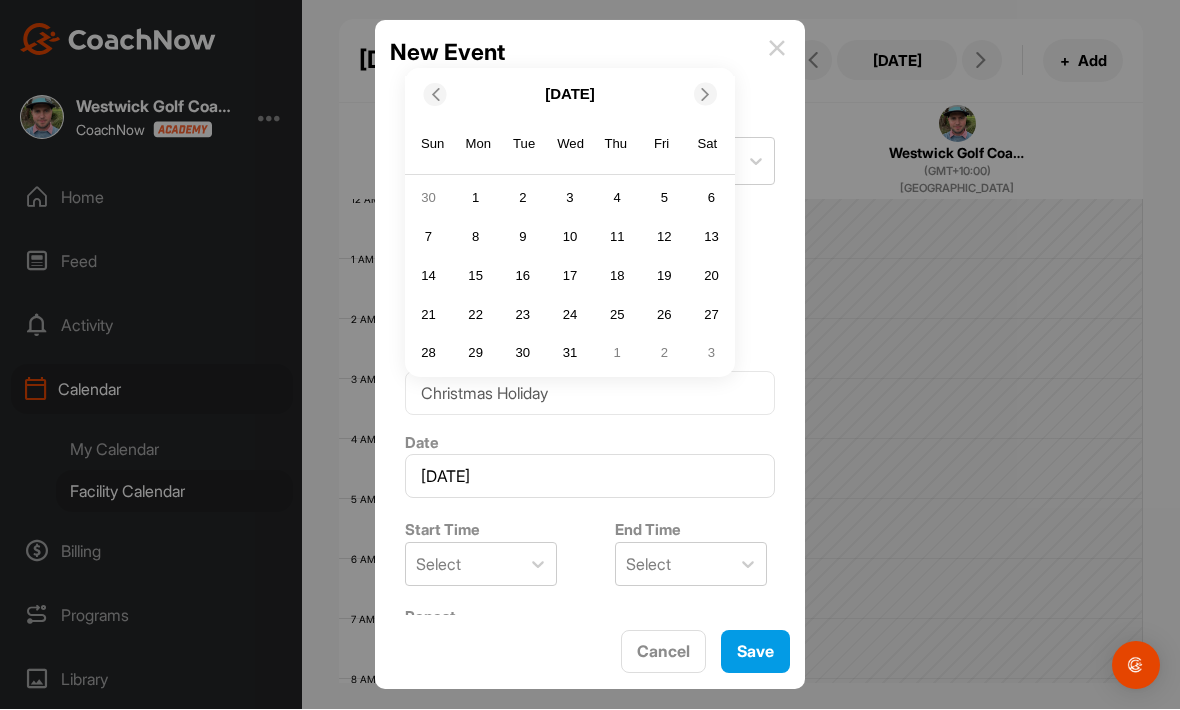 click on "15" at bounding box center [476, 277] 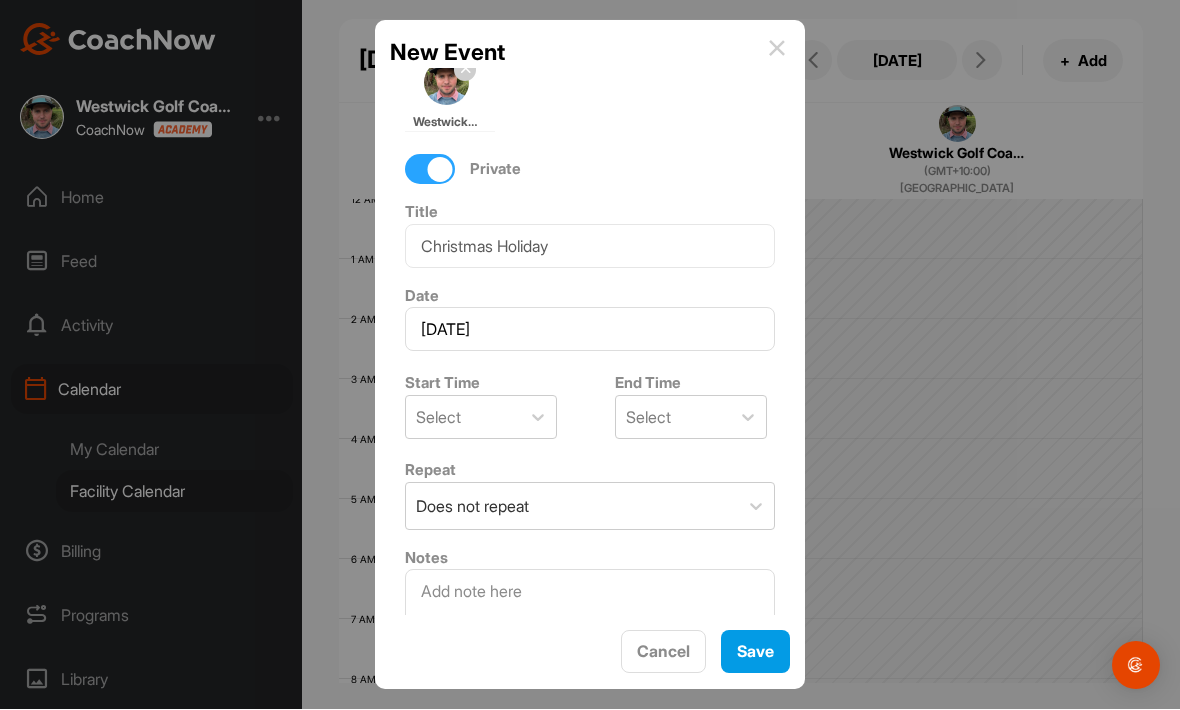 scroll, scrollTop: 177, scrollLeft: 0, axis: vertical 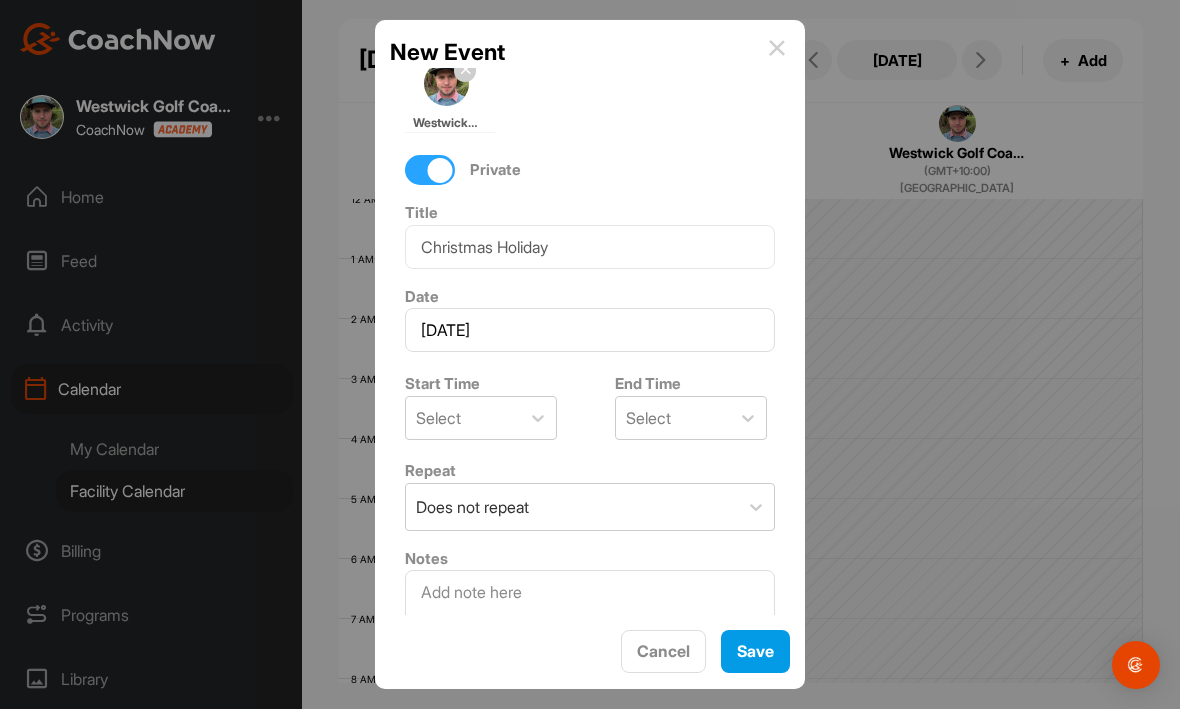 click on "Start Time Select" at bounding box center (485, 407) 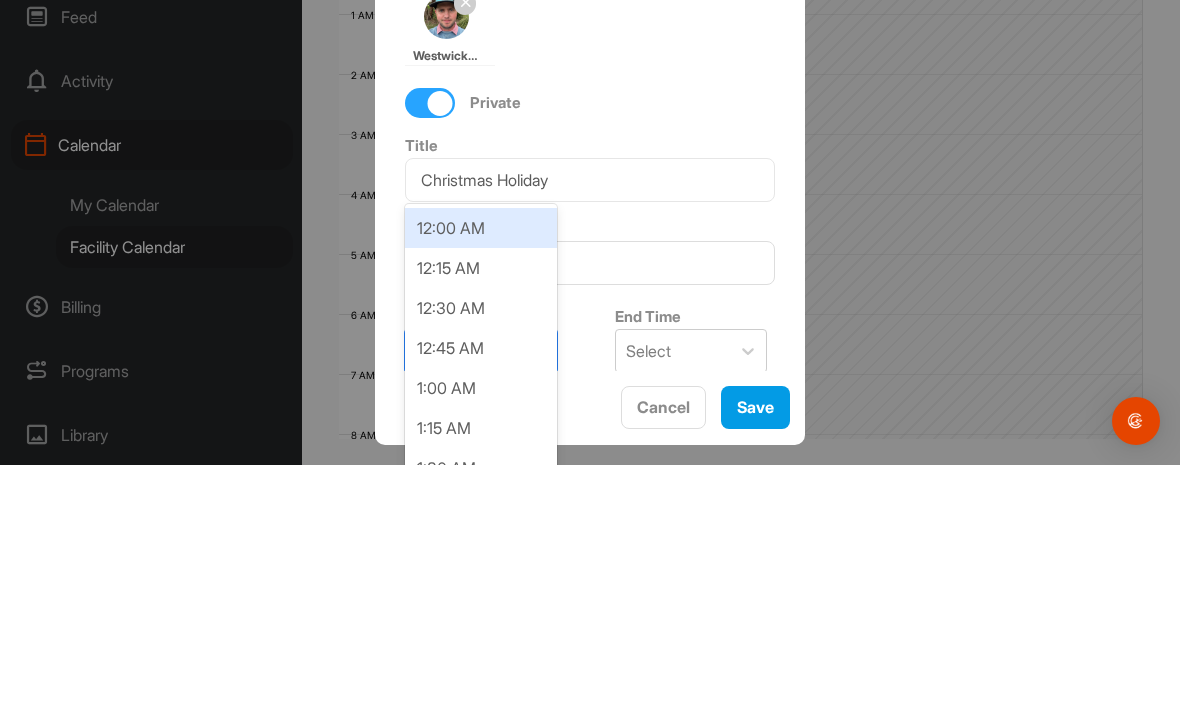 scroll, scrollTop: 0, scrollLeft: 0, axis: both 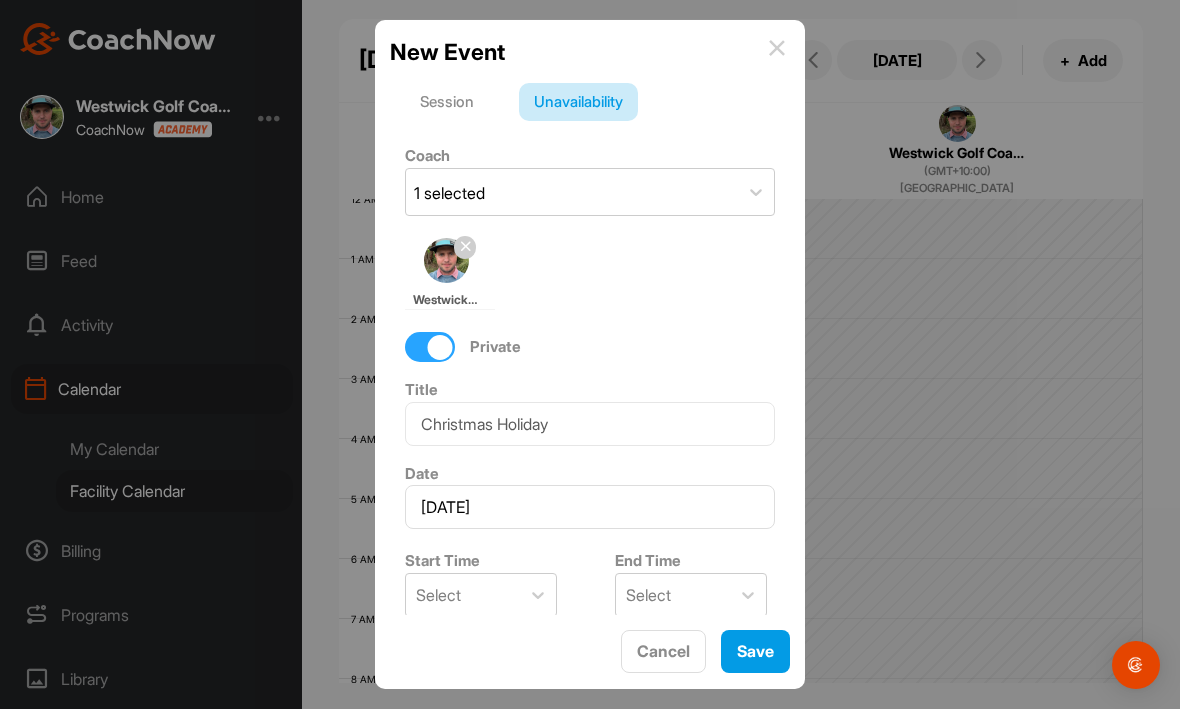 click on "Cancel" at bounding box center (663, 652) 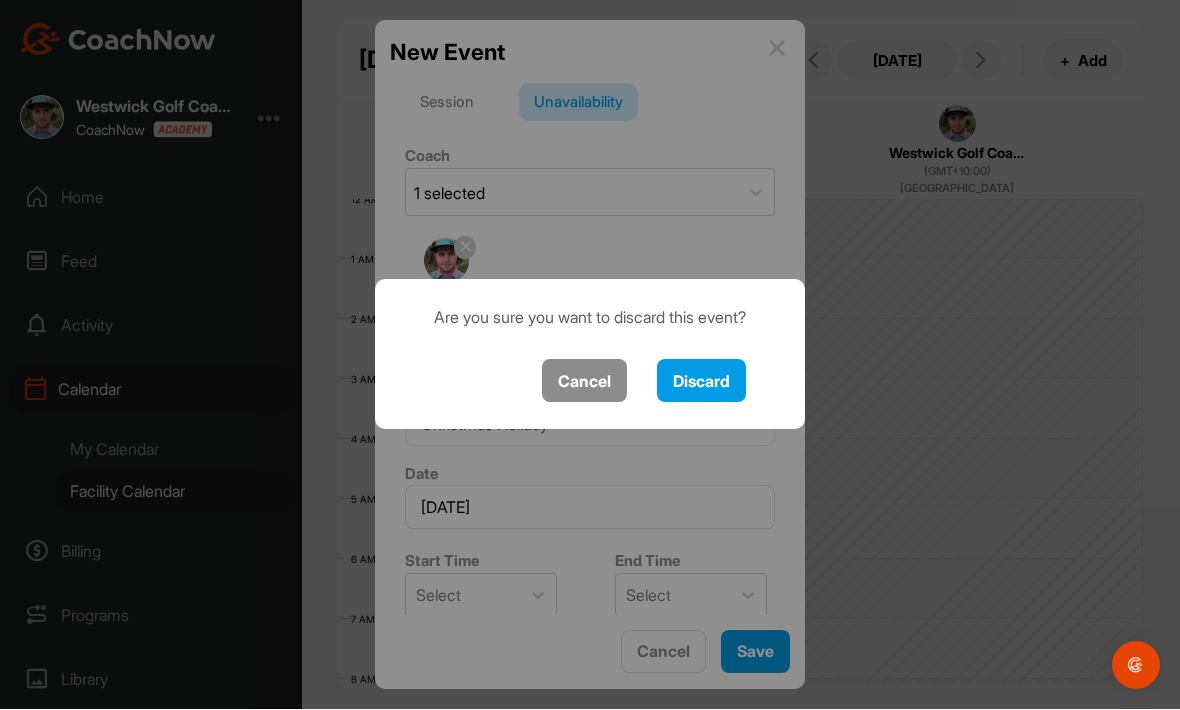 click on "Discard" at bounding box center (701, 381) 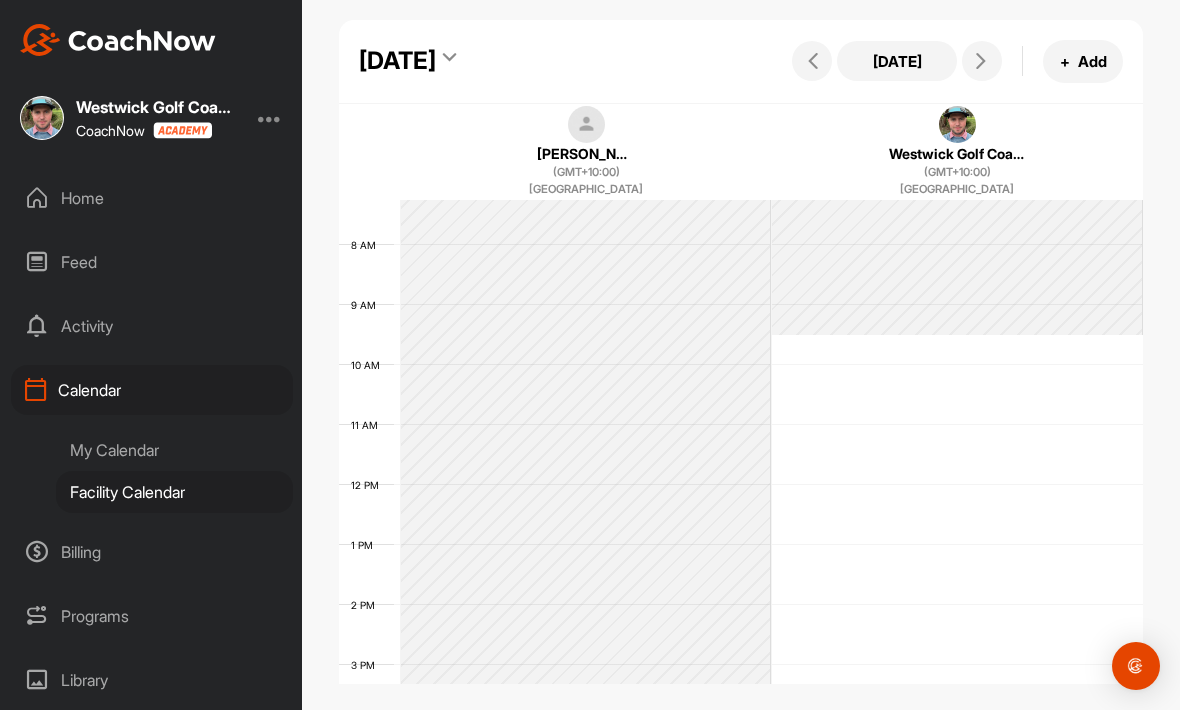 scroll, scrollTop: 430, scrollLeft: 0, axis: vertical 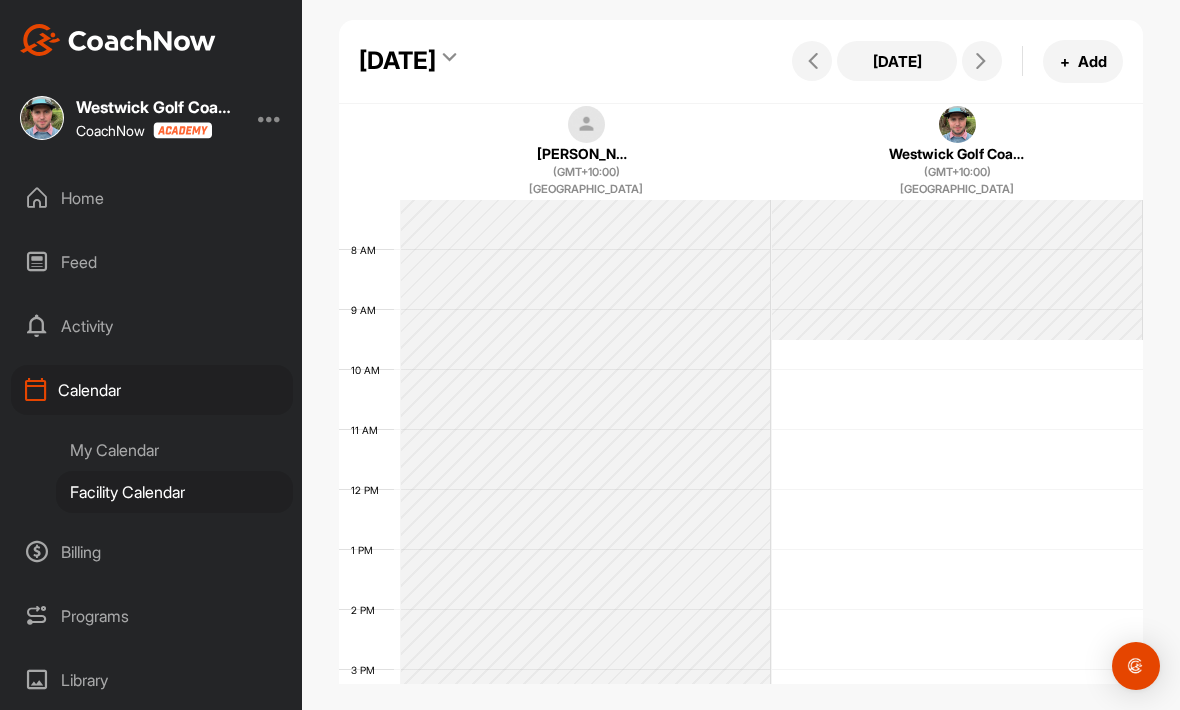 click at bounding box center (958, 125) 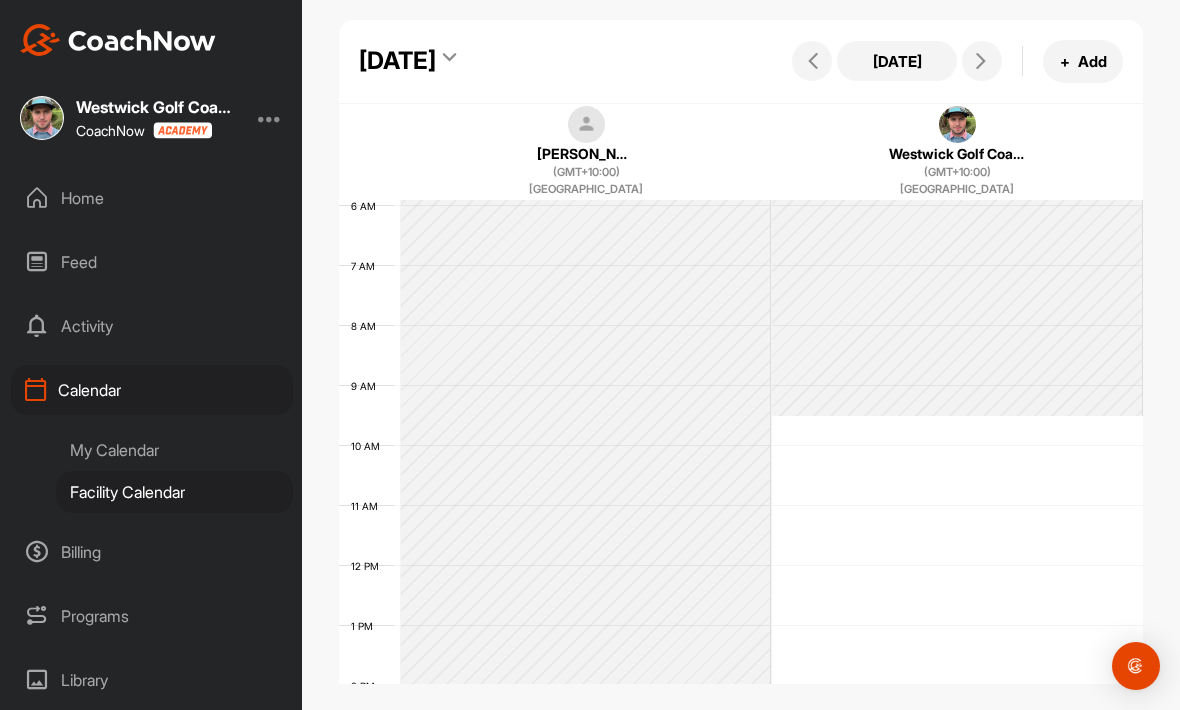scroll, scrollTop: 376, scrollLeft: 0, axis: vertical 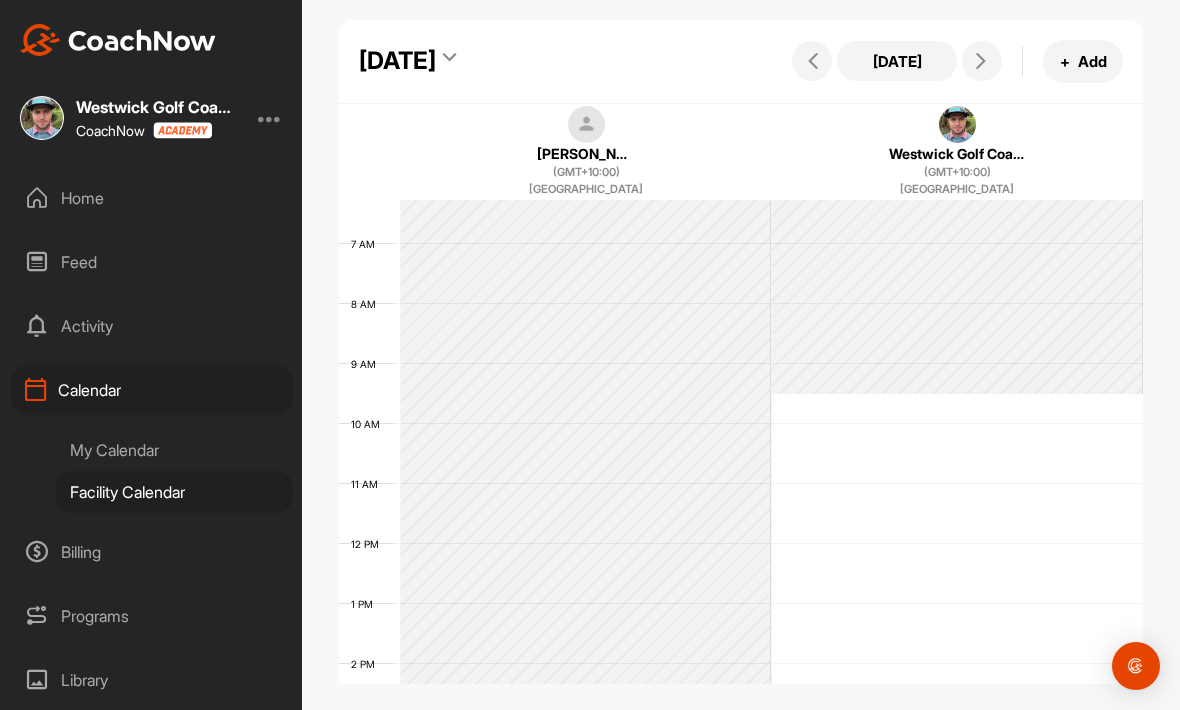click on "My Calendar" at bounding box center (174, 450) 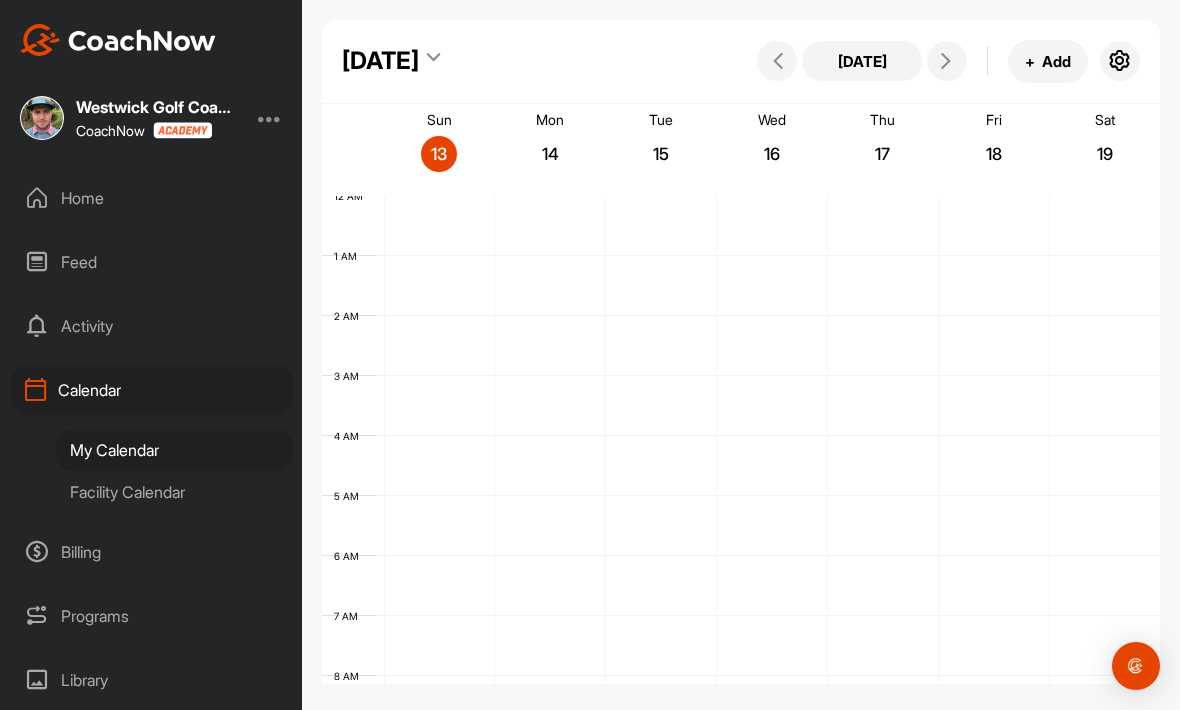 scroll, scrollTop: 346, scrollLeft: 0, axis: vertical 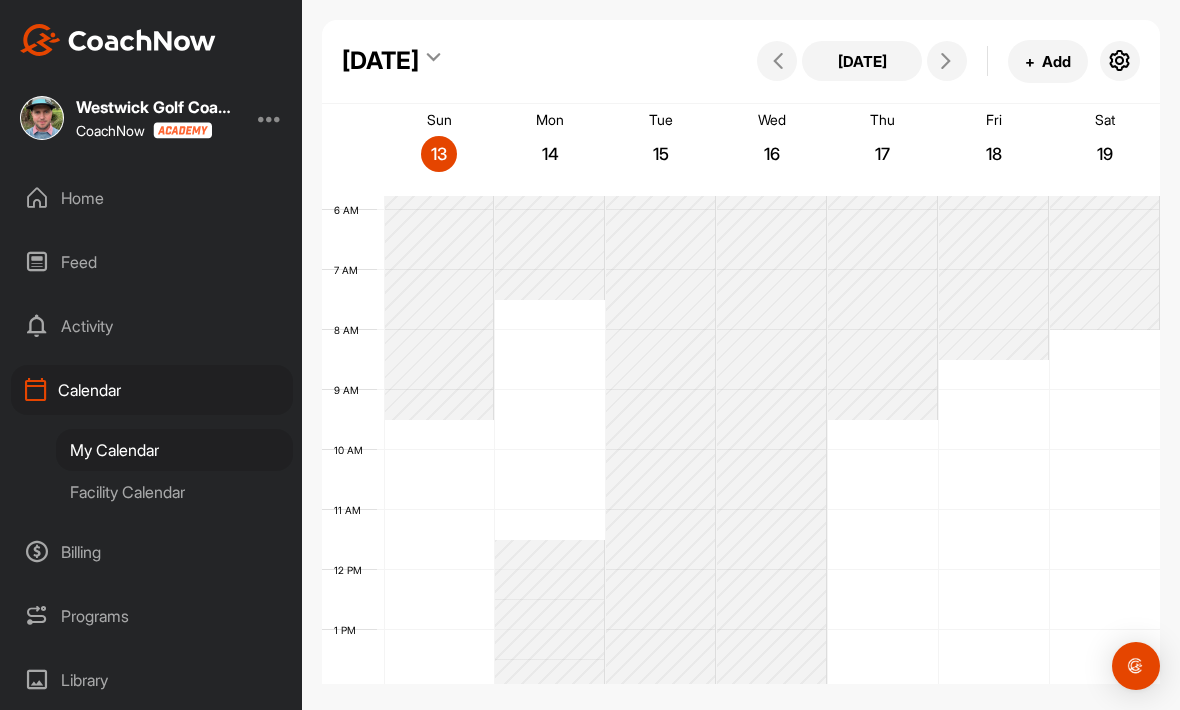 click on "+ Add" at bounding box center [1048, 61] 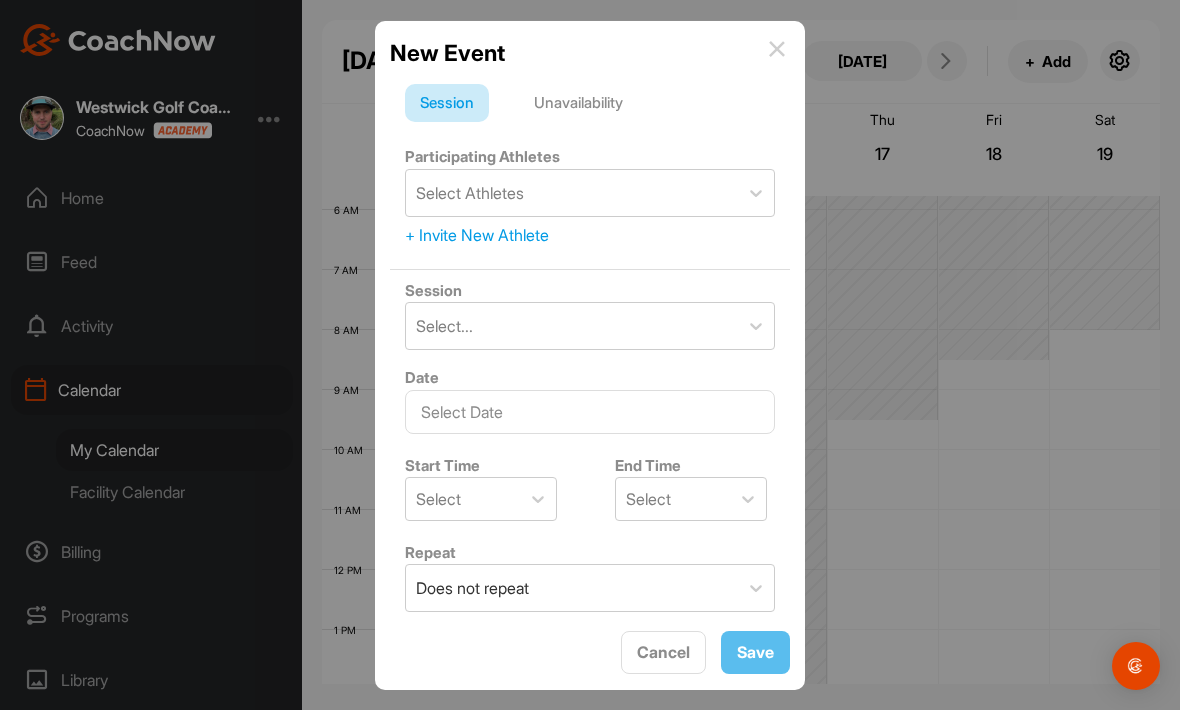 click on "Unavailability" at bounding box center (578, 103) 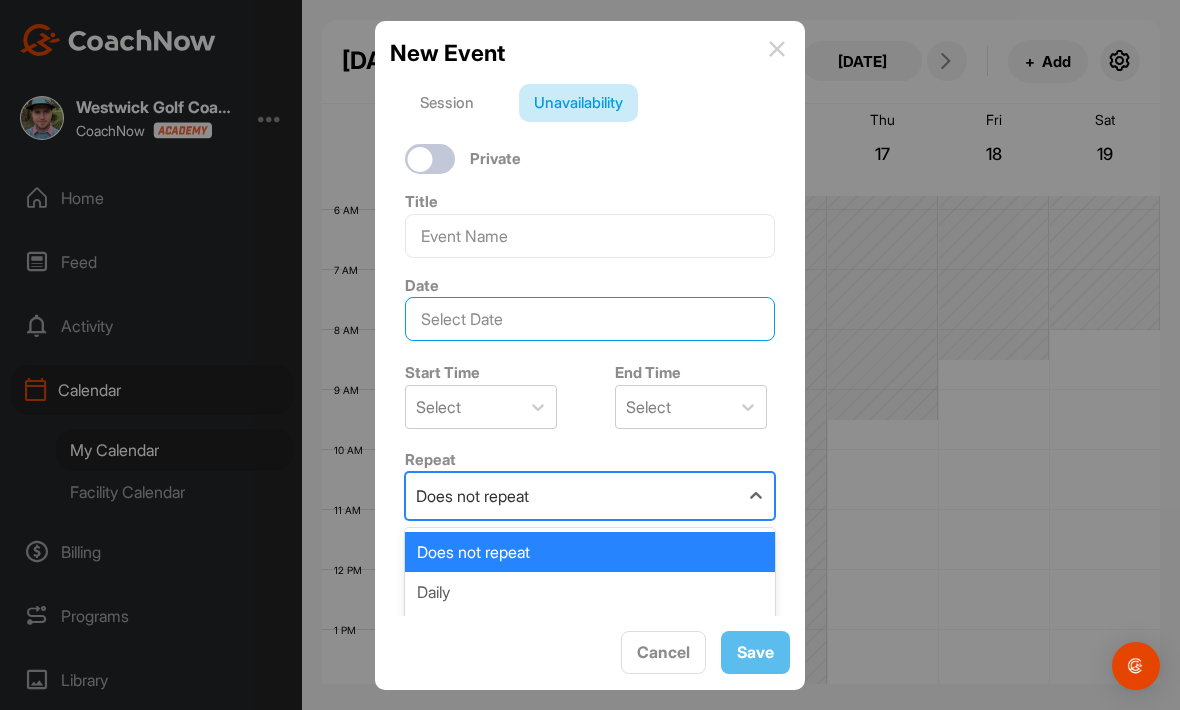click at bounding box center (590, 319) 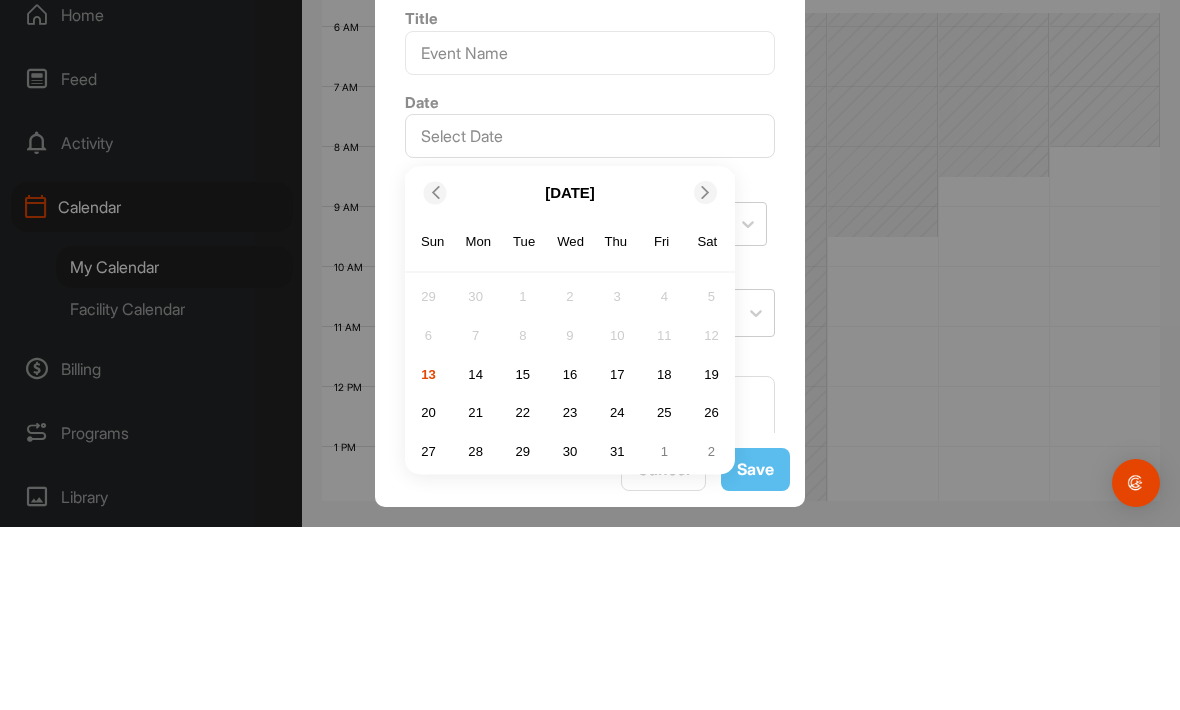 click at bounding box center (705, 375) 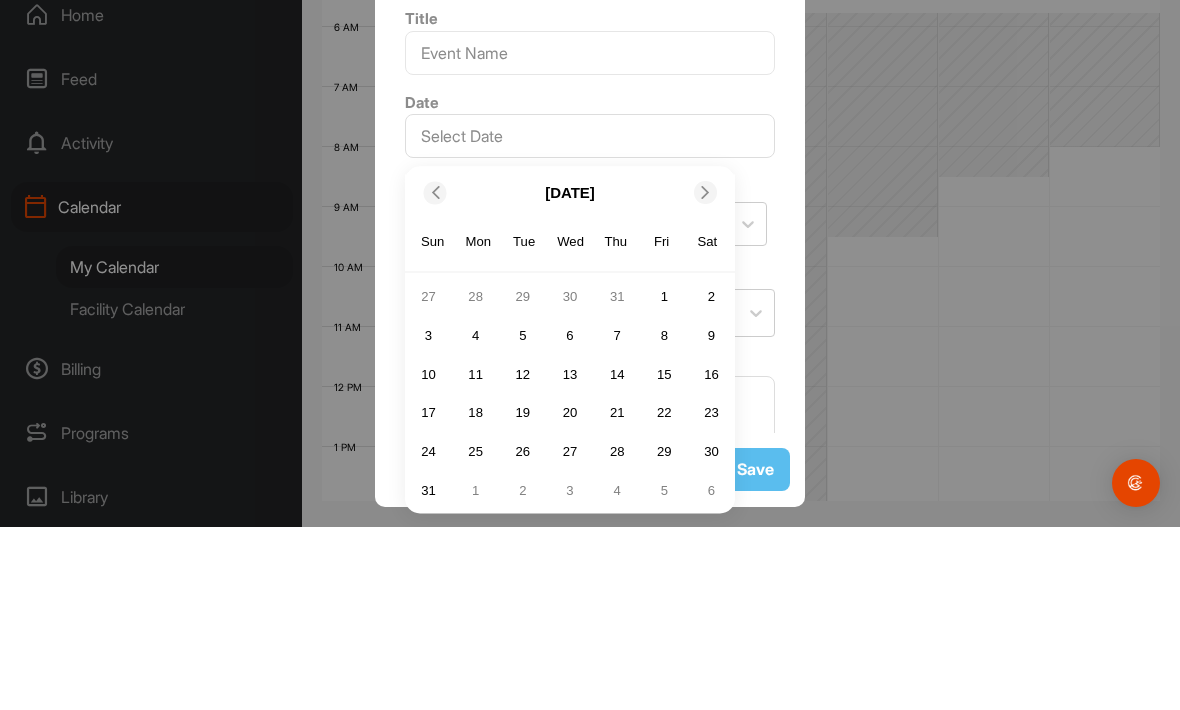 scroll, scrollTop: 66, scrollLeft: 0, axis: vertical 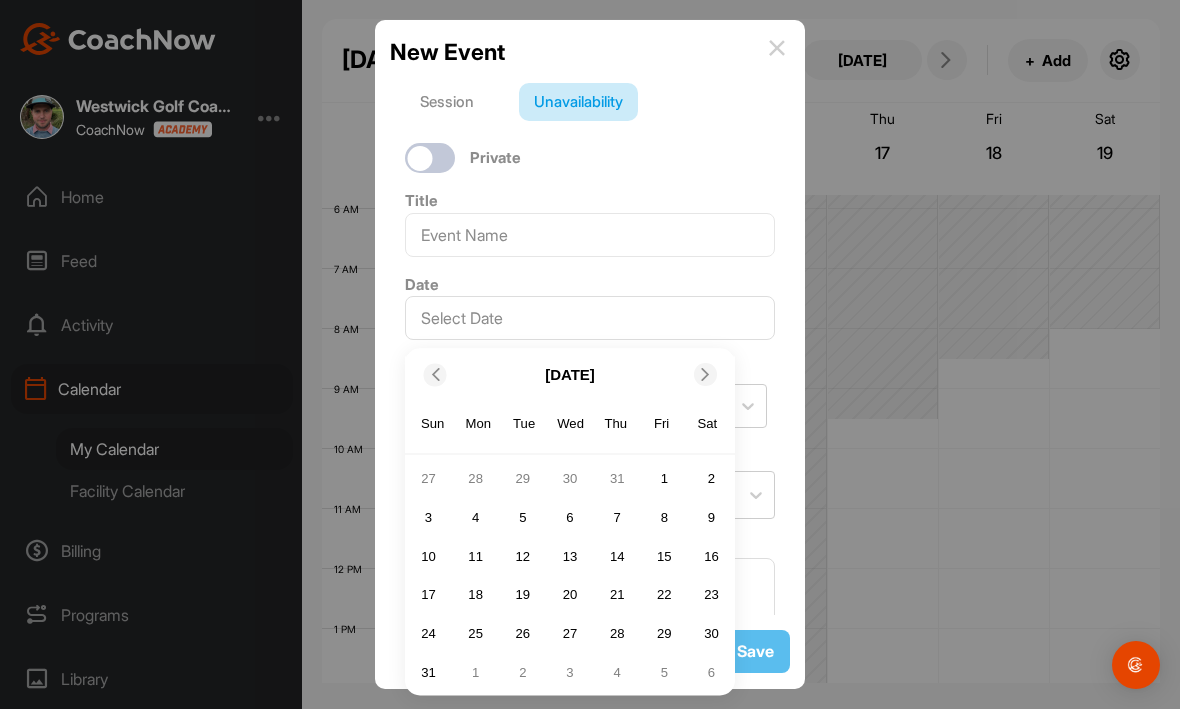 click at bounding box center (705, 376) 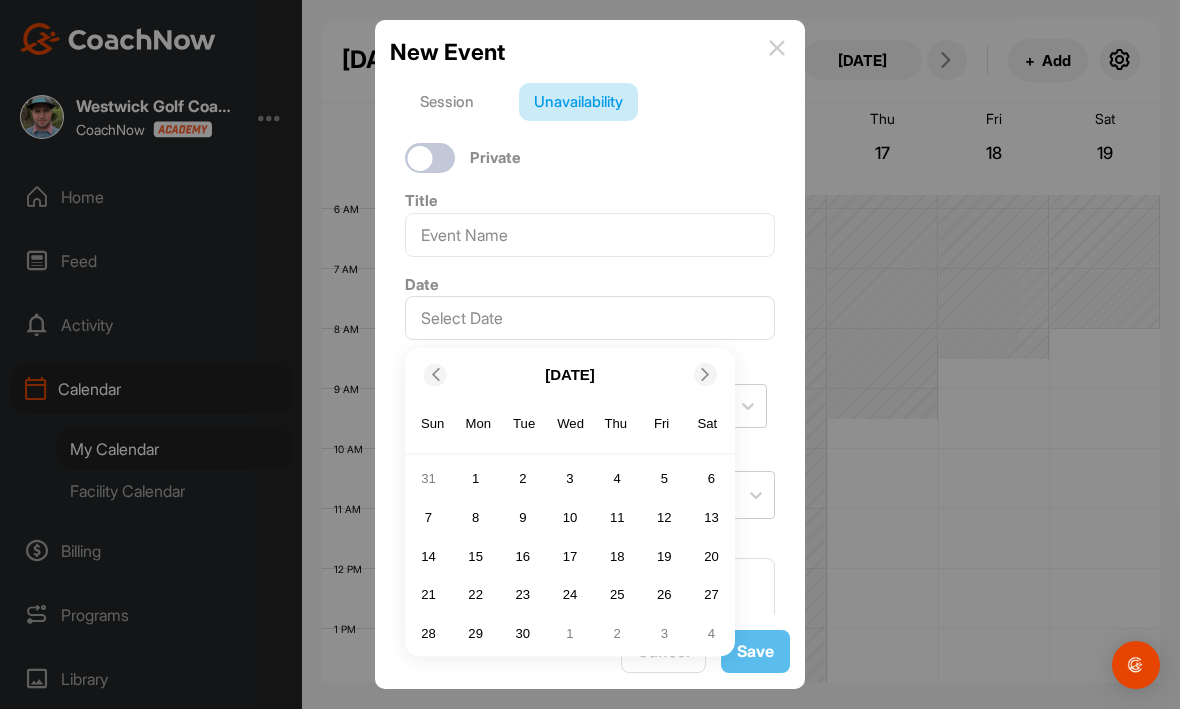 click at bounding box center [705, 375] 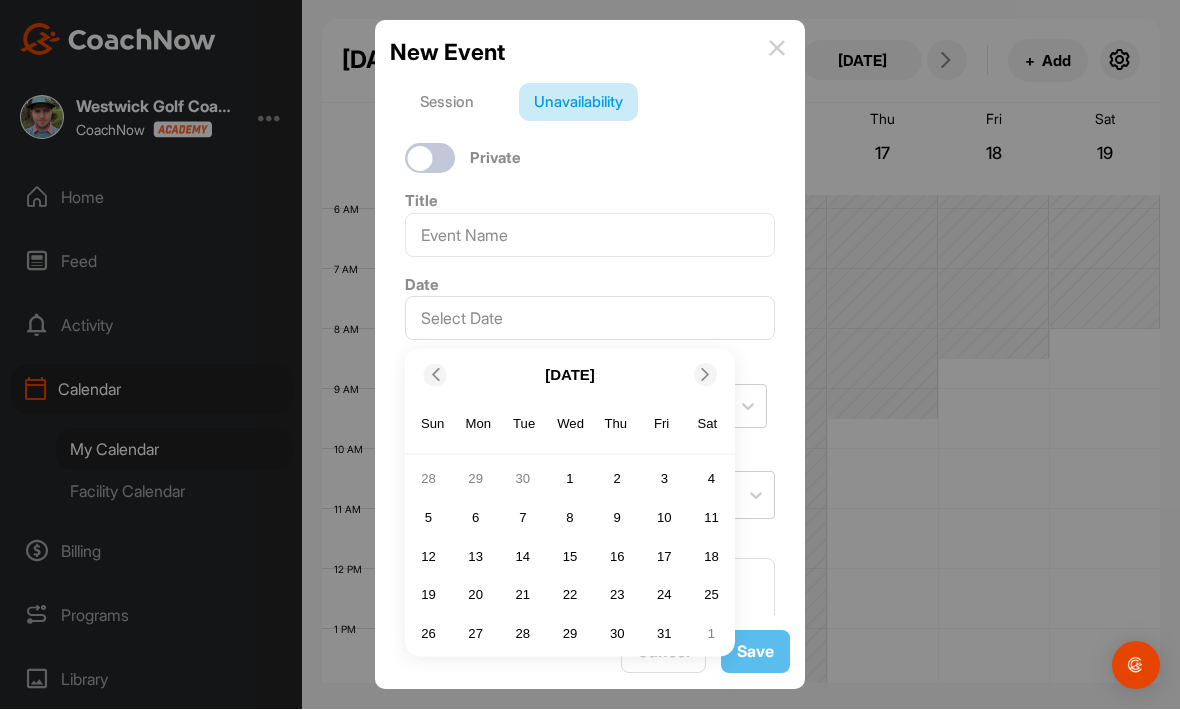 click at bounding box center (705, 375) 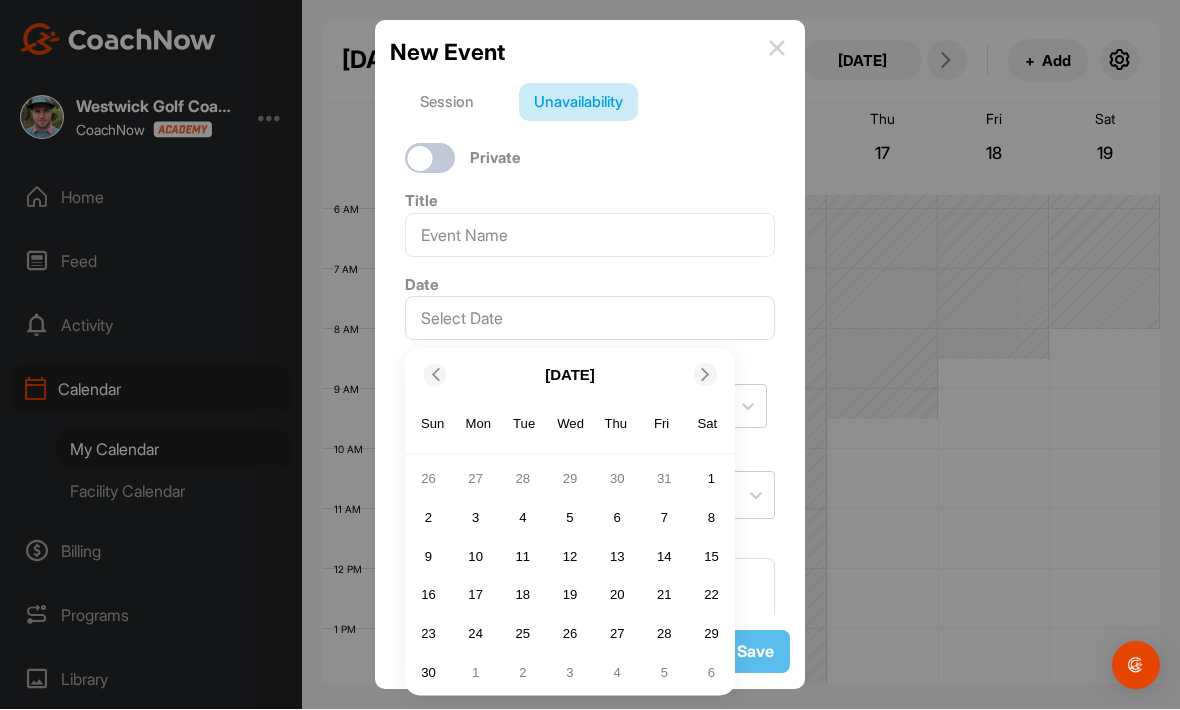 click at bounding box center (705, 375) 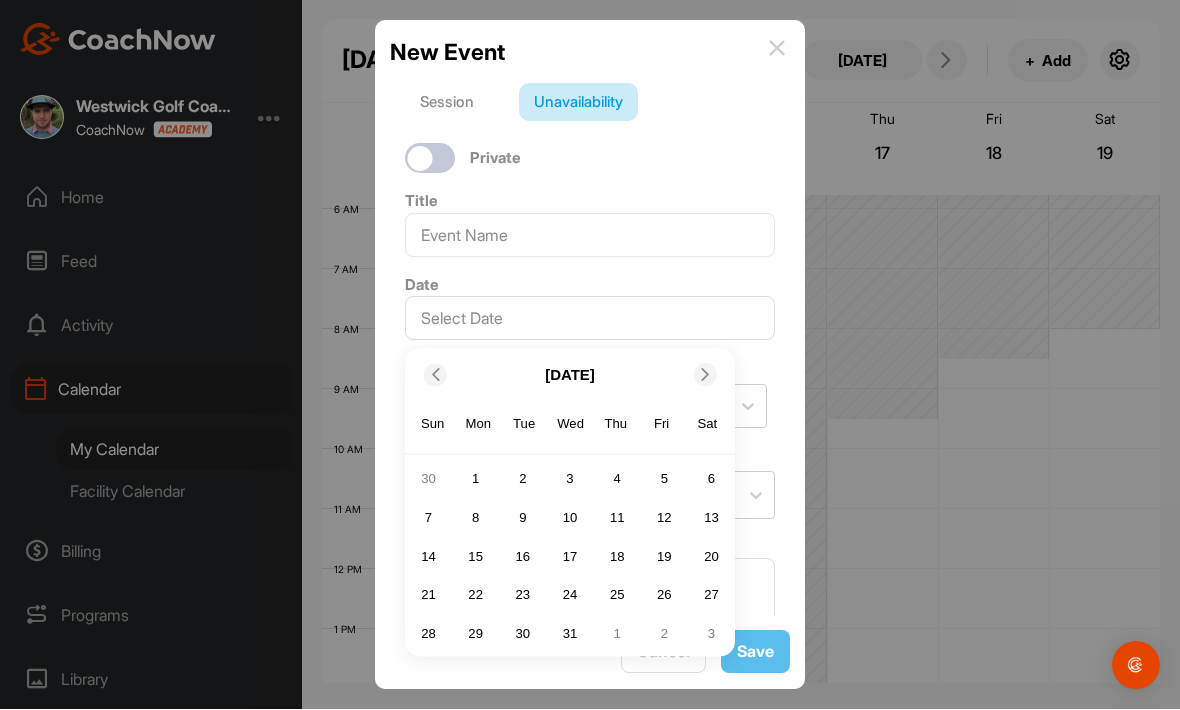 click on "15" at bounding box center (476, 557) 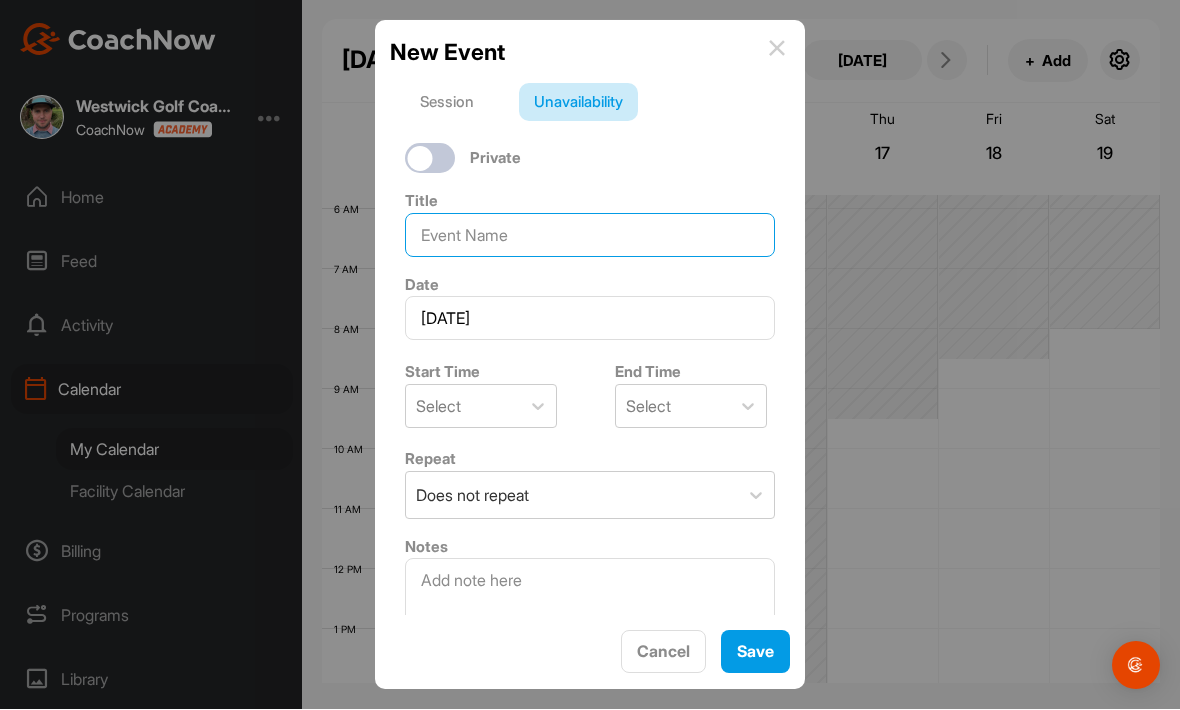 click at bounding box center [590, 236] 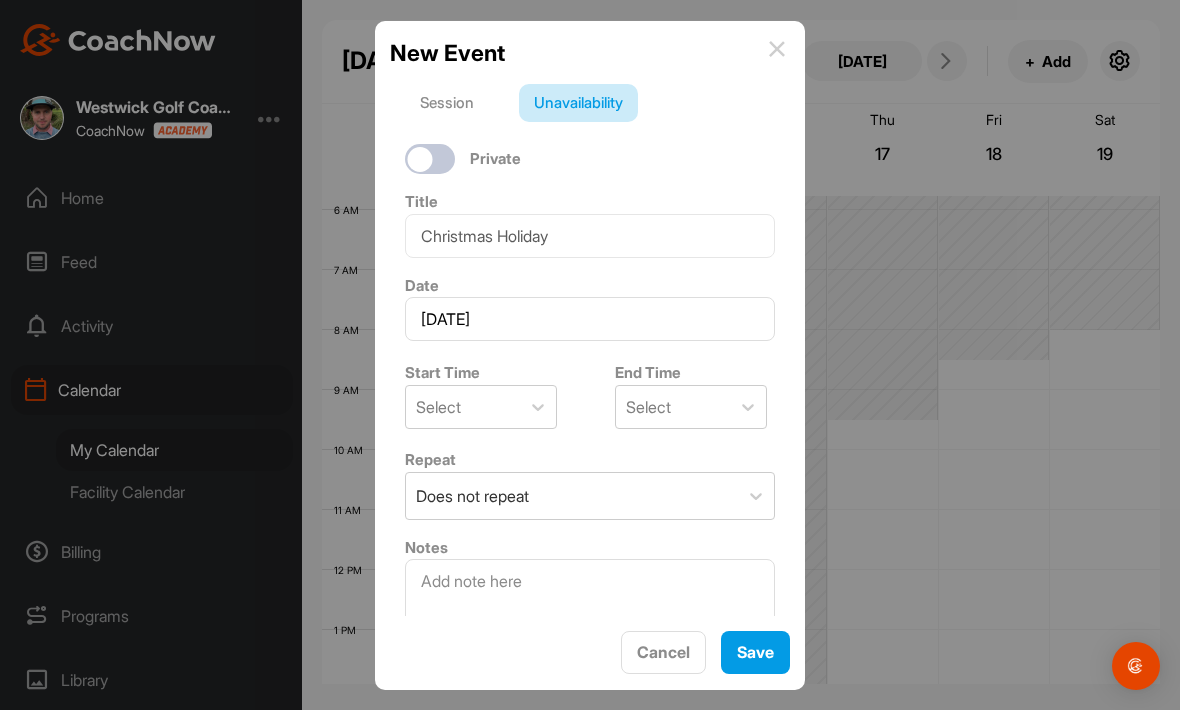type on "Christmas Holiday" 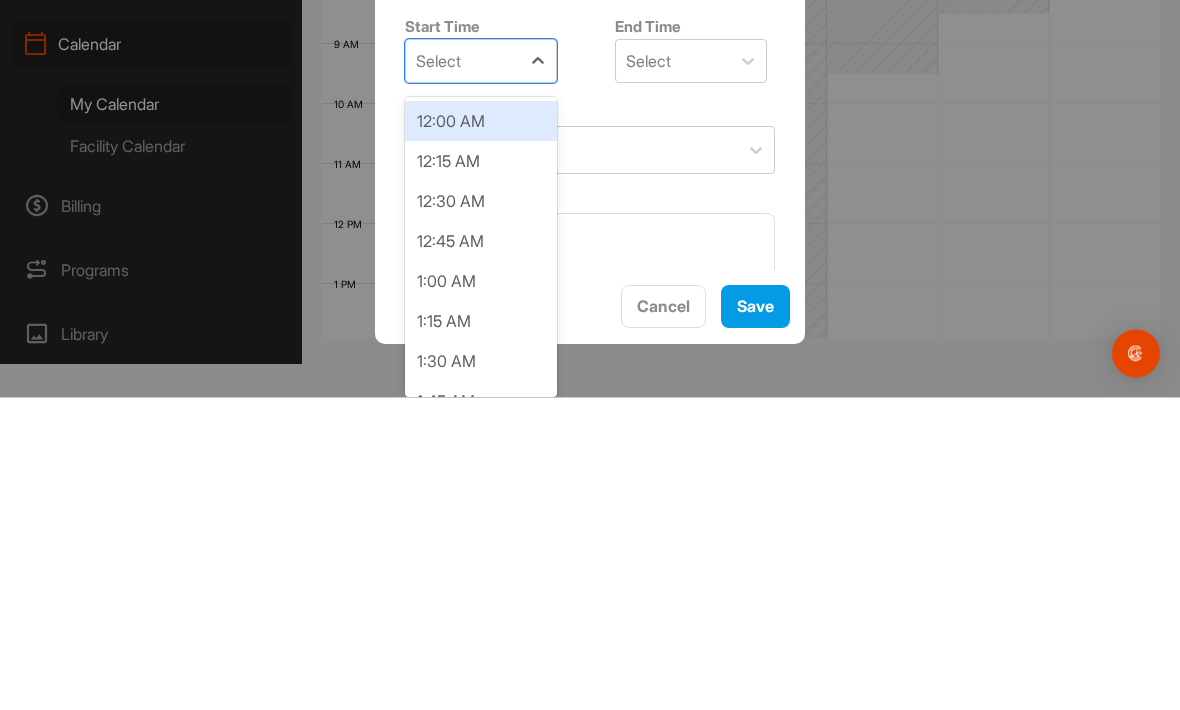 click on "12:00 AM" at bounding box center [481, 434] 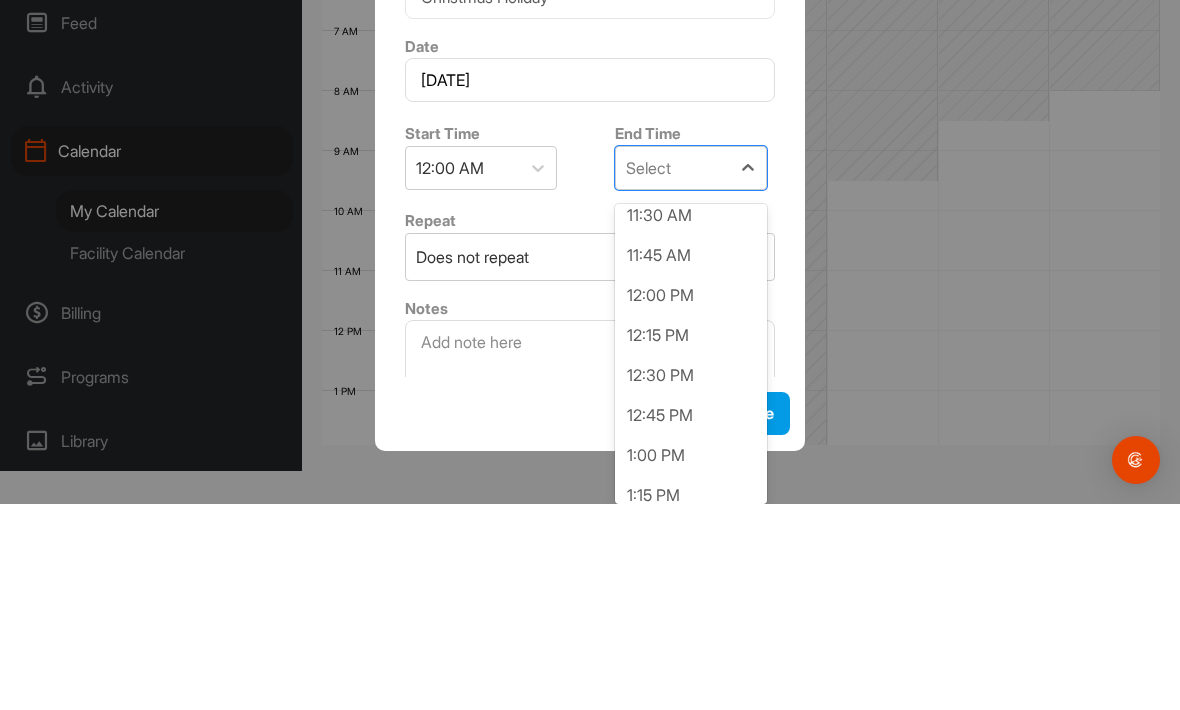 scroll, scrollTop: 1819, scrollLeft: 0, axis: vertical 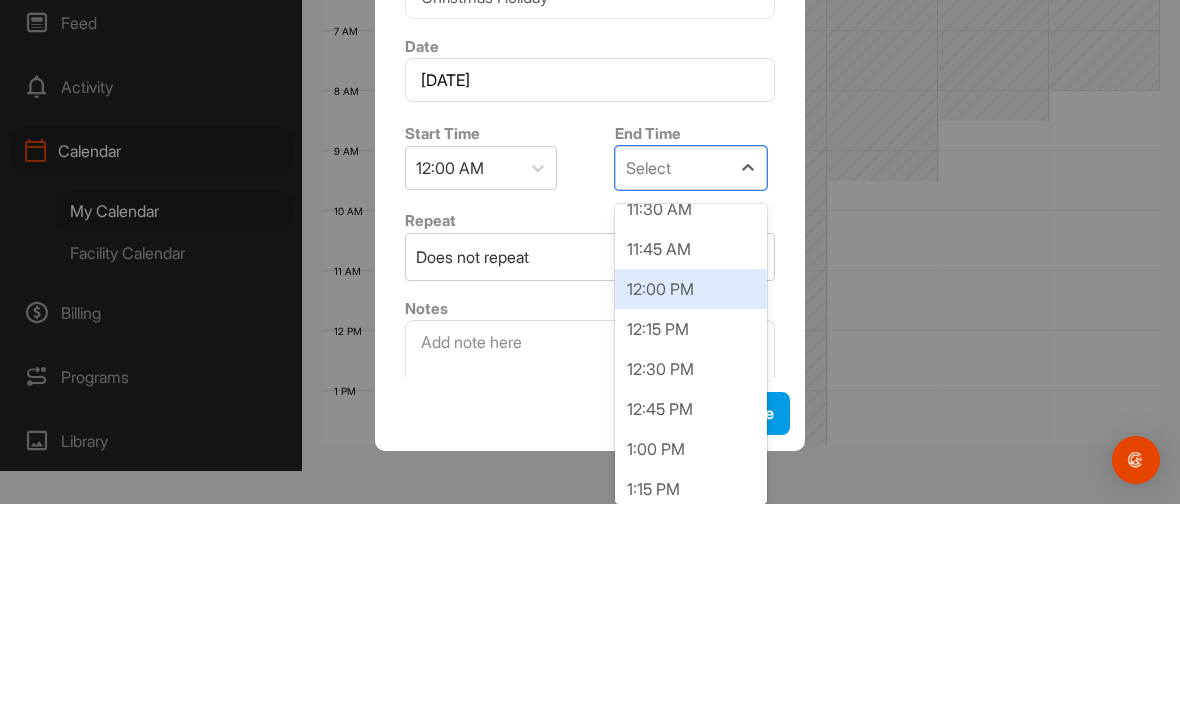 click on "12:00 PM" at bounding box center [691, 495] 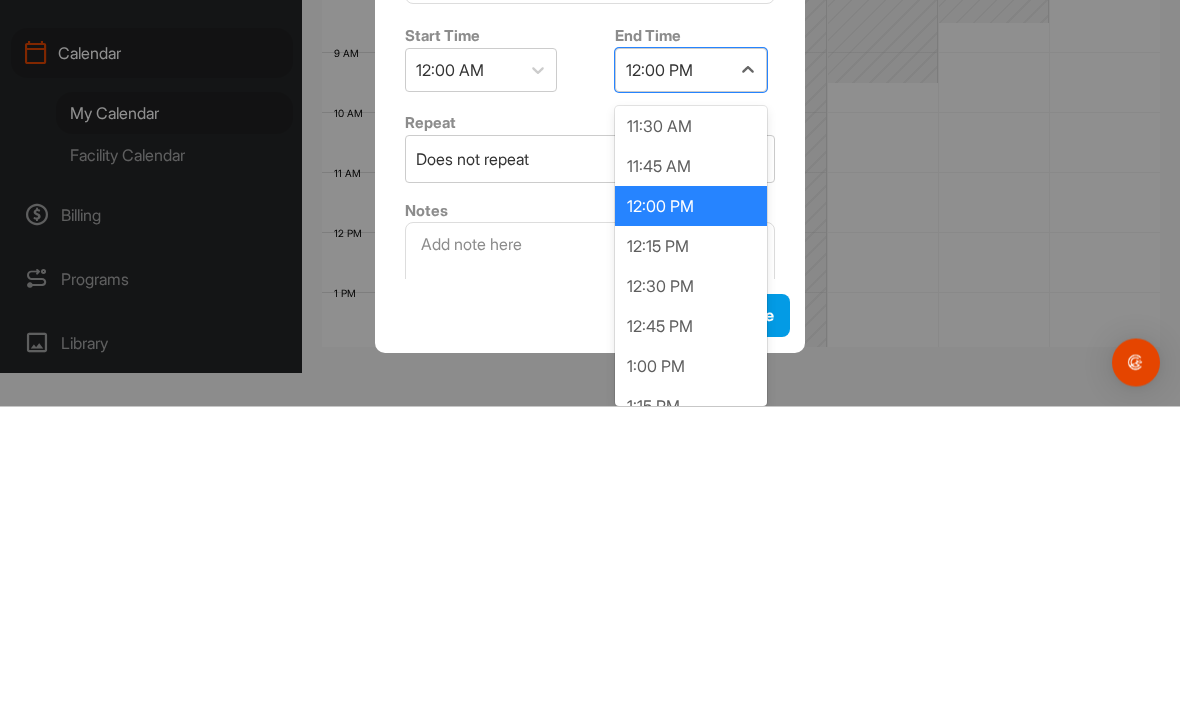 scroll, scrollTop: 1802, scrollLeft: 0, axis: vertical 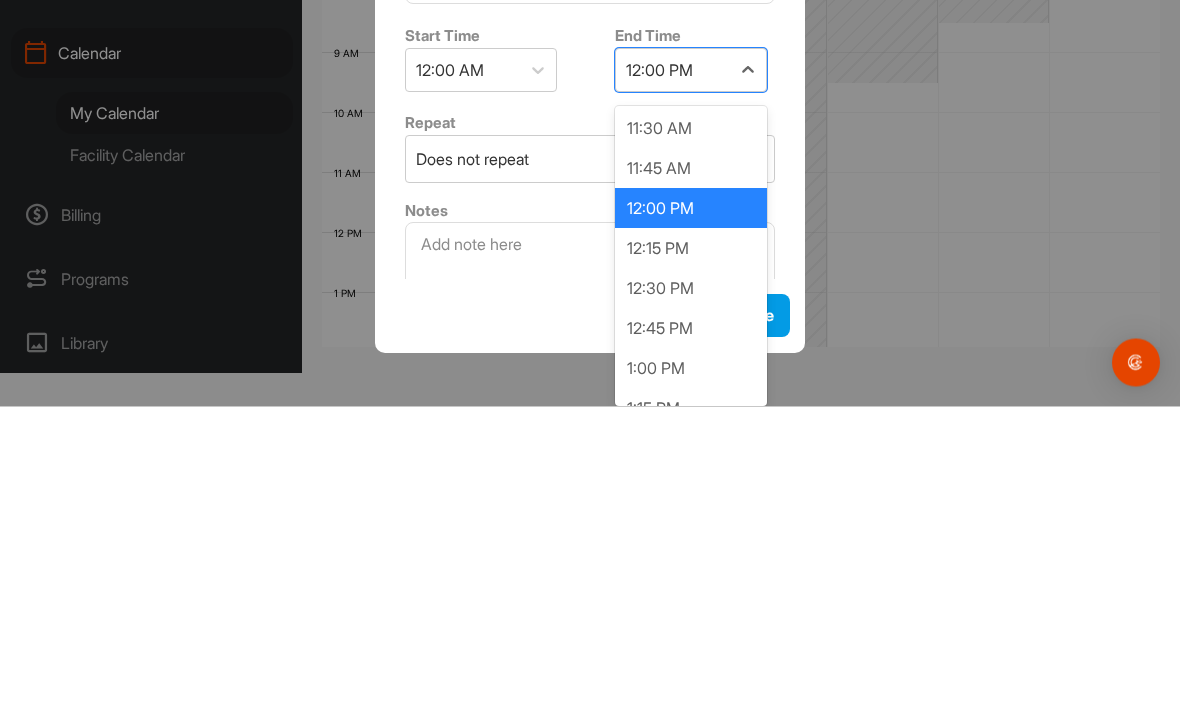 click on "11:45 AM" at bounding box center (691, 472) 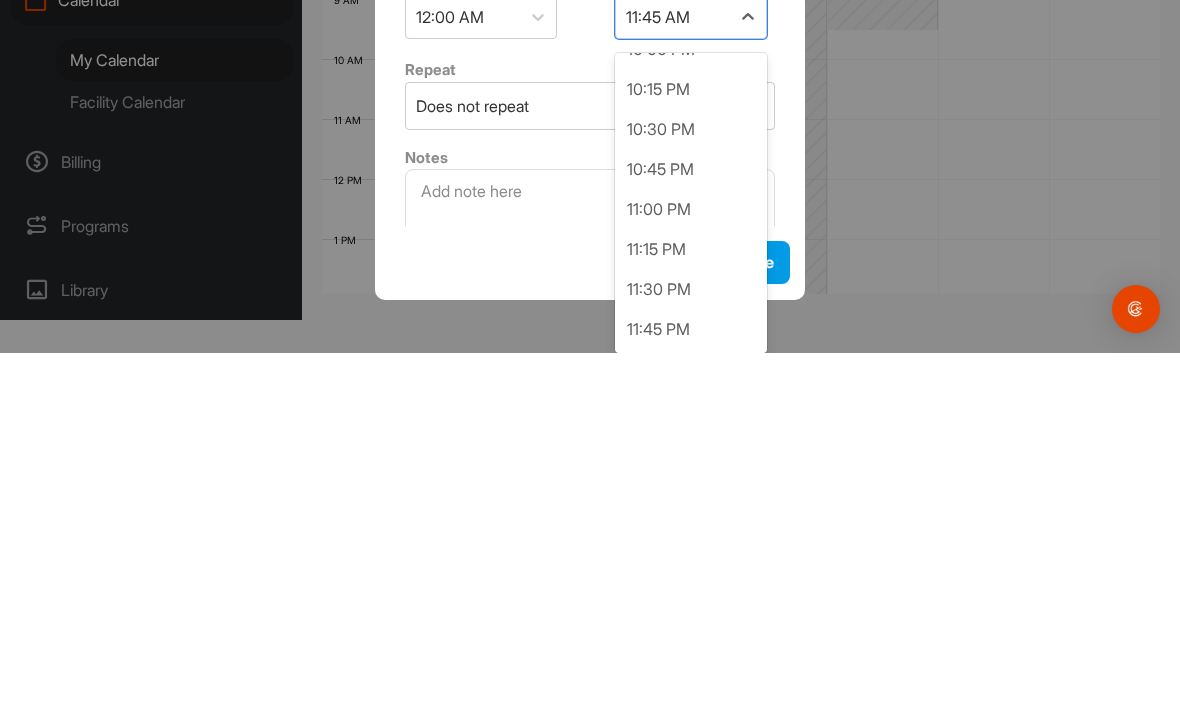 scroll, scrollTop: 3508, scrollLeft: 0, axis: vertical 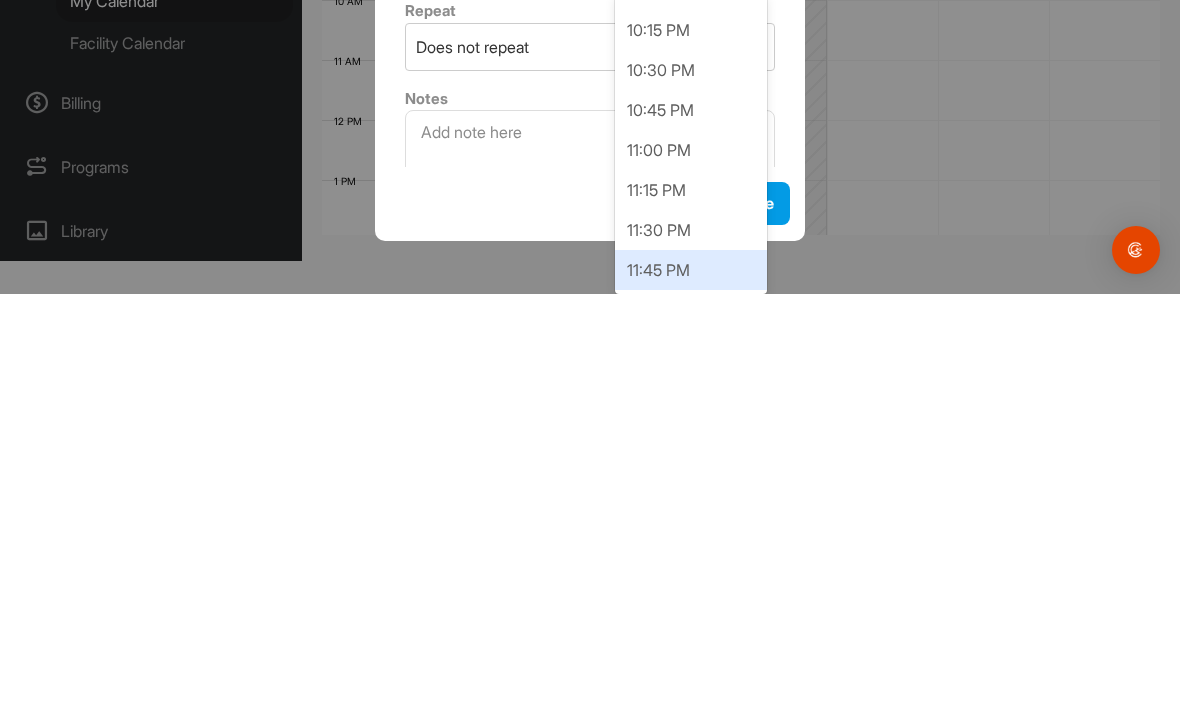 click on "11:45 PM" at bounding box center [691, 686] 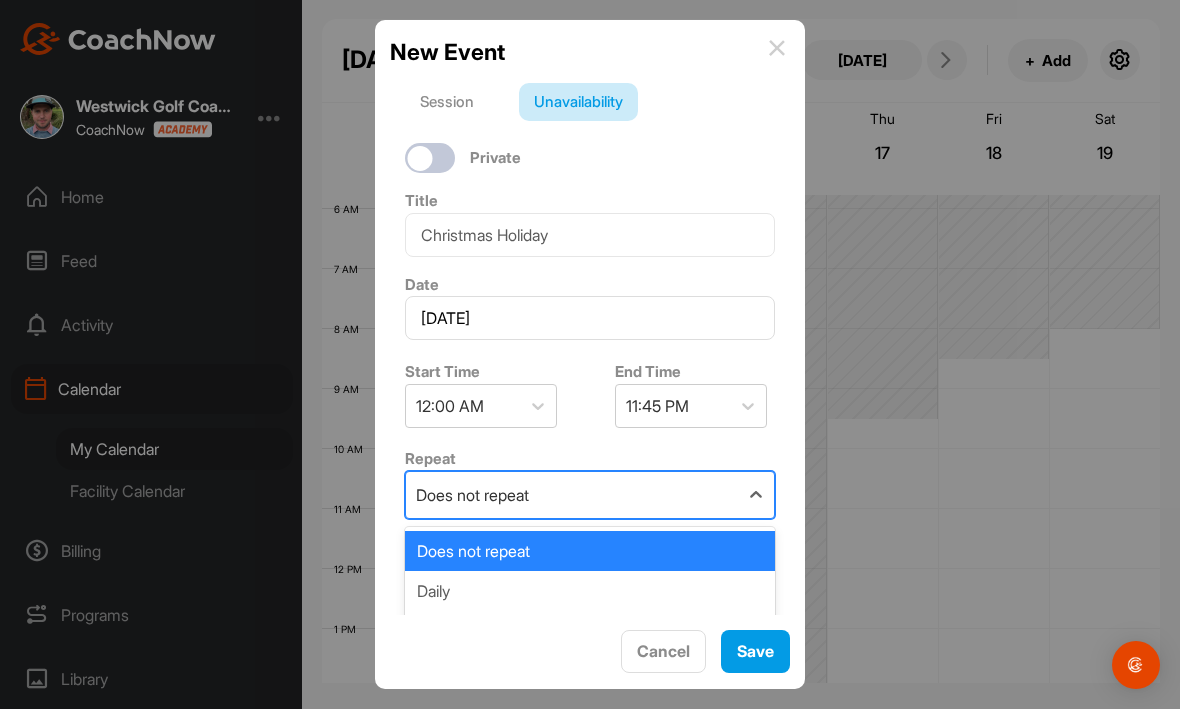 click on "Daily" at bounding box center [590, 592] 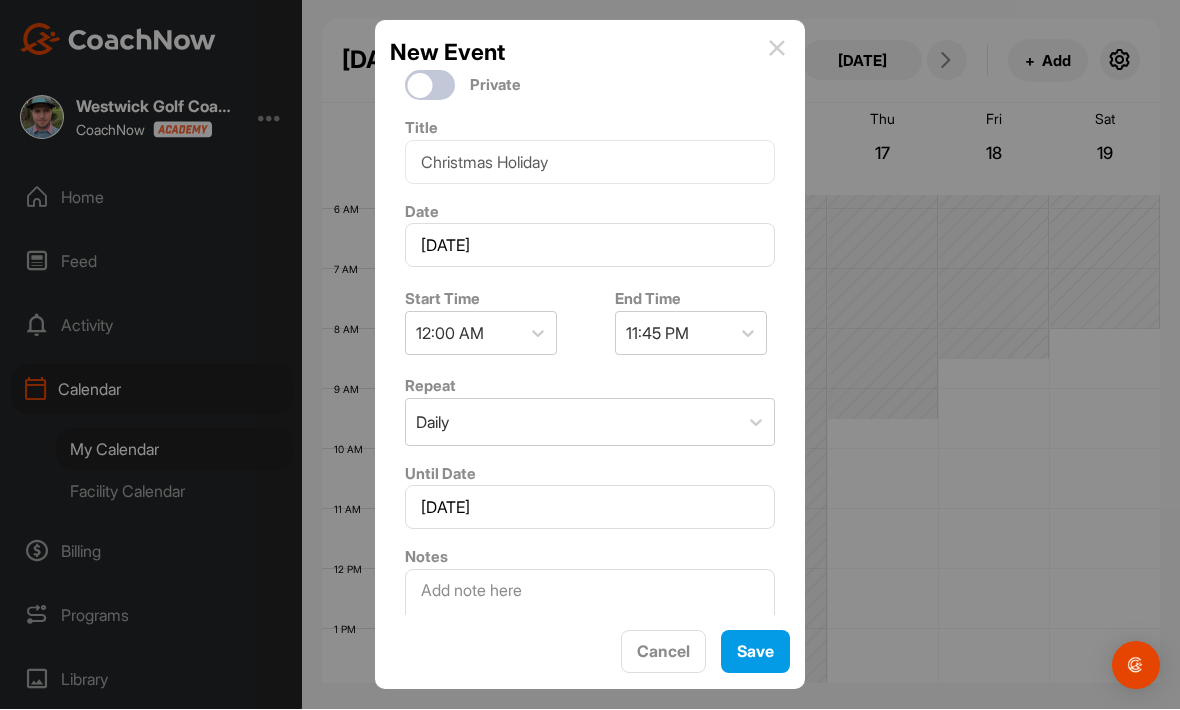 scroll, scrollTop: 72, scrollLeft: 0, axis: vertical 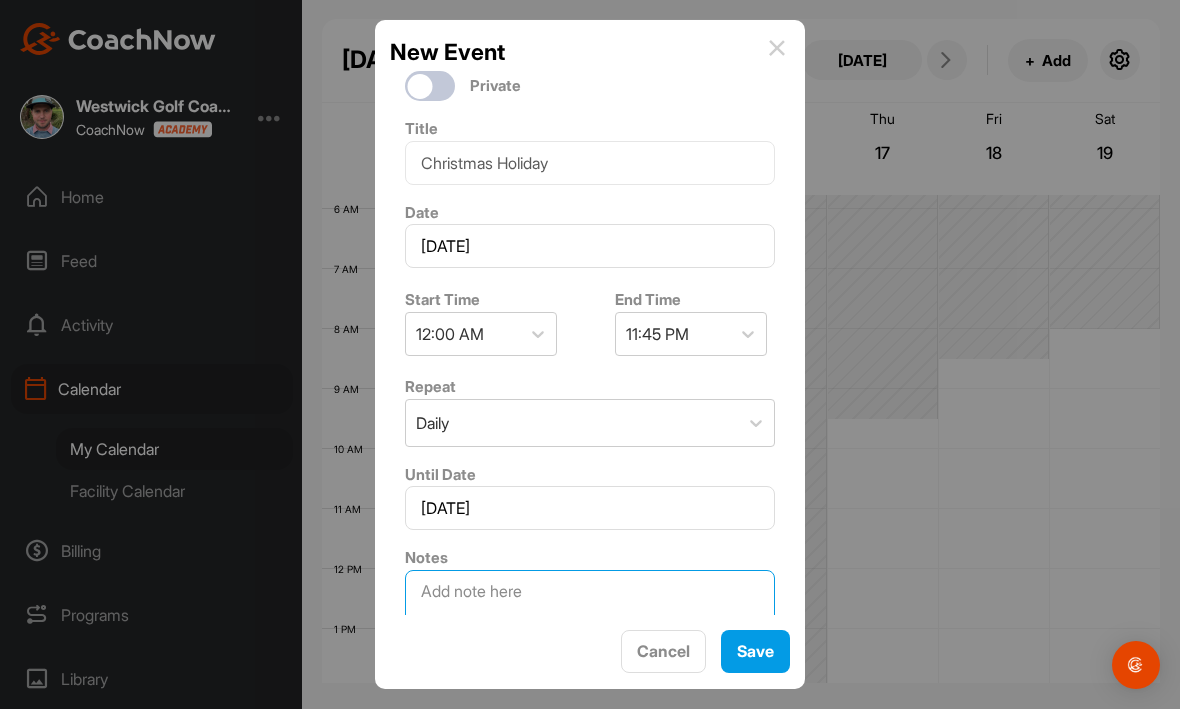 click at bounding box center (590, 621) 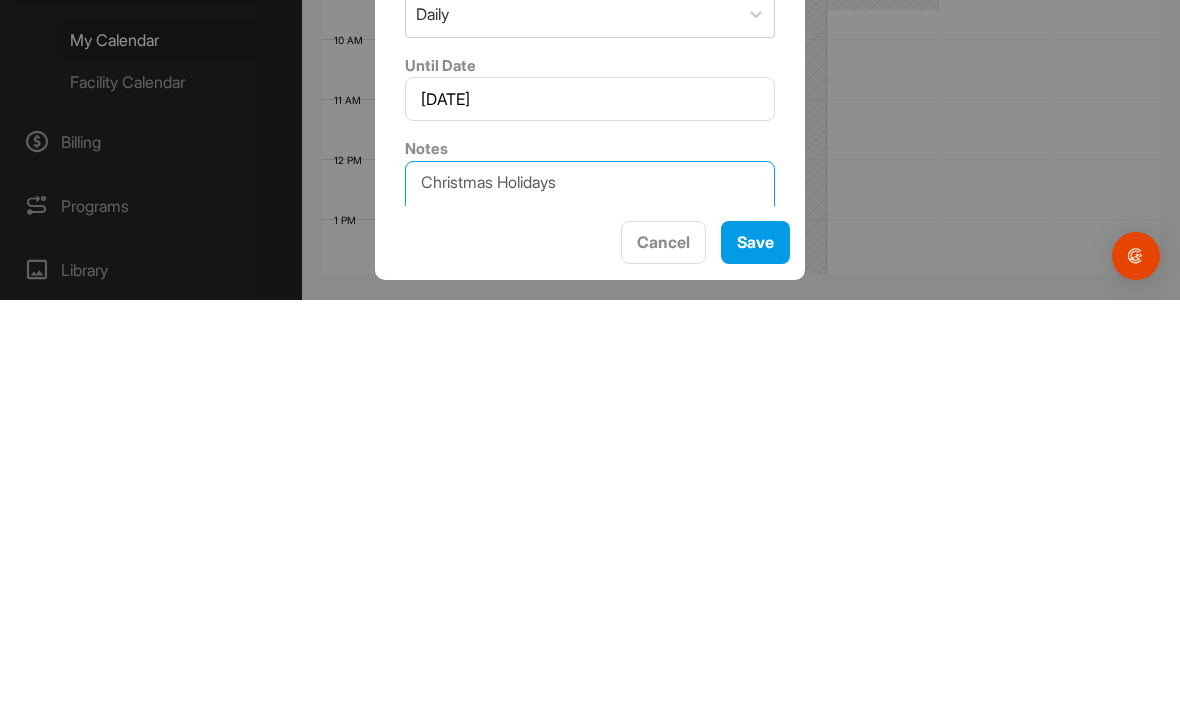 type on "Christmas Holidays" 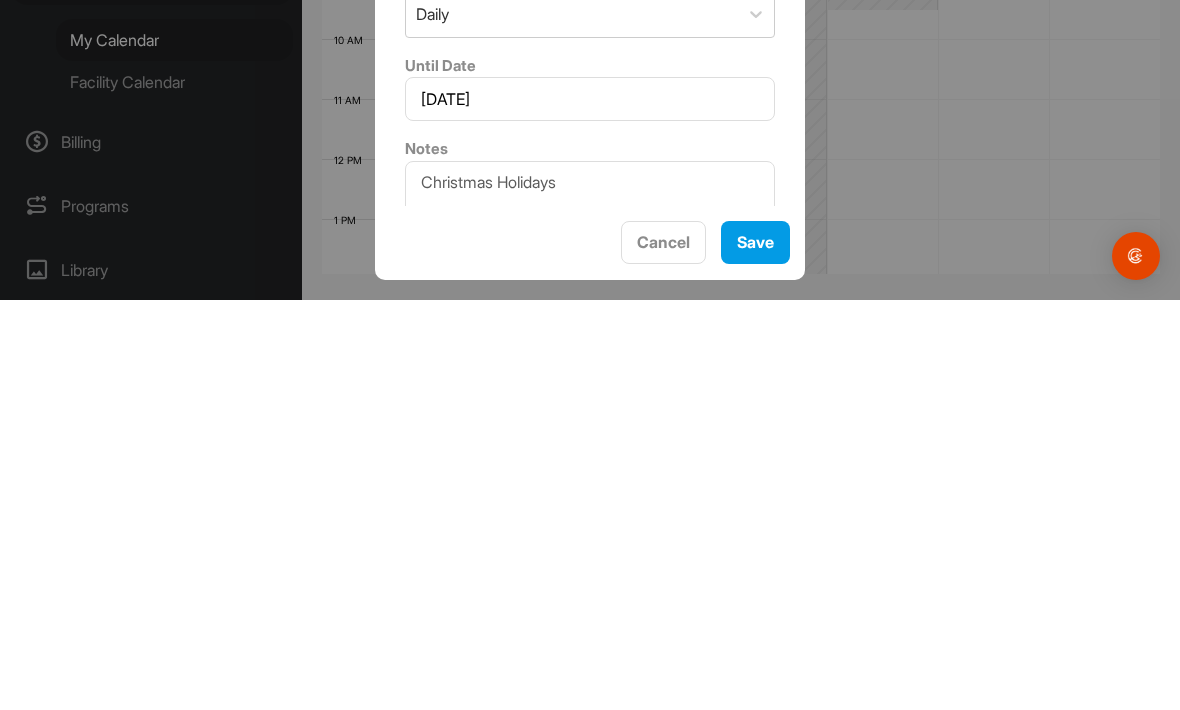 click on "Save" at bounding box center [755, 652] 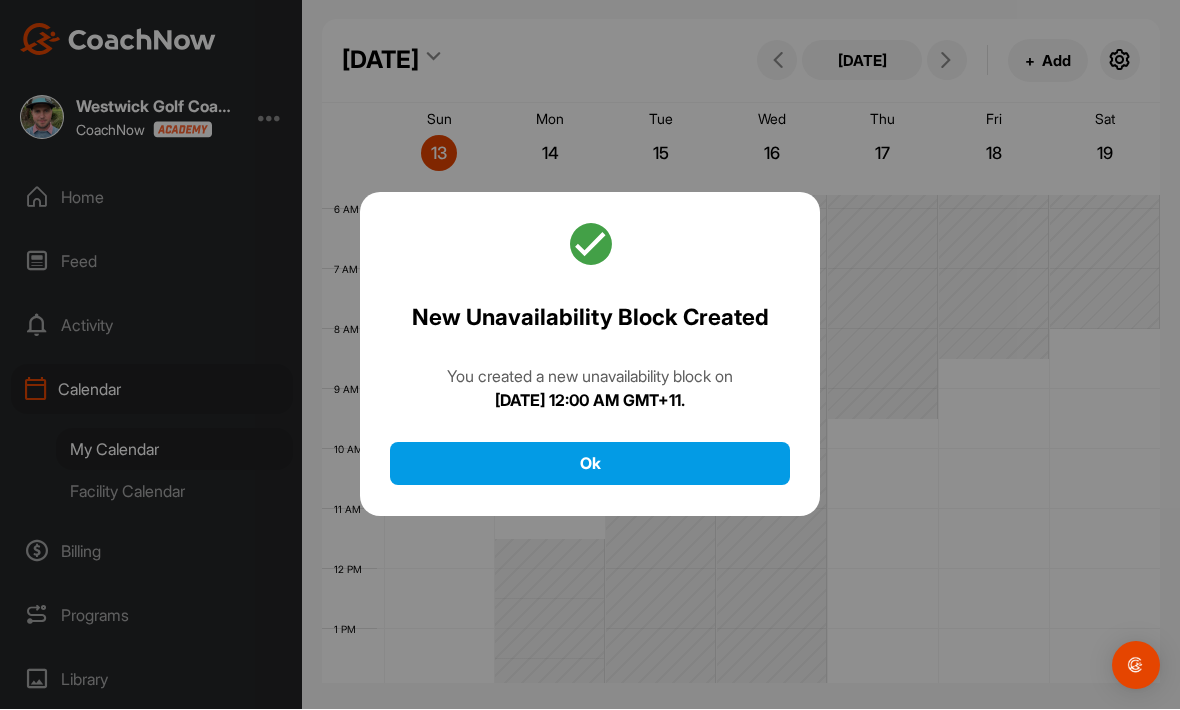 click on "Ok" at bounding box center [590, 464] 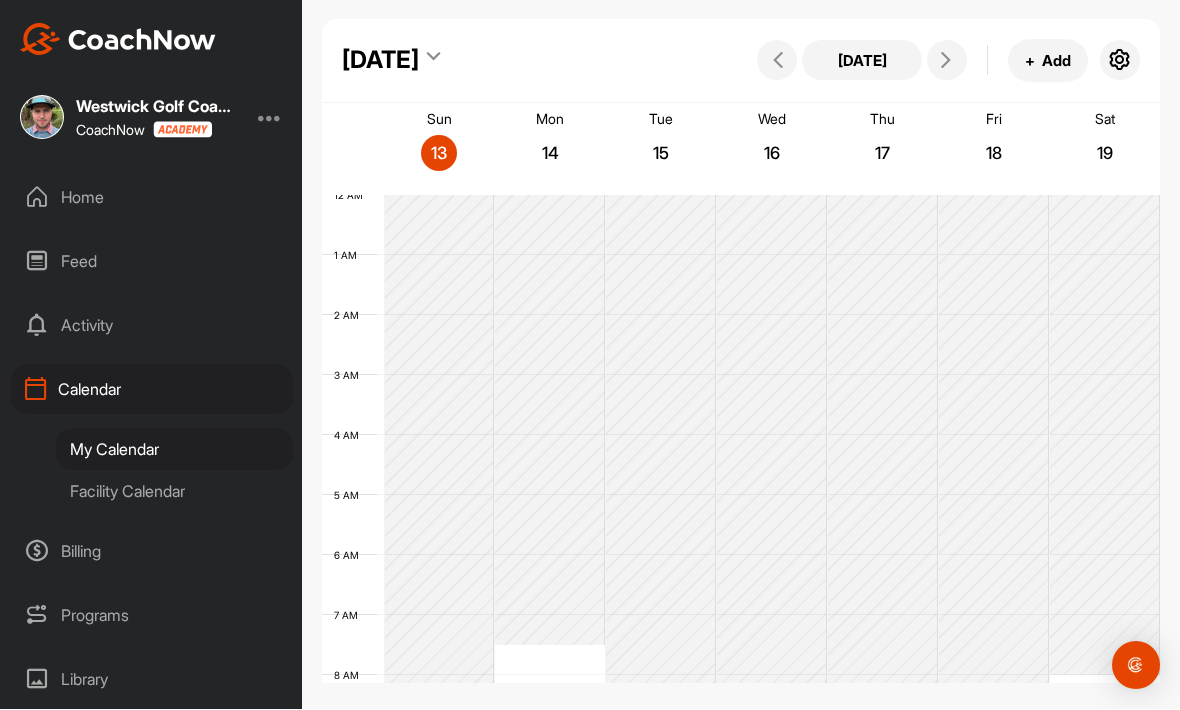 scroll, scrollTop: 0, scrollLeft: 0, axis: both 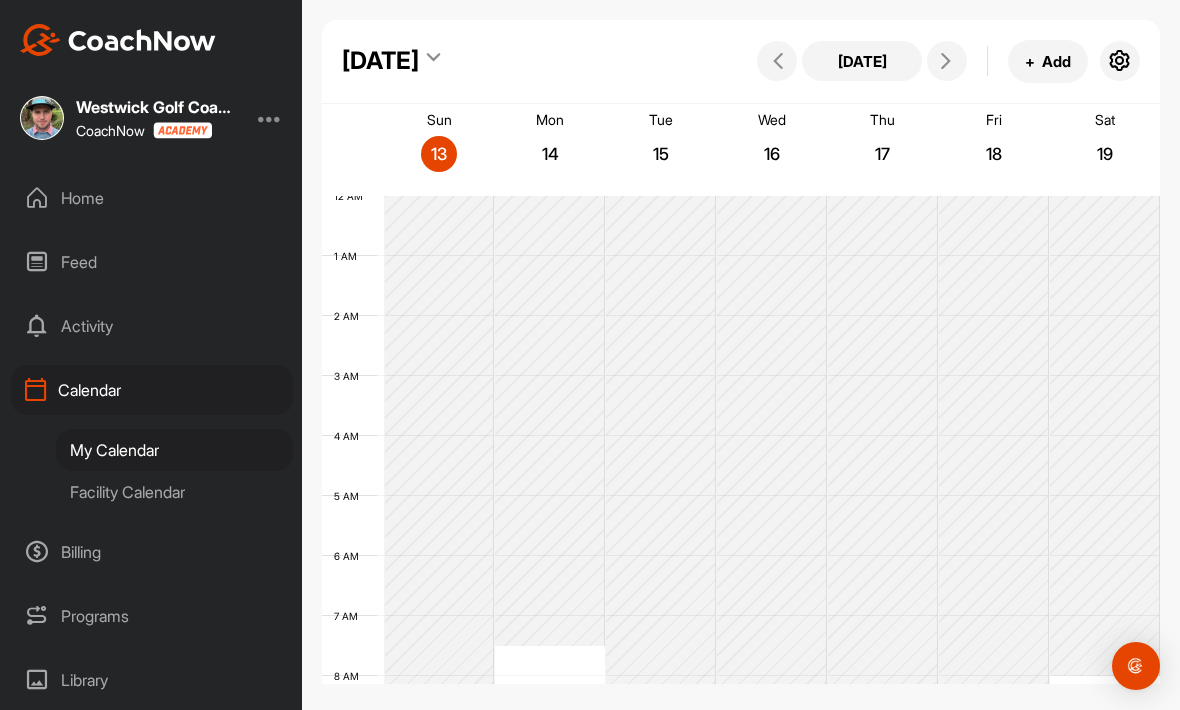 click on "[DATE]" at bounding box center [862, 61] 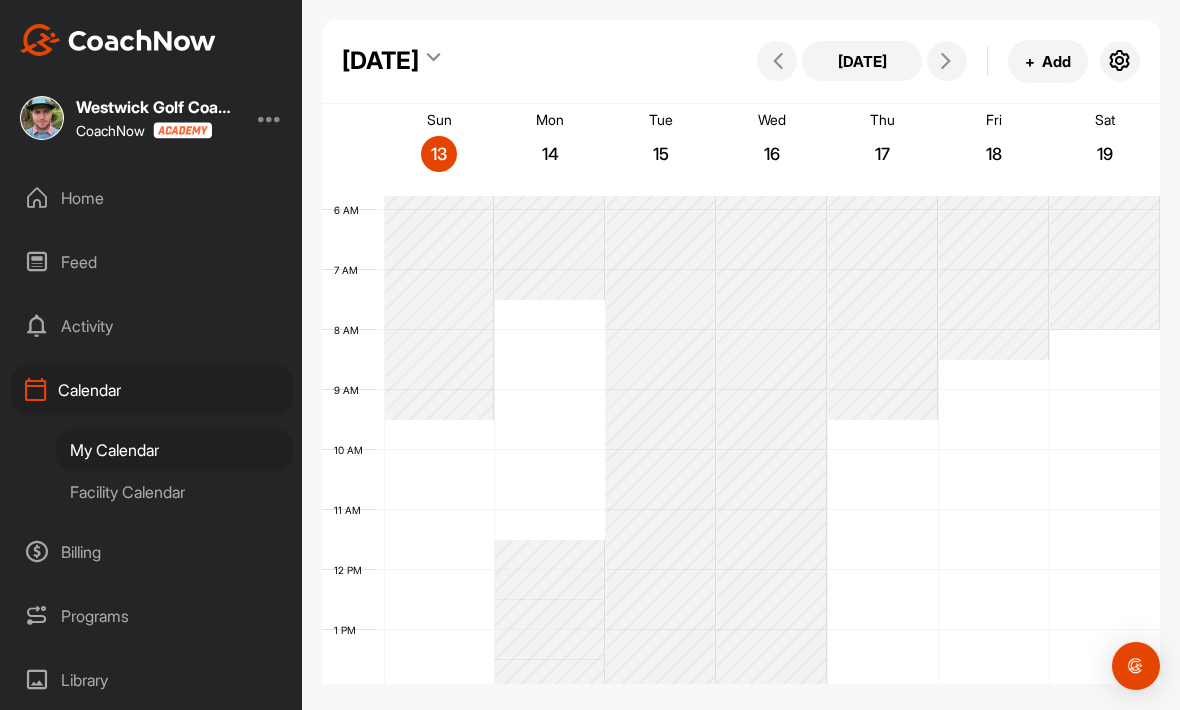 click on "[DATE]" at bounding box center [862, 61] 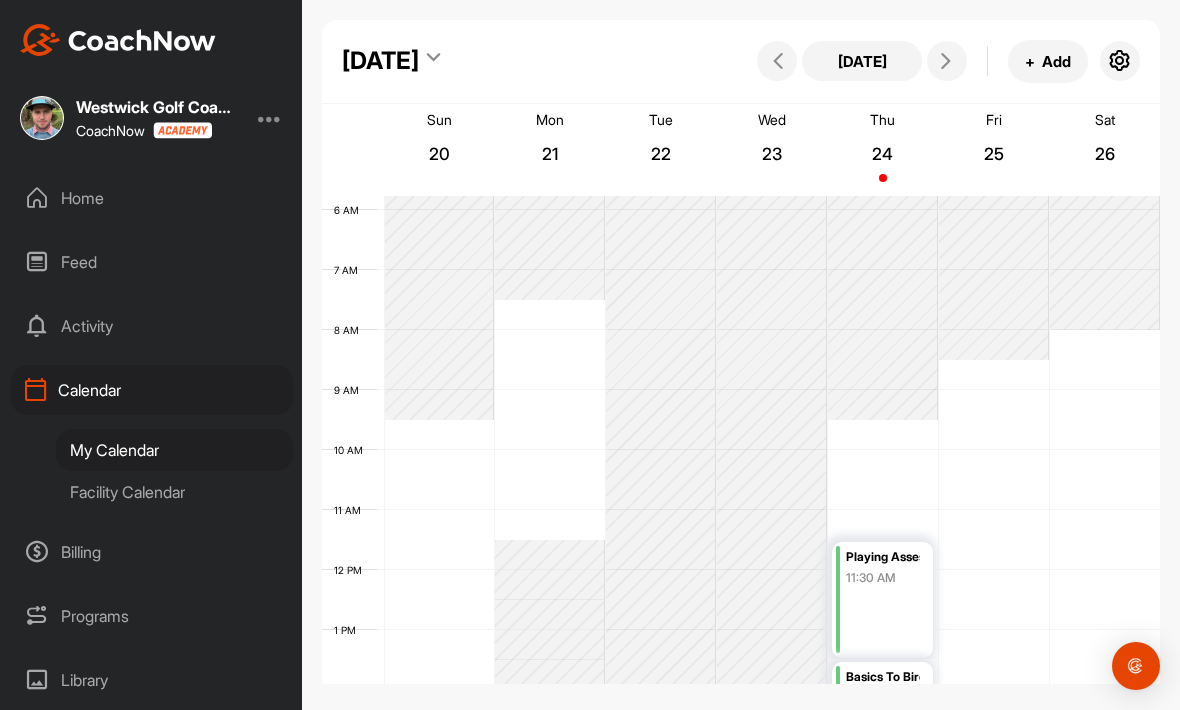 click on "[DATE]" at bounding box center [391, 61] 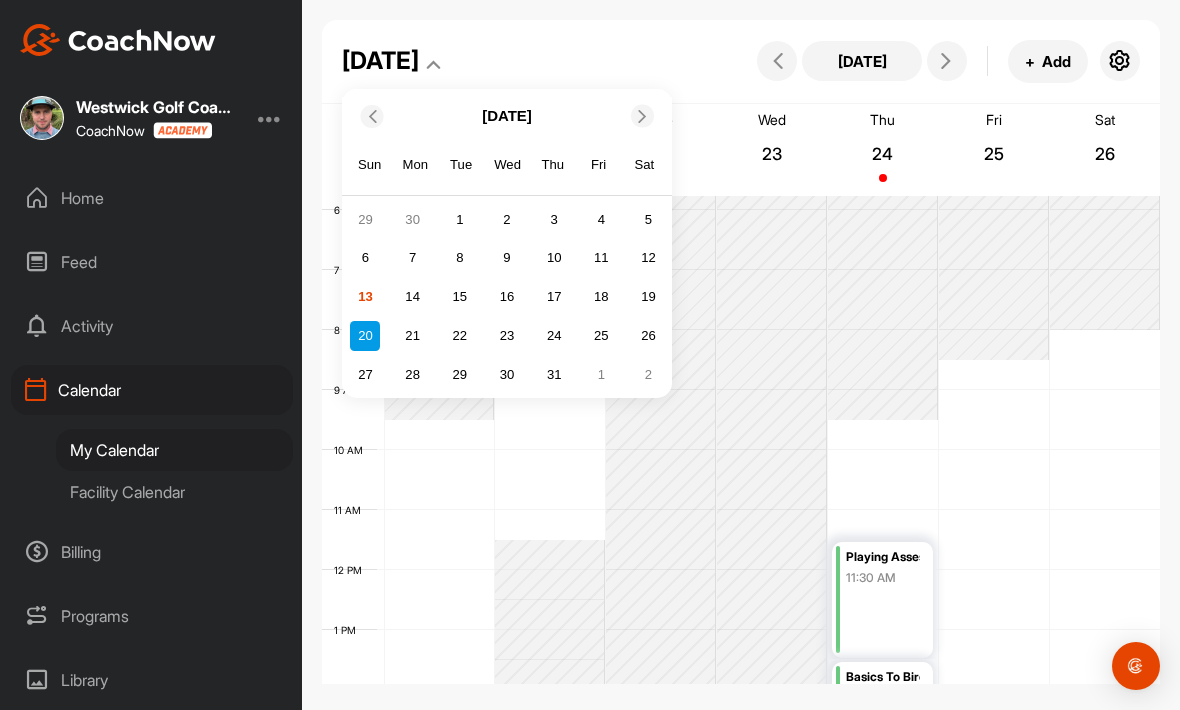click at bounding box center [642, 116] 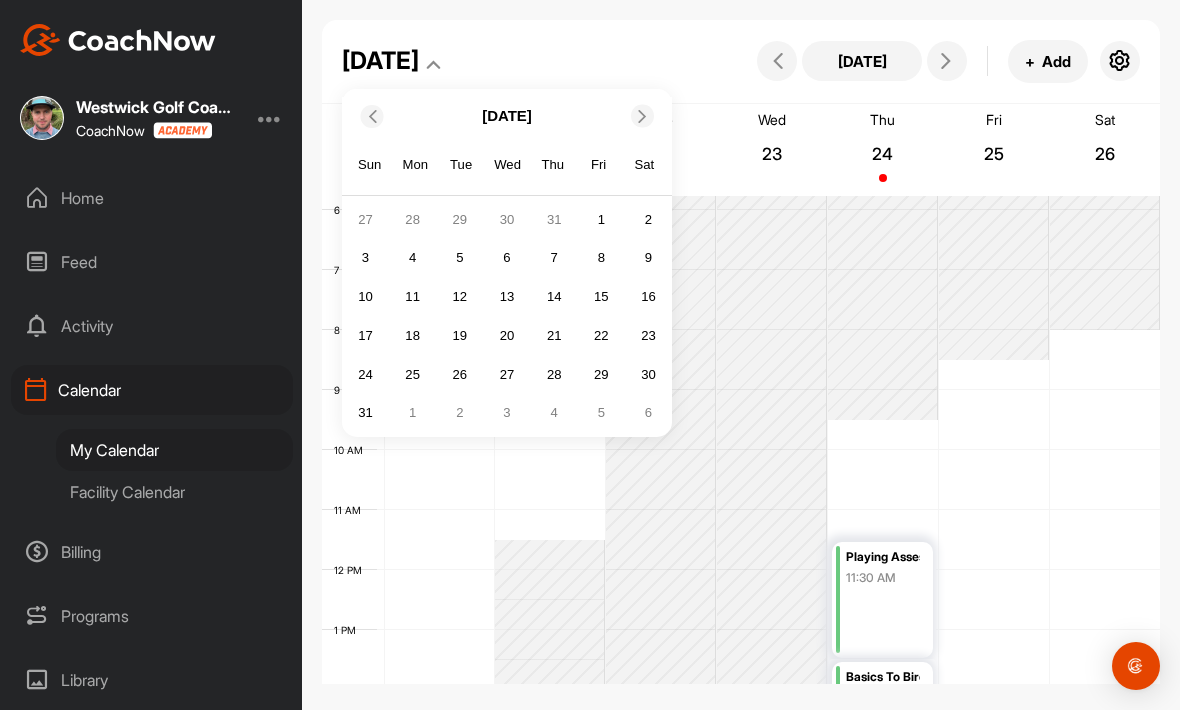 click at bounding box center [642, 115] 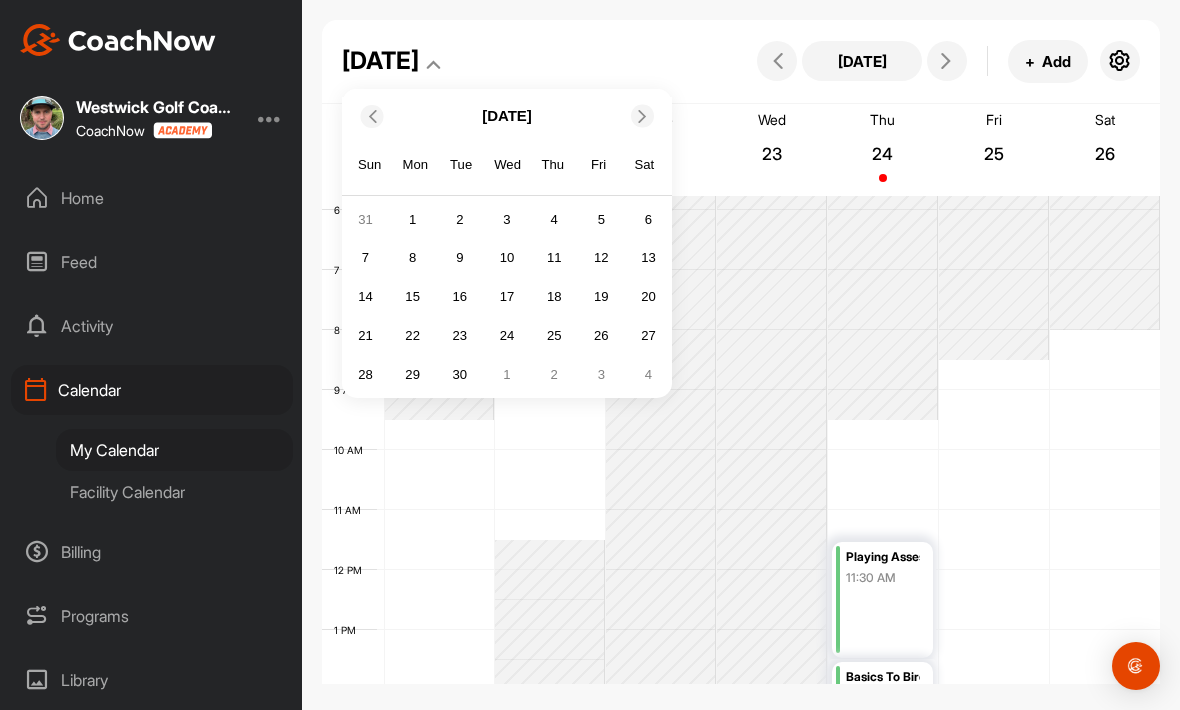click at bounding box center [642, 115] 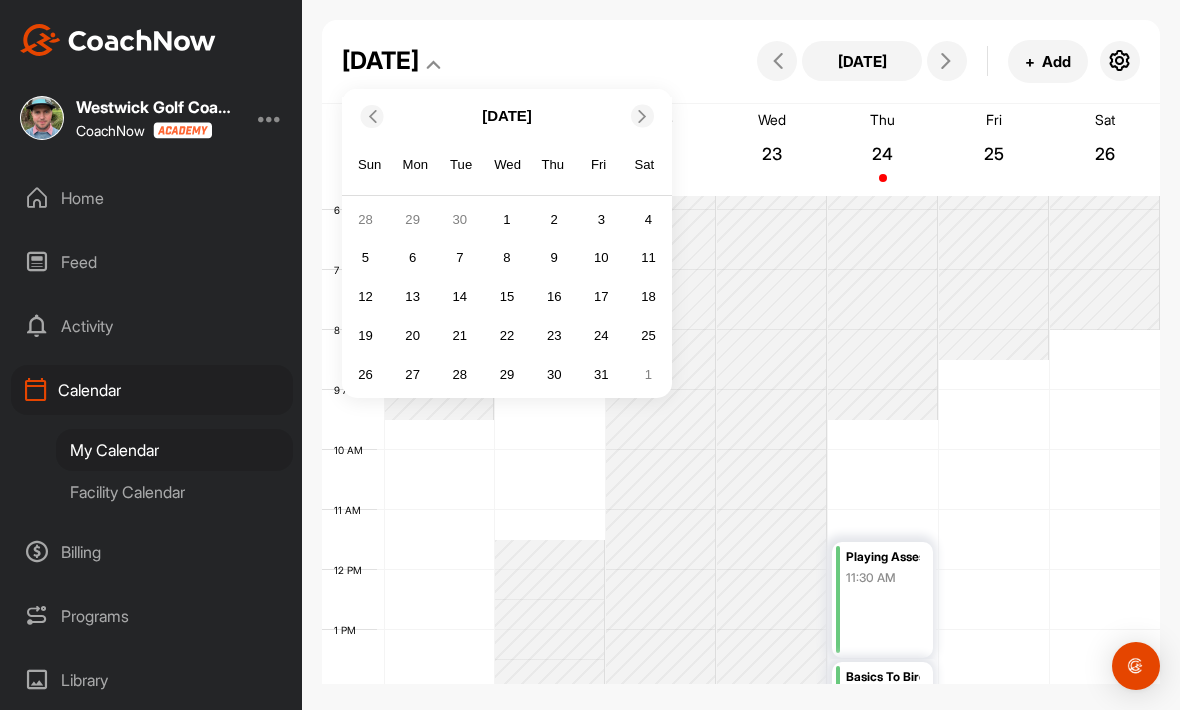 click at bounding box center (642, 115) 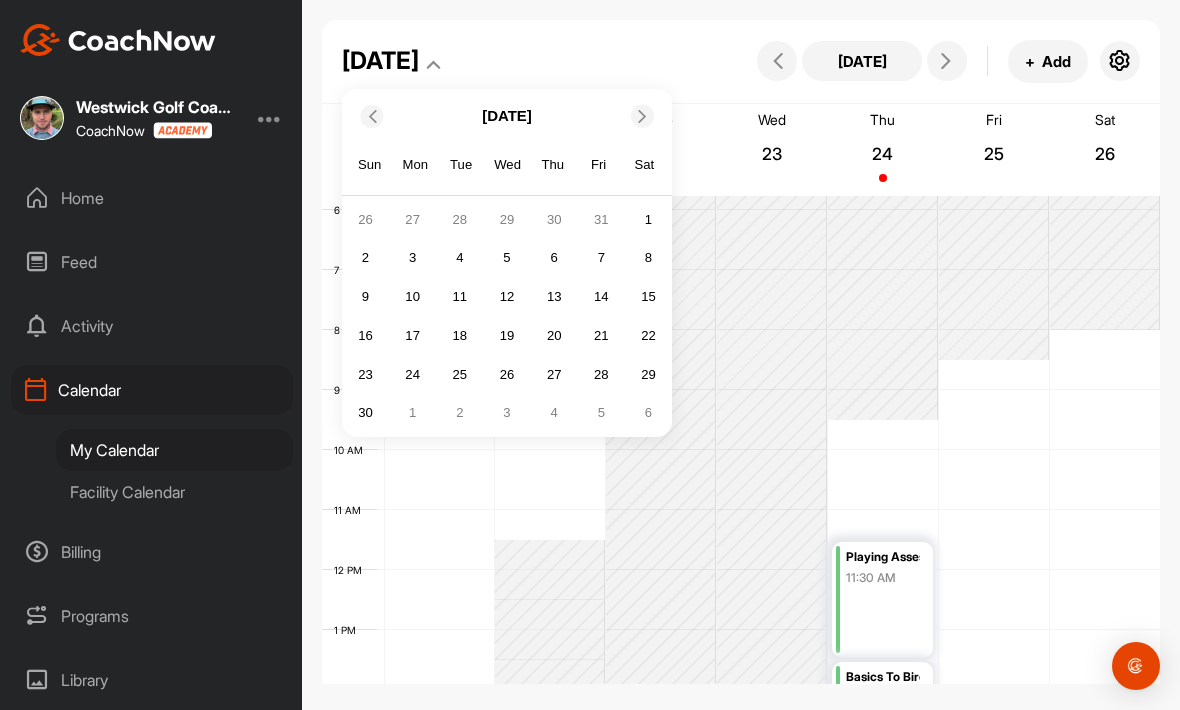 click at bounding box center (642, 115) 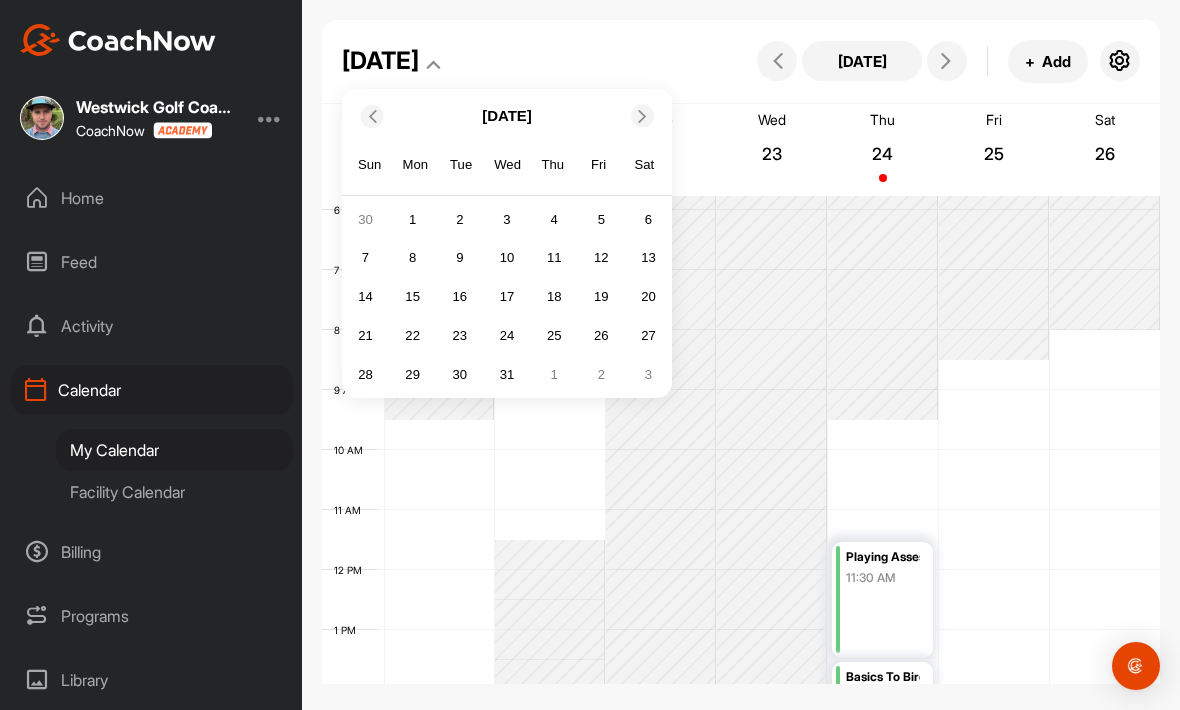 click on "15" at bounding box center (413, 297) 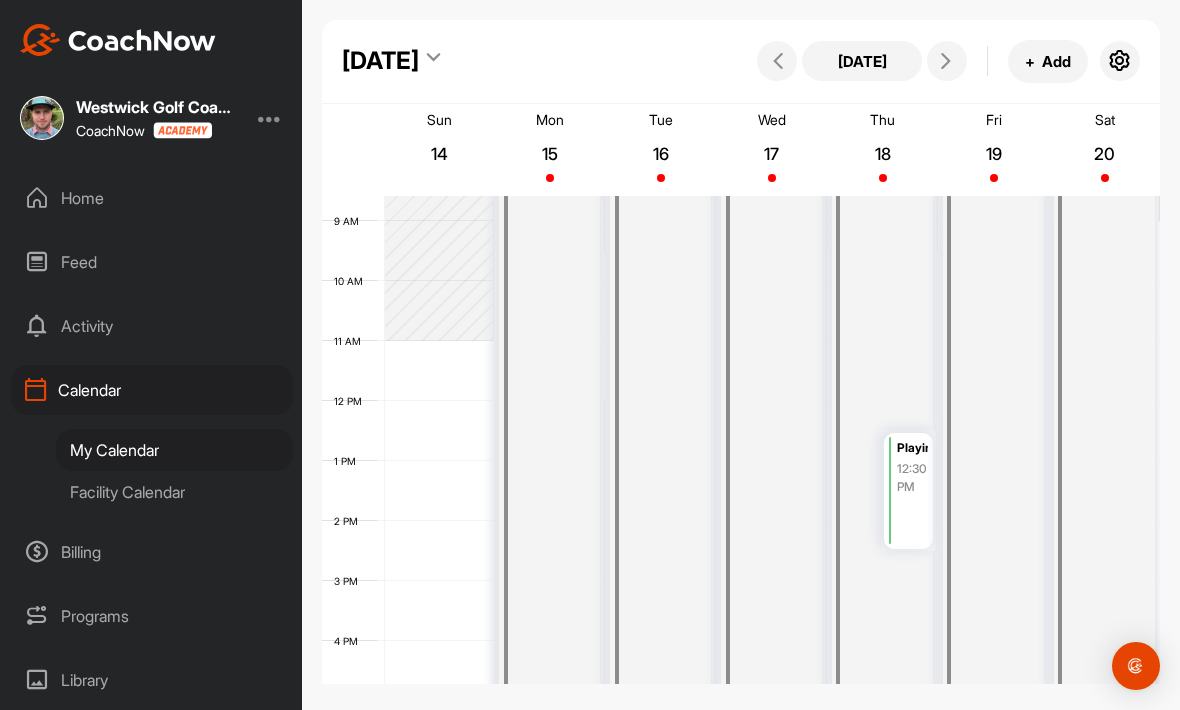 scroll, scrollTop: 517, scrollLeft: 0, axis: vertical 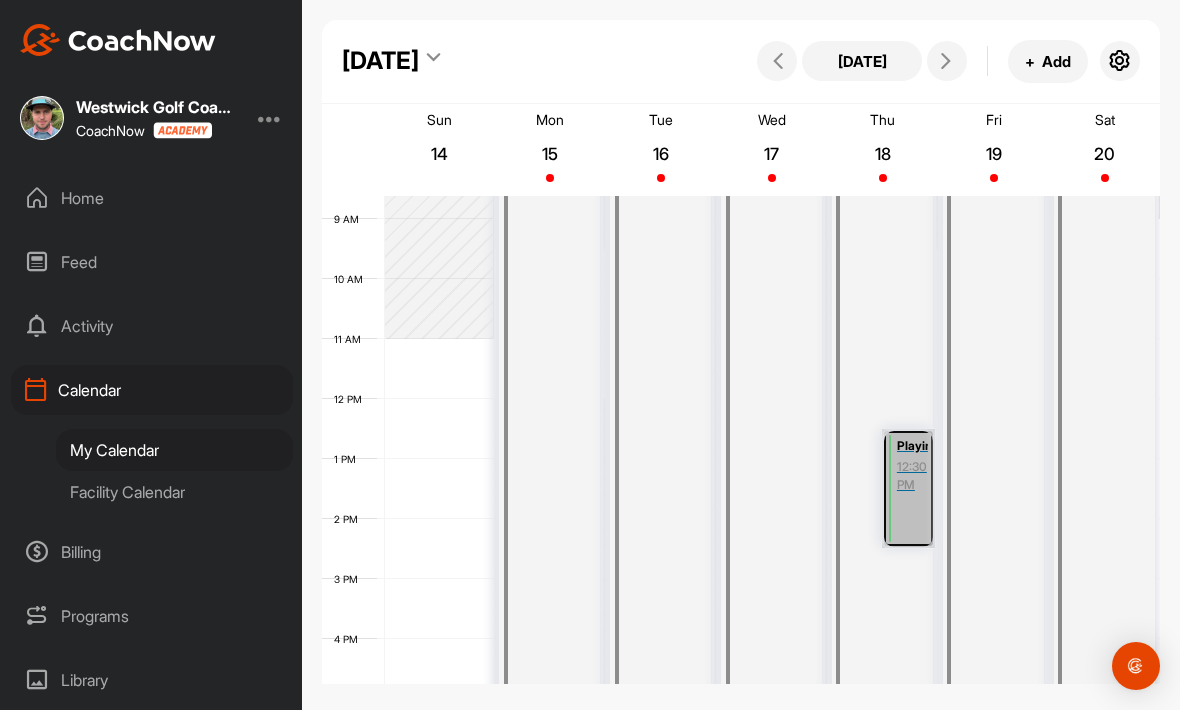 click on "Playing Assessment 12:30 PM" at bounding box center [908, 488] 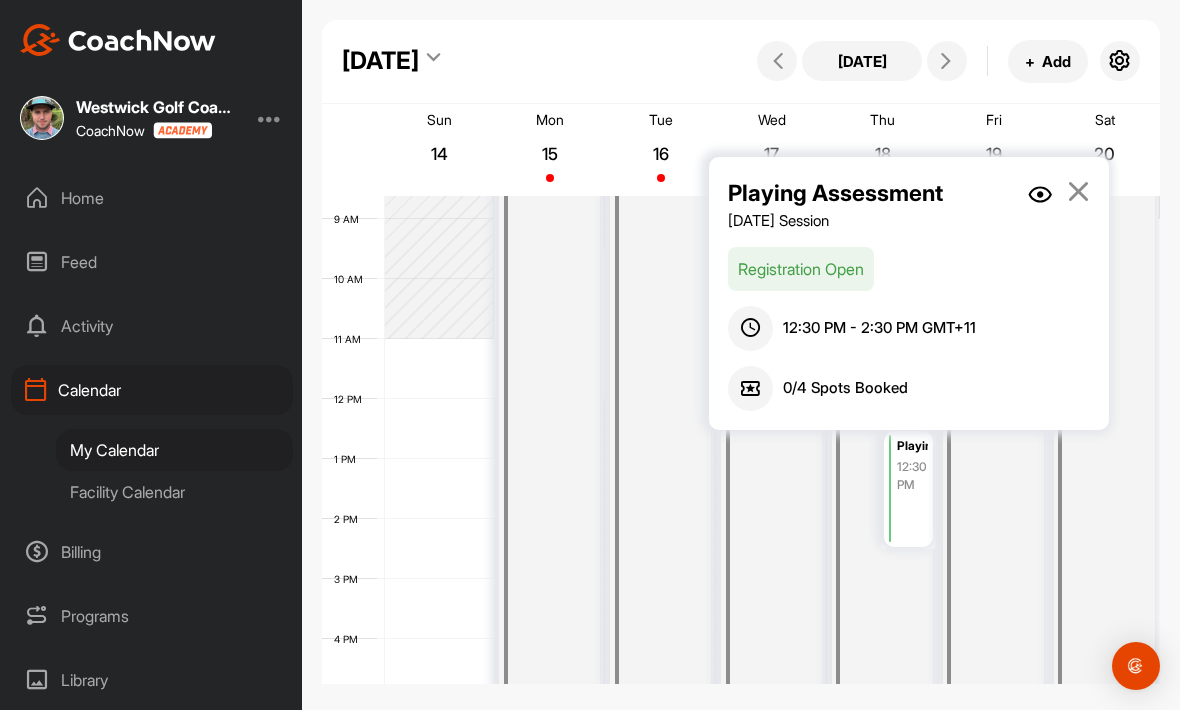 click at bounding box center [1078, 191] 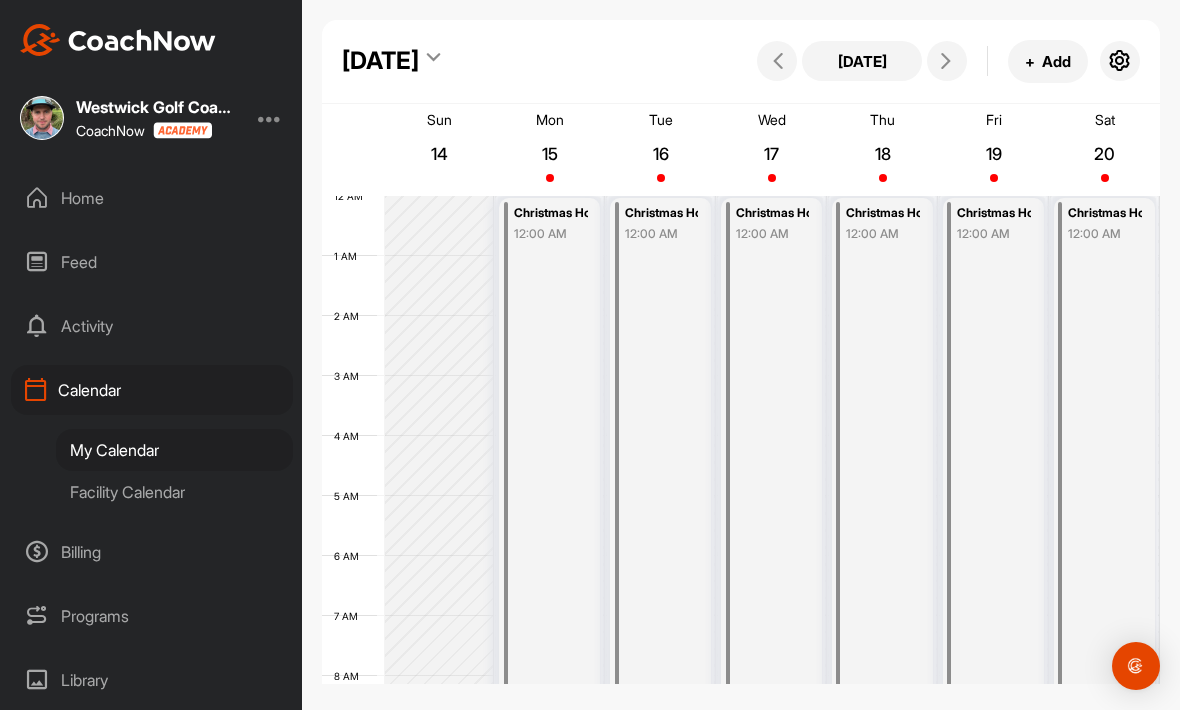 scroll, scrollTop: 0, scrollLeft: 0, axis: both 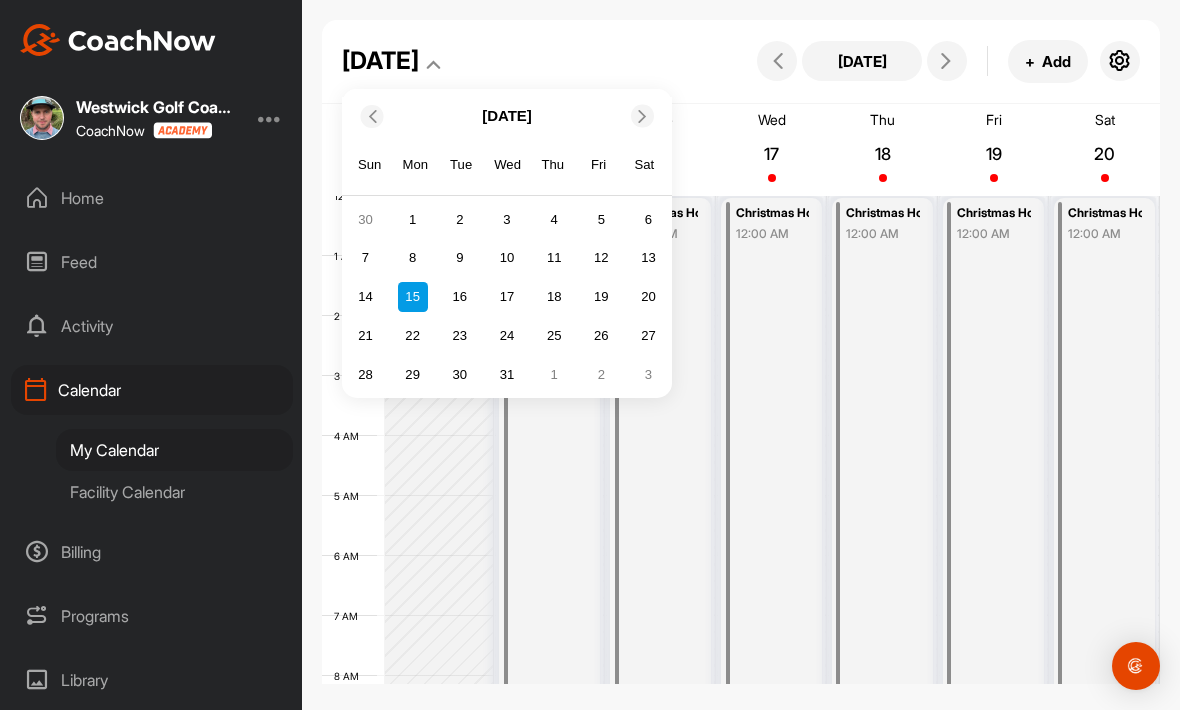 click at bounding box center (371, 115) 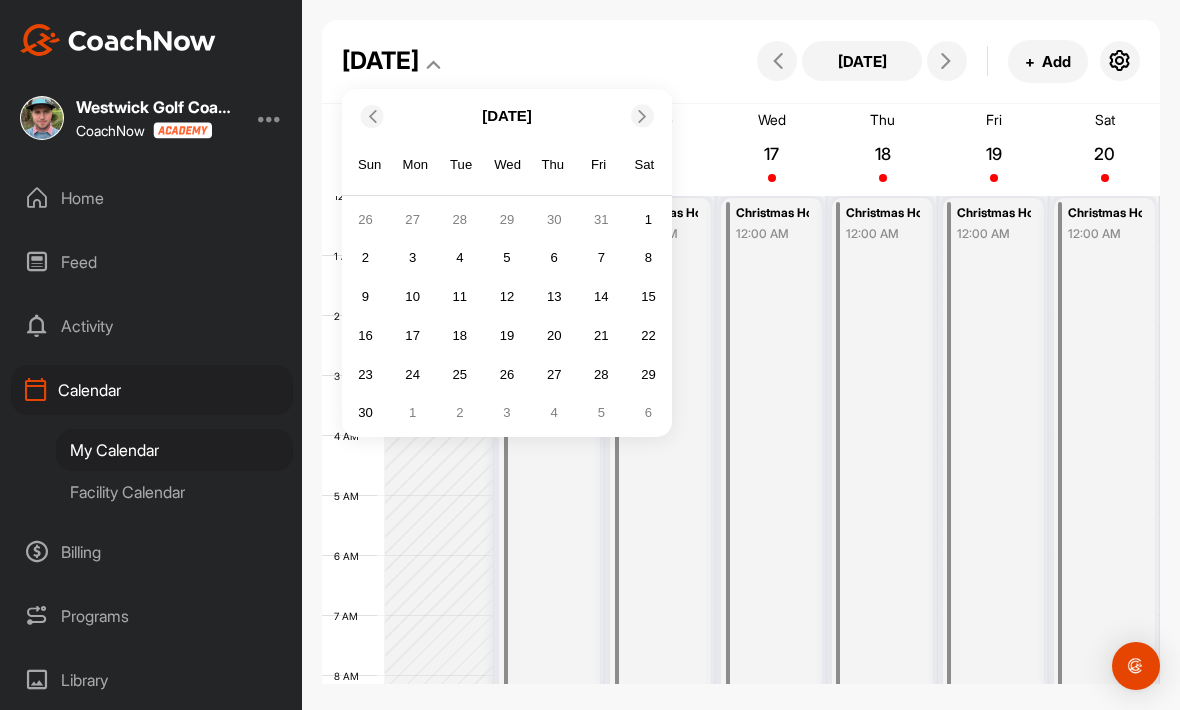 click at bounding box center [371, 115] 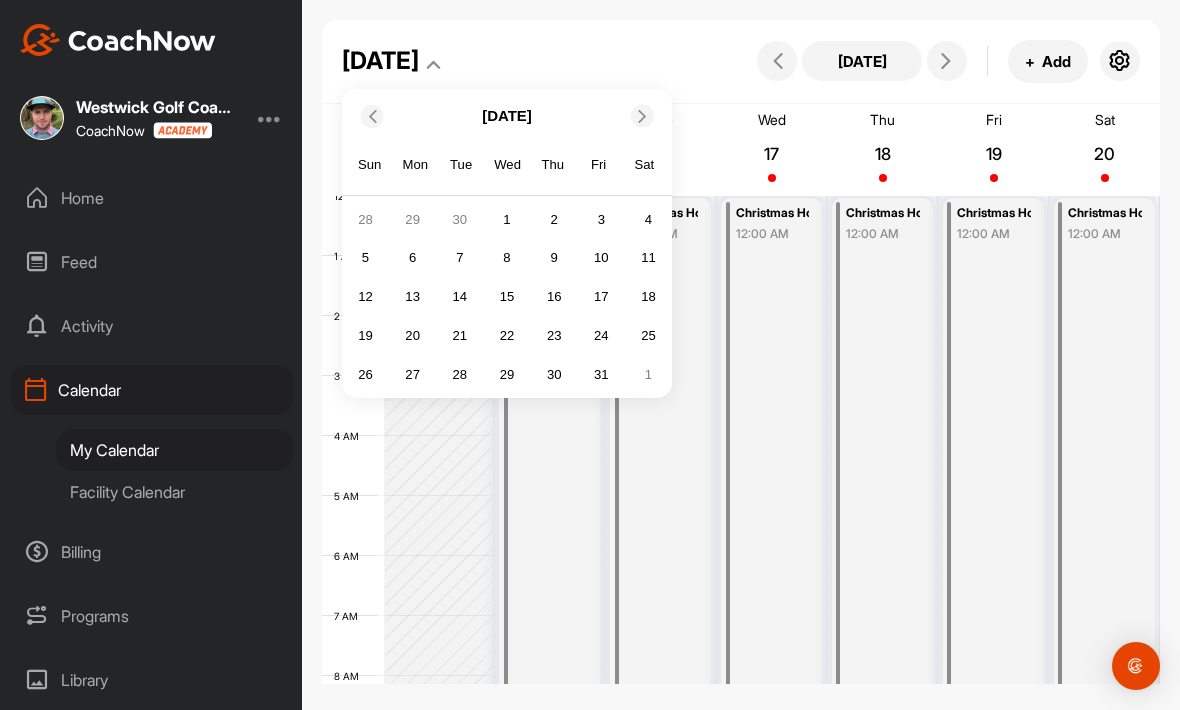 click on "[DATE]" at bounding box center [507, 116] 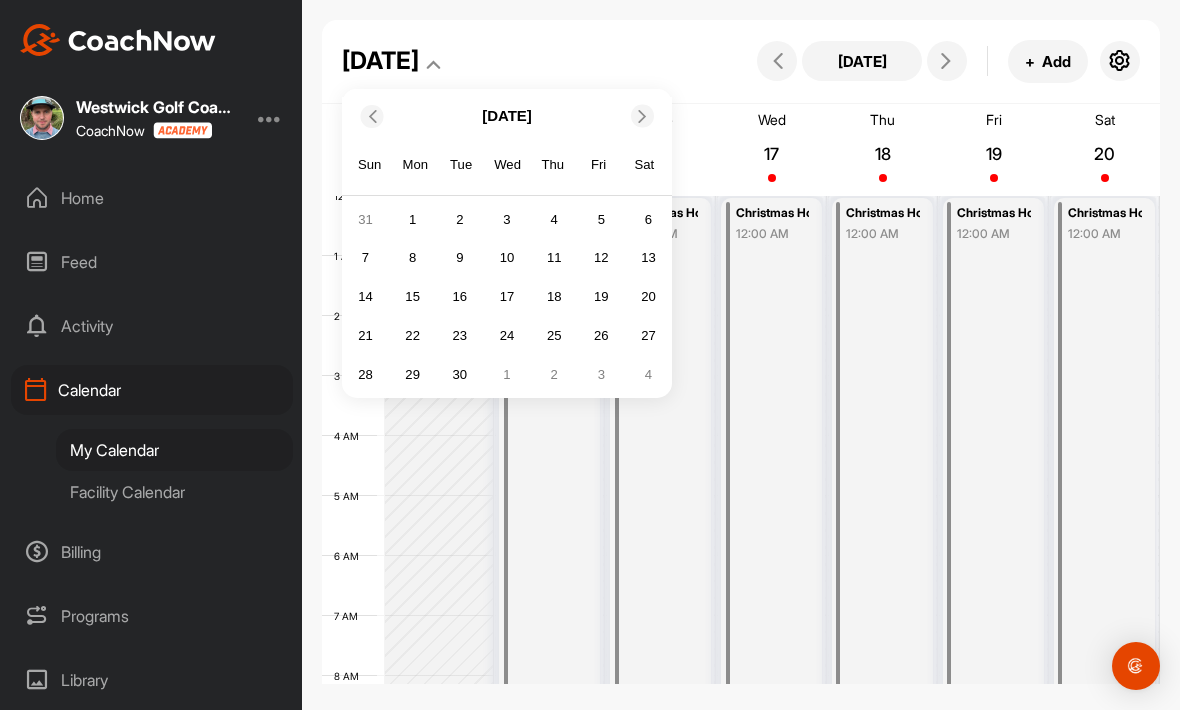 click at bounding box center (372, 116) 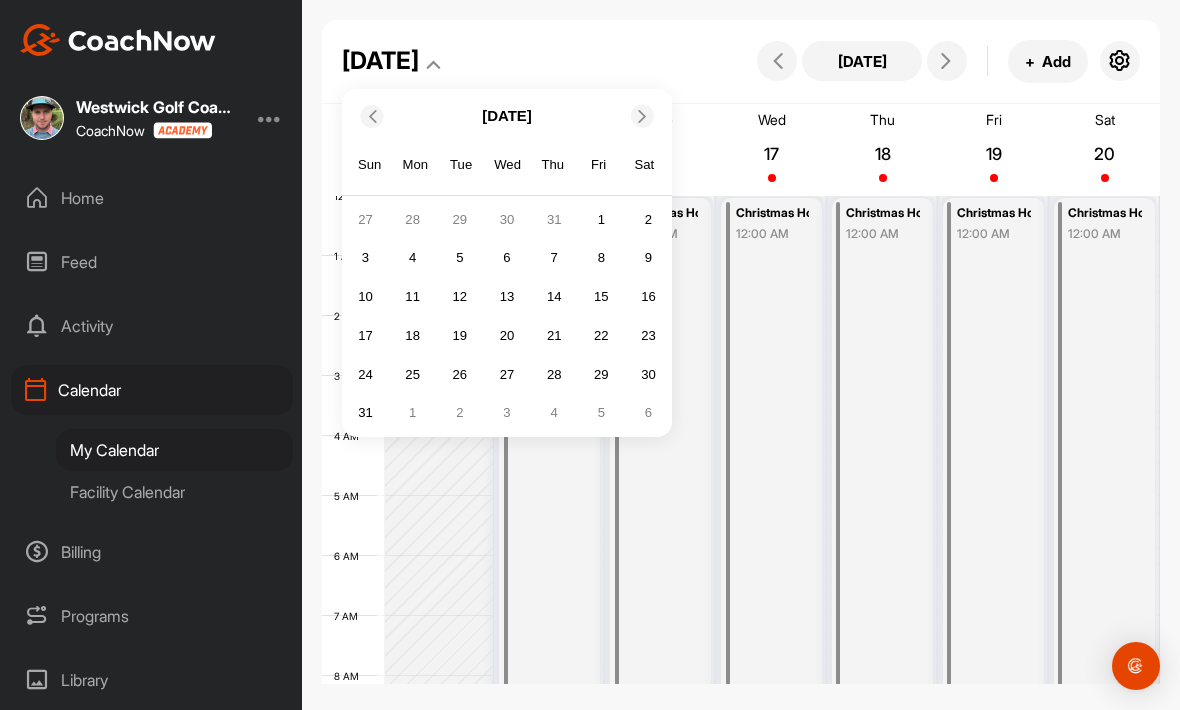 click at bounding box center [371, 115] 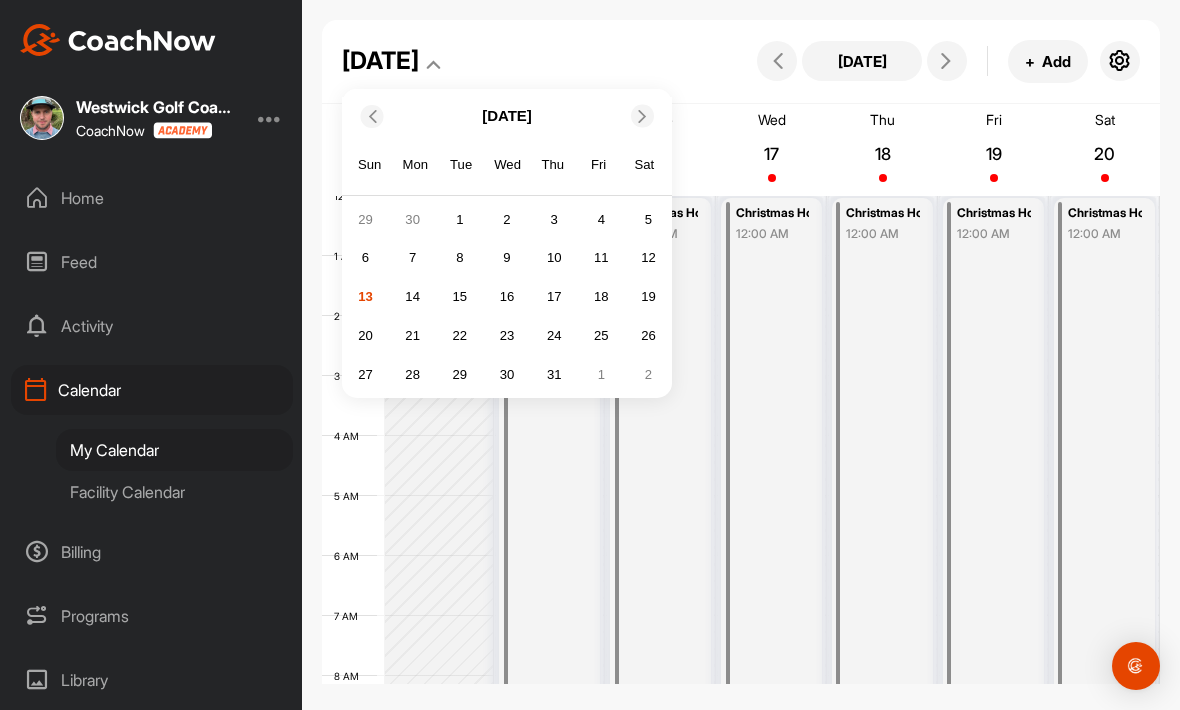 click on "13" at bounding box center [365, 297] 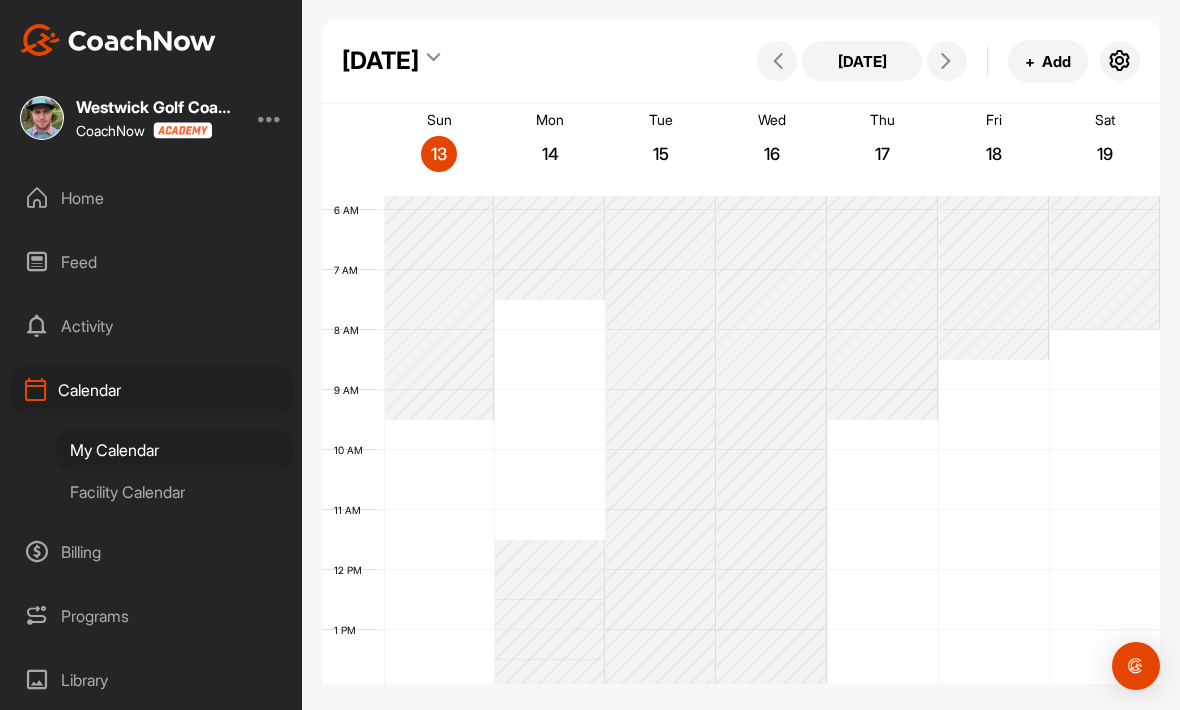 click on "Facility Calendar" at bounding box center [174, 492] 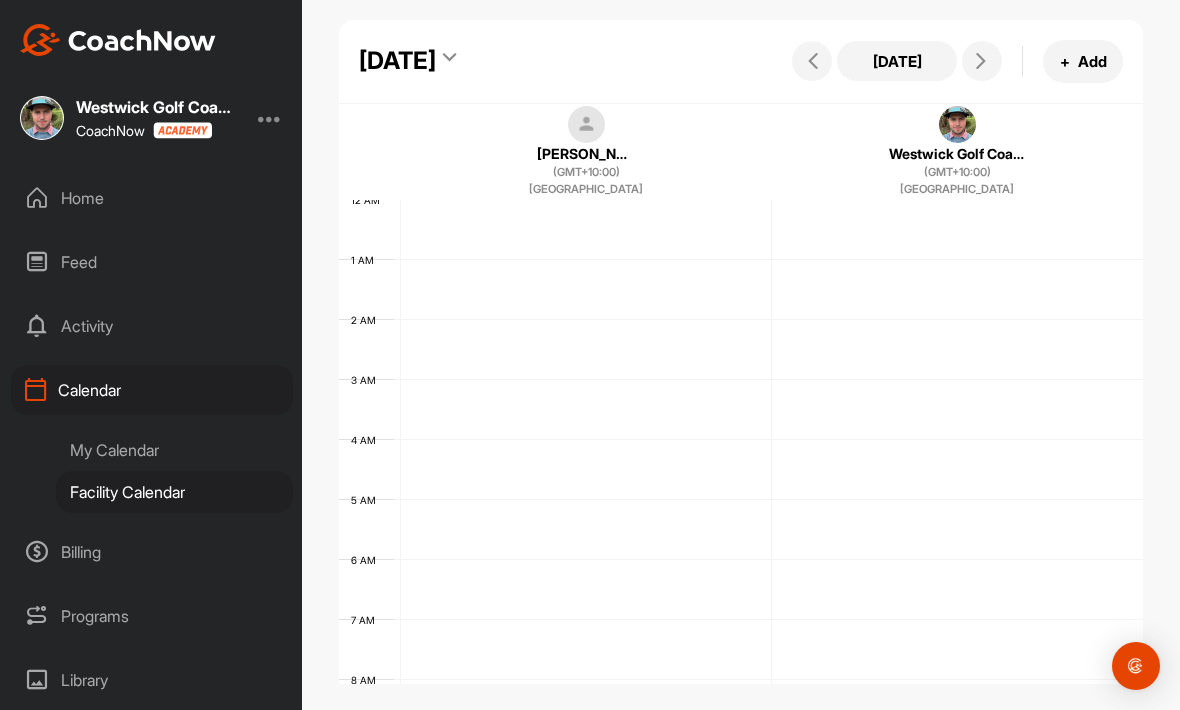 scroll, scrollTop: 346, scrollLeft: 0, axis: vertical 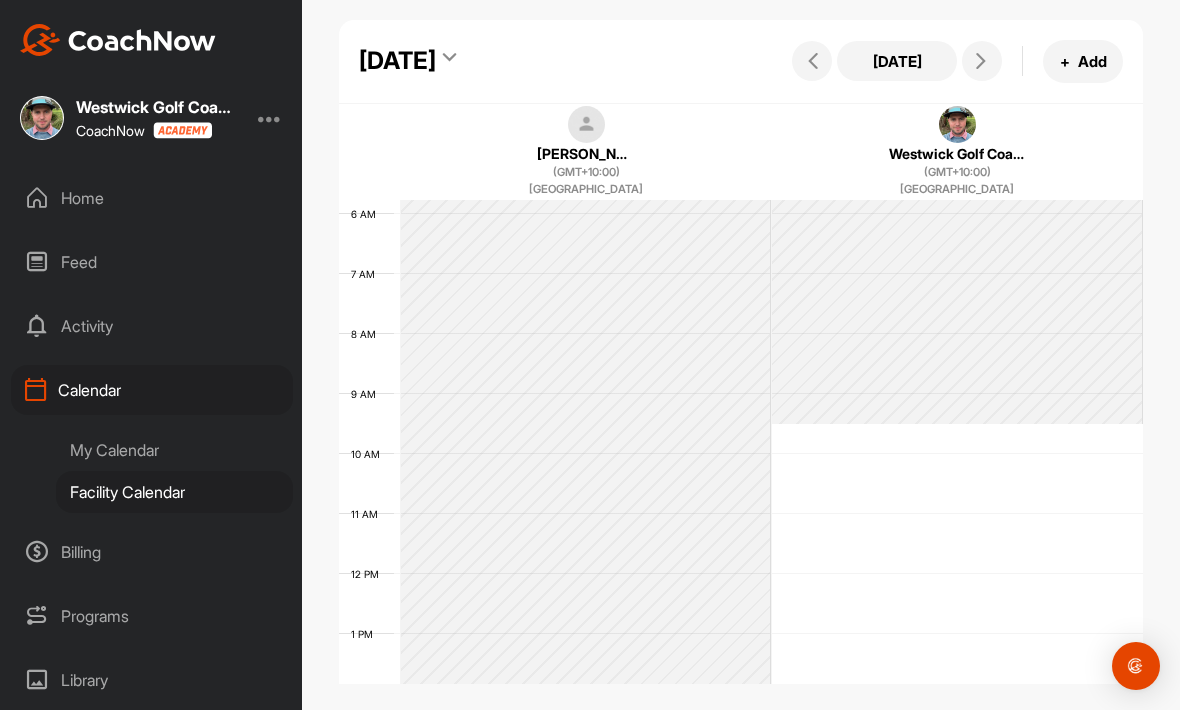 click on "My Calendar" at bounding box center (174, 450) 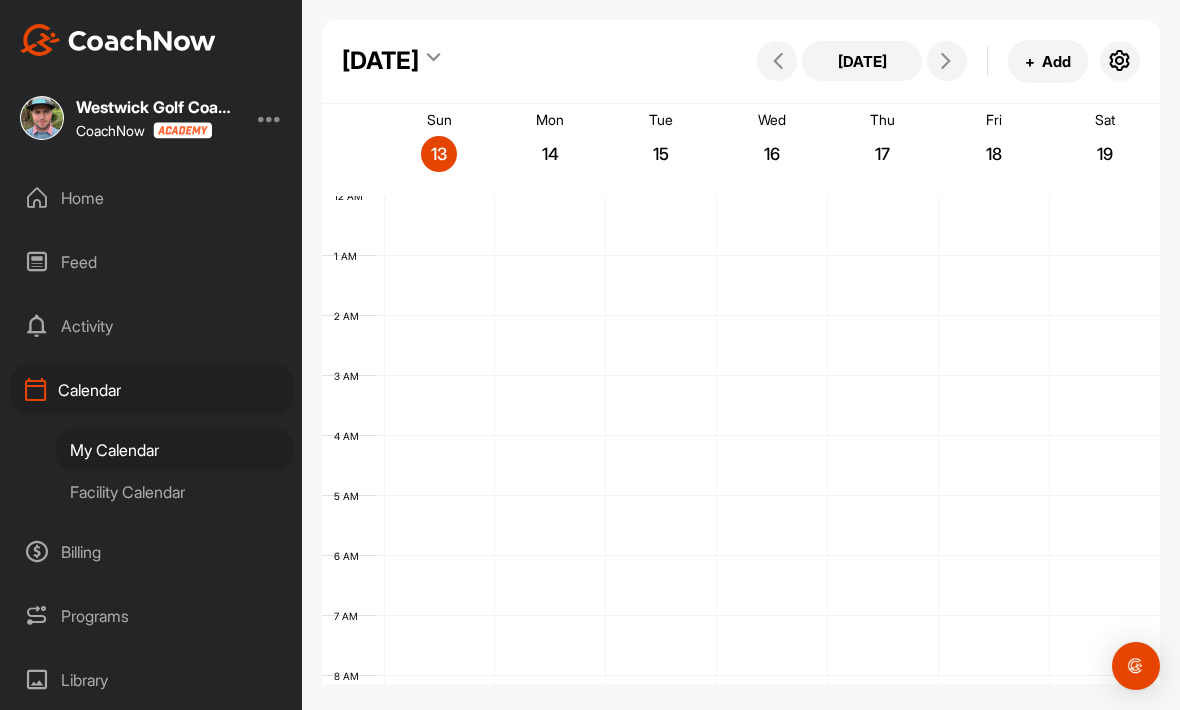 scroll, scrollTop: 346, scrollLeft: 0, axis: vertical 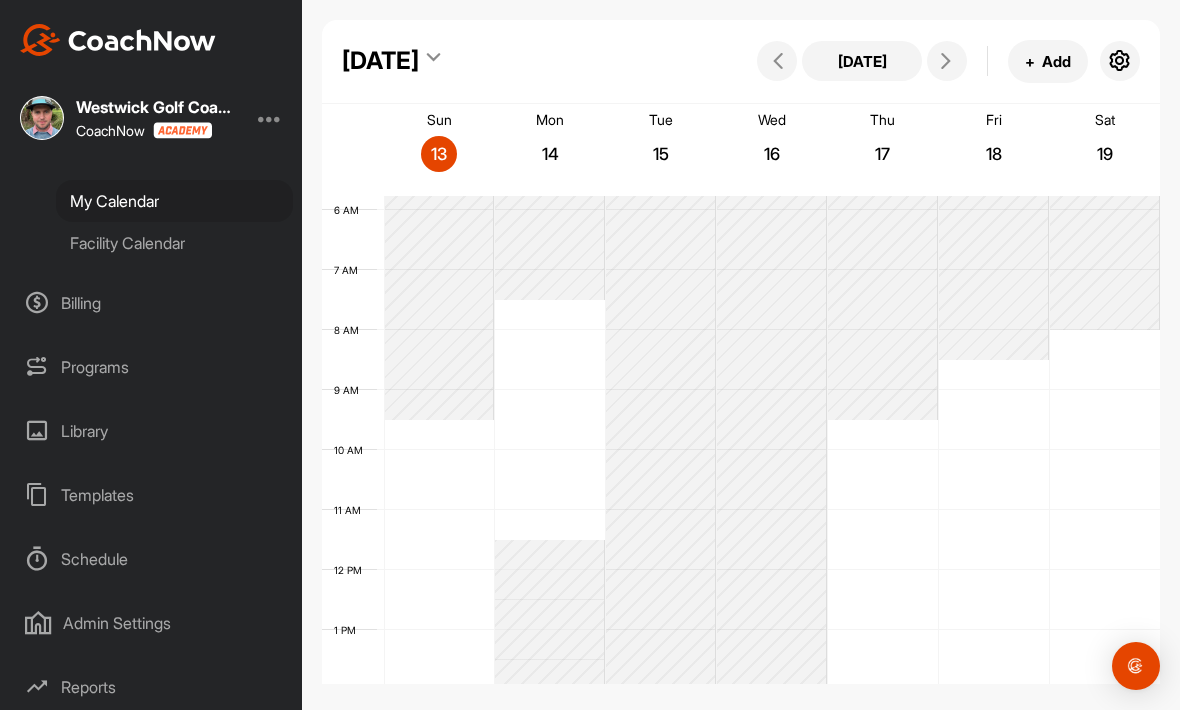 click on "Admin Settings" at bounding box center (152, 623) 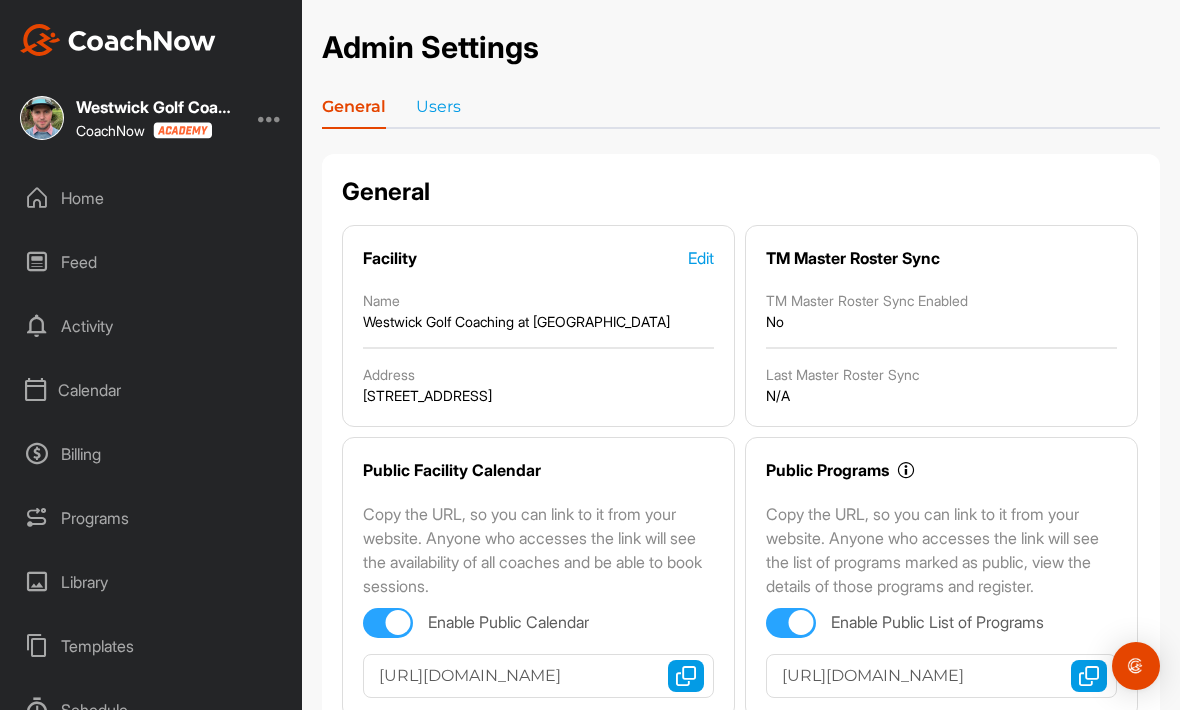 click on "Users" at bounding box center (438, 111) 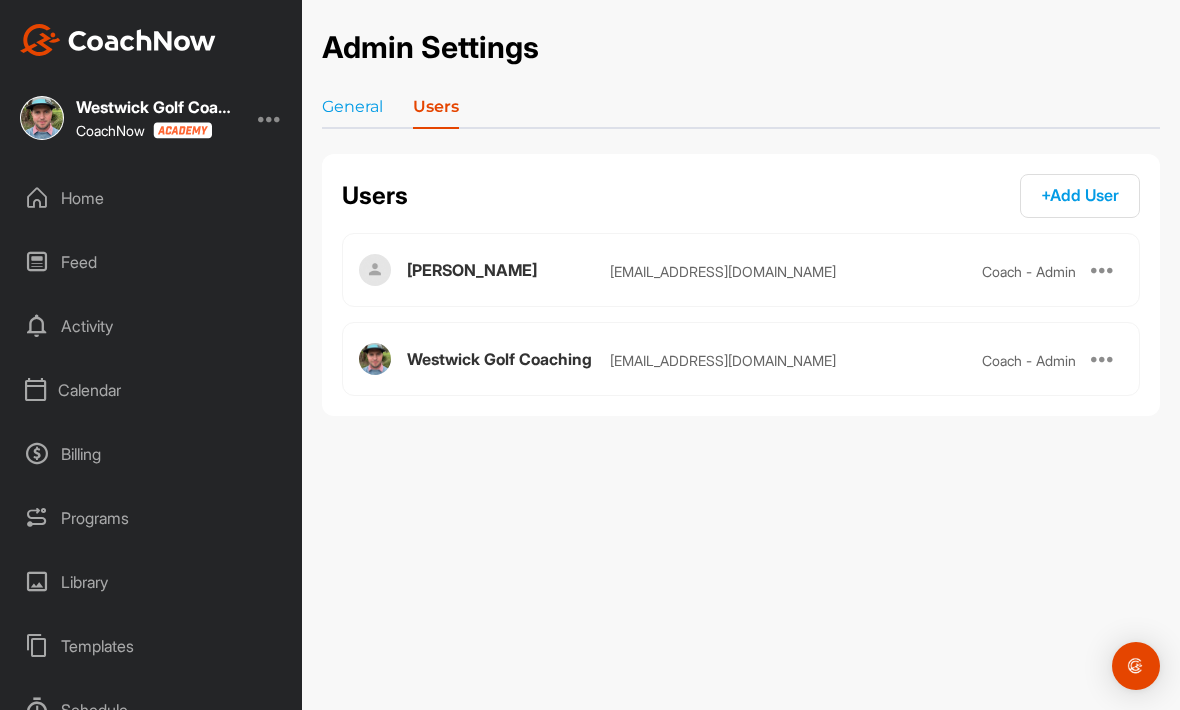 click at bounding box center [1103, 270] 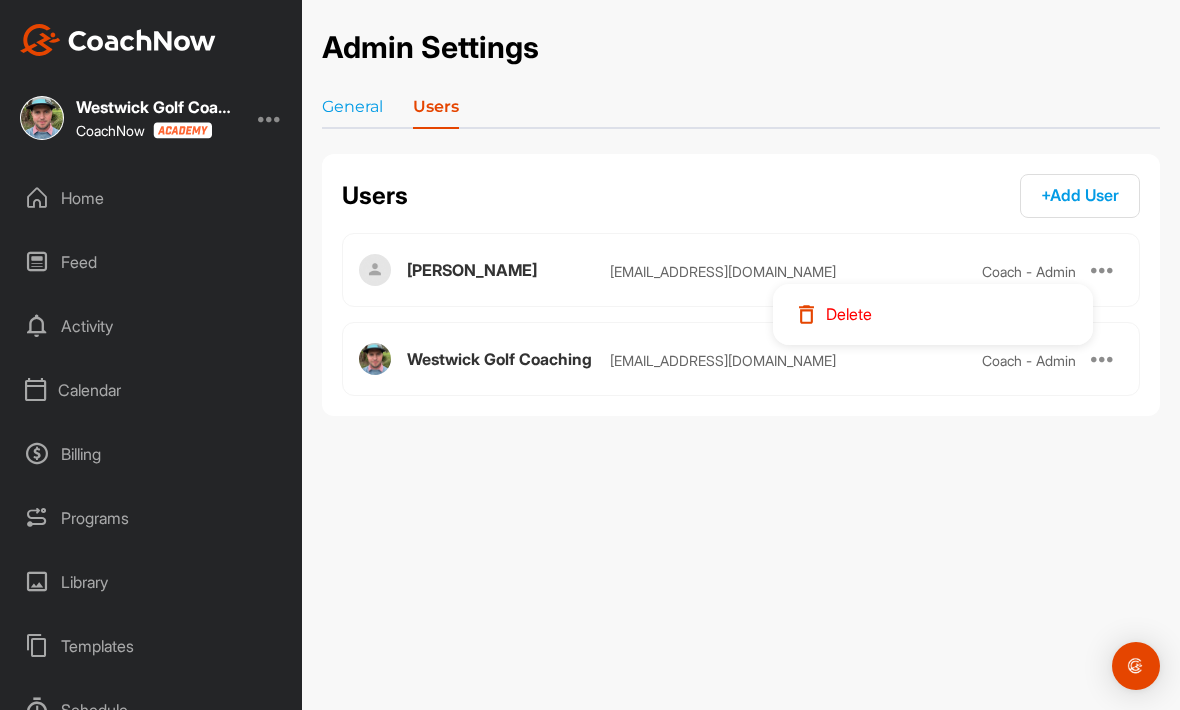 click on "Delete" at bounding box center (849, 314) 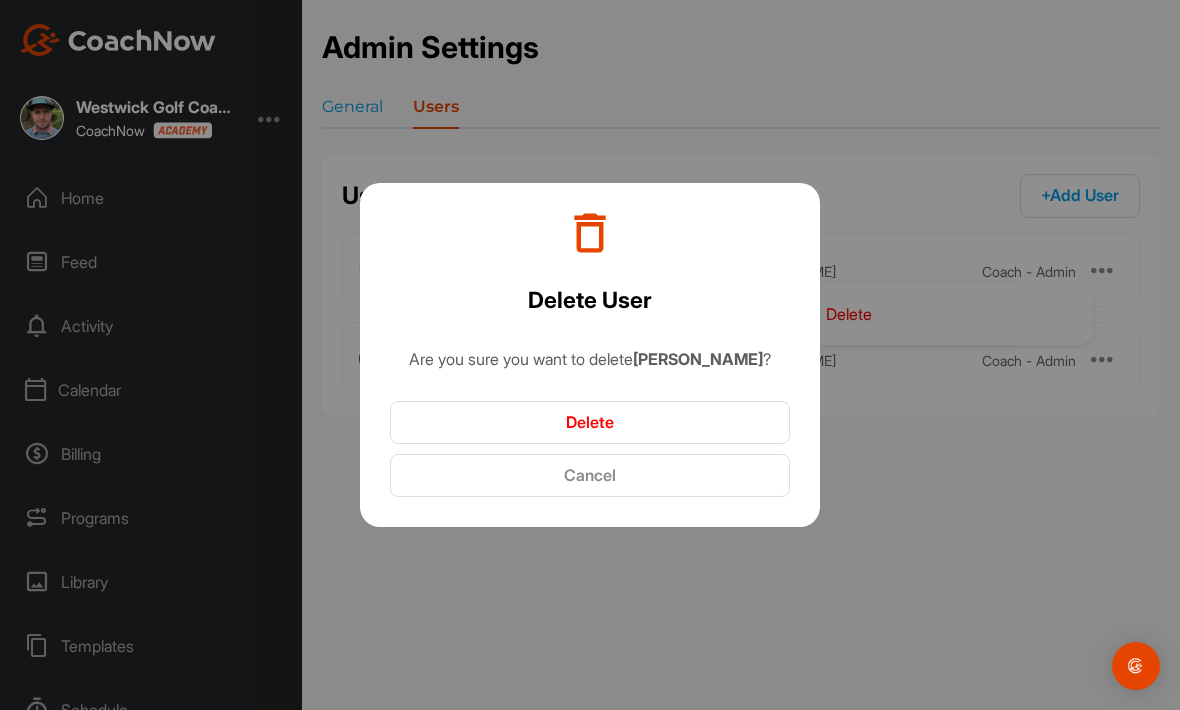 click on "Delete" at bounding box center [590, 422] 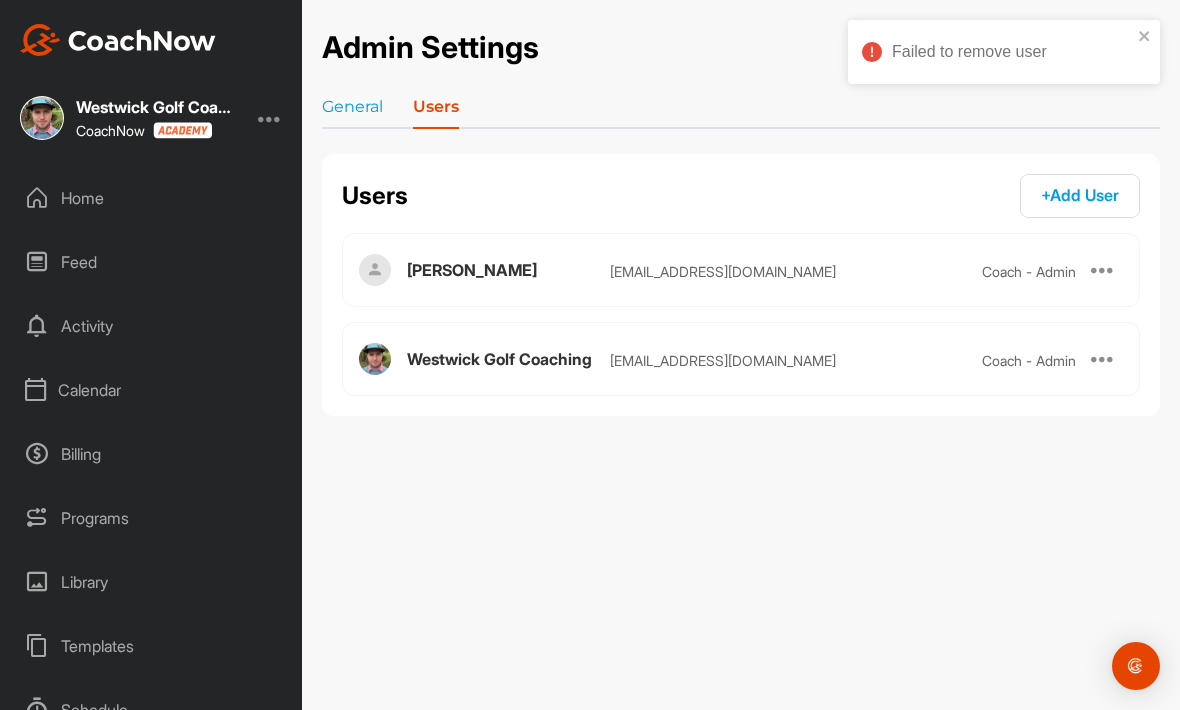 click 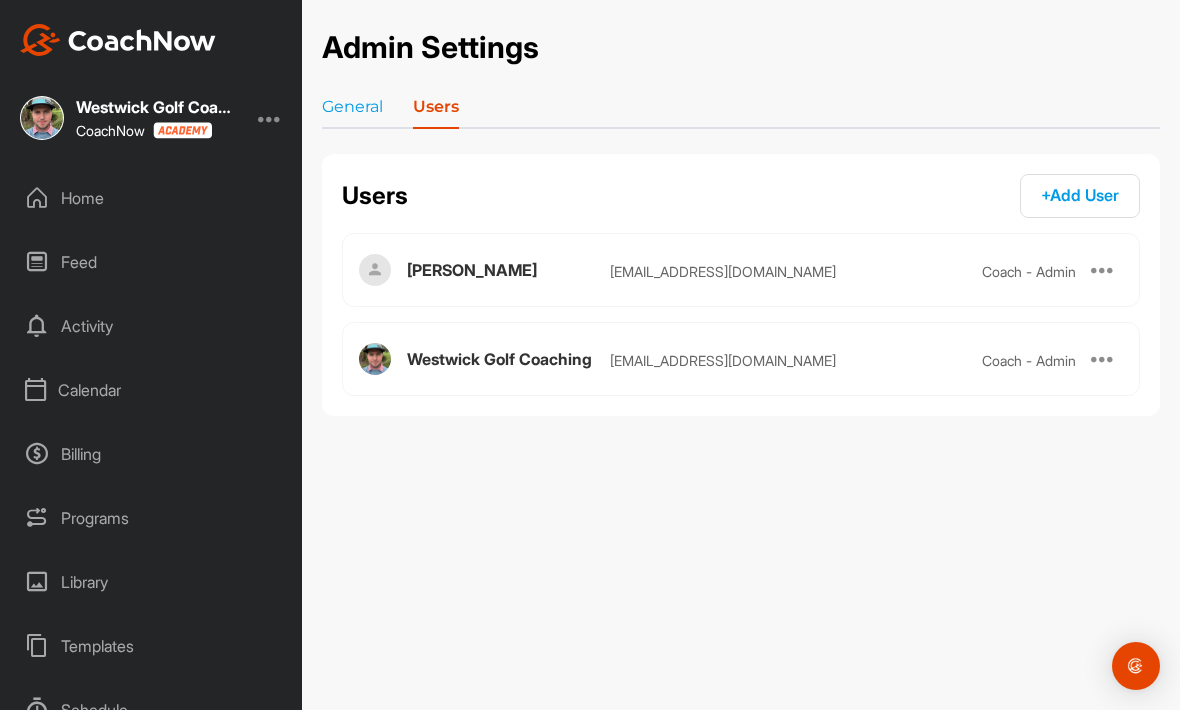 click at bounding box center [1103, 270] 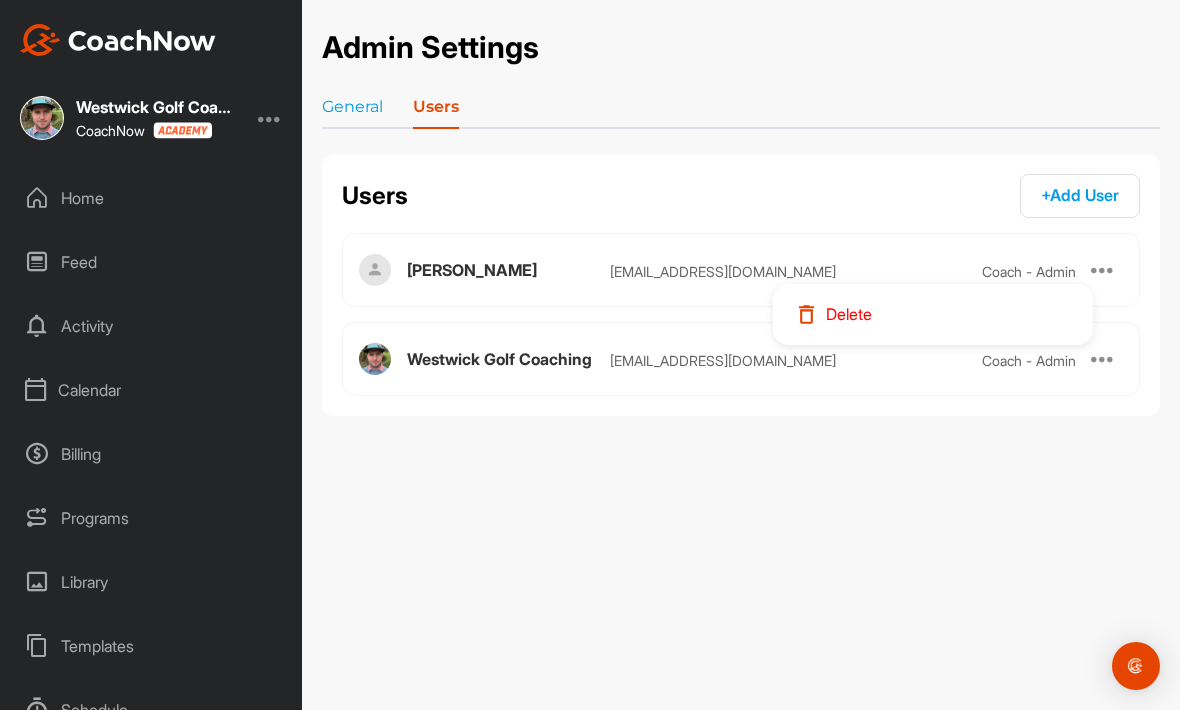 click on "Delete" at bounding box center [933, 314] 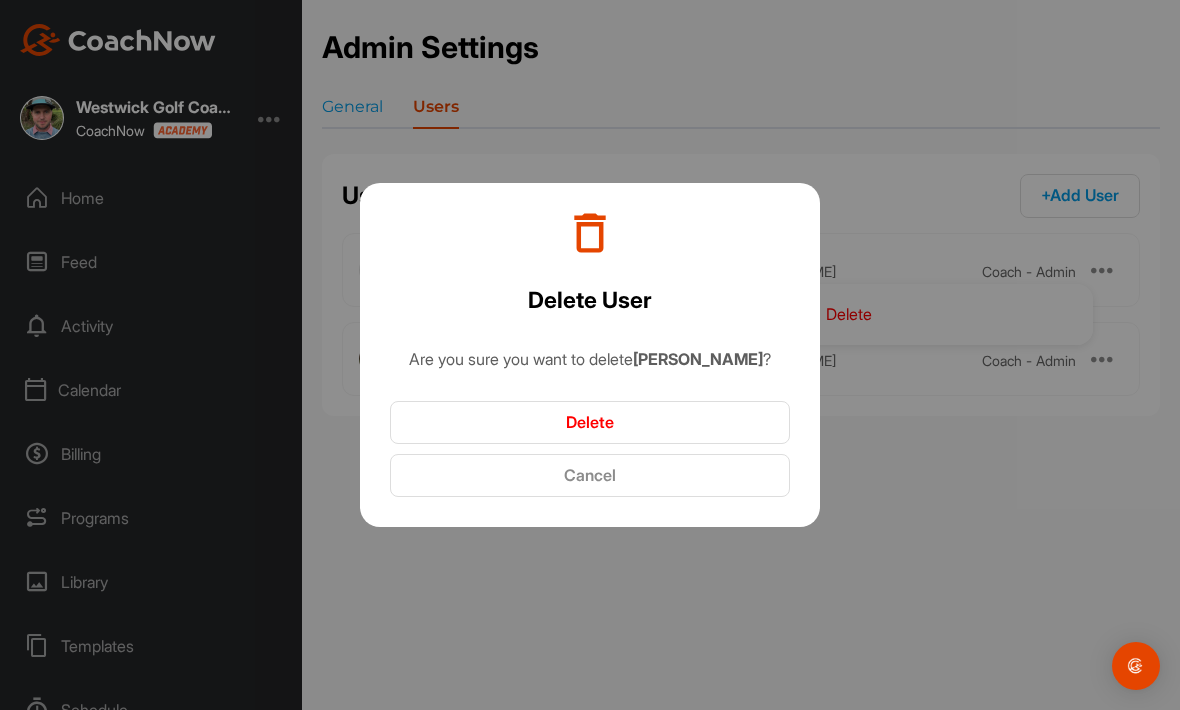 click on "Delete" at bounding box center [590, 422] 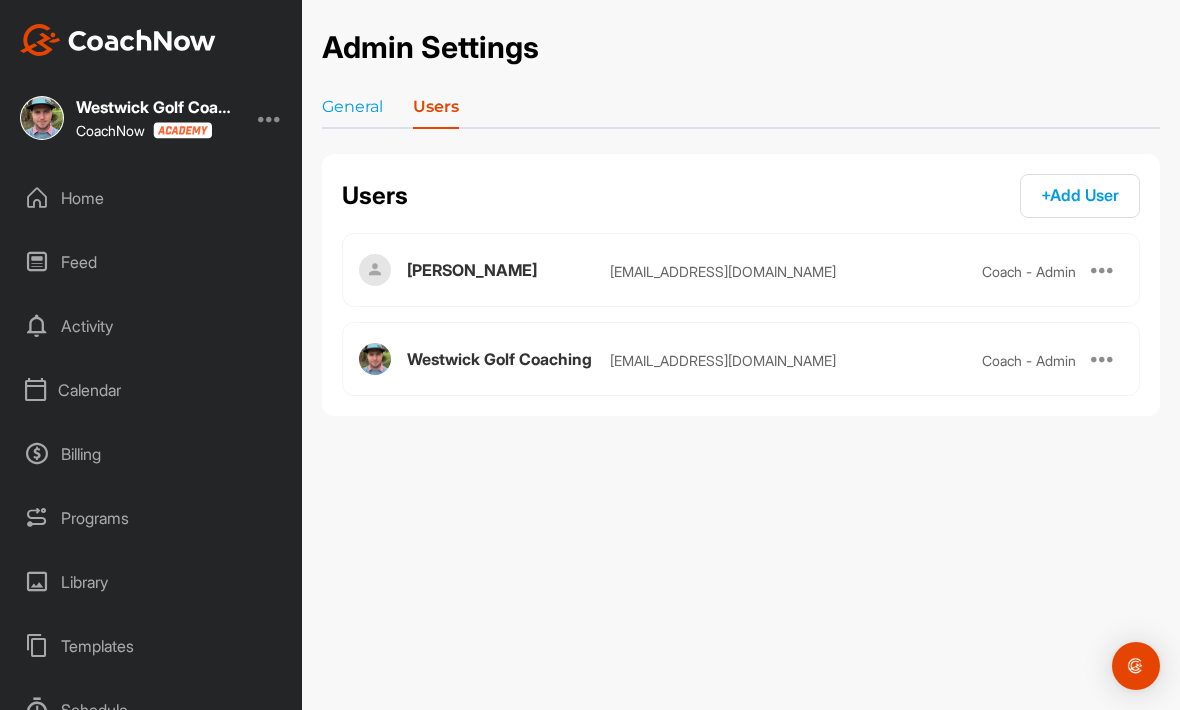 click on "General" at bounding box center [352, 111] 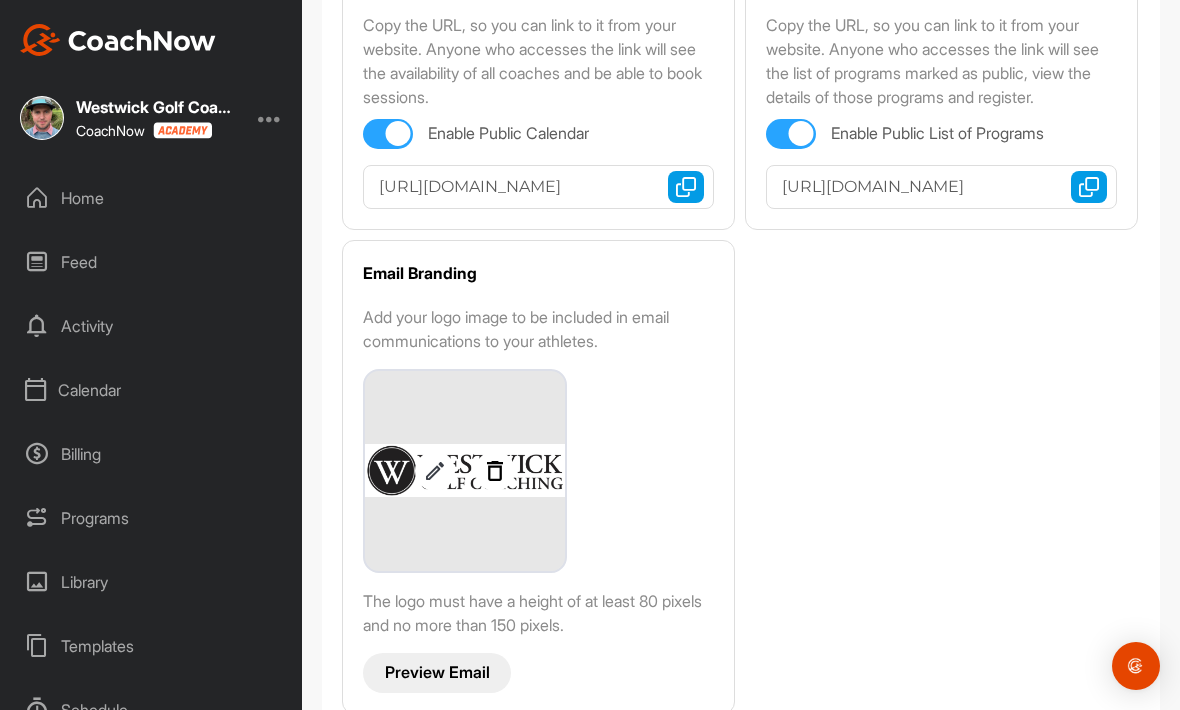 scroll, scrollTop: 487, scrollLeft: 0, axis: vertical 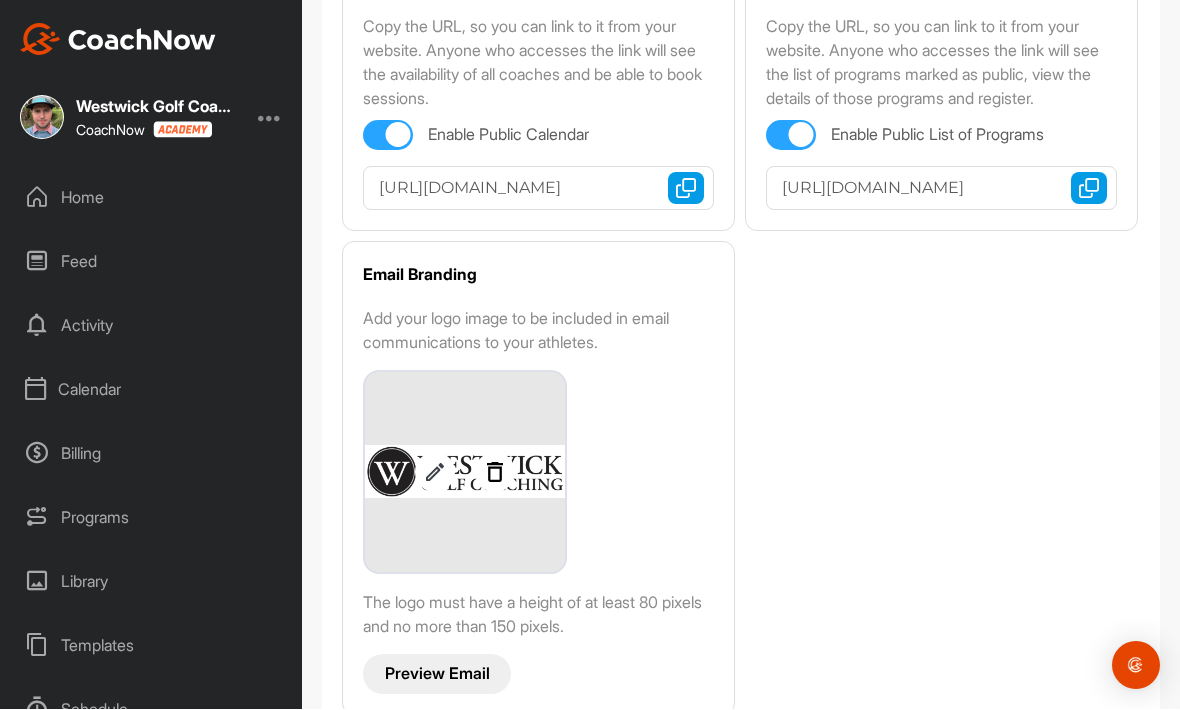 click on "Preview Email" at bounding box center (437, 675) 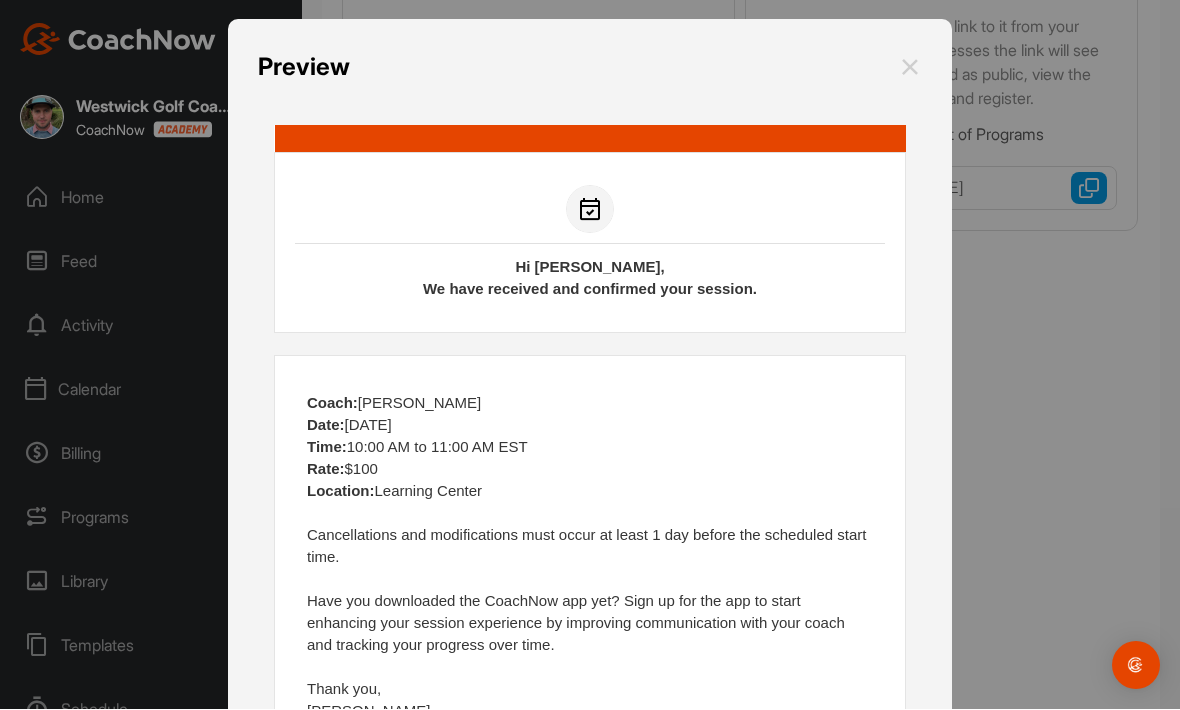 scroll, scrollTop: 0, scrollLeft: 0, axis: both 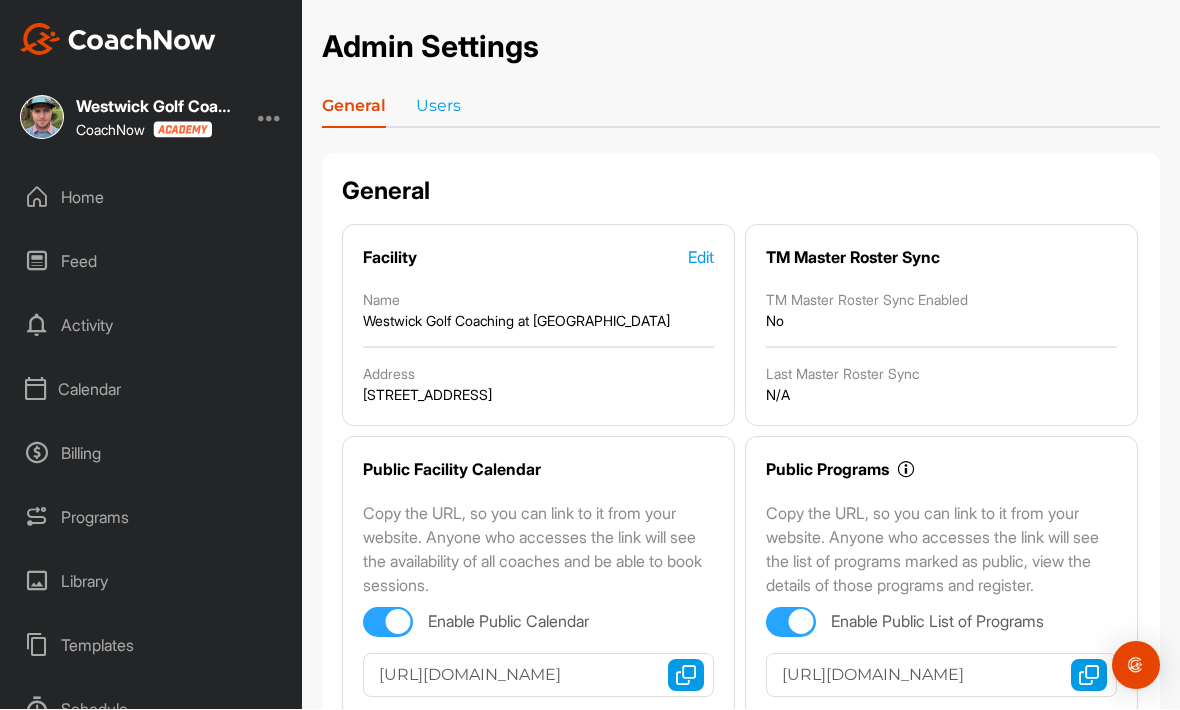 click on "Users" at bounding box center (438, 111) 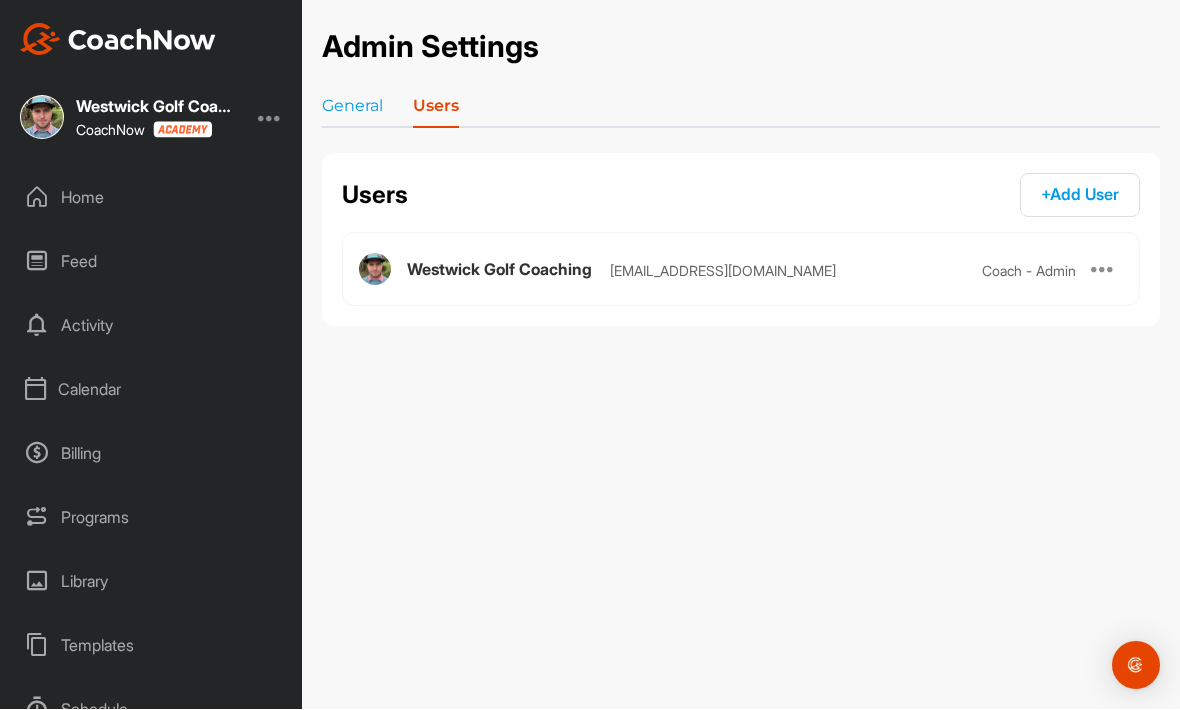 click at bounding box center (1103, 270) 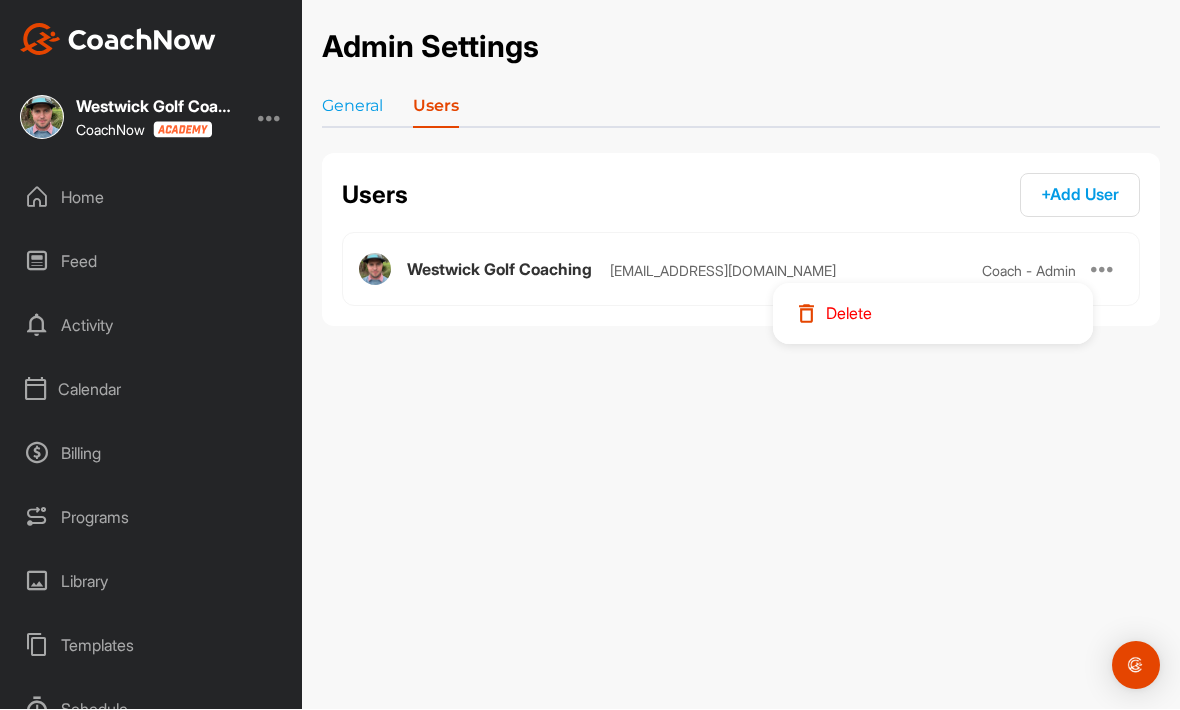 click at bounding box center (1103, 270) 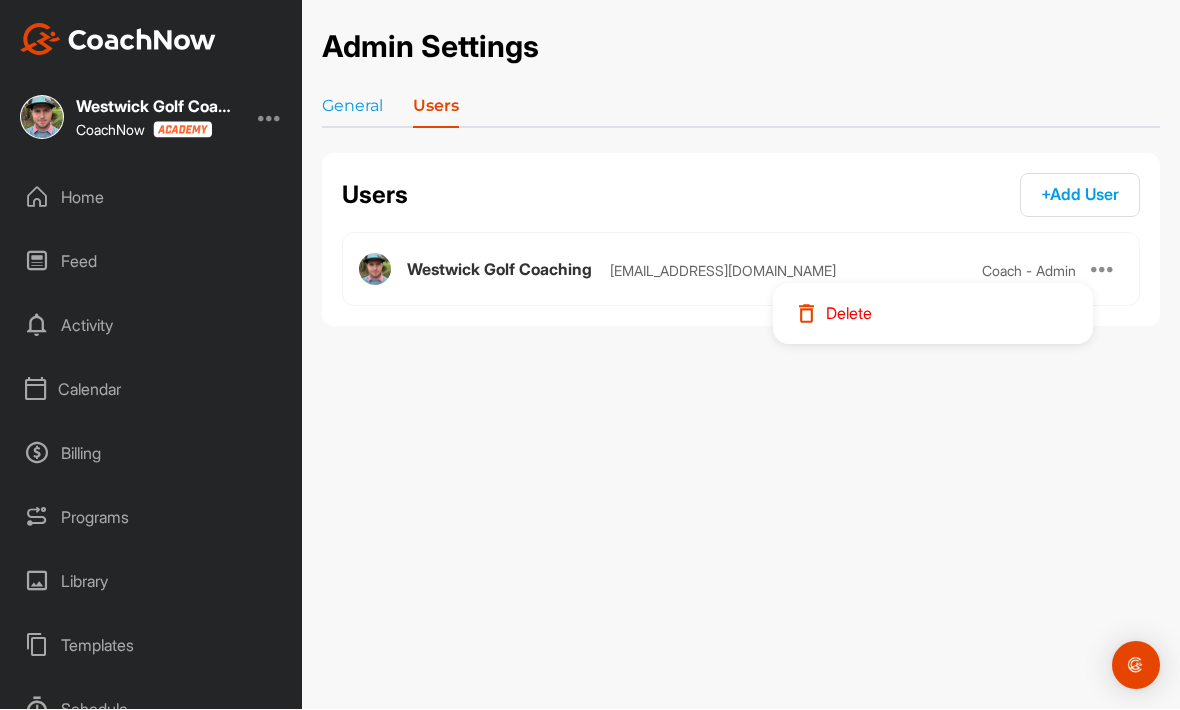 click on "Users +  Add User +  Add" at bounding box center [741, 196] 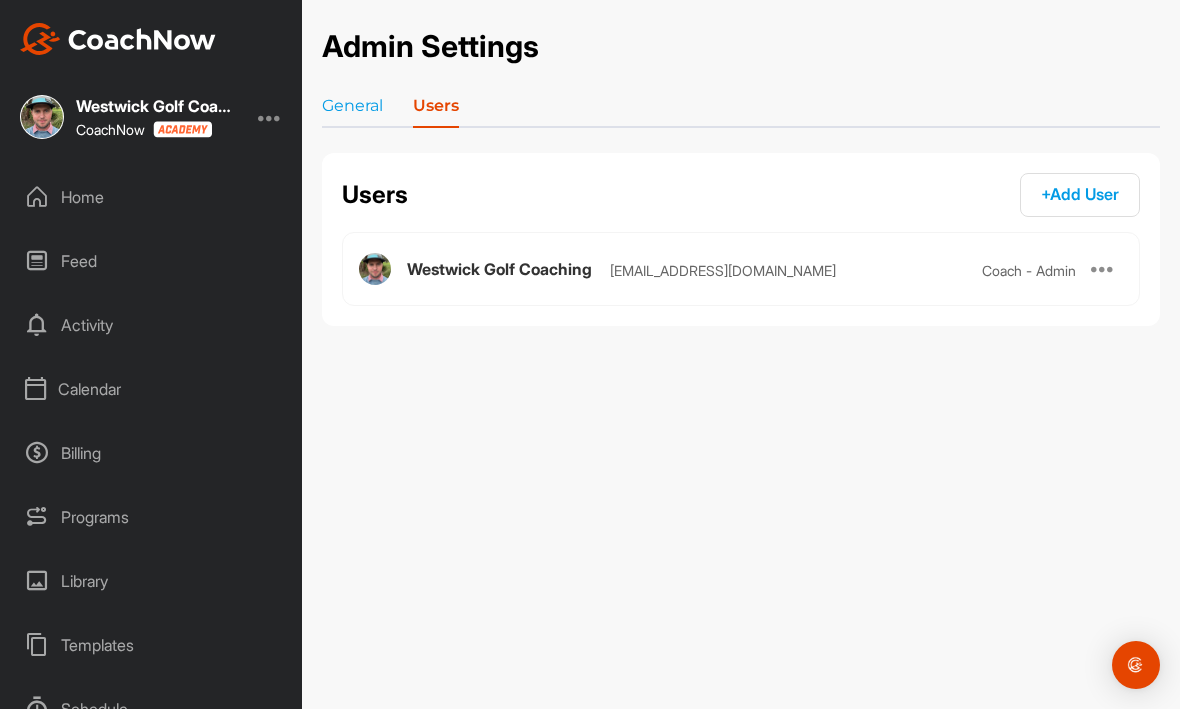 click on "Calendar" at bounding box center [152, 390] 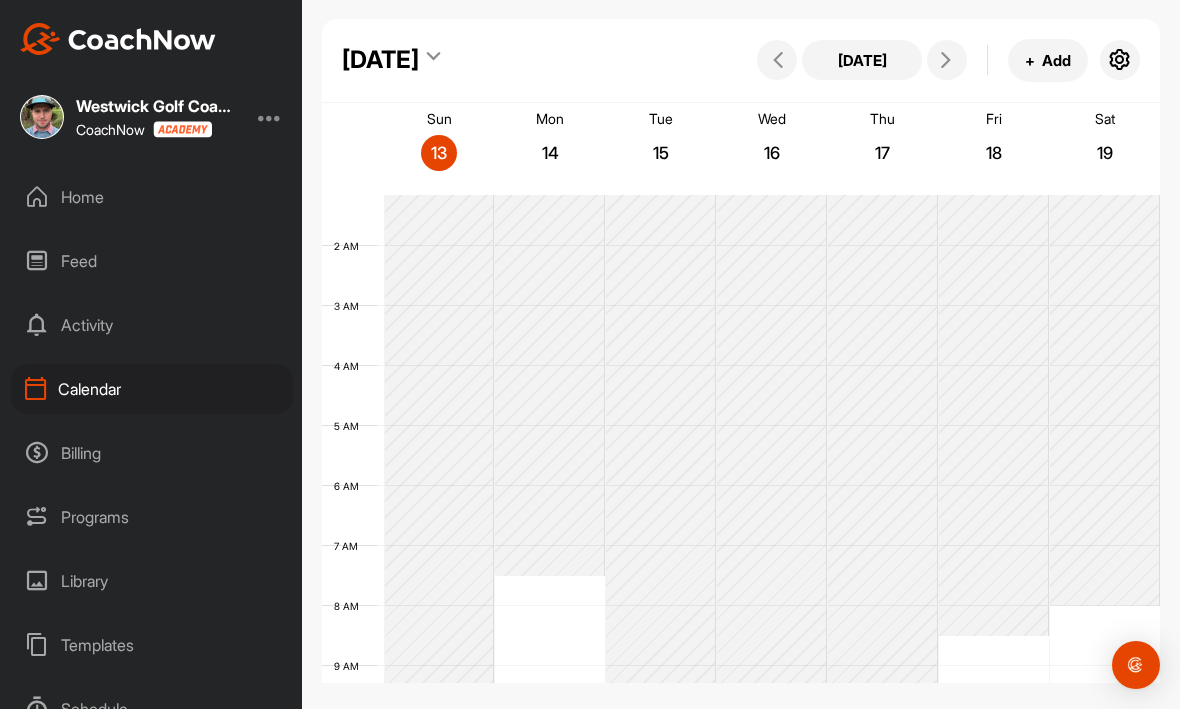 scroll, scrollTop: 98, scrollLeft: 0, axis: vertical 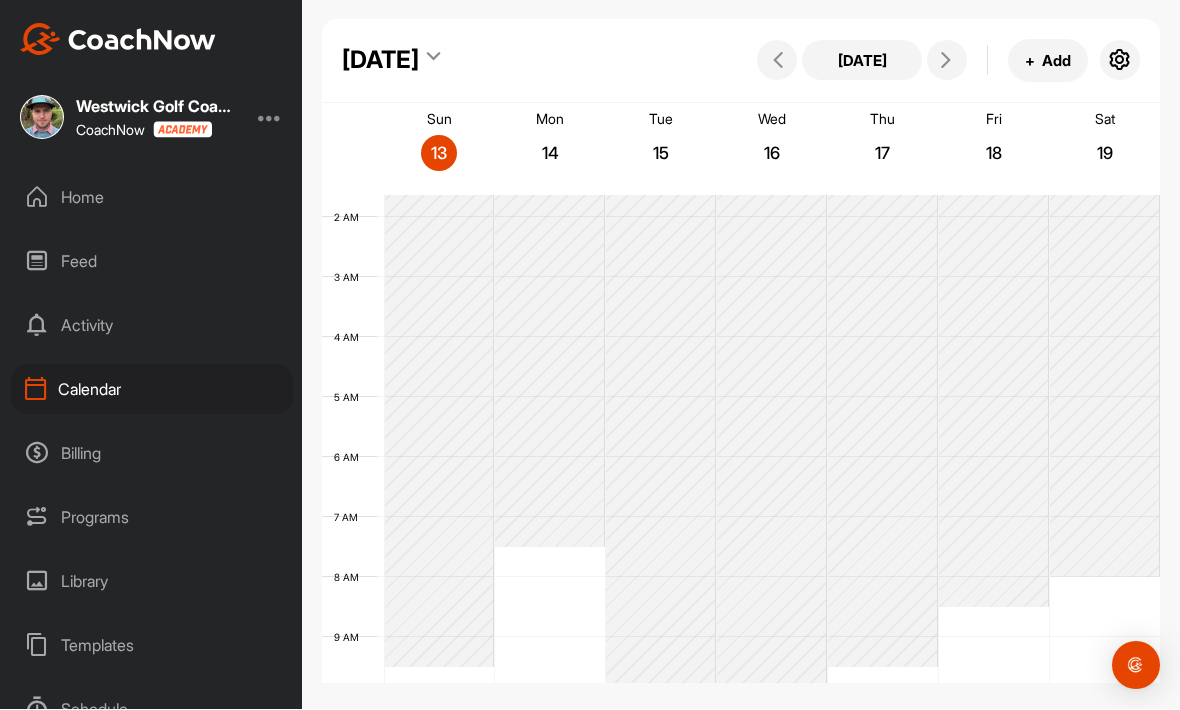 click on "Calendar" at bounding box center (152, 390) 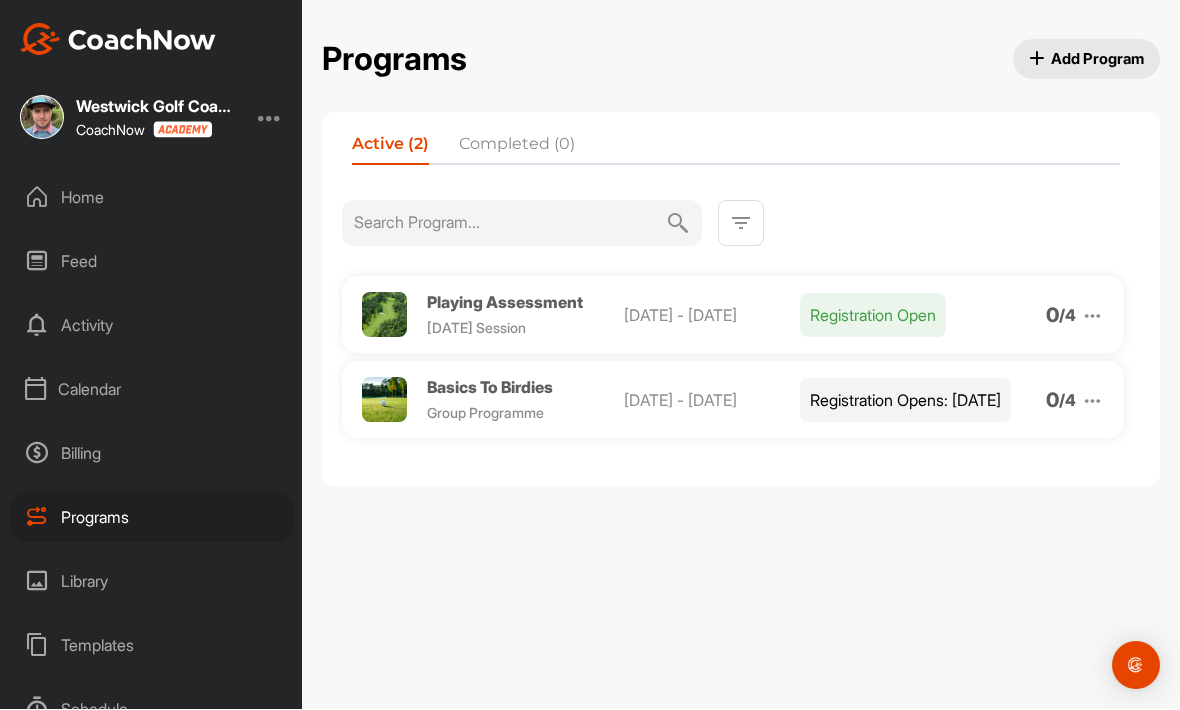click on "Calendar" at bounding box center [152, 390] 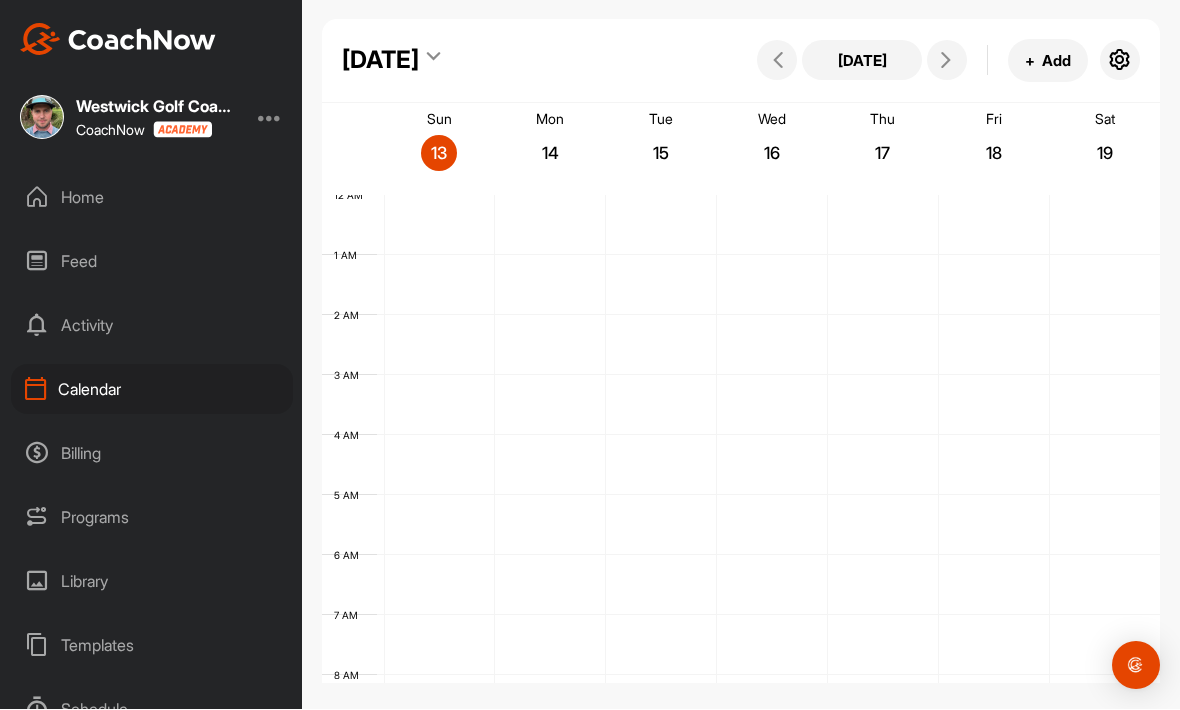 scroll, scrollTop: 346, scrollLeft: 0, axis: vertical 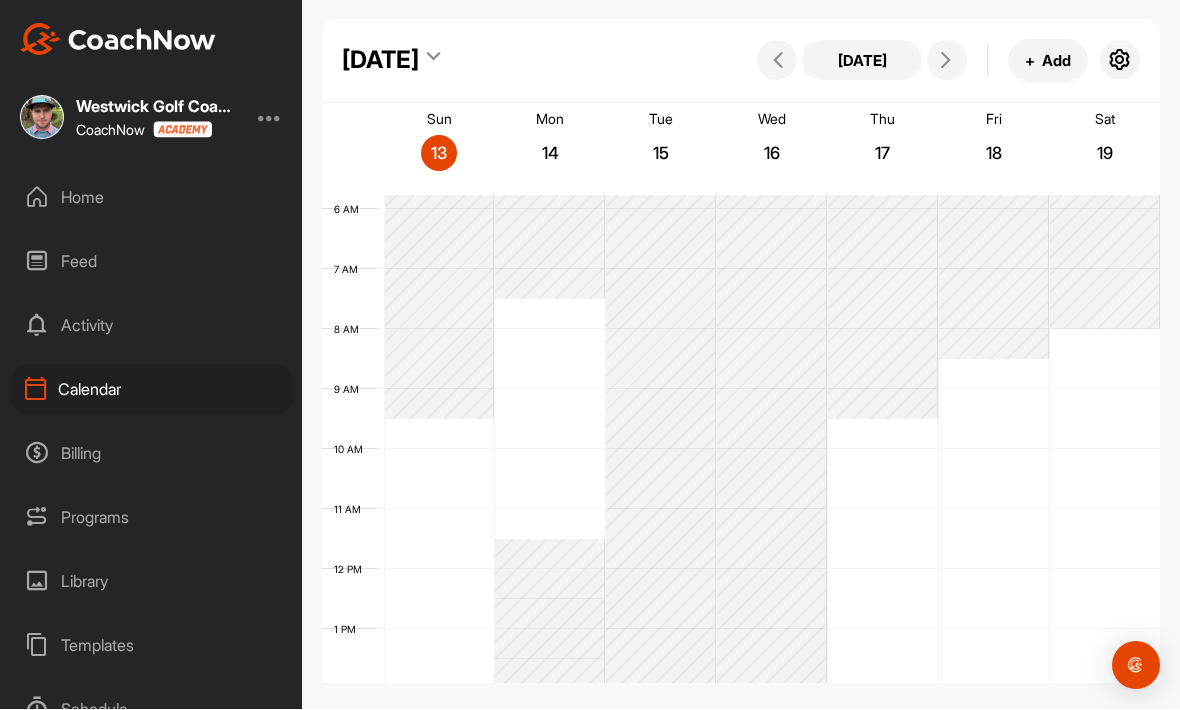 click at bounding box center (1120, 61) 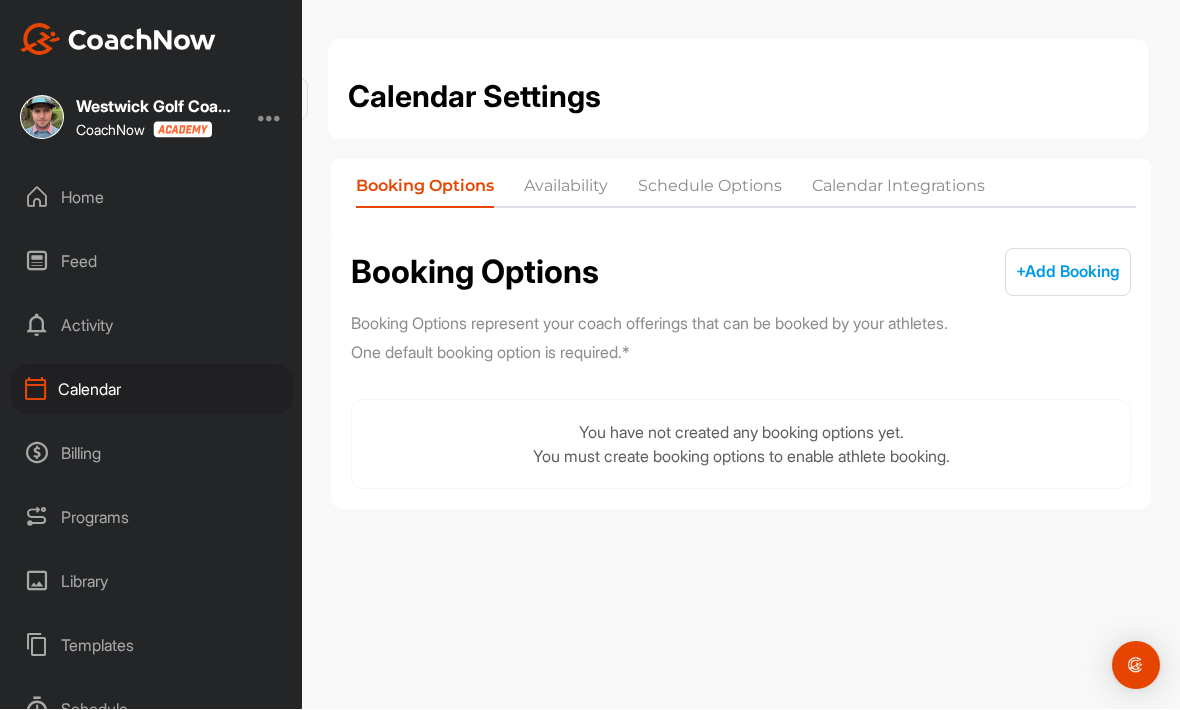 click on "Availability" at bounding box center [566, 191] 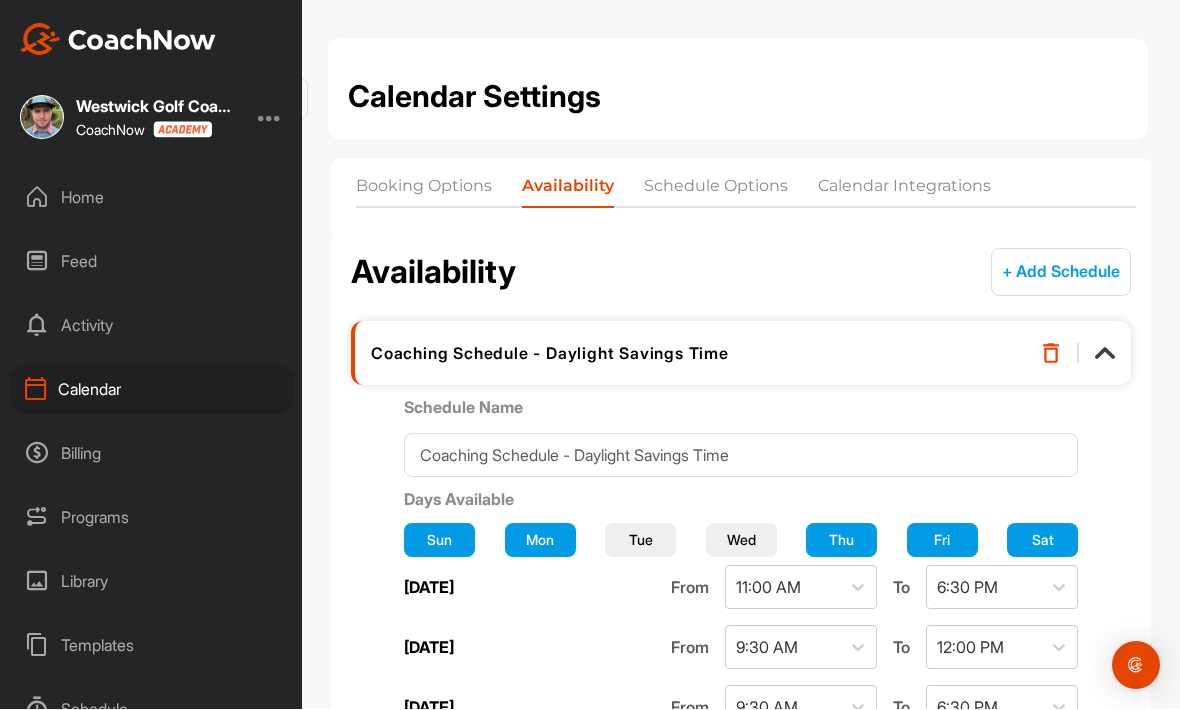click on "Booking Options" at bounding box center (424, 191) 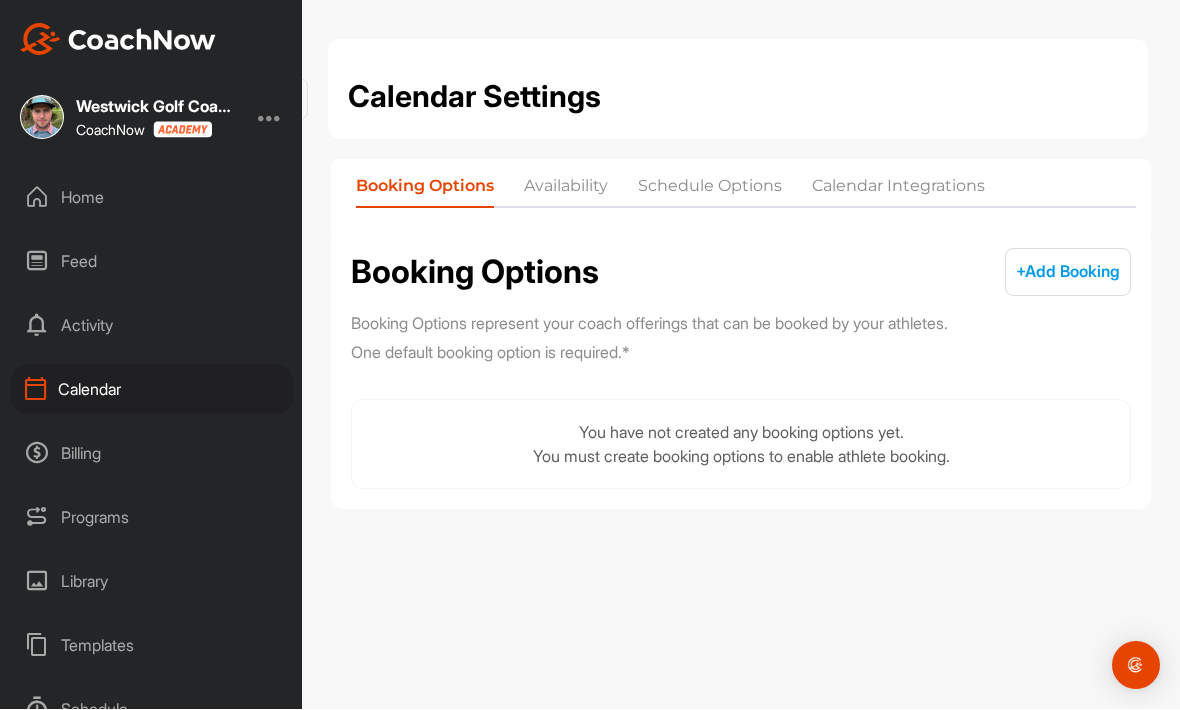 click on "Calendar" at bounding box center [152, 390] 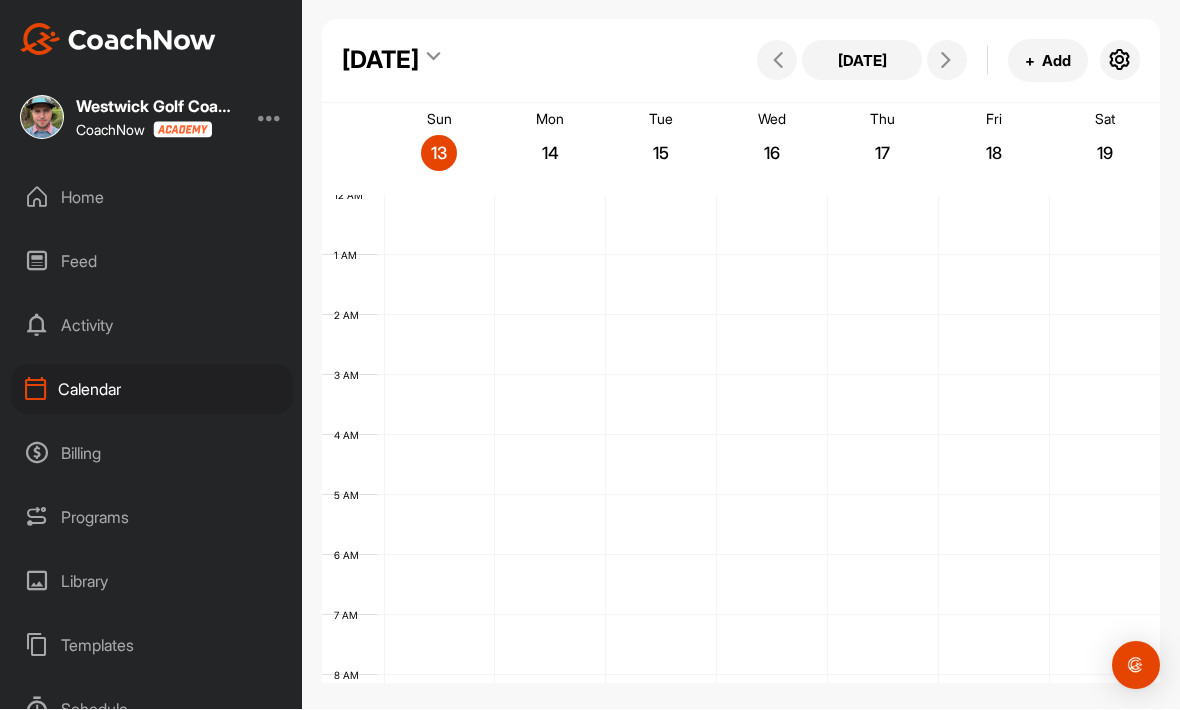 scroll, scrollTop: 346, scrollLeft: 0, axis: vertical 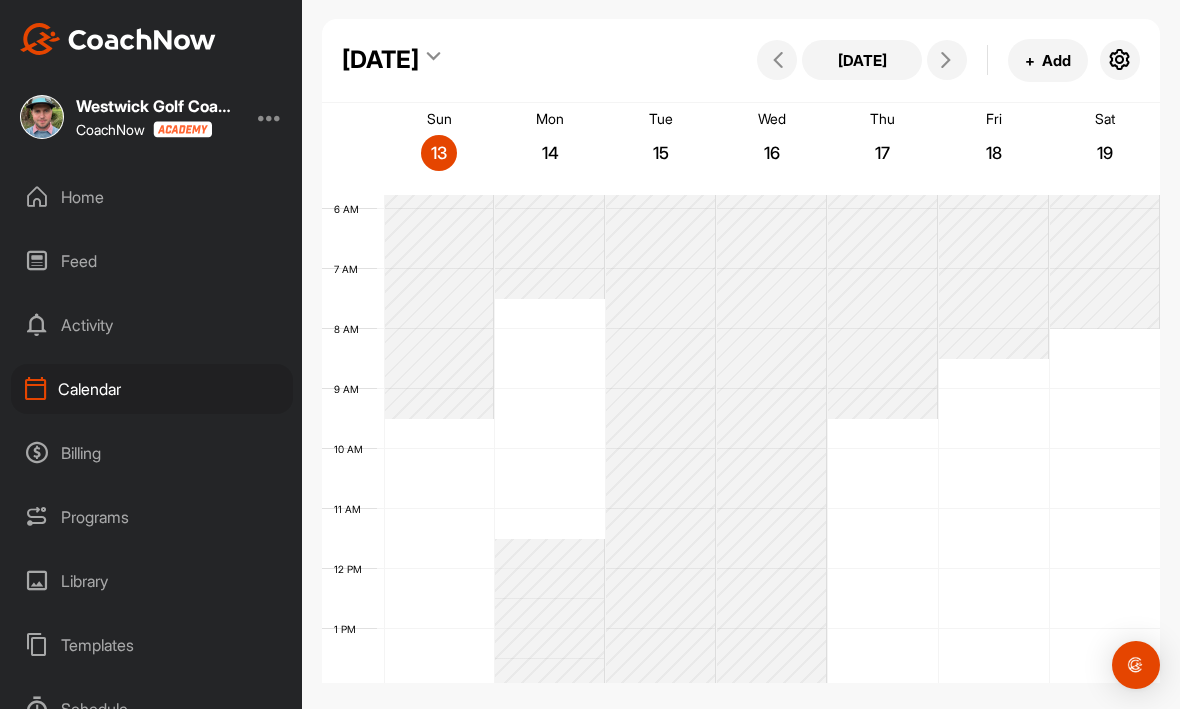 click on "+ Add" at bounding box center (1048, 61) 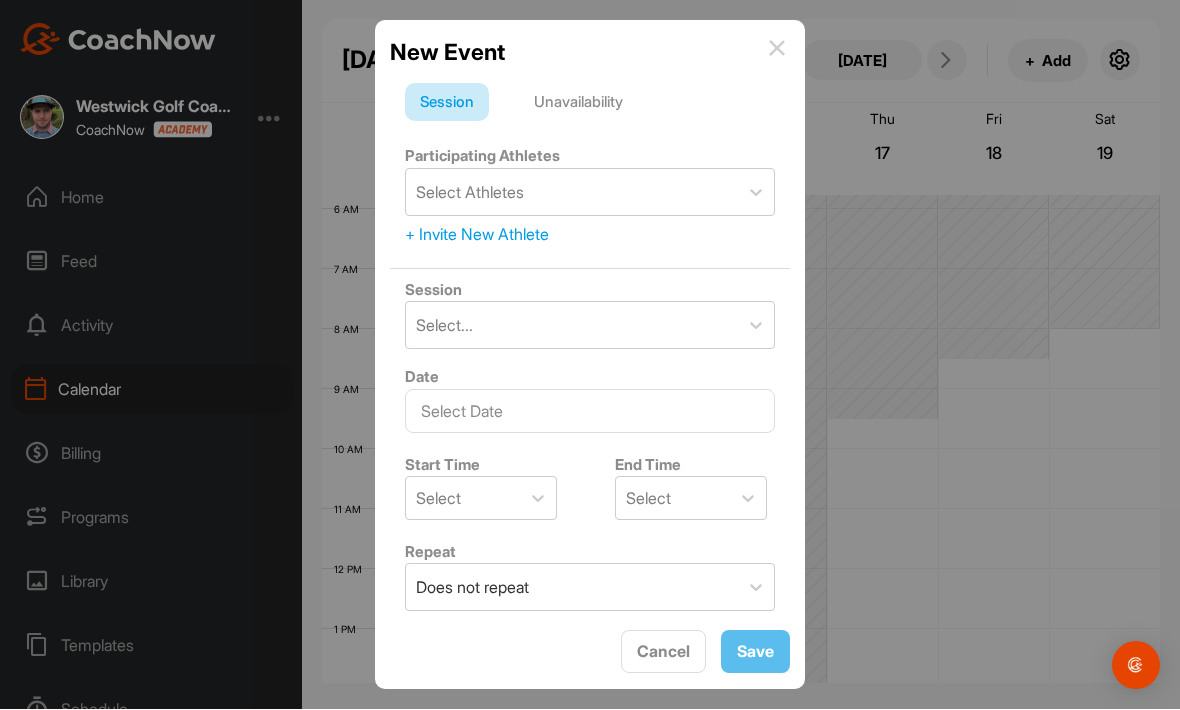 click at bounding box center [777, 49] 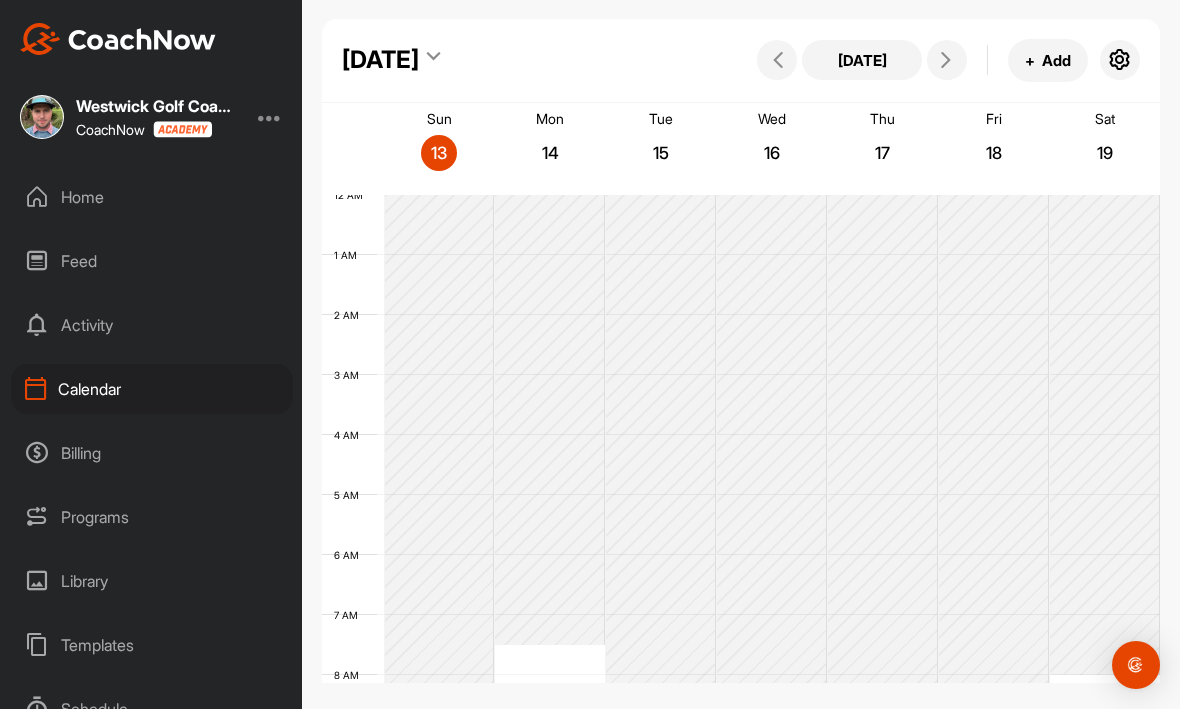 scroll, scrollTop: 0, scrollLeft: 0, axis: both 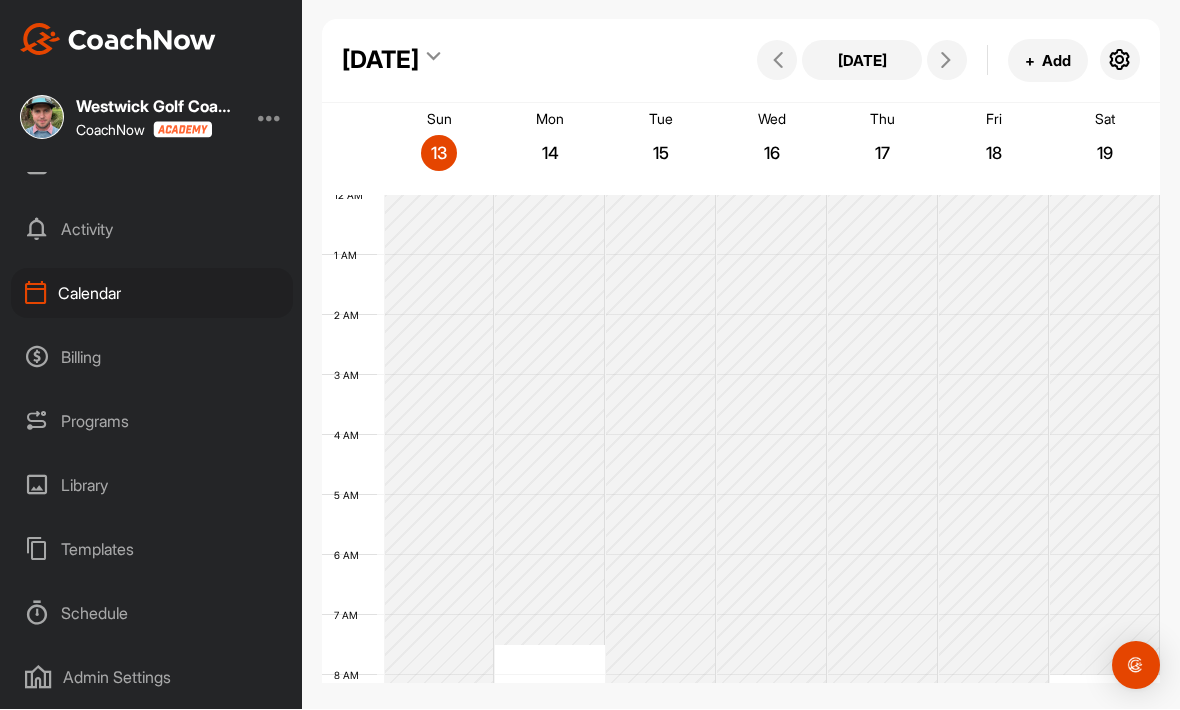 click on "Admin Settings" at bounding box center (152, 678) 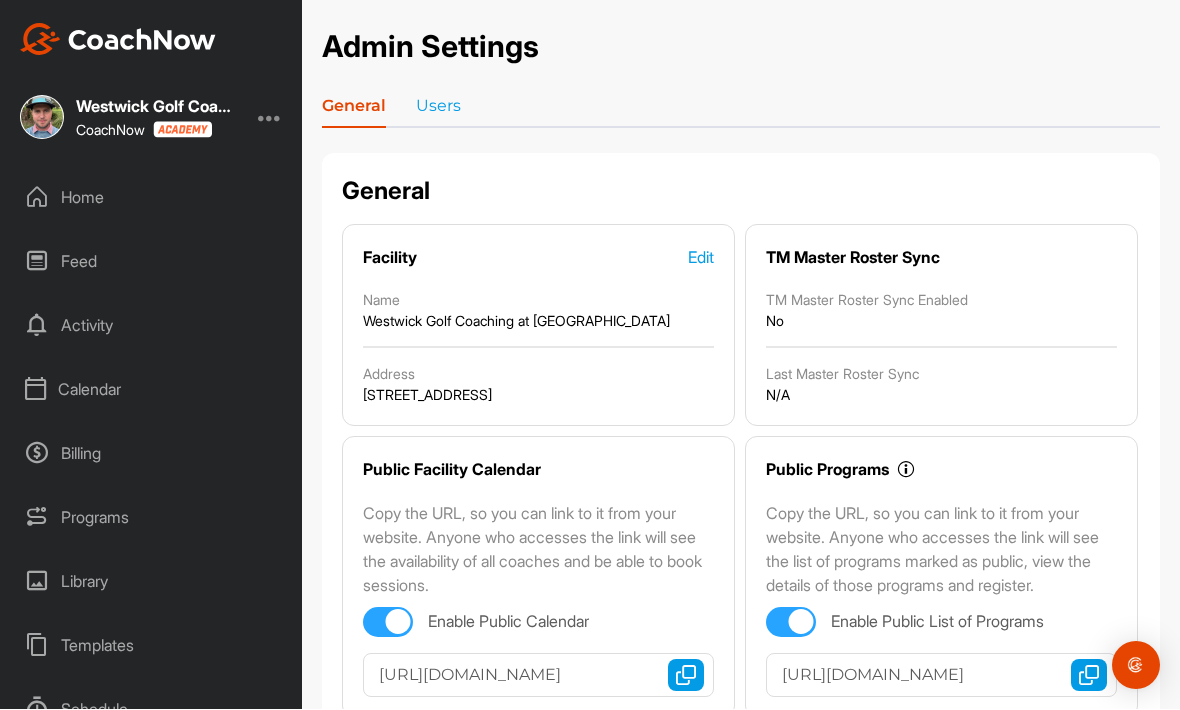 click on "Admin Settings" at bounding box center (741, 47) 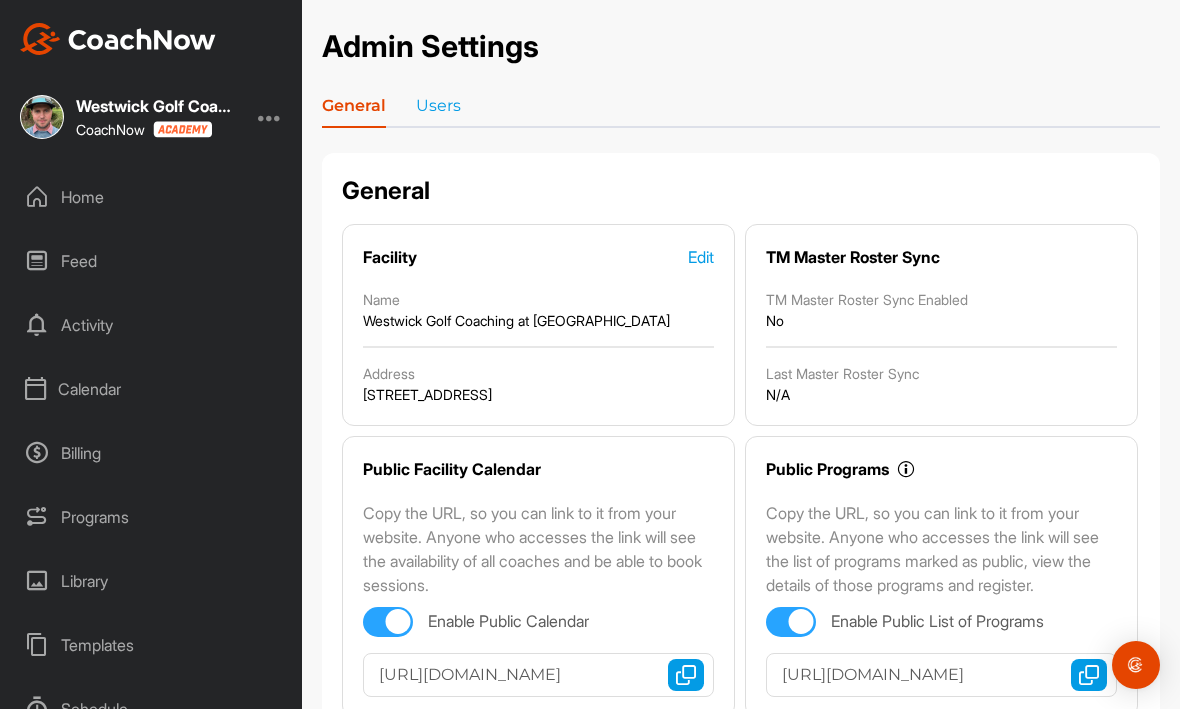 click on "Users" at bounding box center [438, 111] 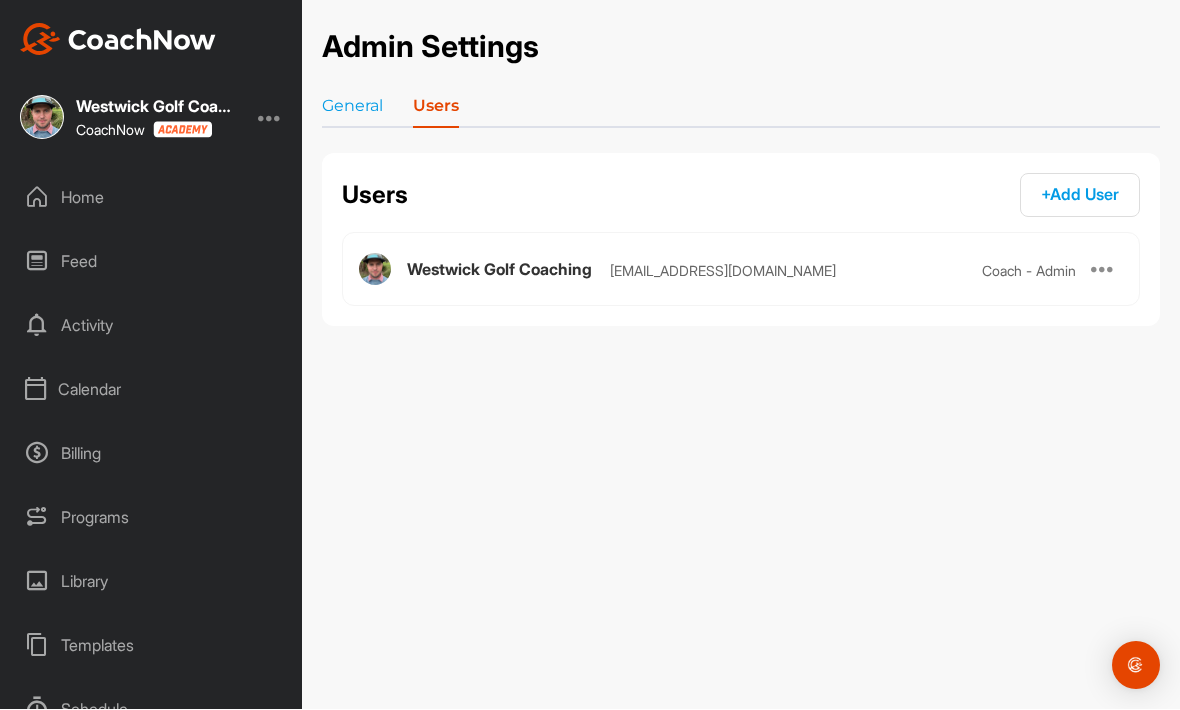 click at bounding box center (1103, 270) 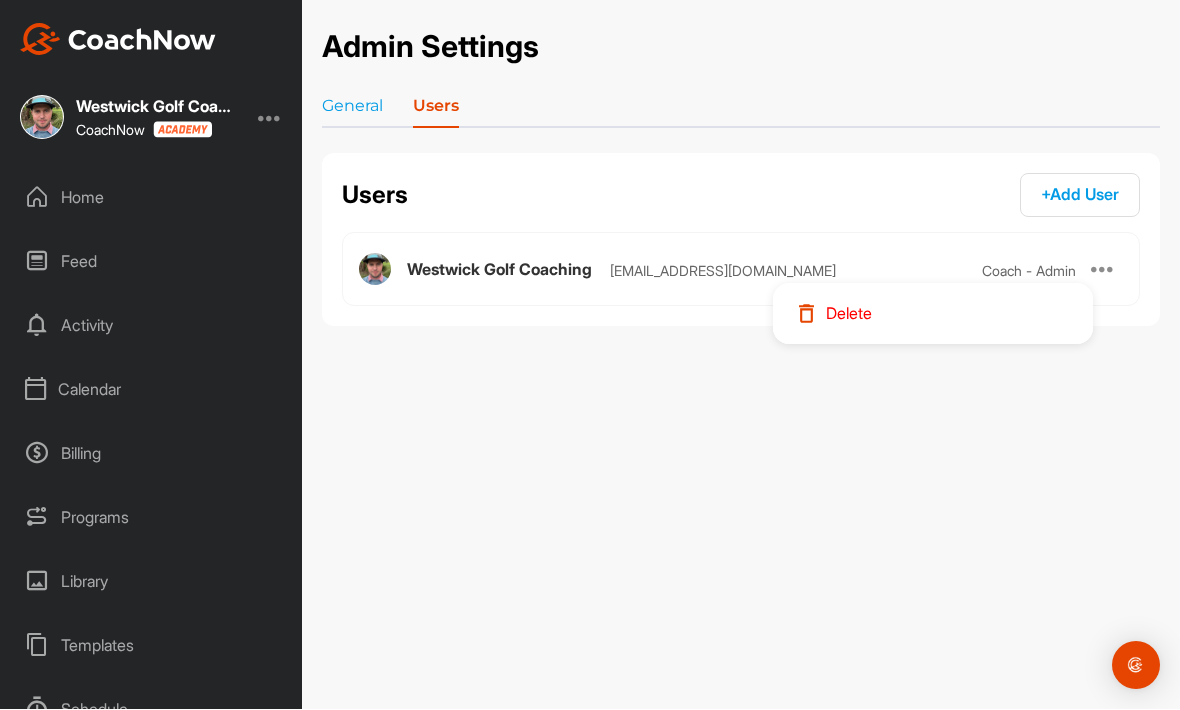 click at bounding box center (1103, 270) 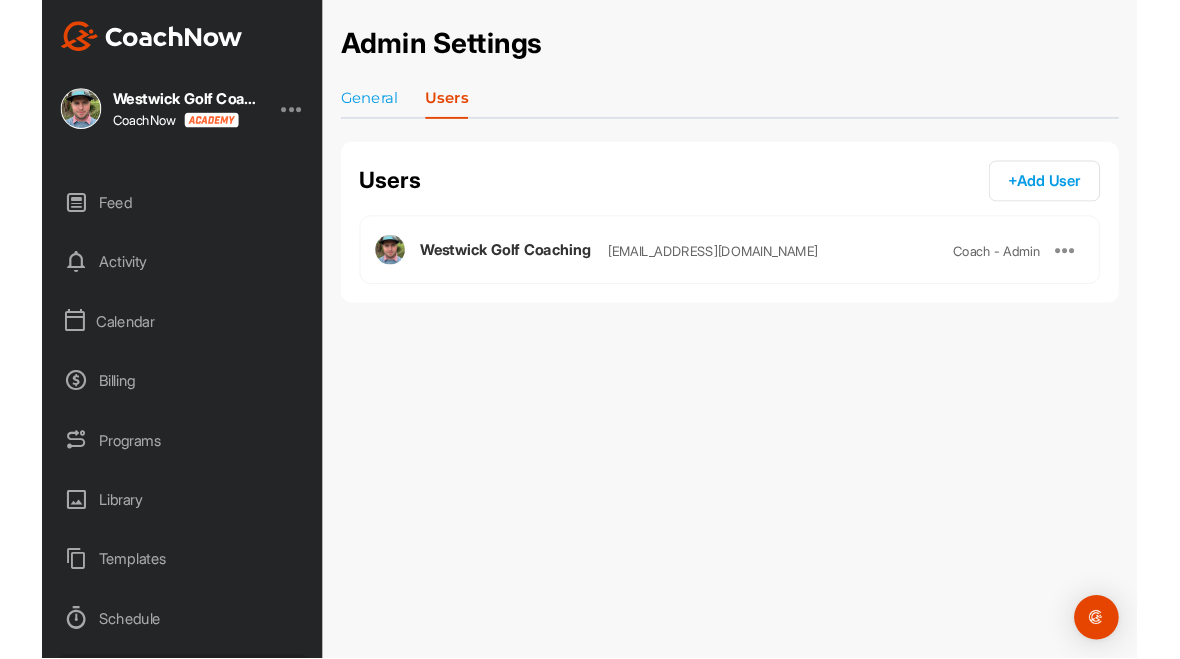 scroll, scrollTop: 51, scrollLeft: 0, axis: vertical 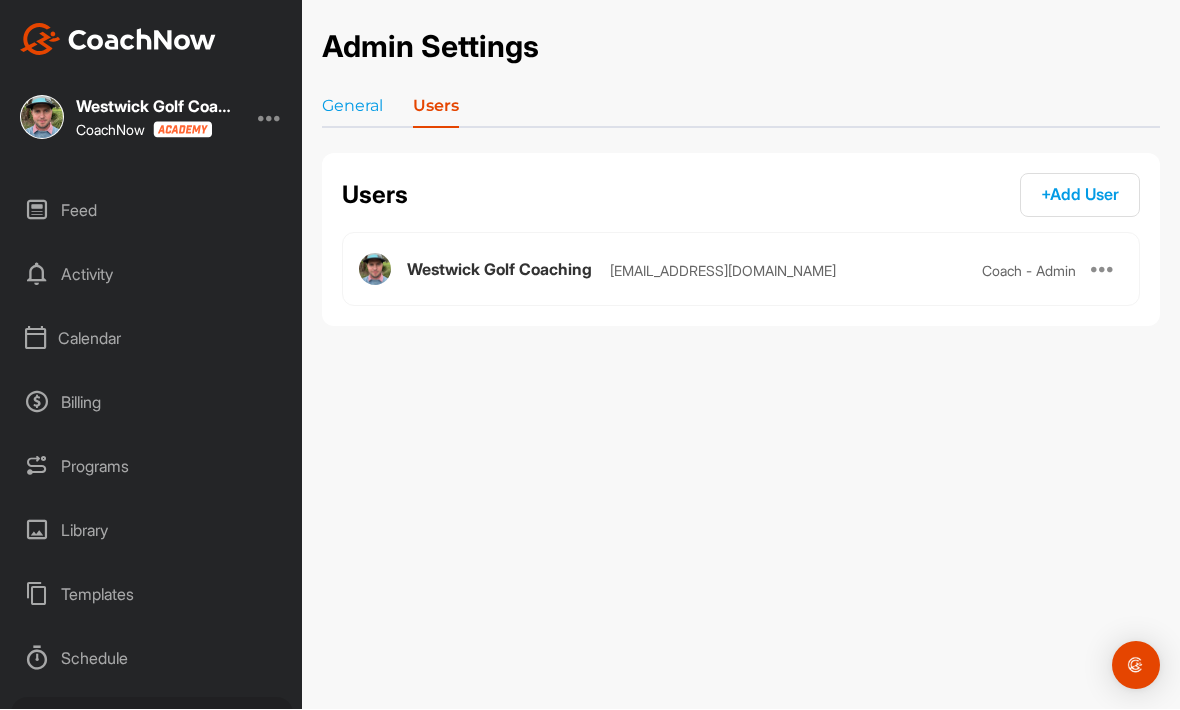 click at bounding box center [270, 118] 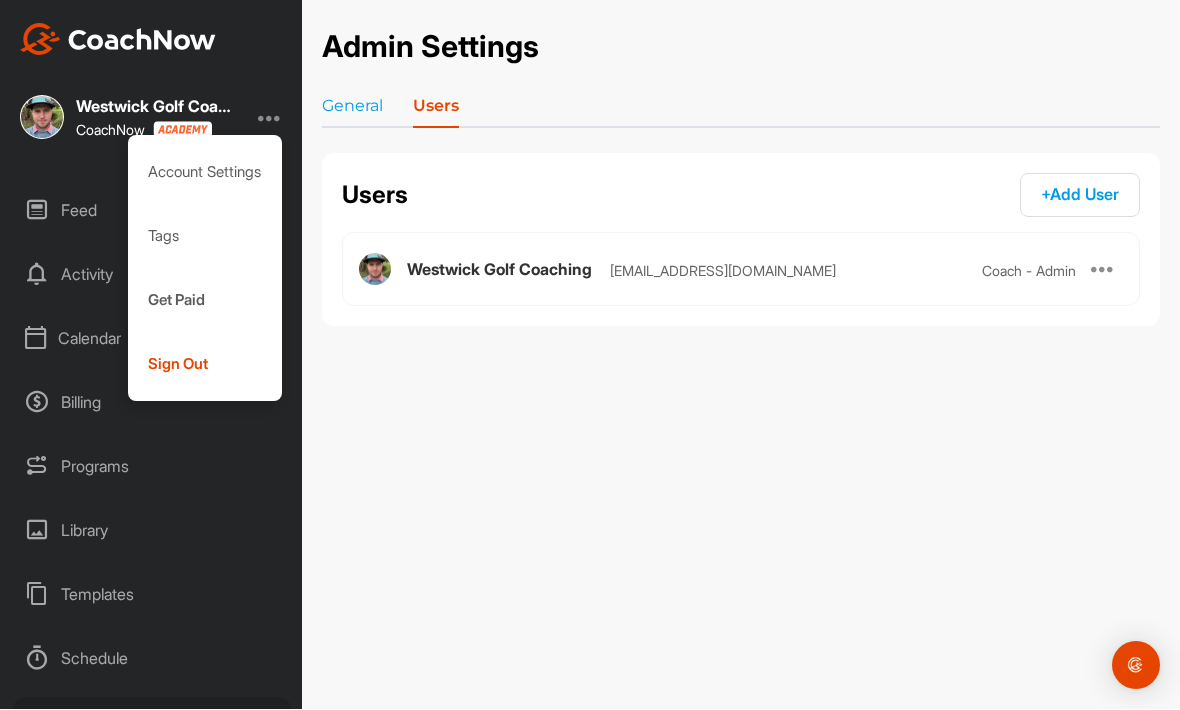 click on "Account Settings" at bounding box center [205, 173] 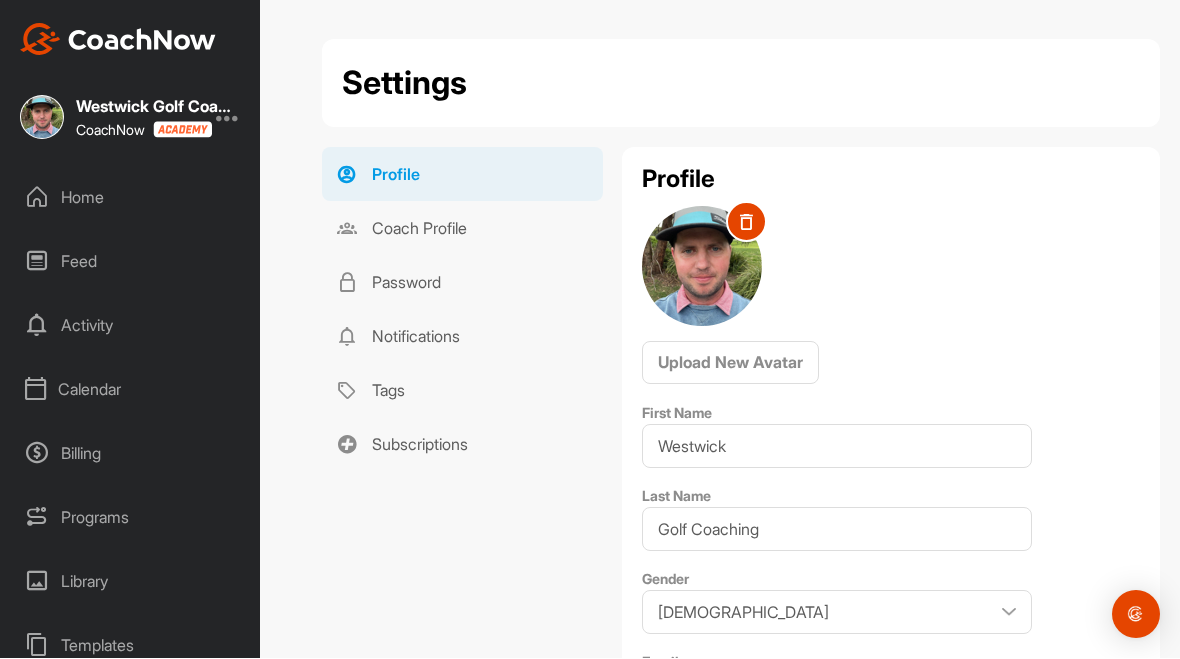 click on "Coach Profile" at bounding box center [462, 229] 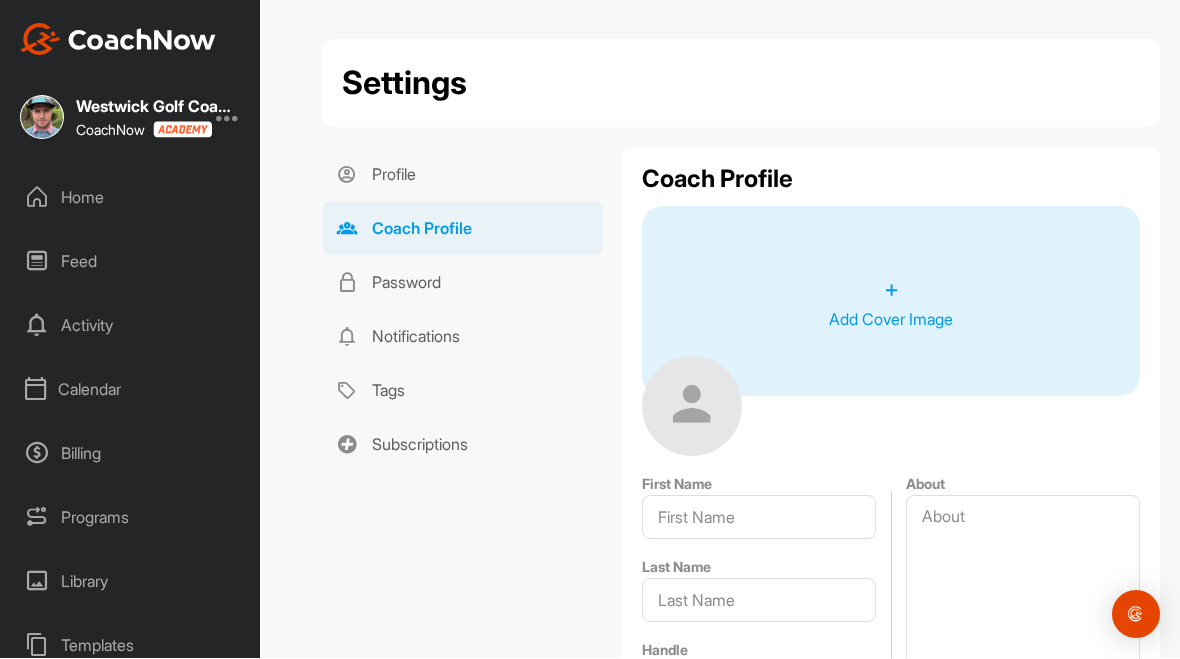 type on "Westwick" 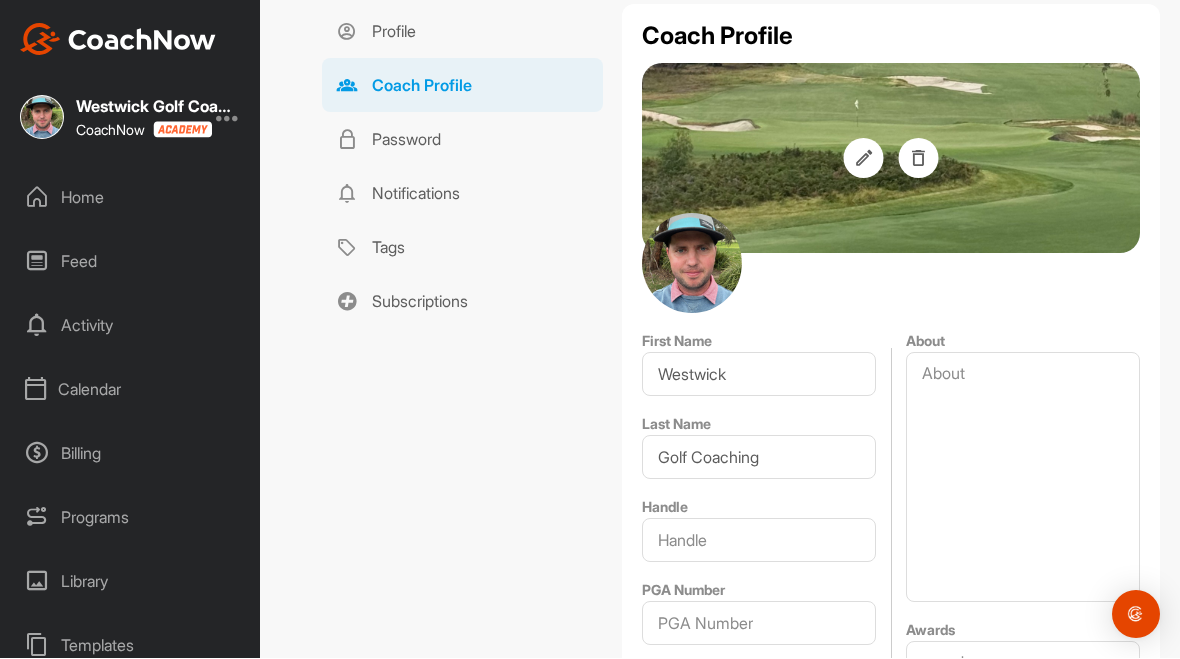 scroll, scrollTop: 140, scrollLeft: 0, axis: vertical 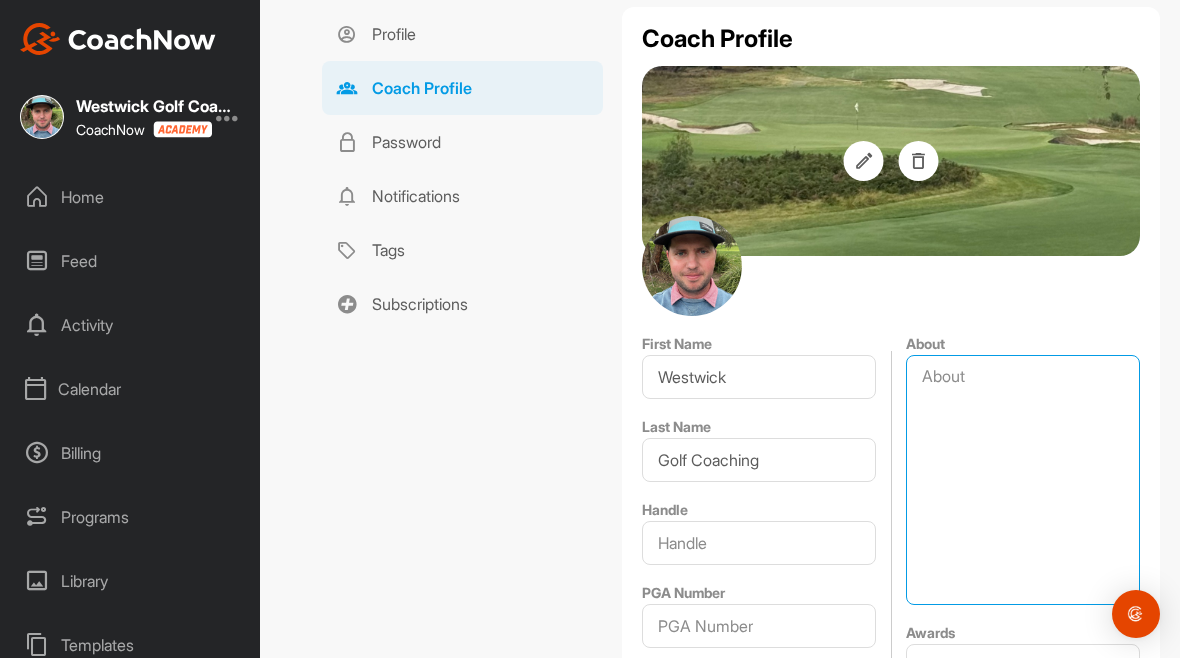 click on "About" at bounding box center [1023, 481] 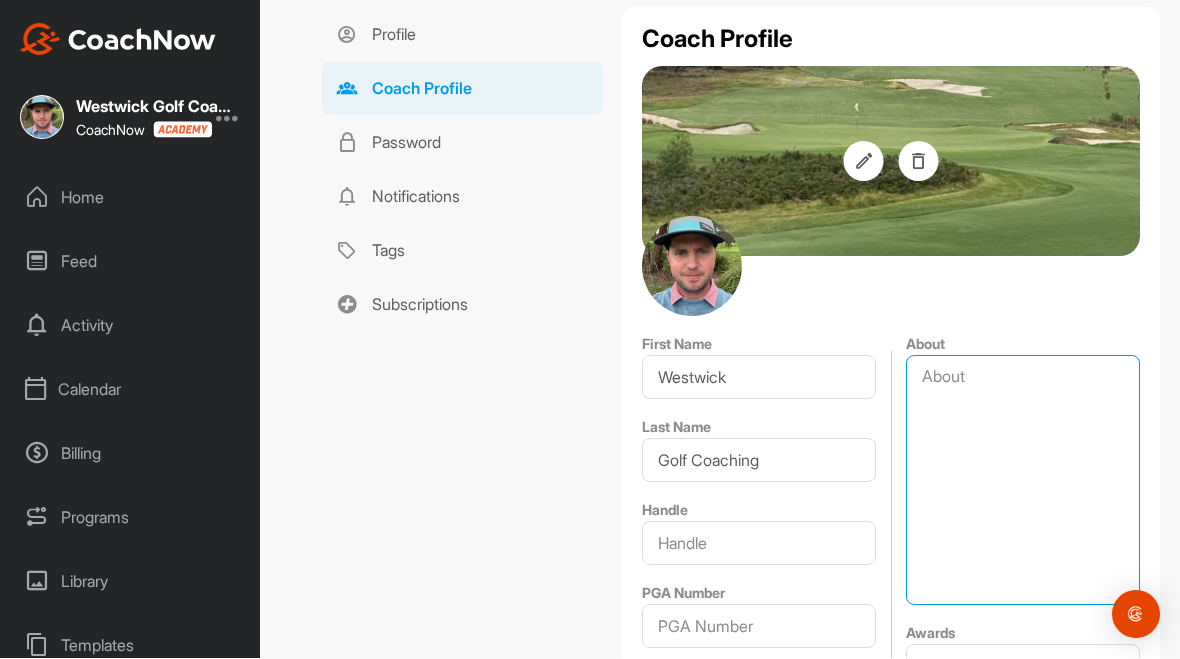 click on "About" at bounding box center (1023, 481) 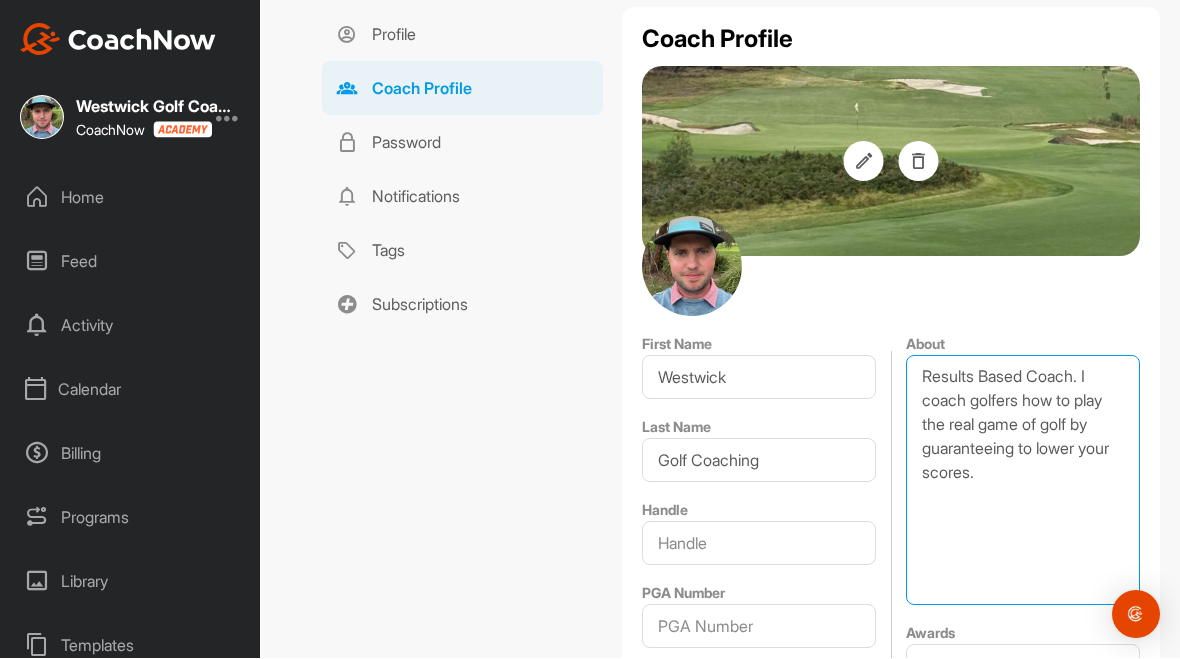 type on "Results Based Coach. I coach golfers how to play the real game of golf by guaranteeing to lower your scores." 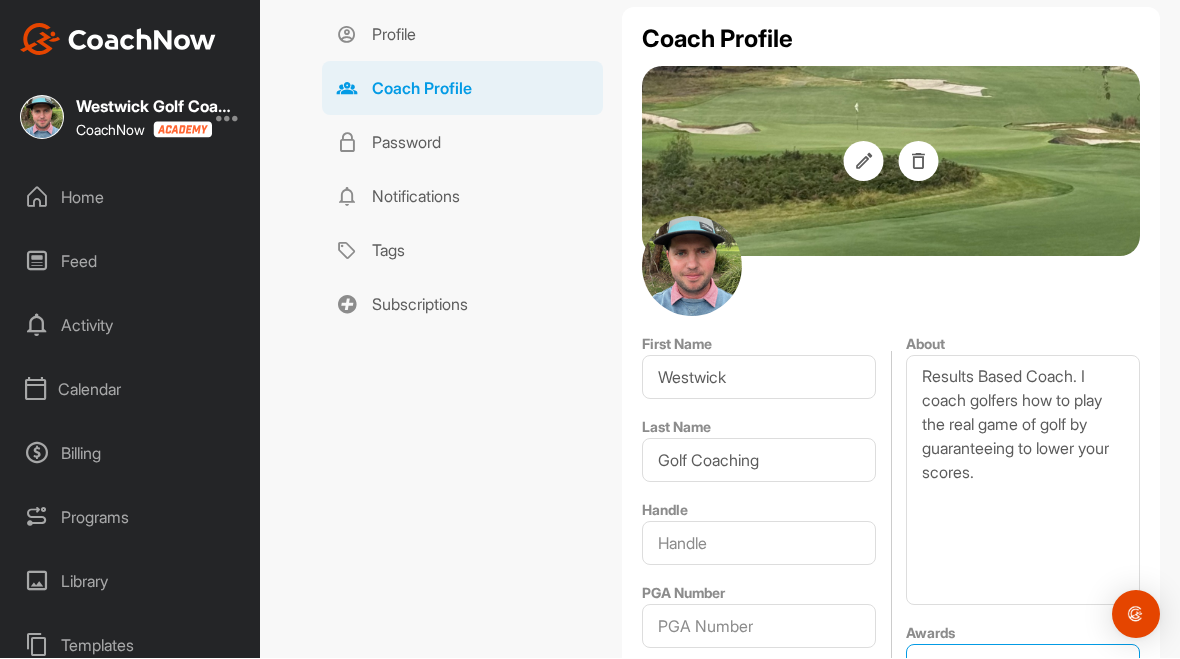click on "Awards" at bounding box center (1023, 707) 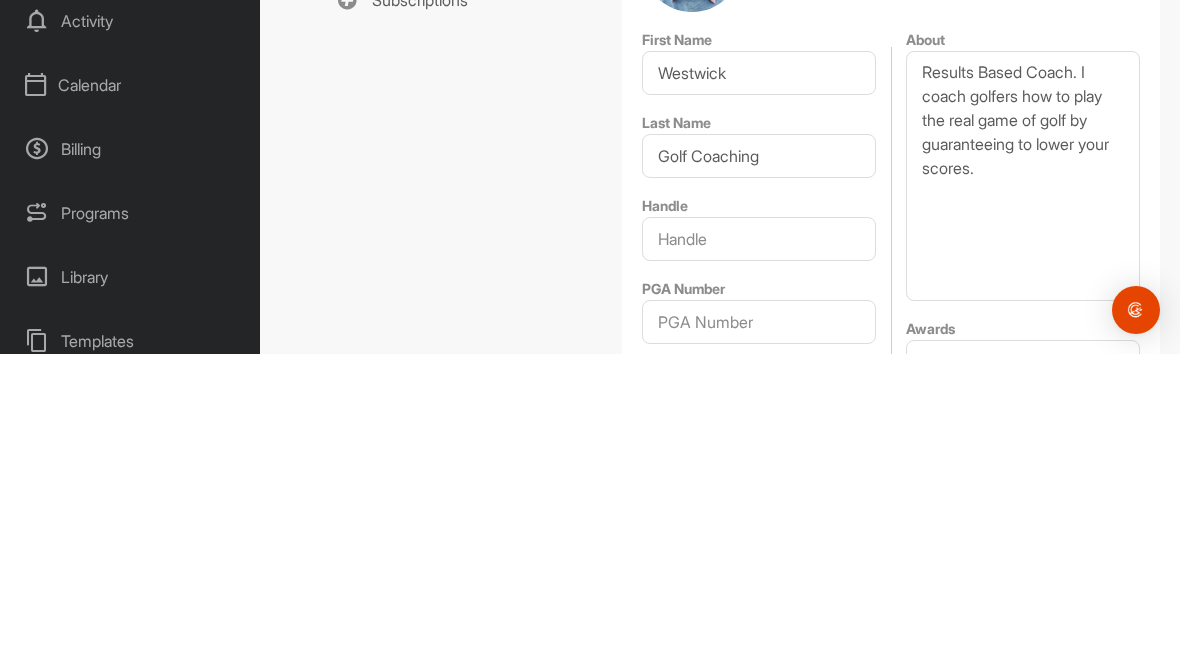 scroll, scrollTop: 0, scrollLeft: 0, axis: both 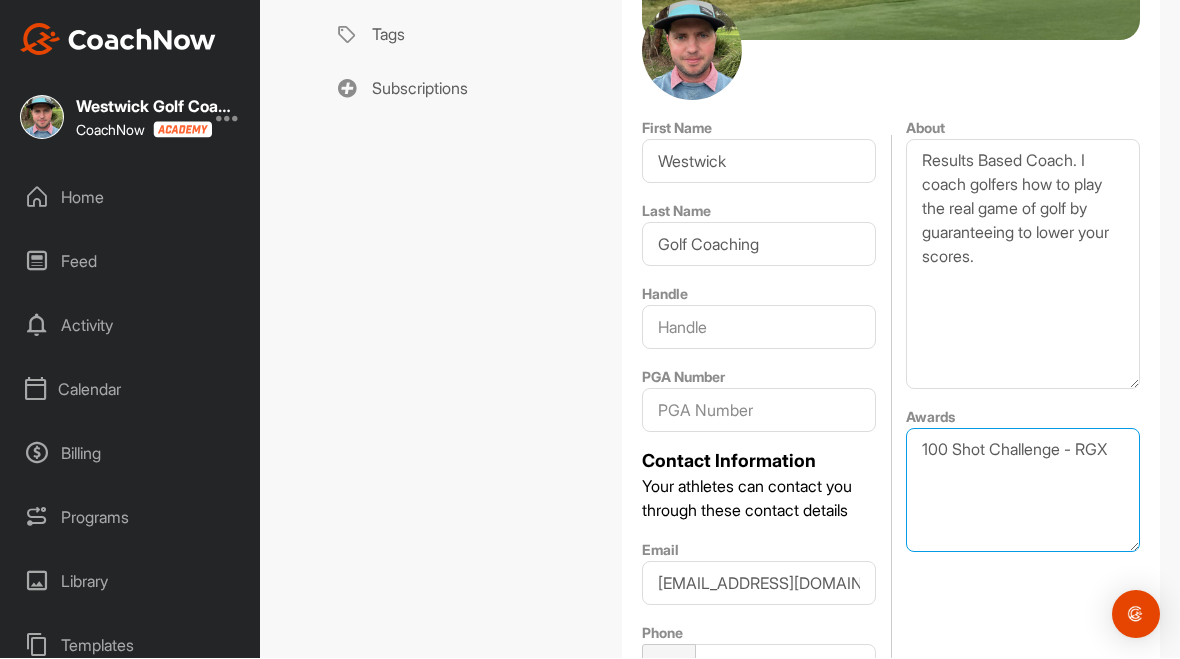type on "100 Shot Challenge - RGX" 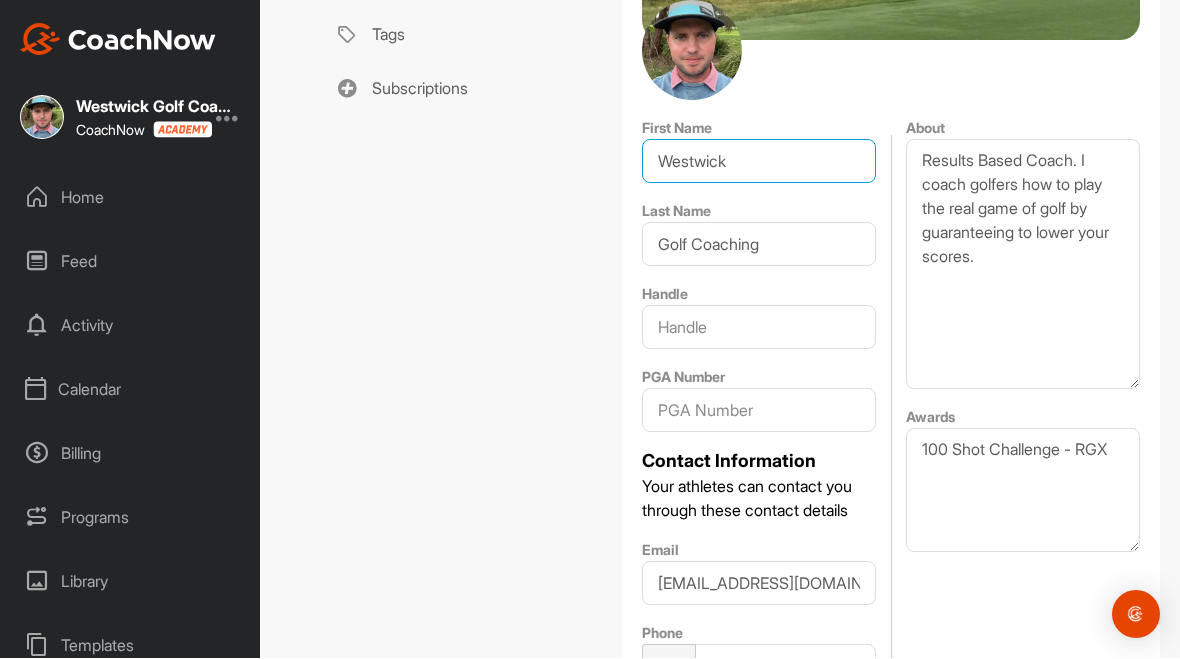 click on "Westwick" at bounding box center (759, 162) 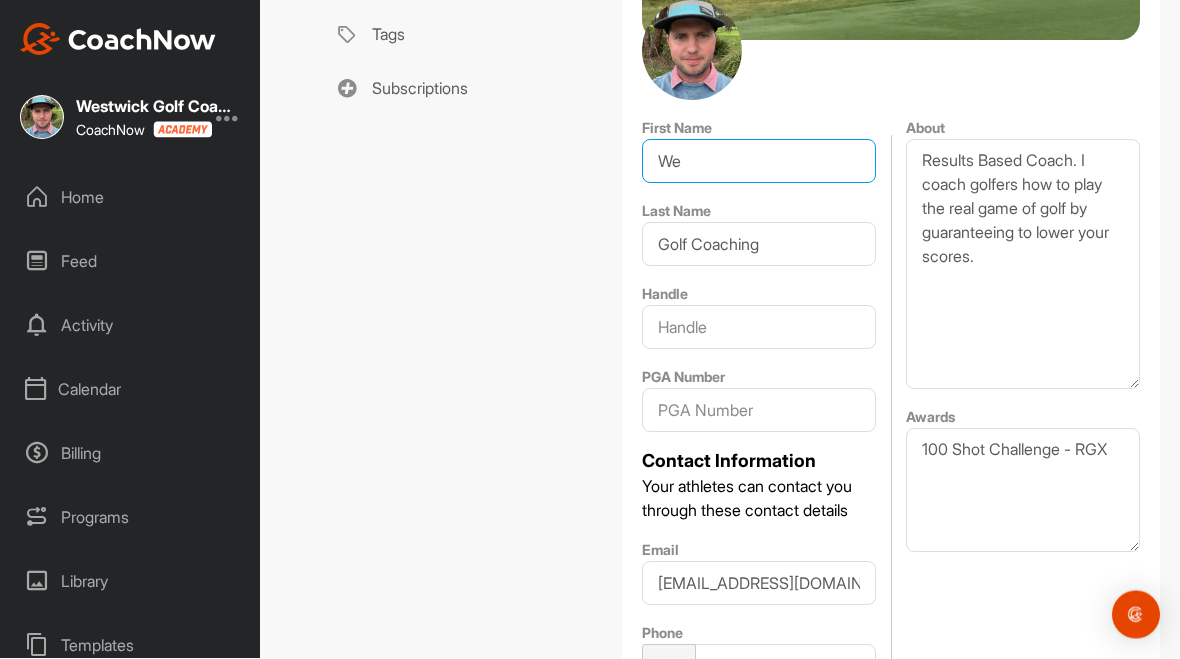type on "W" 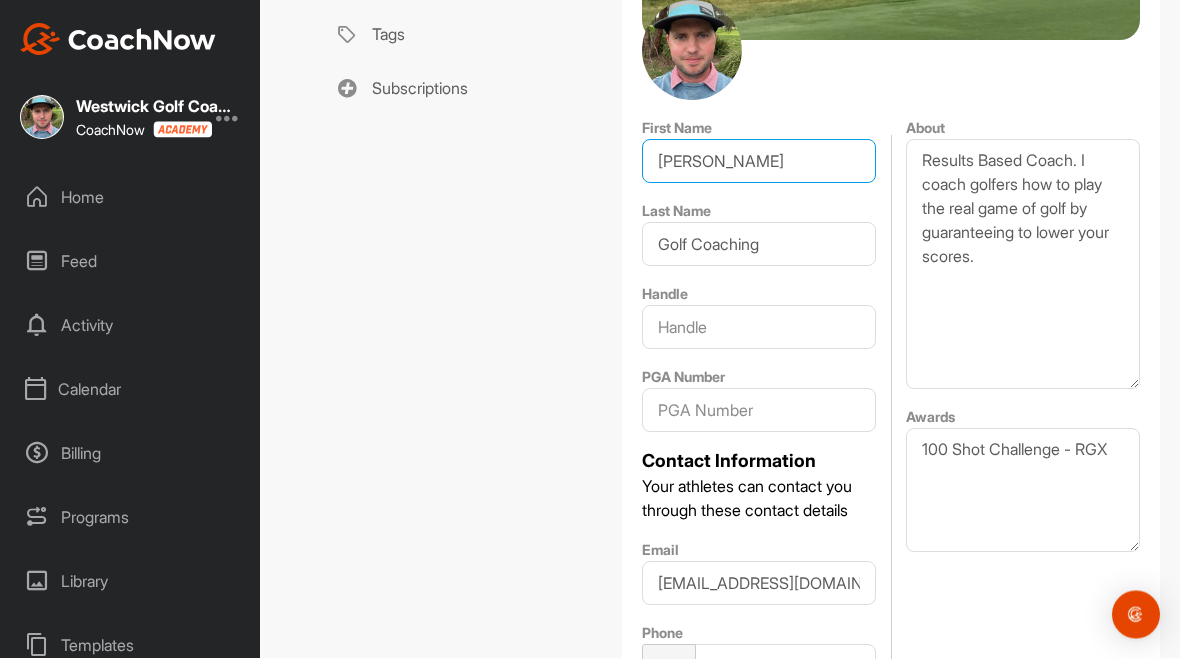 type on "[PERSON_NAME]" 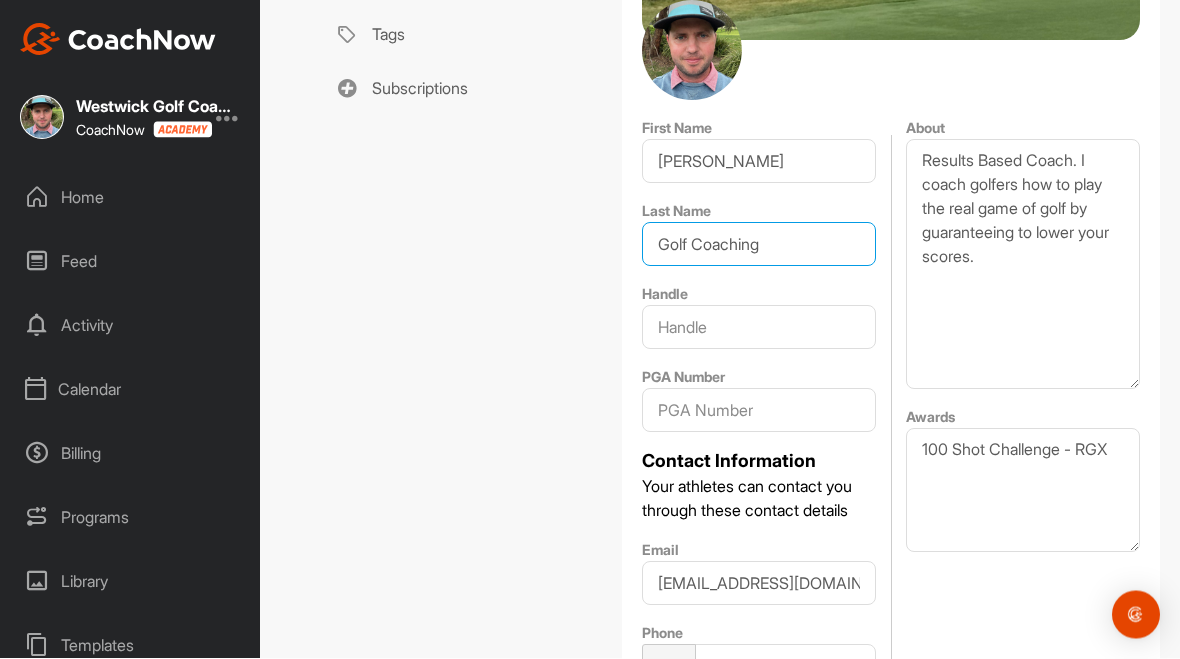 click on "Golf Coaching" at bounding box center (759, 245) 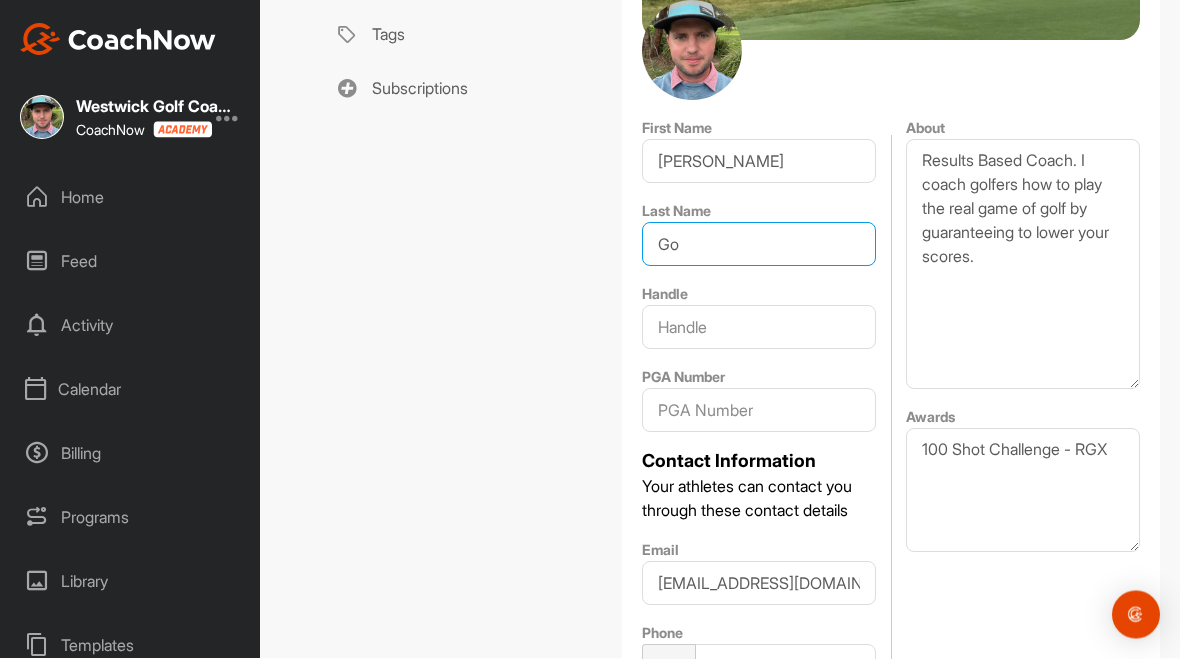 type on "G" 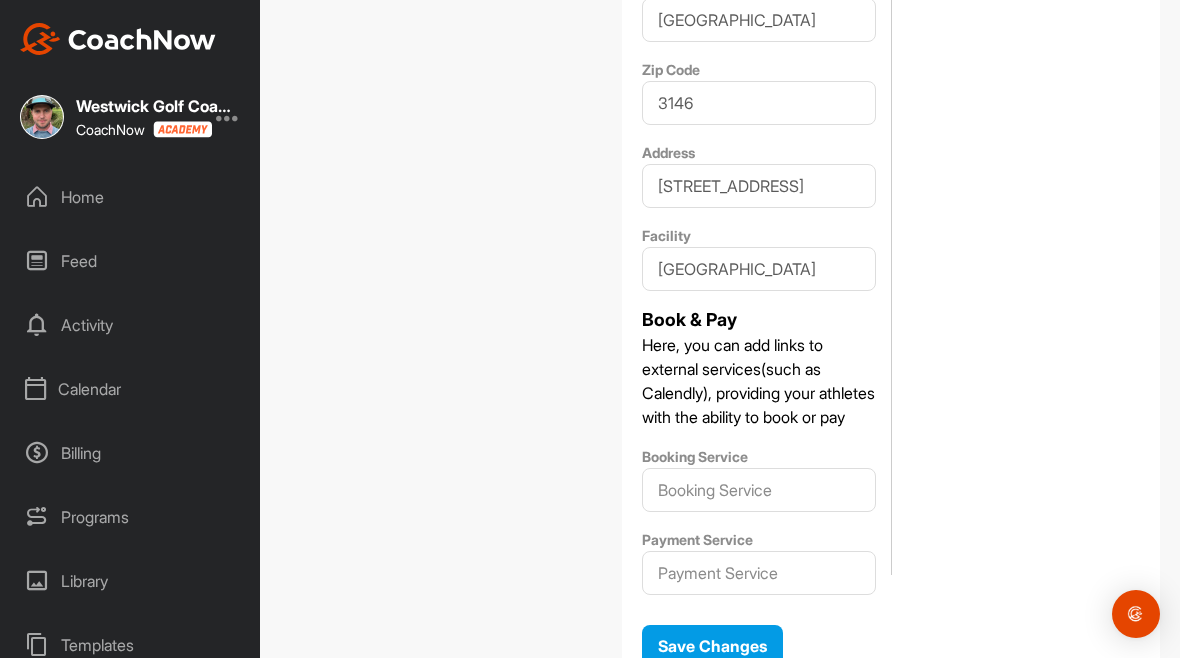 scroll, scrollTop: 1167, scrollLeft: 0, axis: vertical 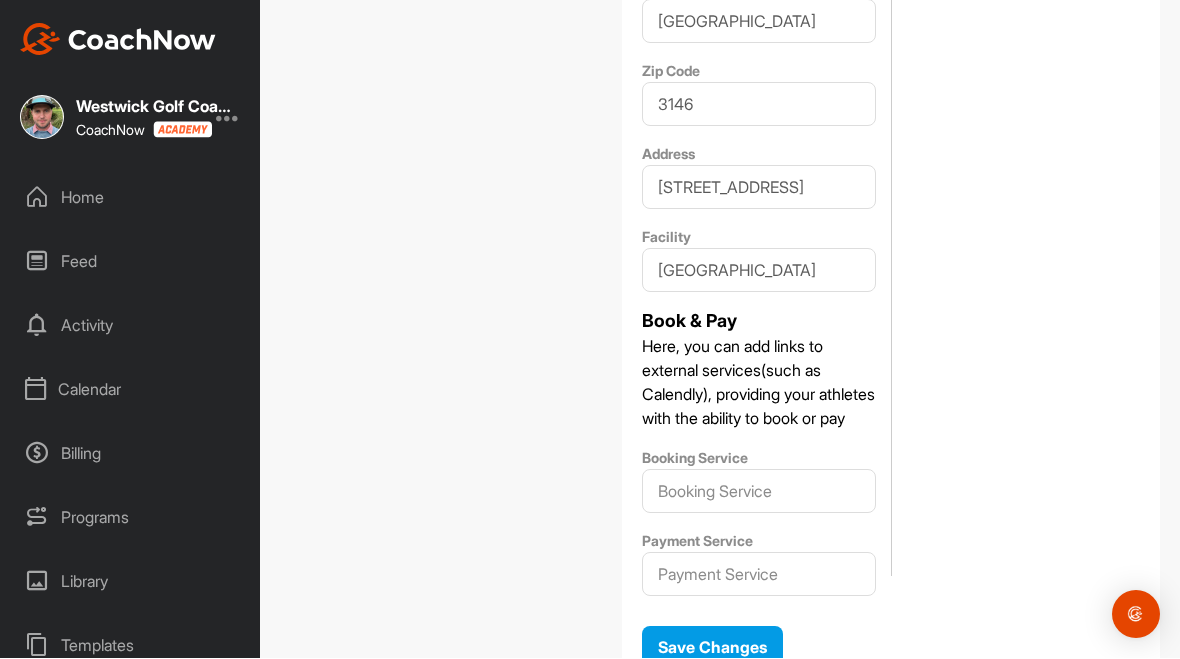 type on "Westwick" 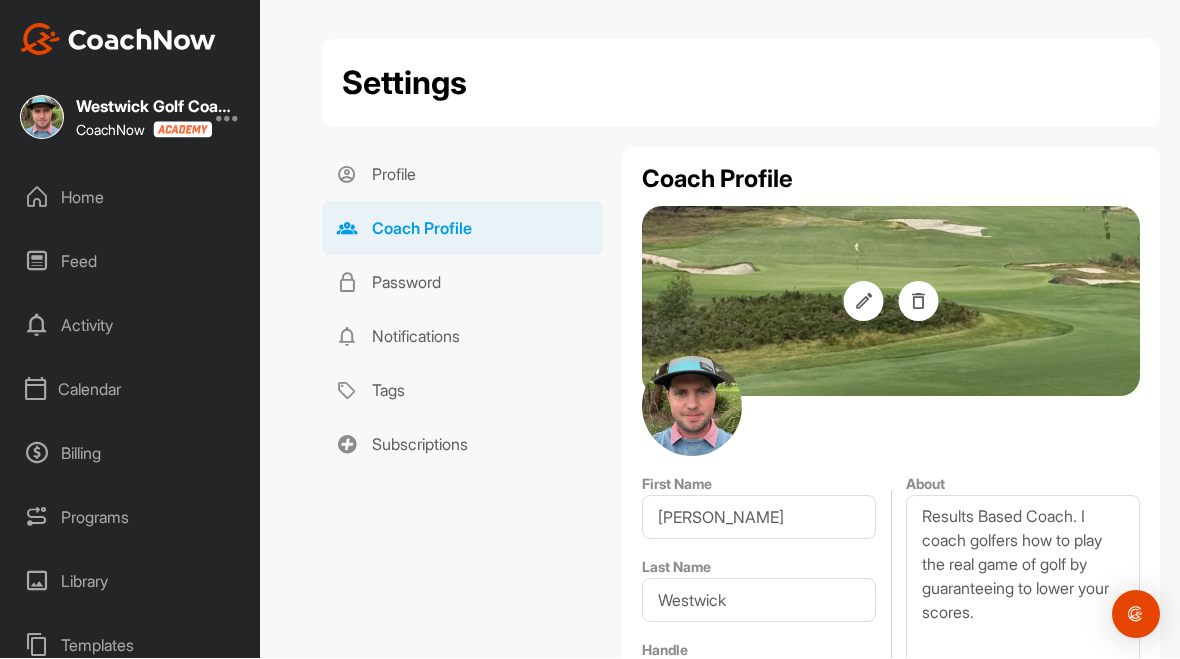 scroll, scrollTop: 0, scrollLeft: 0, axis: both 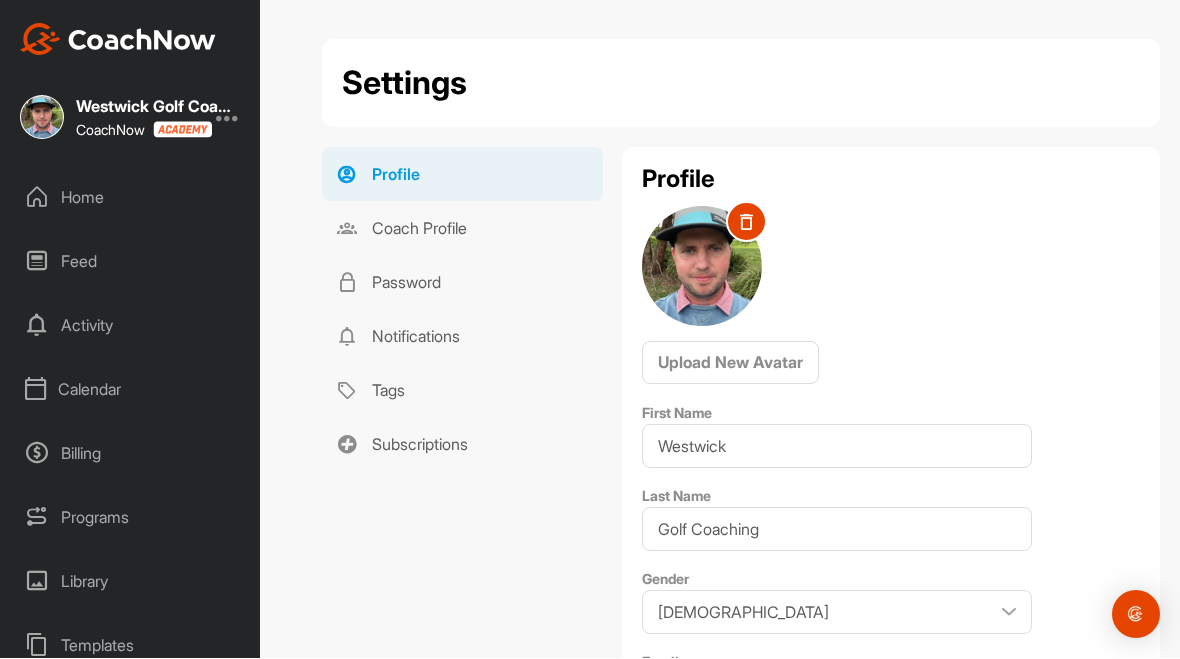click on "Coach Profile" at bounding box center [462, 229] 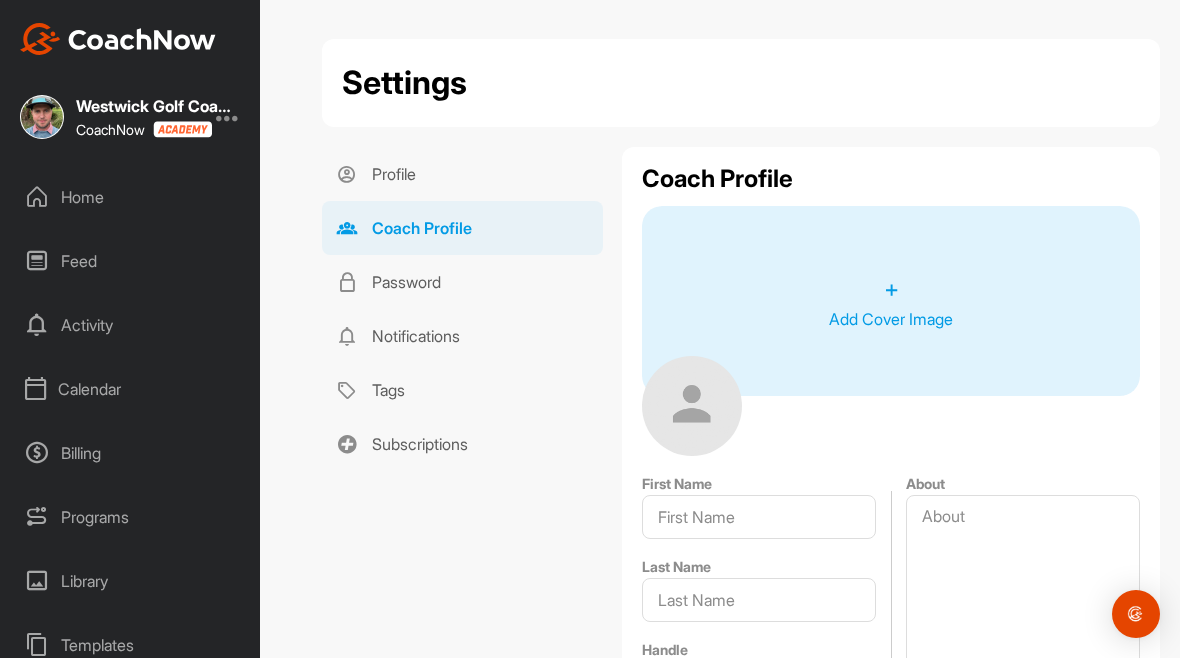 type on "[PERSON_NAME]" 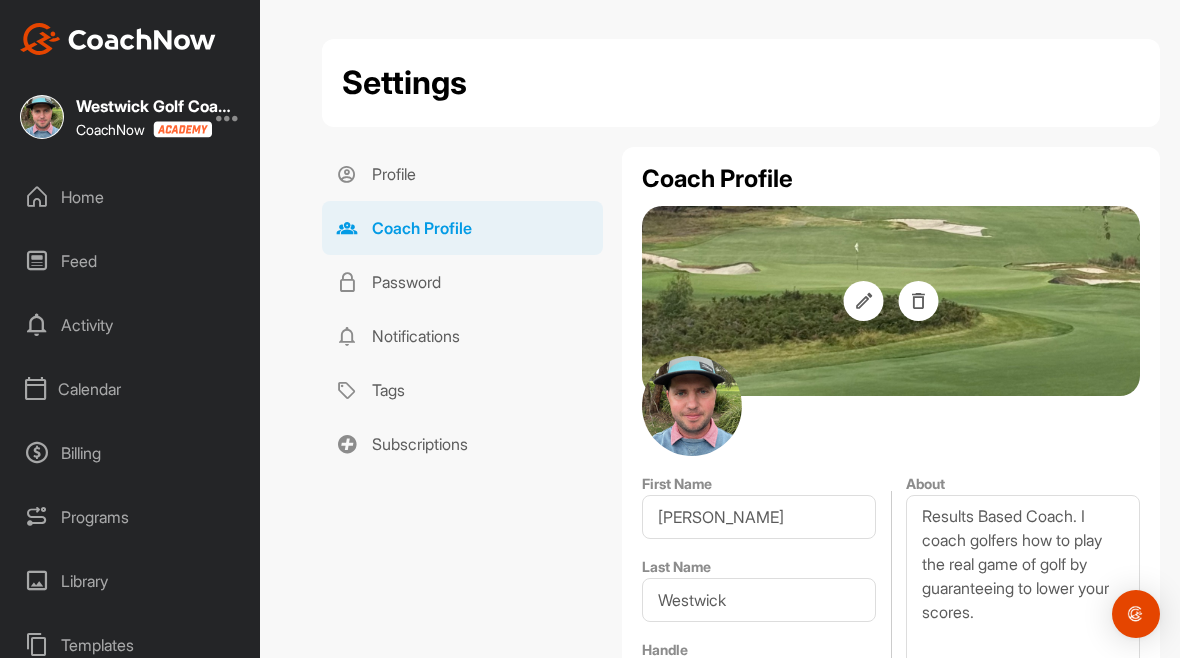 click on "Profile" at bounding box center [462, 175] 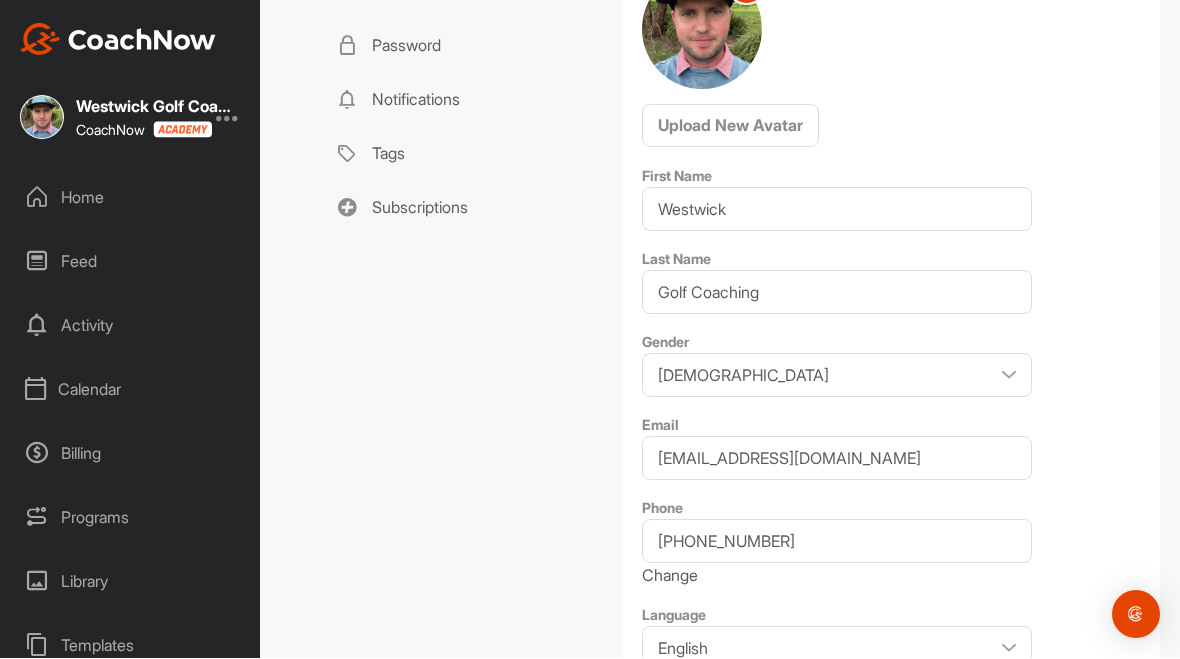 scroll, scrollTop: 129, scrollLeft: 0, axis: vertical 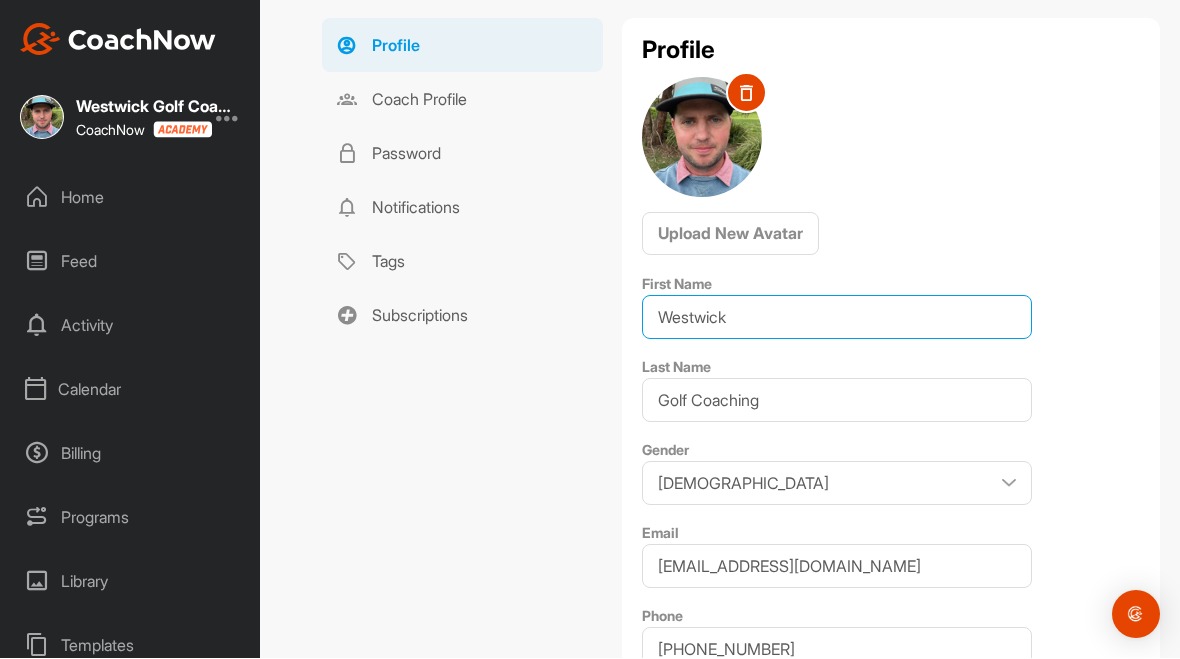 click on "Westwick" at bounding box center [837, 318] 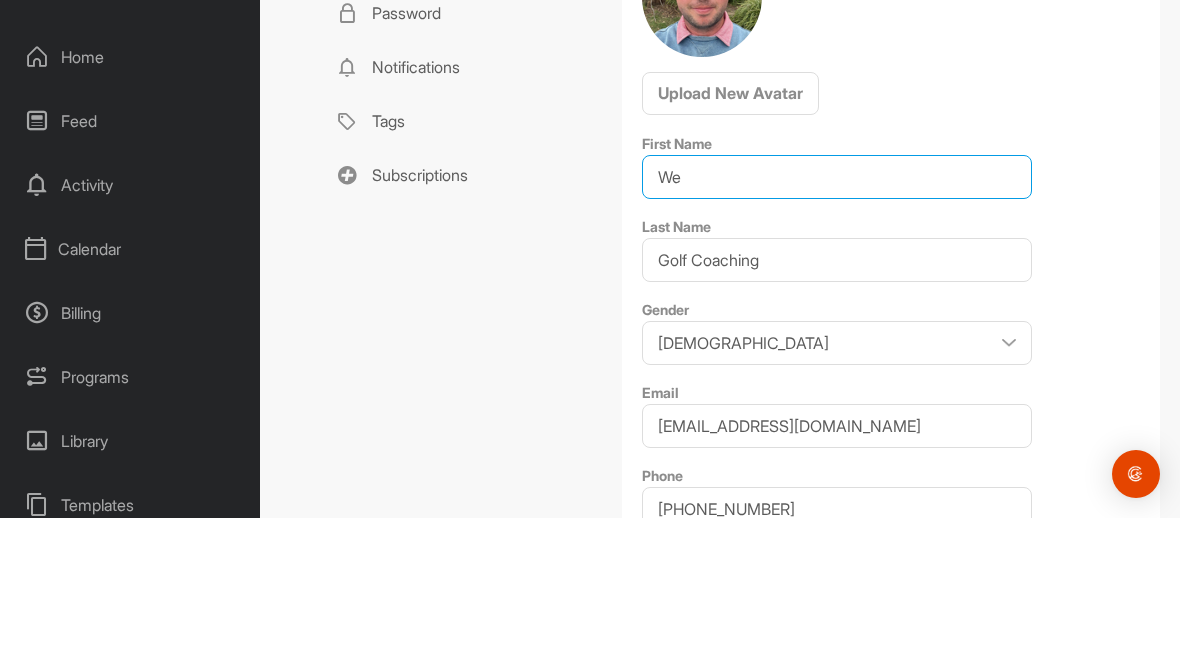 type on "W" 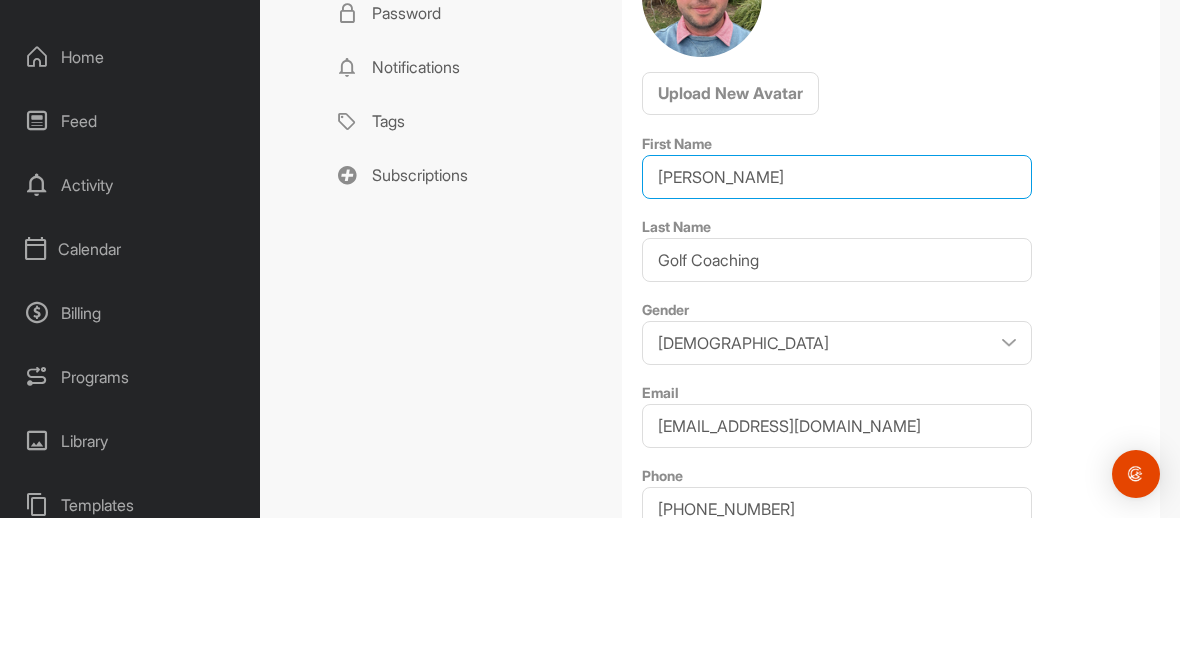 type on "[PERSON_NAME]" 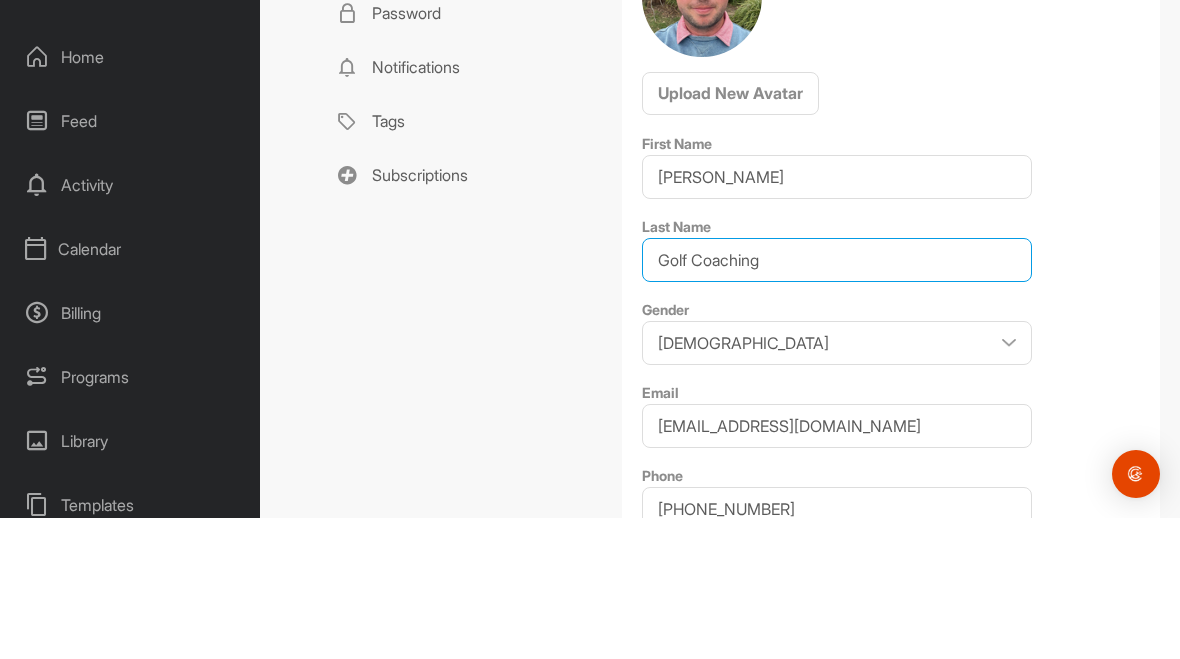 click on "Golf Coaching" at bounding box center [837, 401] 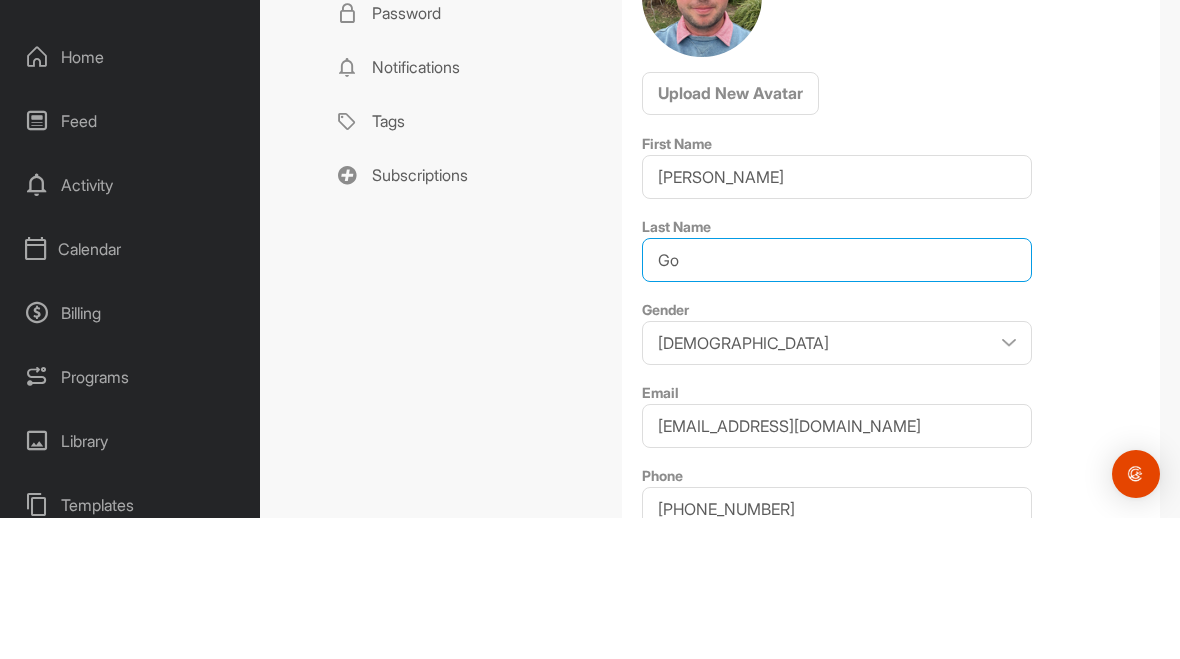 type on "G" 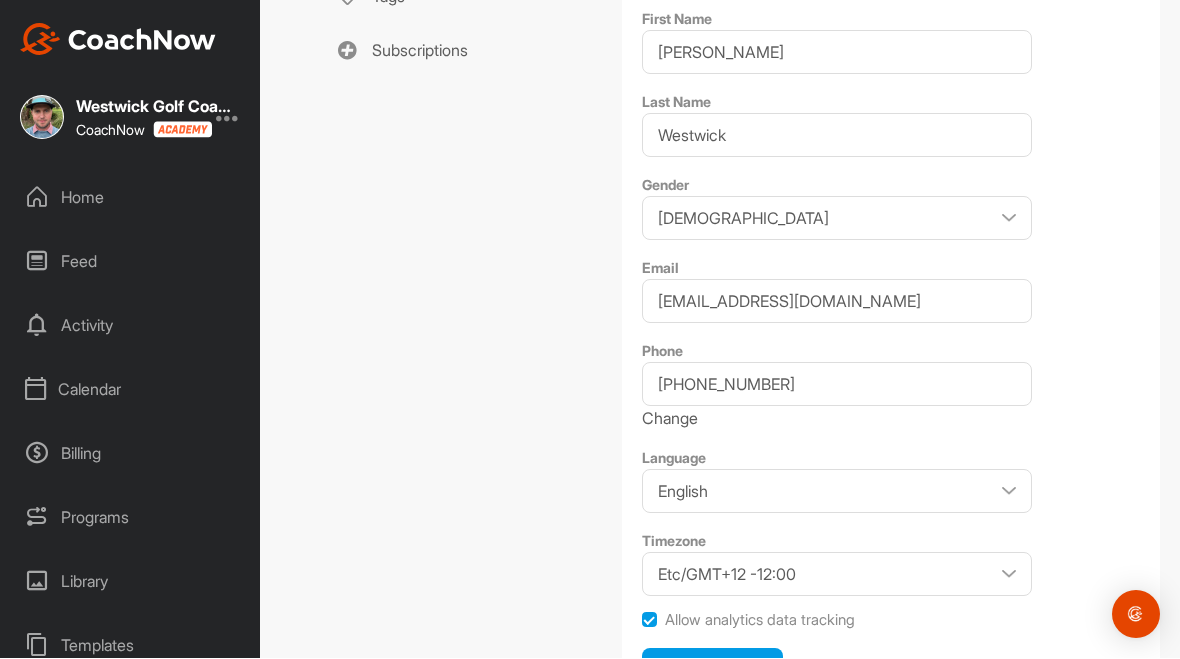 scroll, scrollTop: 392, scrollLeft: 0, axis: vertical 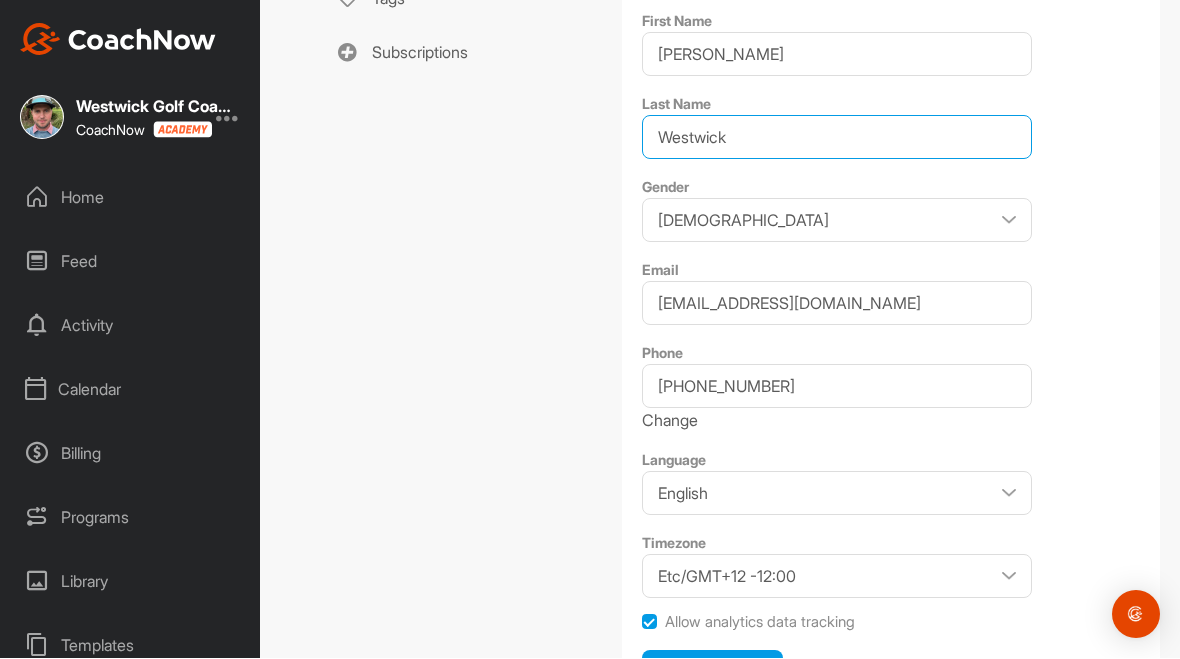 type on "Westwick" 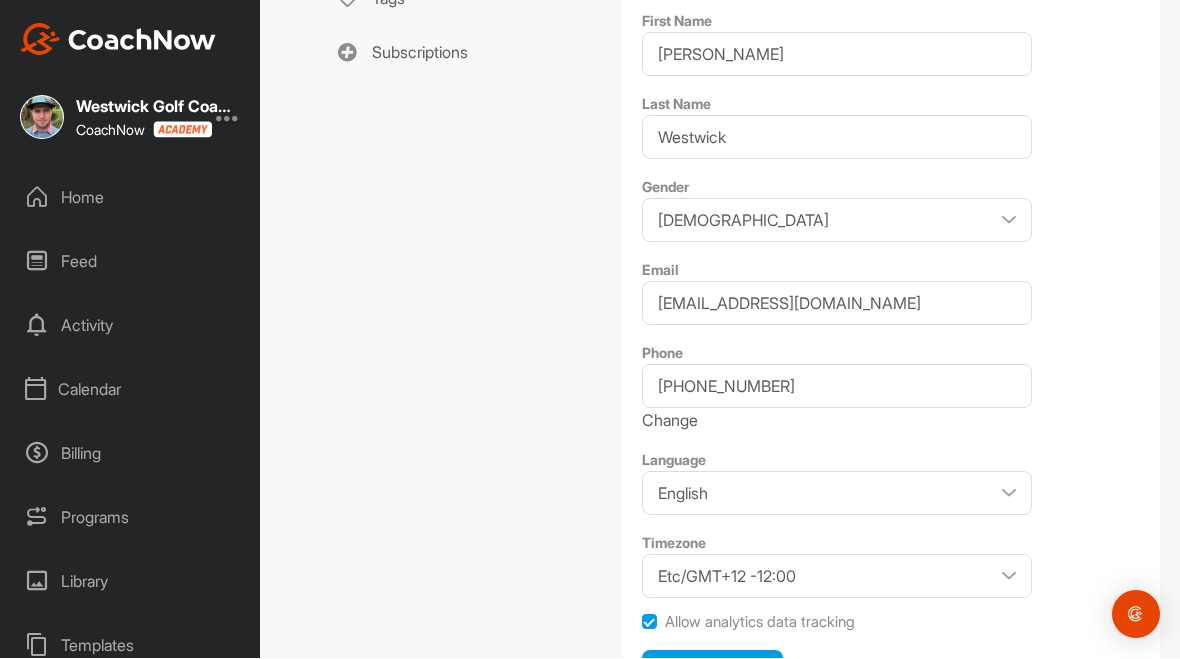 click on "Save Changes" at bounding box center [712, 672] 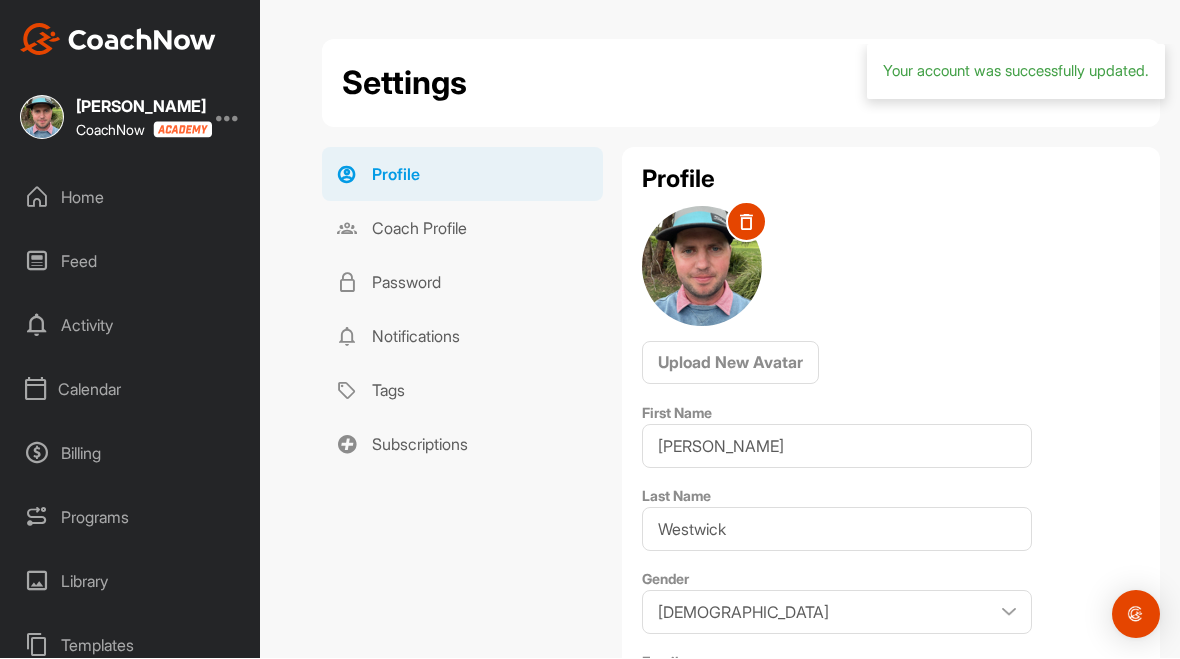 scroll, scrollTop: 0, scrollLeft: 0, axis: both 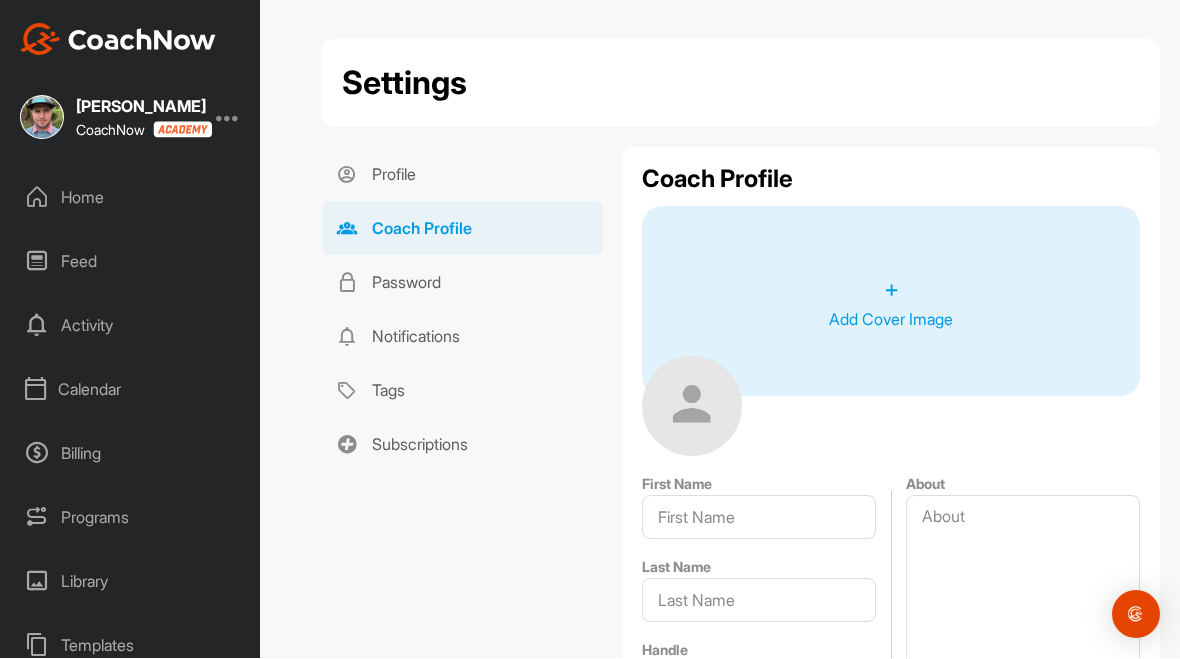 type on "[PERSON_NAME]" 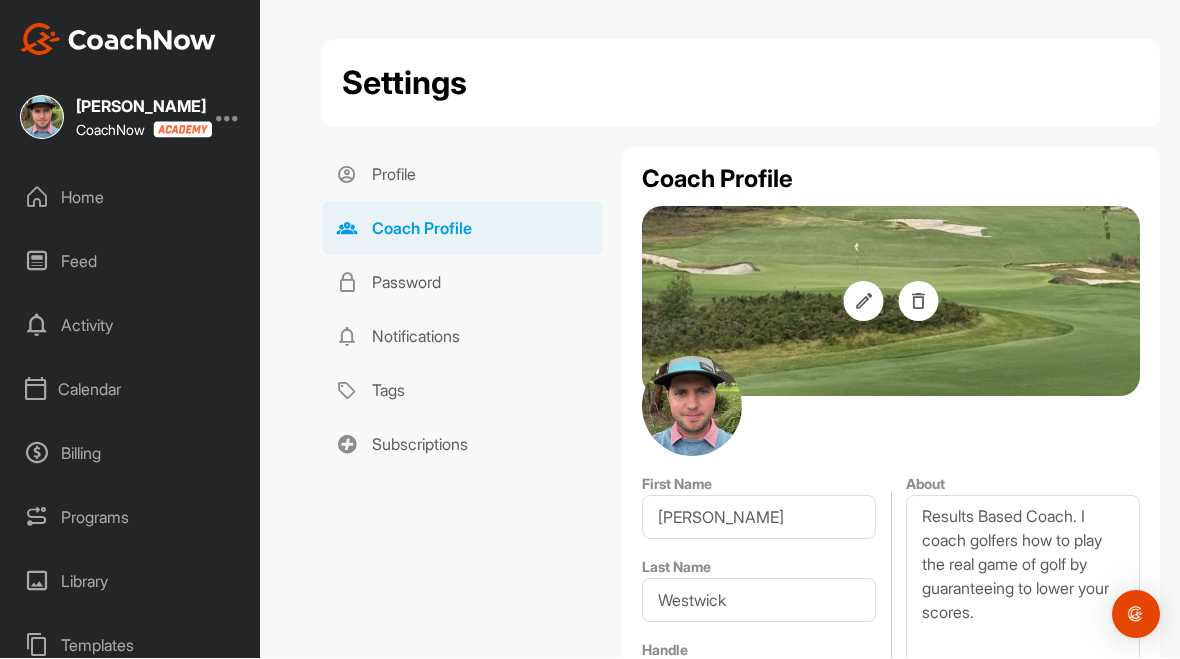 scroll, scrollTop: 0, scrollLeft: 0, axis: both 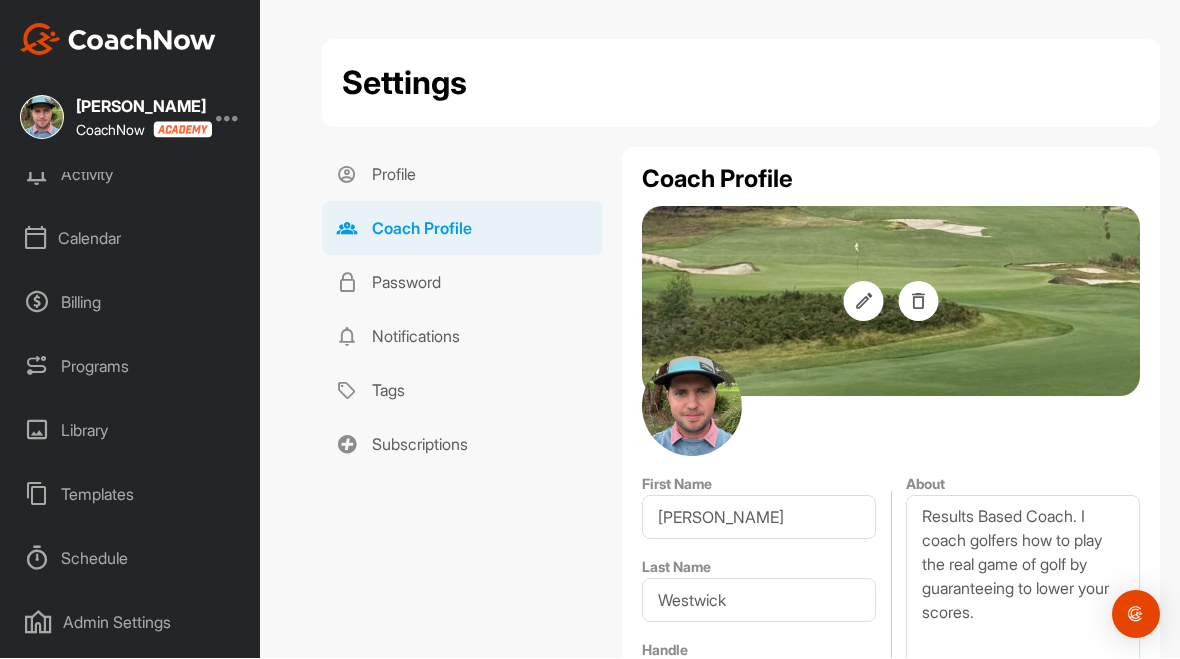click on "Admin Settings" at bounding box center [131, 623] 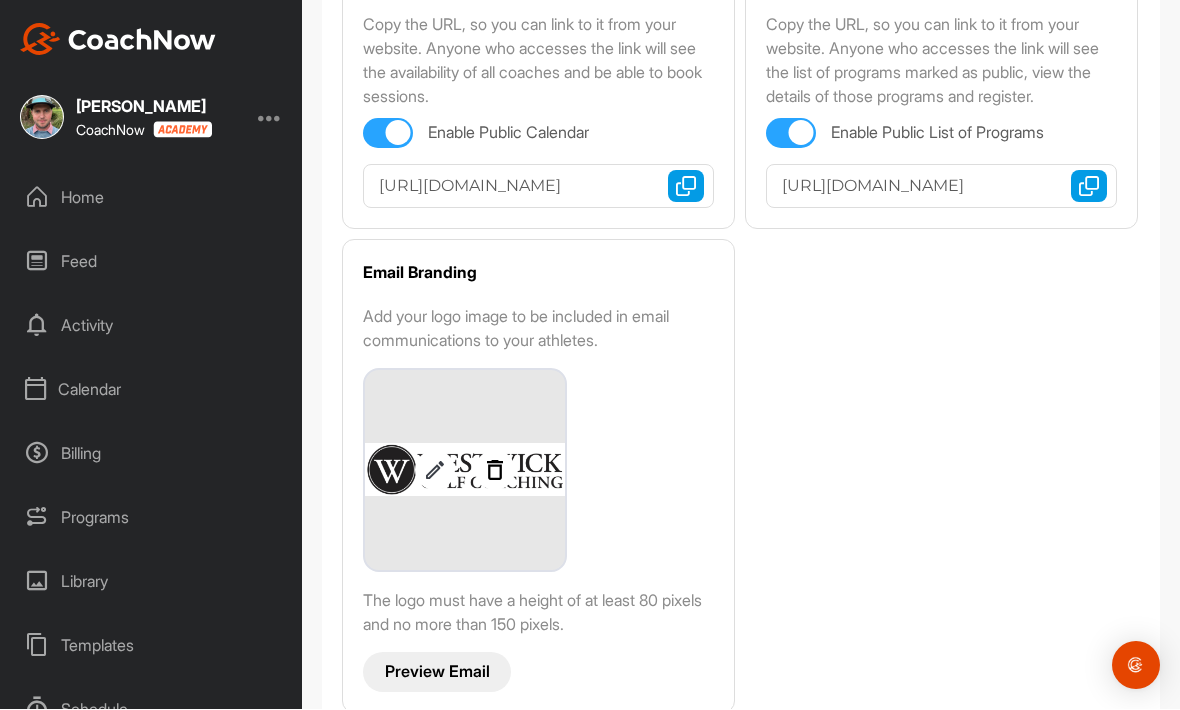 scroll, scrollTop: 487, scrollLeft: 0, axis: vertical 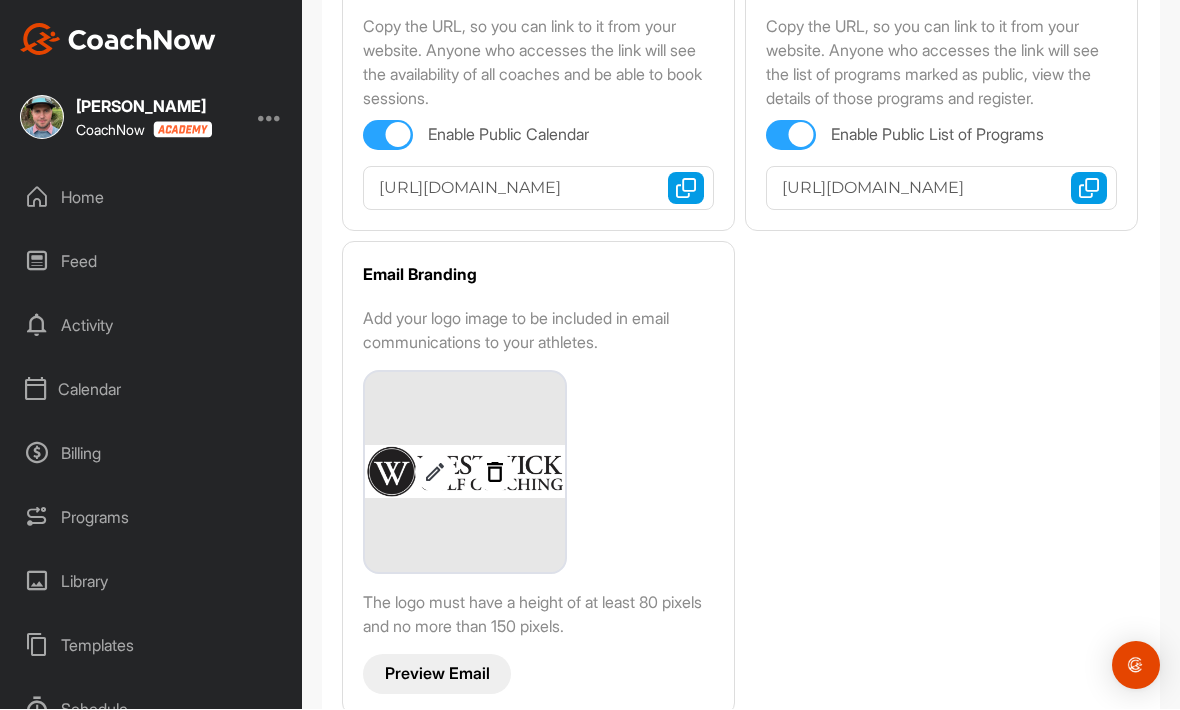 click on "Preview Email" at bounding box center (437, 674) 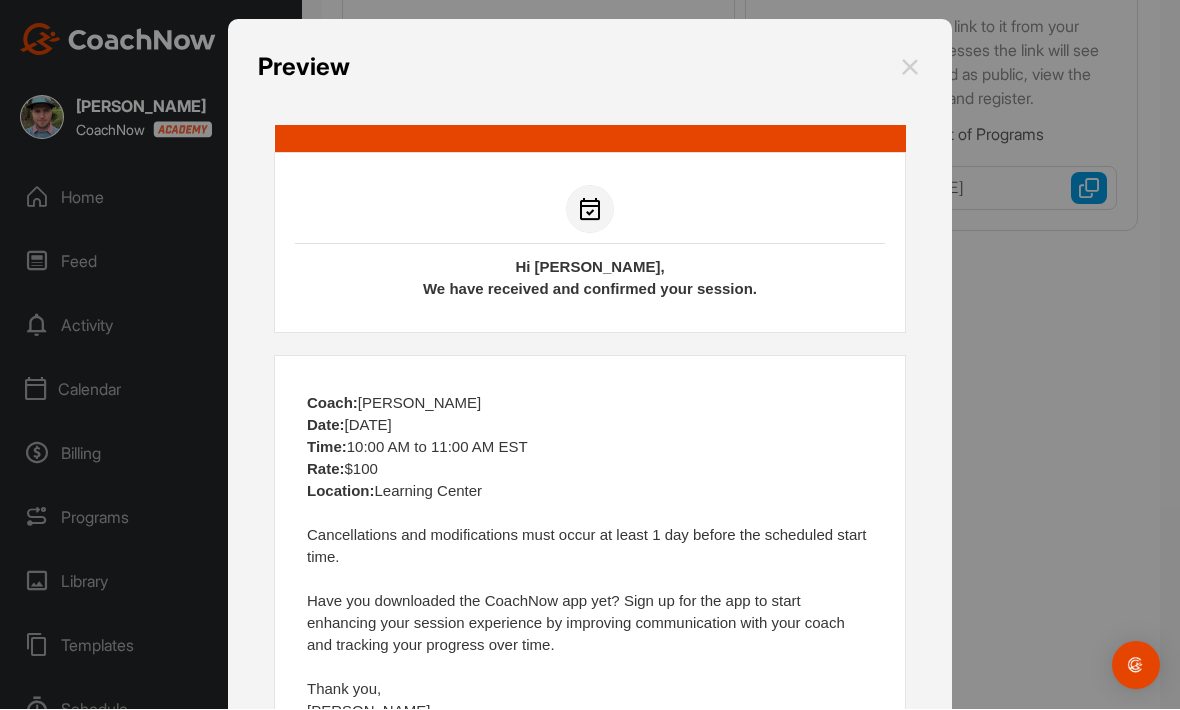 scroll, scrollTop: 0, scrollLeft: 0, axis: both 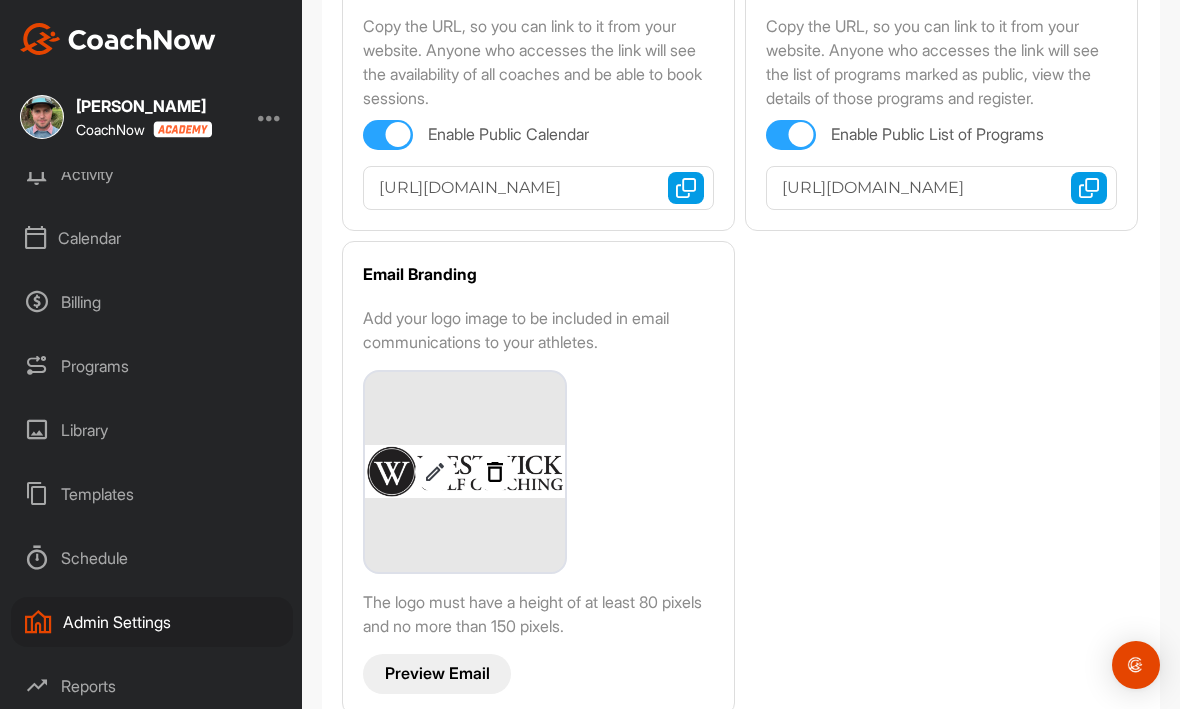 click on "Reports" at bounding box center [152, 687] 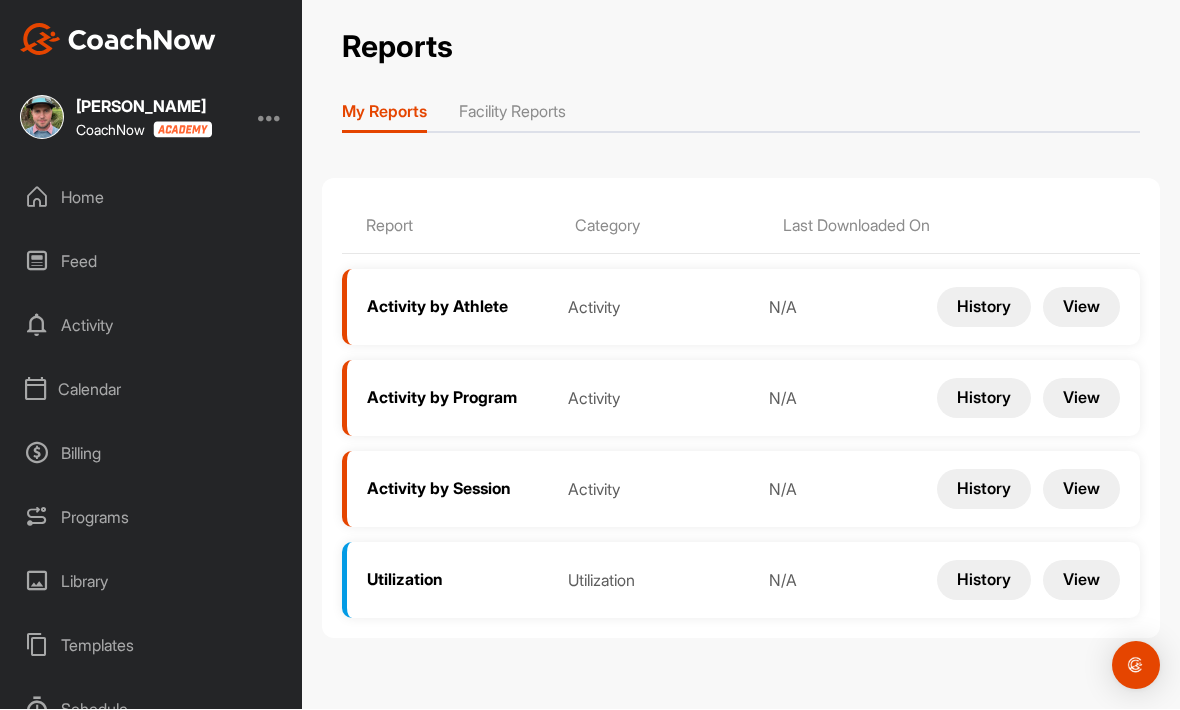 click on "Schedule" at bounding box center (152, 710) 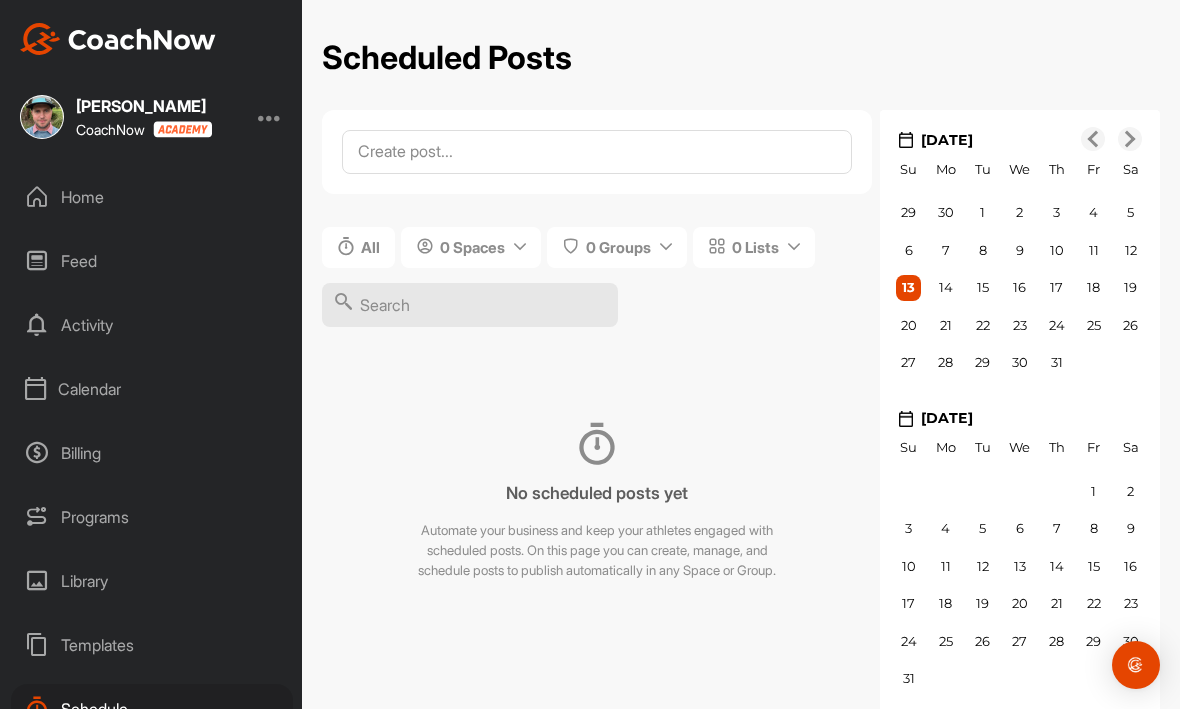 click on "Templates" at bounding box center (152, 646) 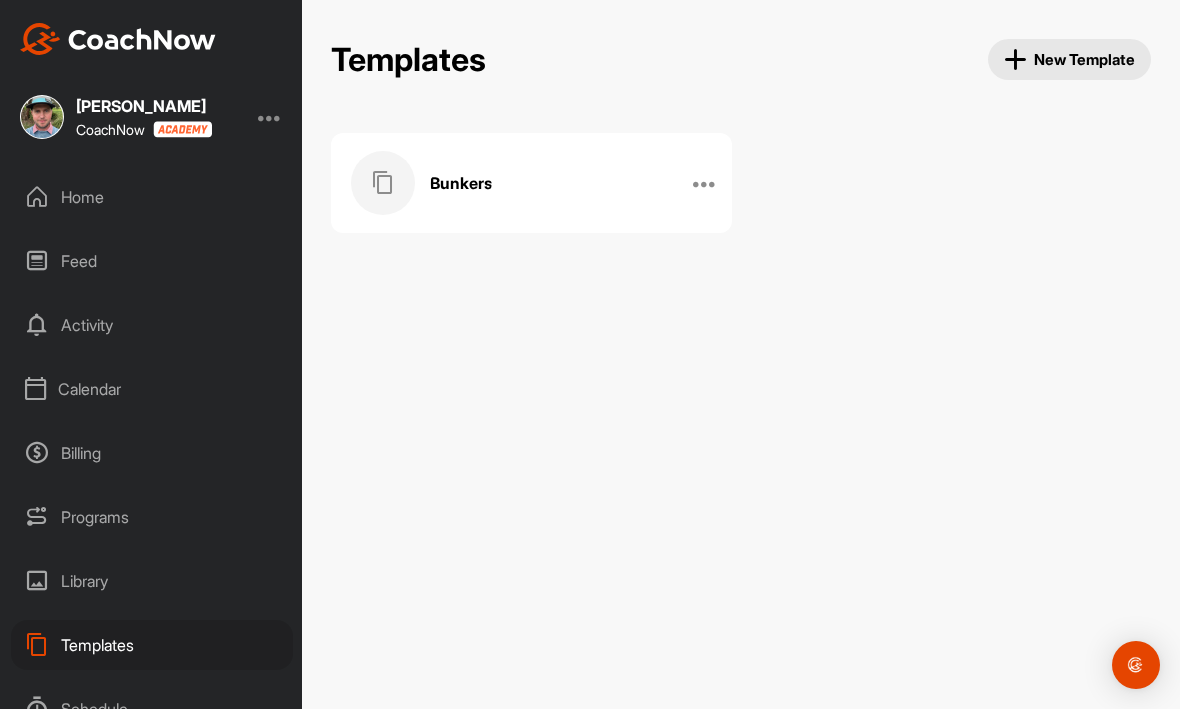 click on "New Template" at bounding box center [1070, 60] 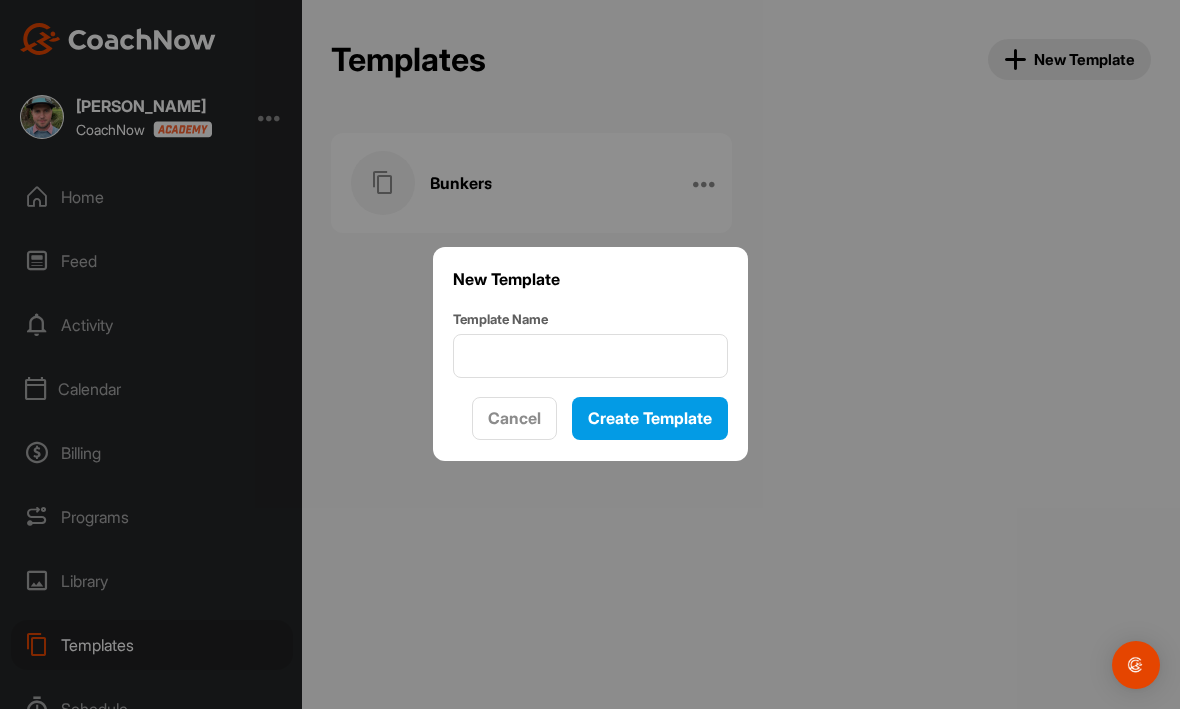 click on "Cancel" at bounding box center (514, 419) 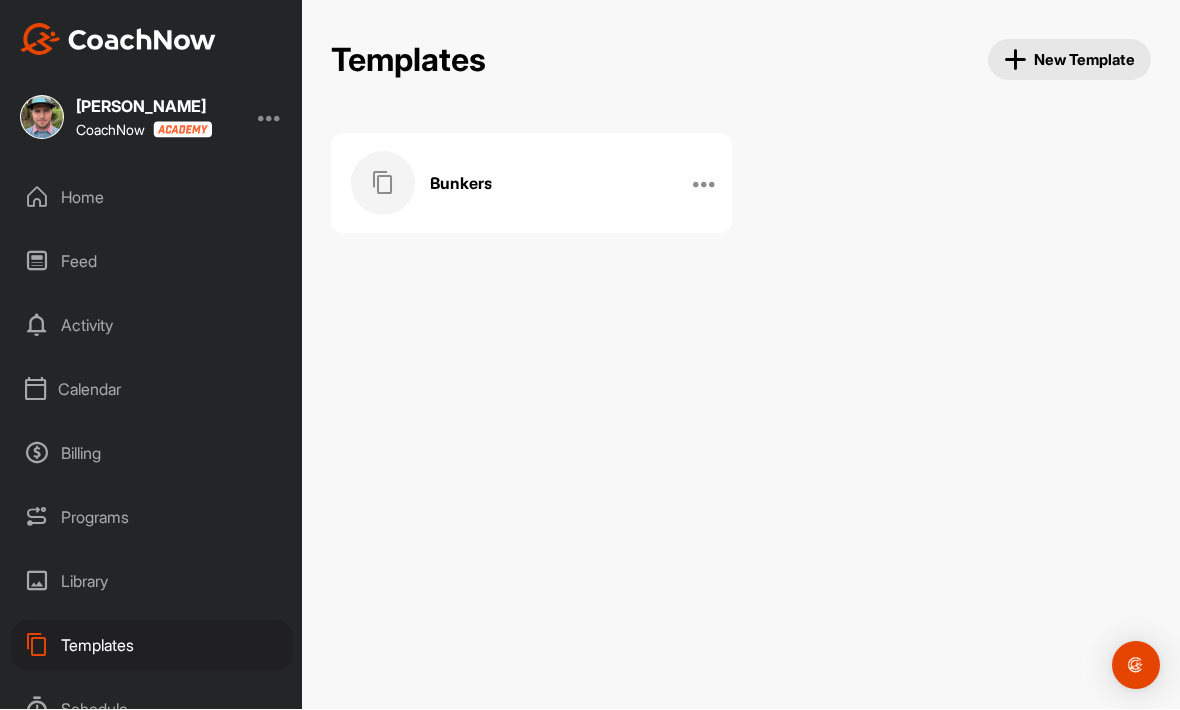 click on "Library" at bounding box center (152, 582) 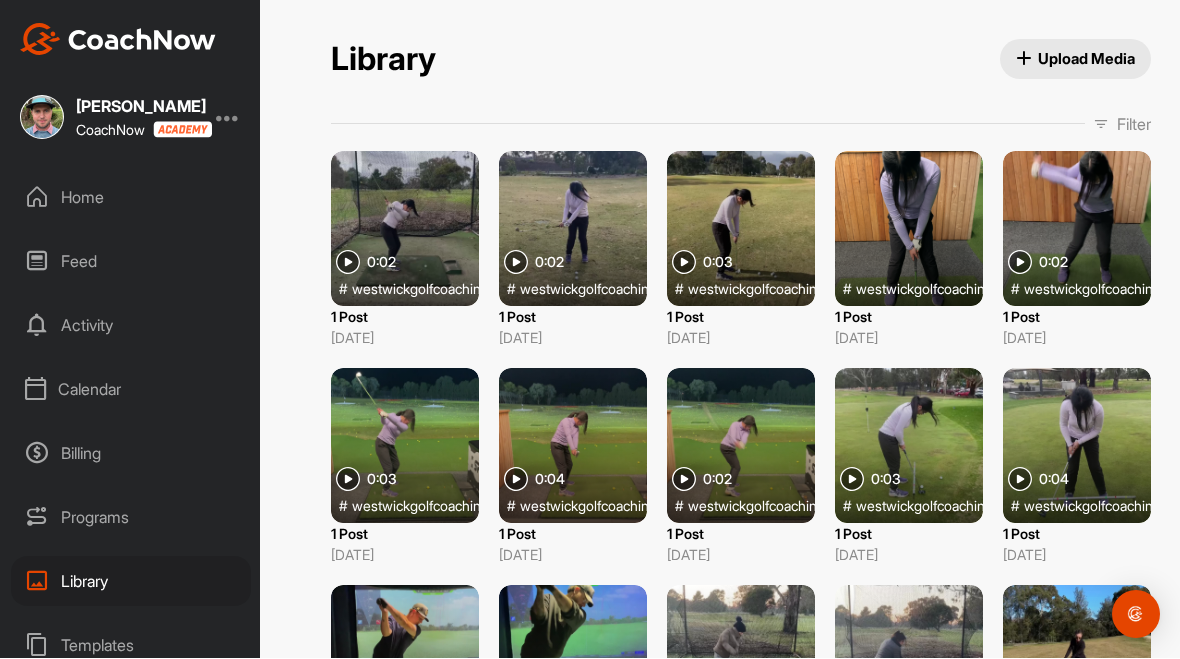 click on "Programs" at bounding box center [131, 518] 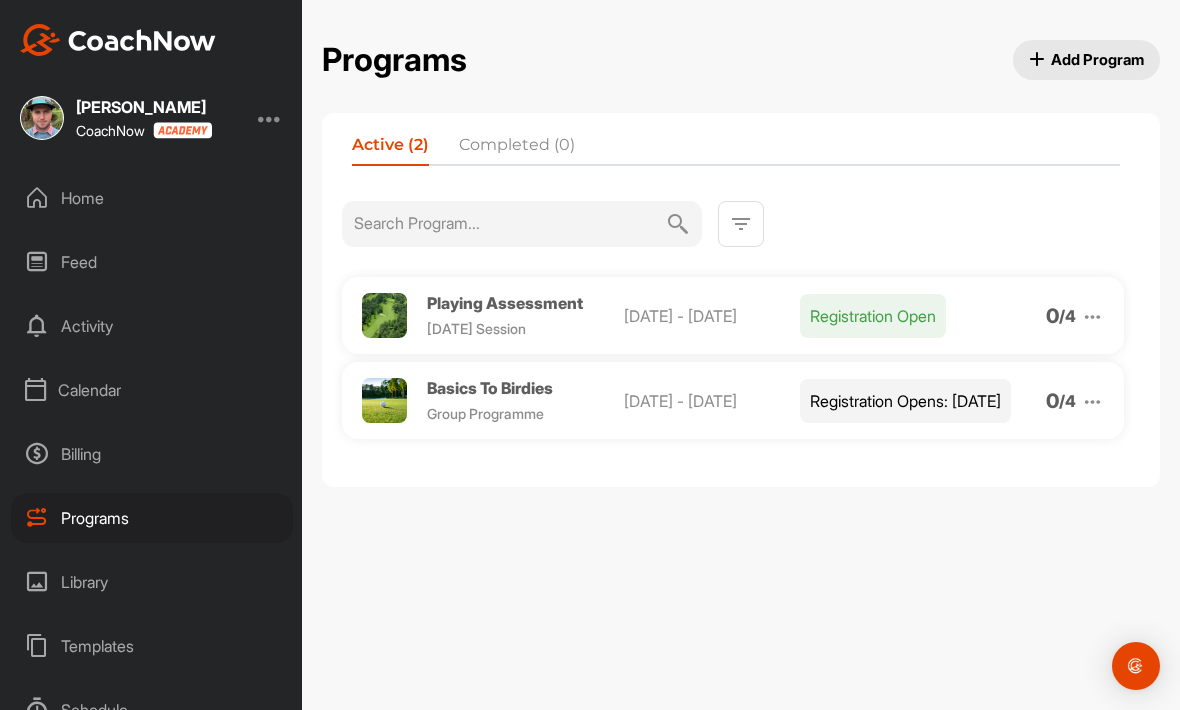 click on "Templates" at bounding box center [152, 646] 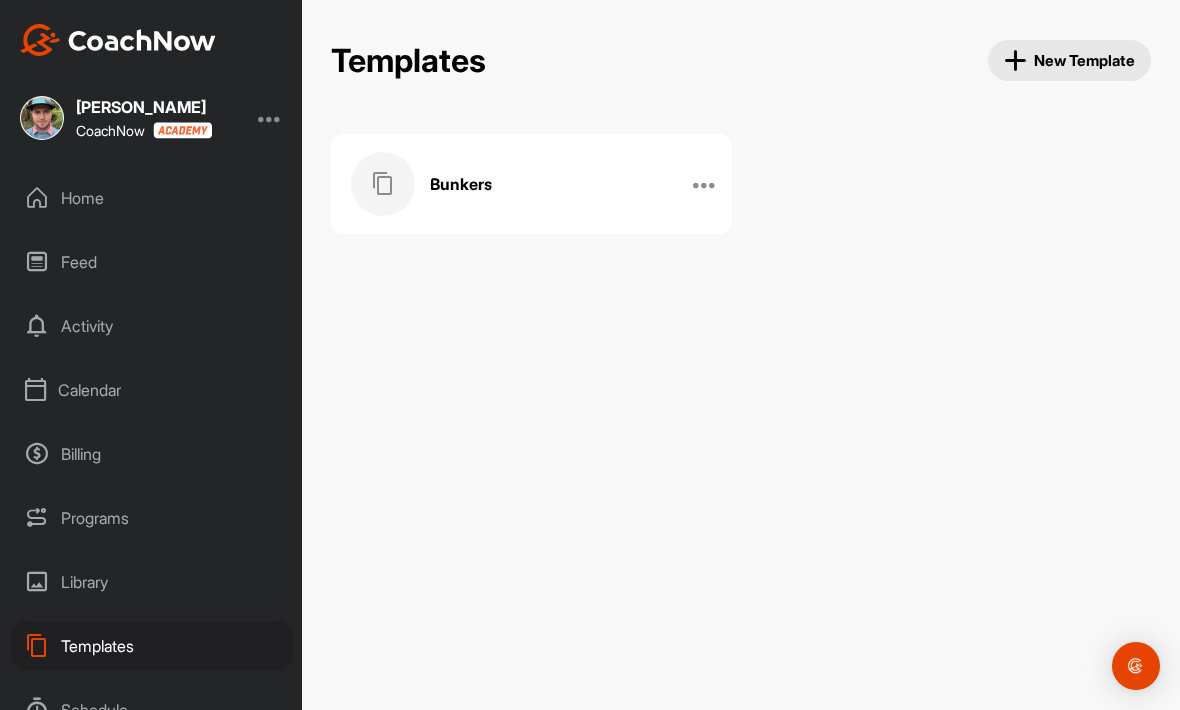 click on "New Template" at bounding box center [1070, 60] 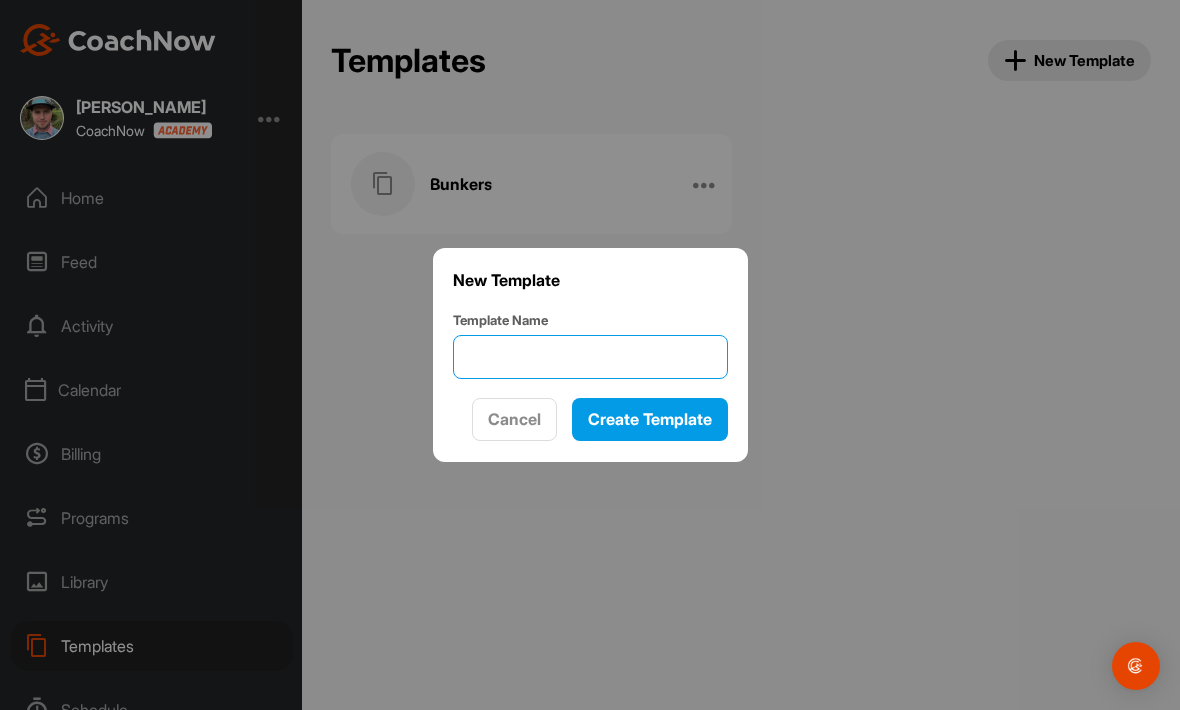 click on "Template Name" at bounding box center (590, 357) 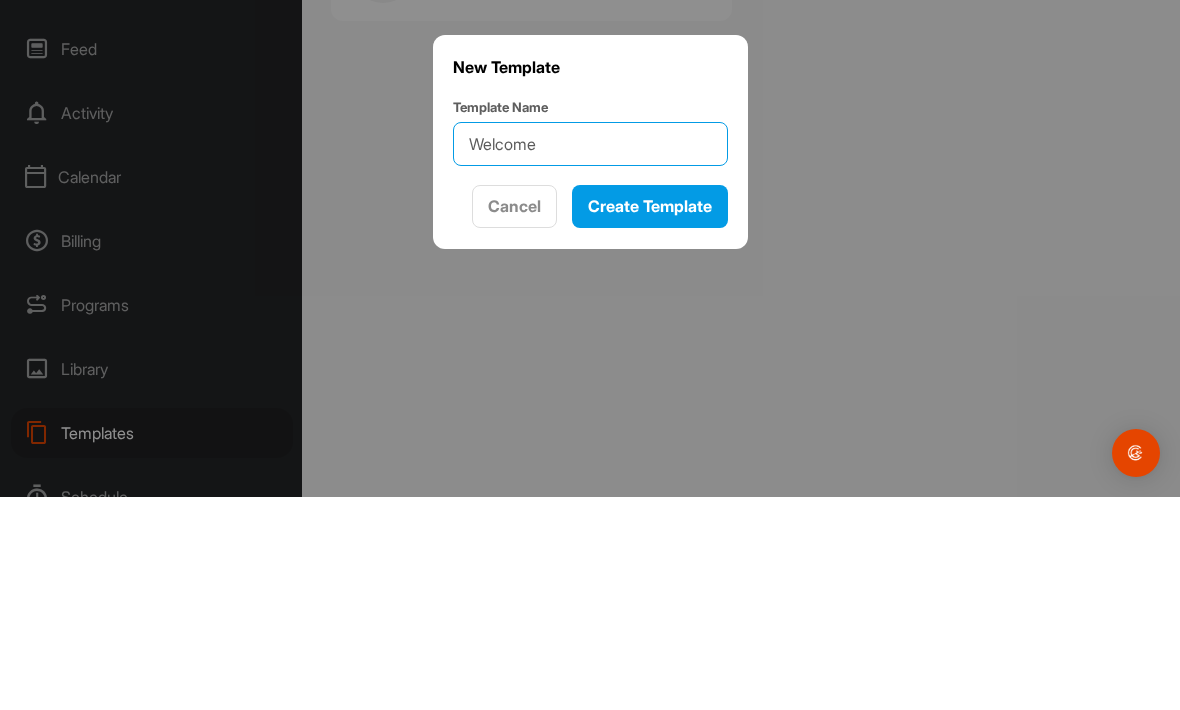 type on "Welcome" 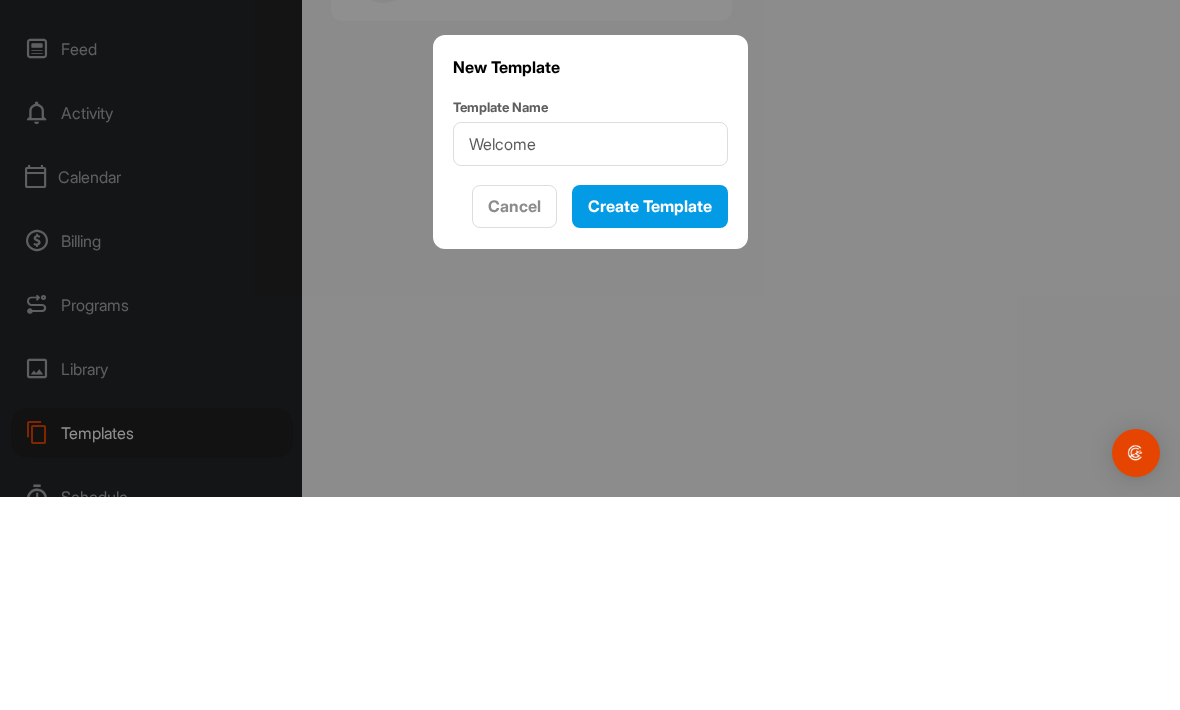 click on "Create Template" at bounding box center (650, 419) 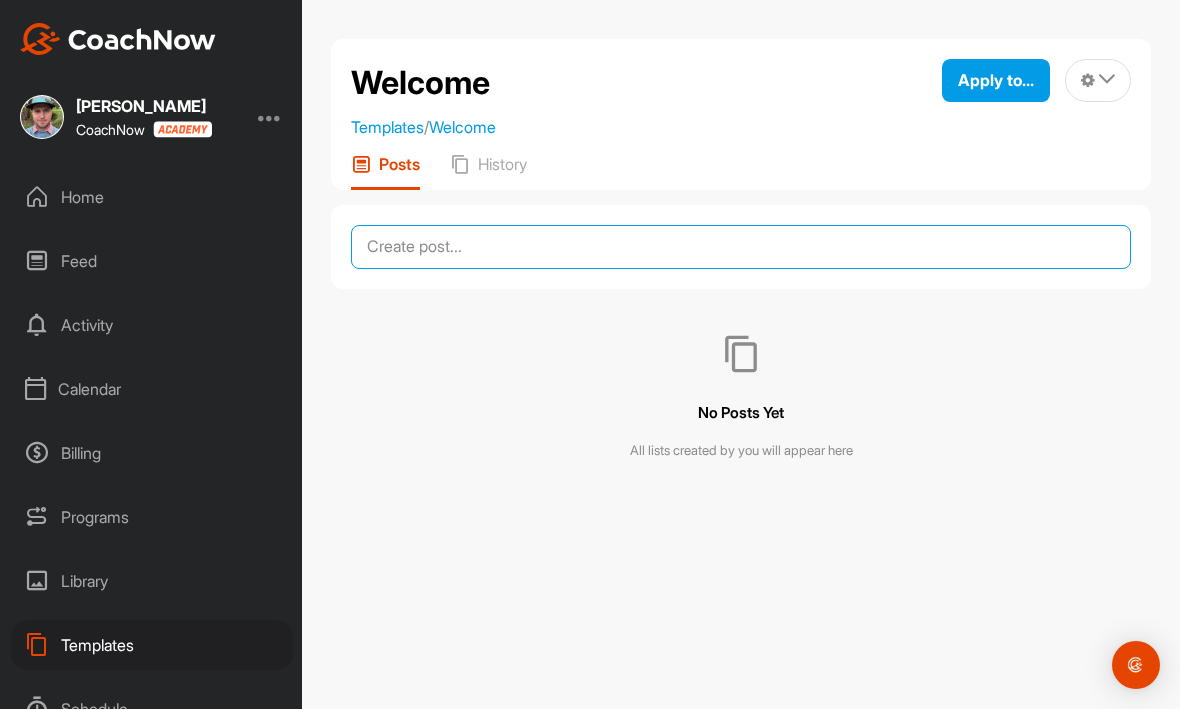 click at bounding box center [741, 248] 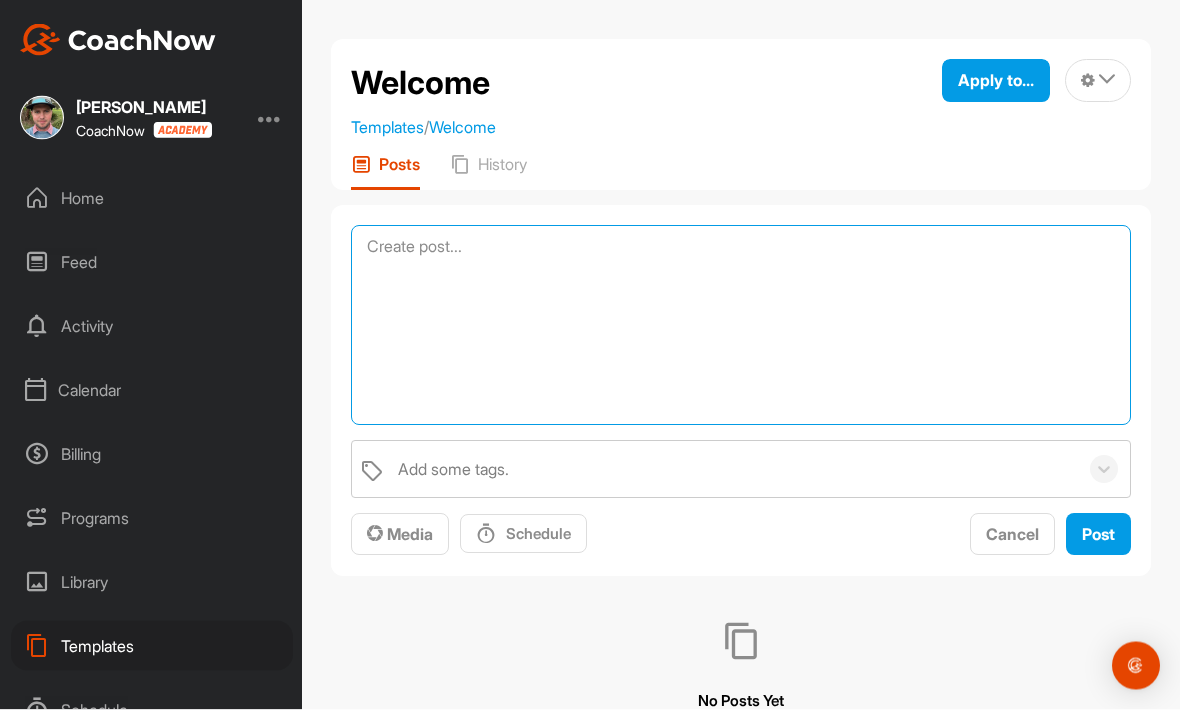 click at bounding box center [741, 326] 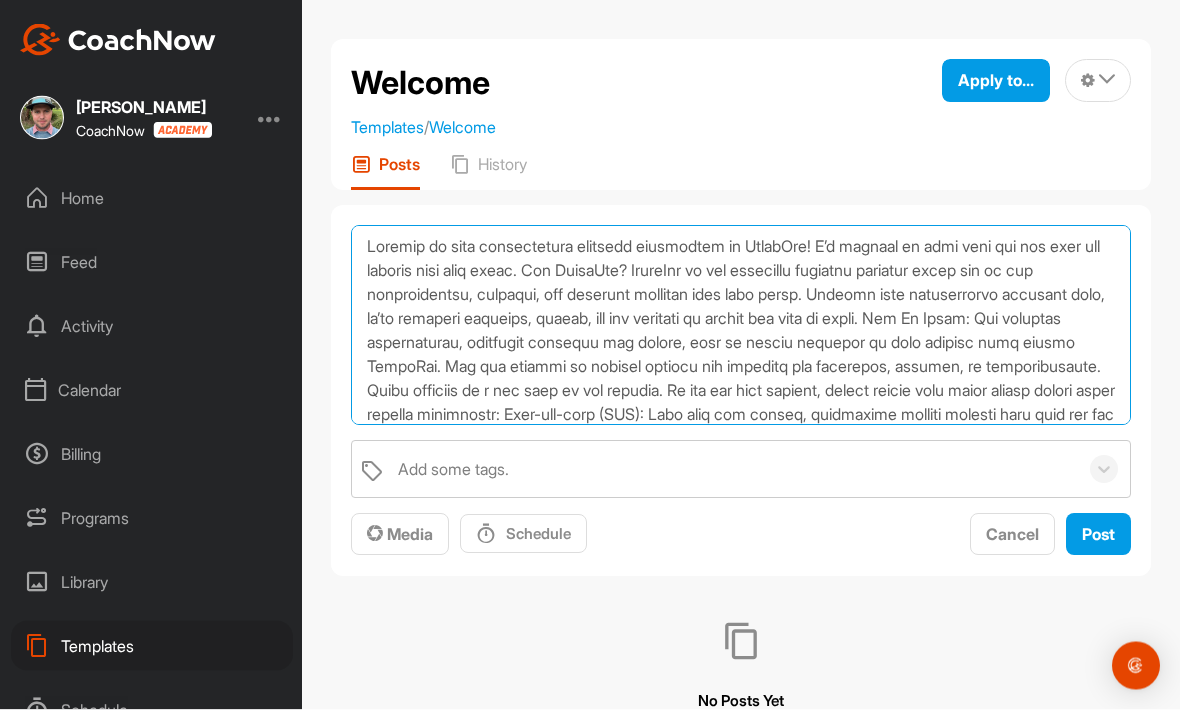 scroll, scrollTop: 131, scrollLeft: 0, axis: vertical 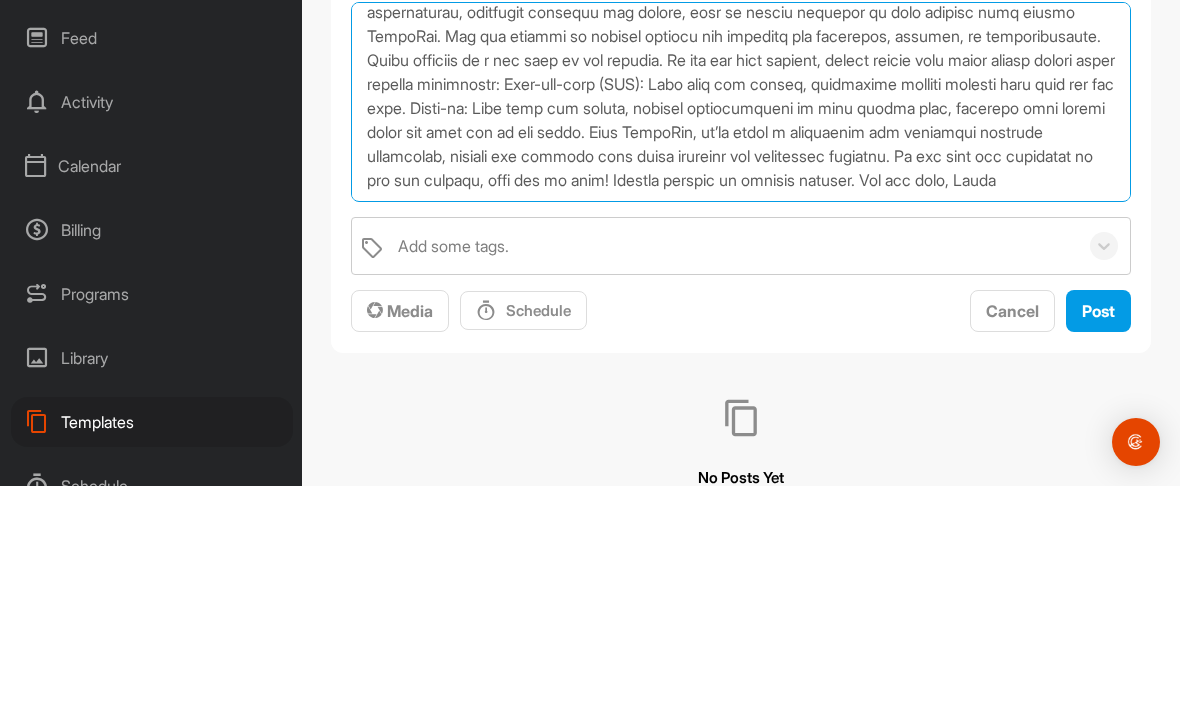 click at bounding box center [741, 326] 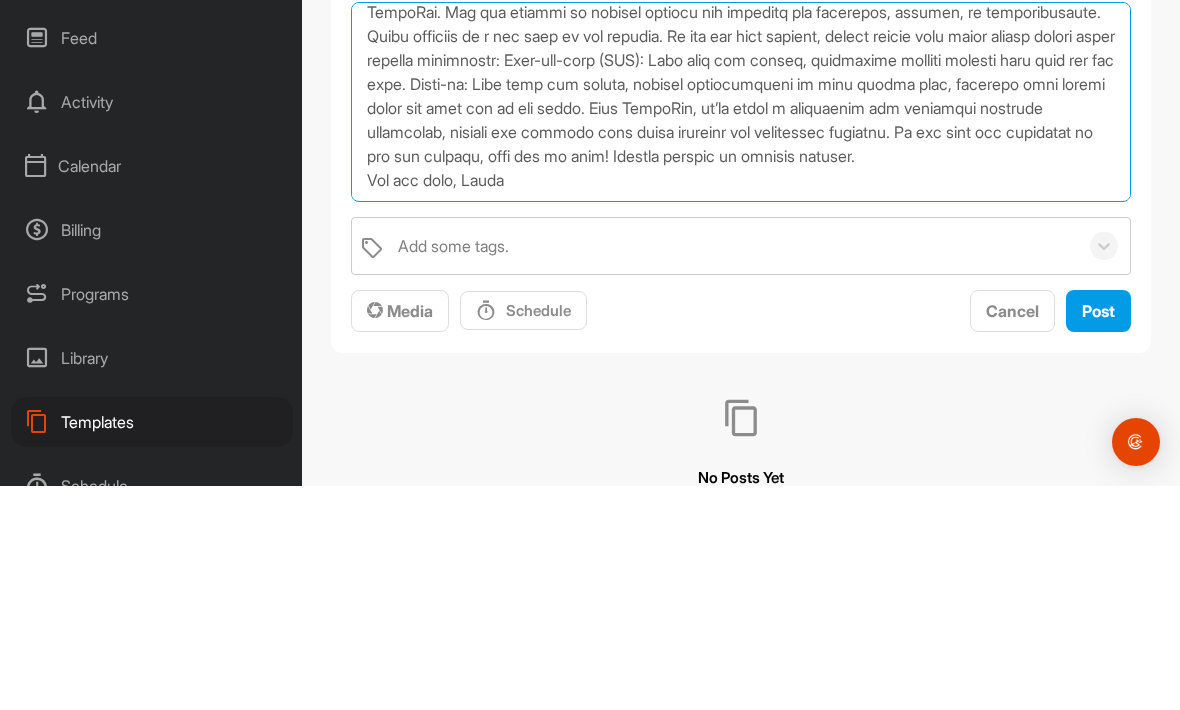 scroll, scrollTop: 145, scrollLeft: 0, axis: vertical 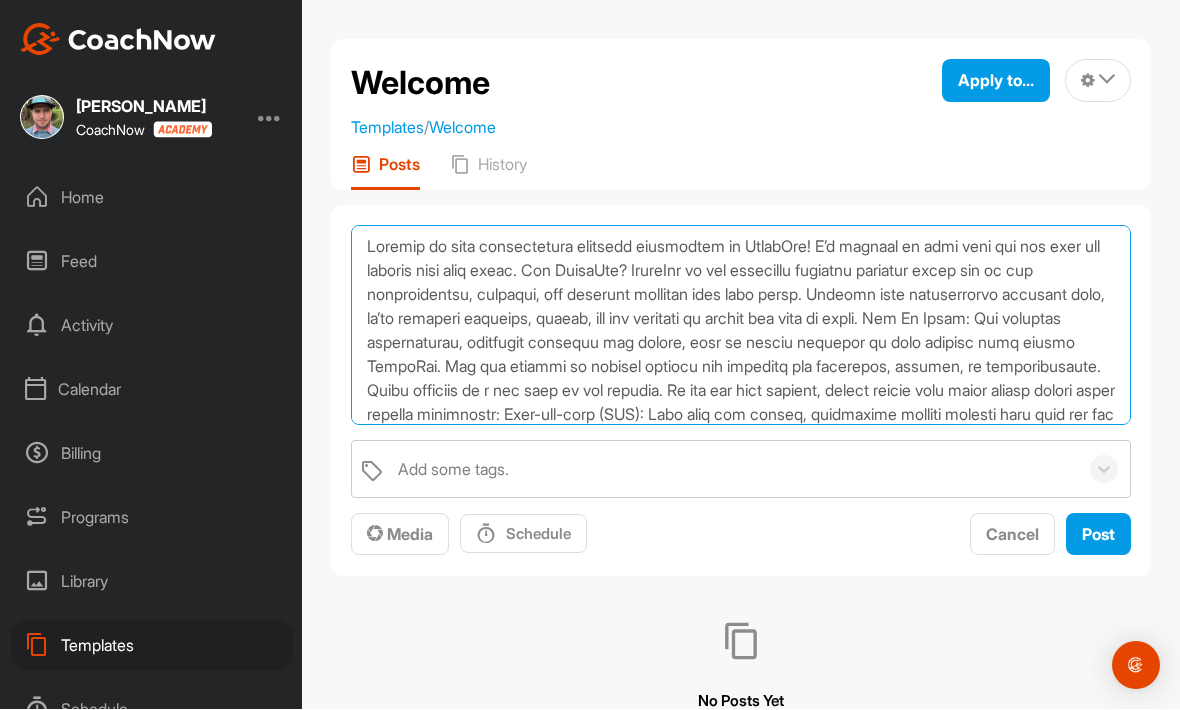 click at bounding box center (741, 326) 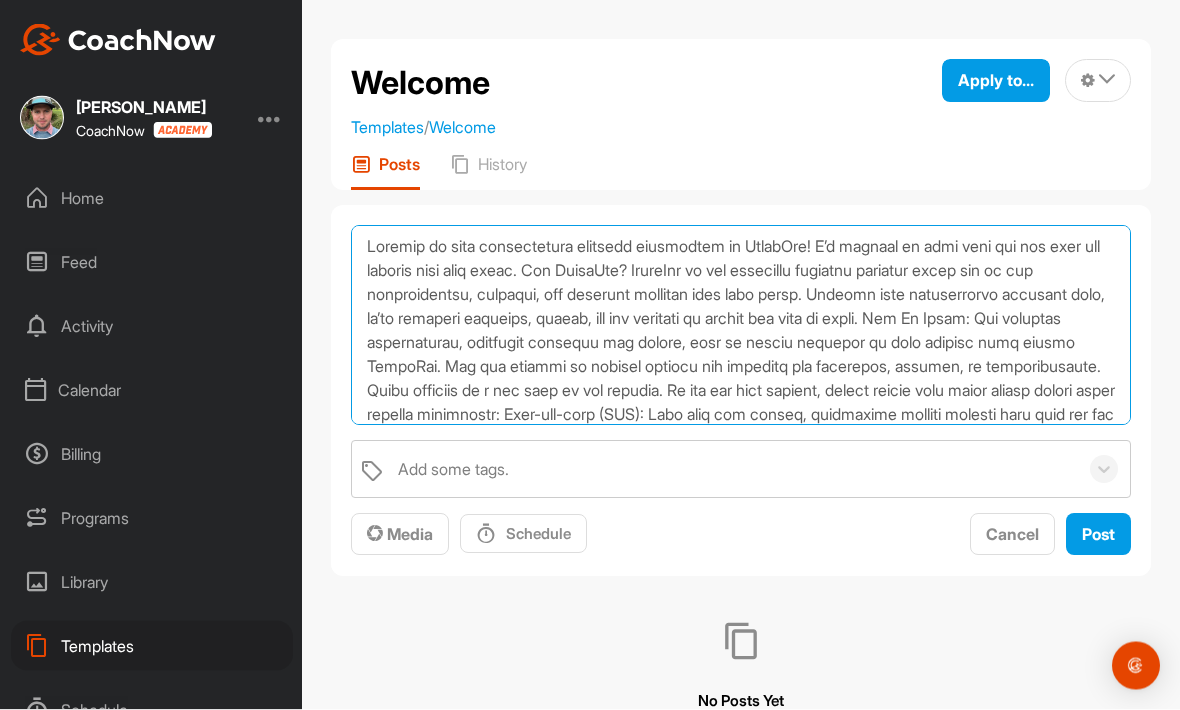 click at bounding box center (741, 326) 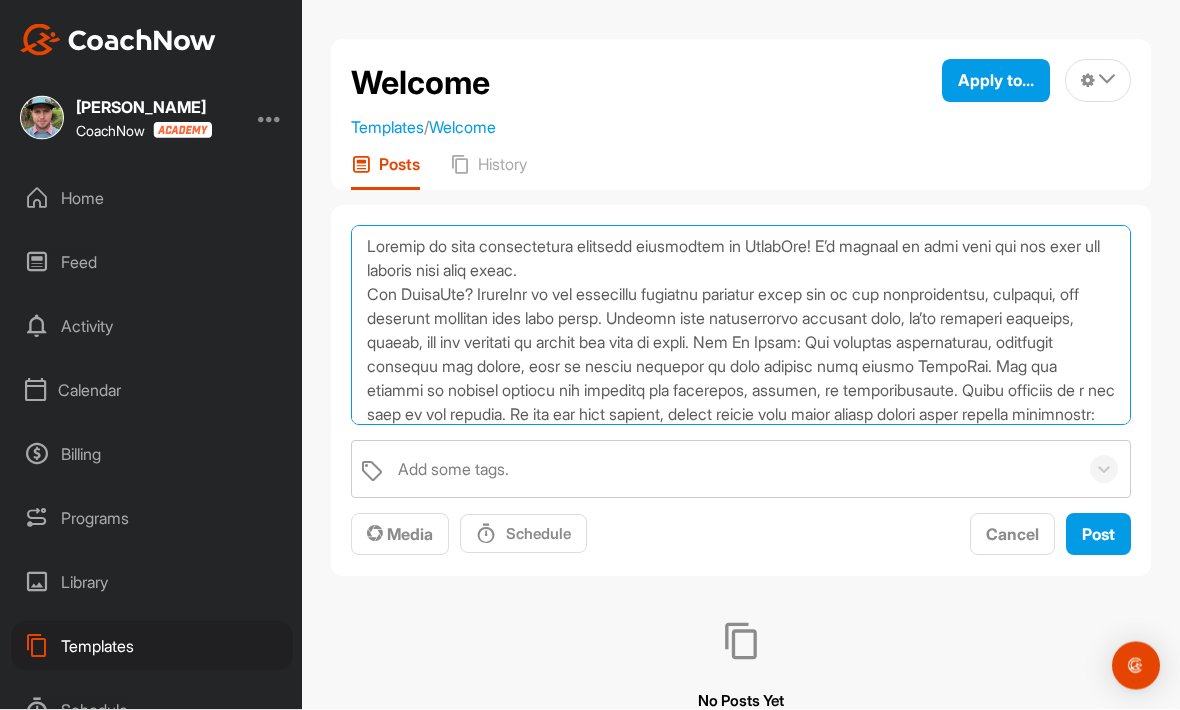 click at bounding box center (741, 326) 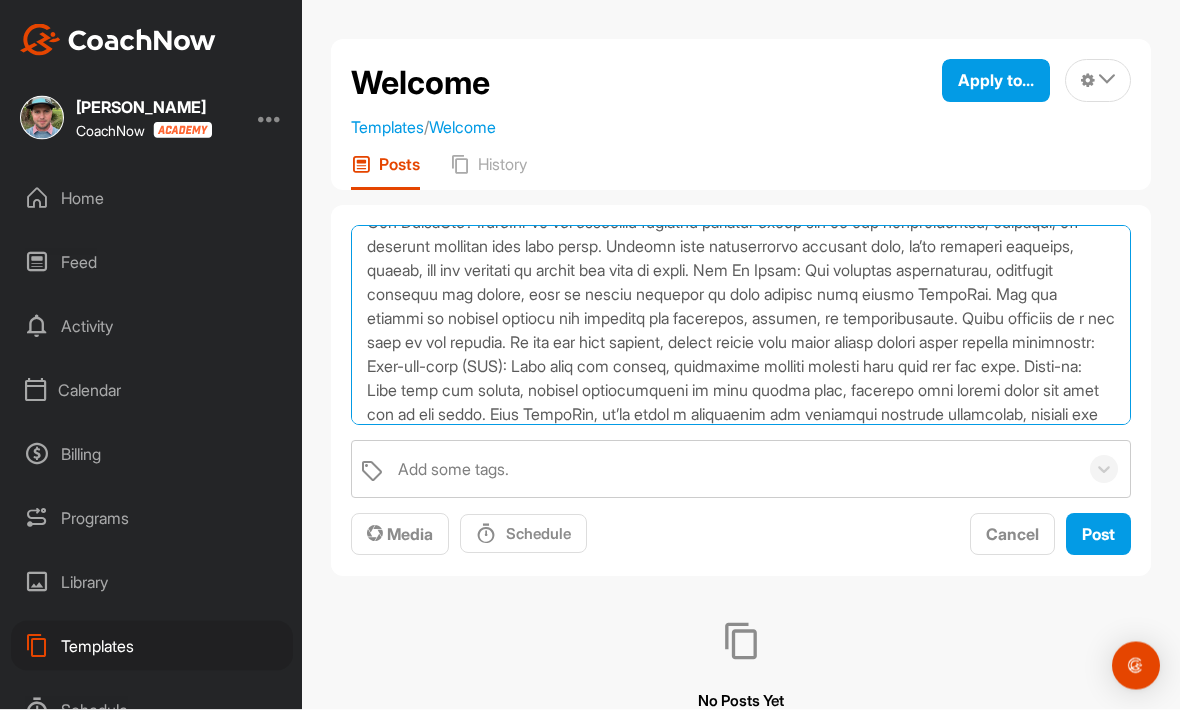 scroll, scrollTop: 77, scrollLeft: 0, axis: vertical 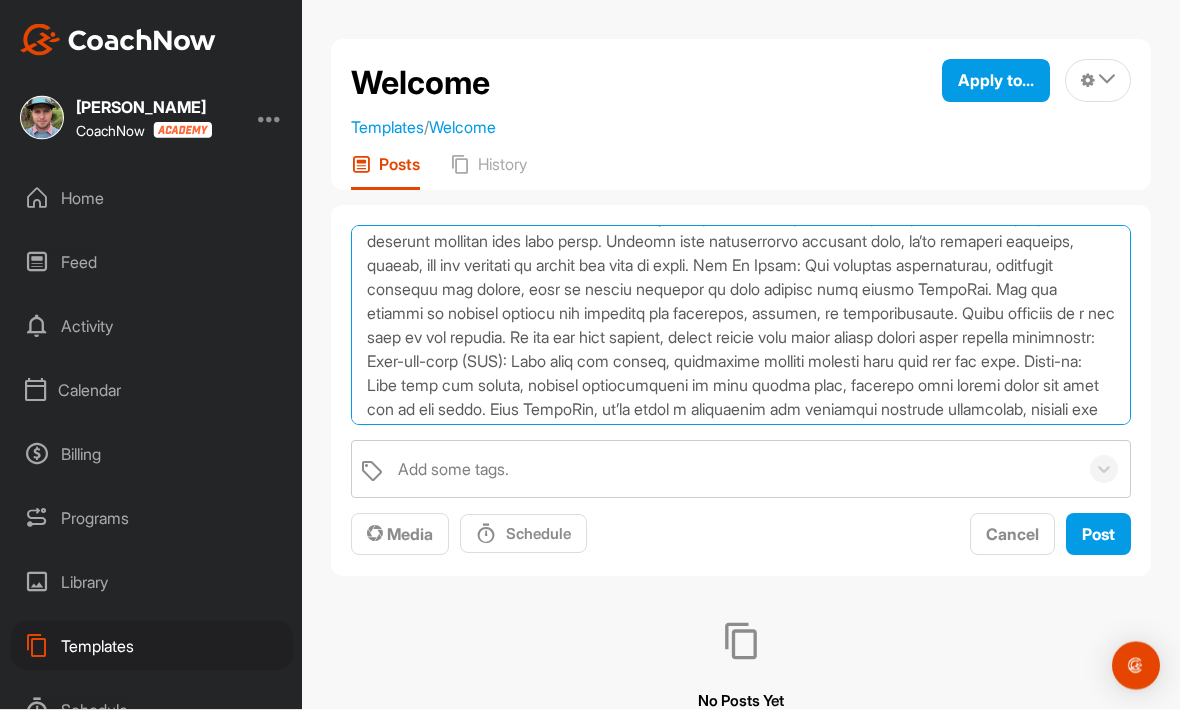 click at bounding box center [741, 326] 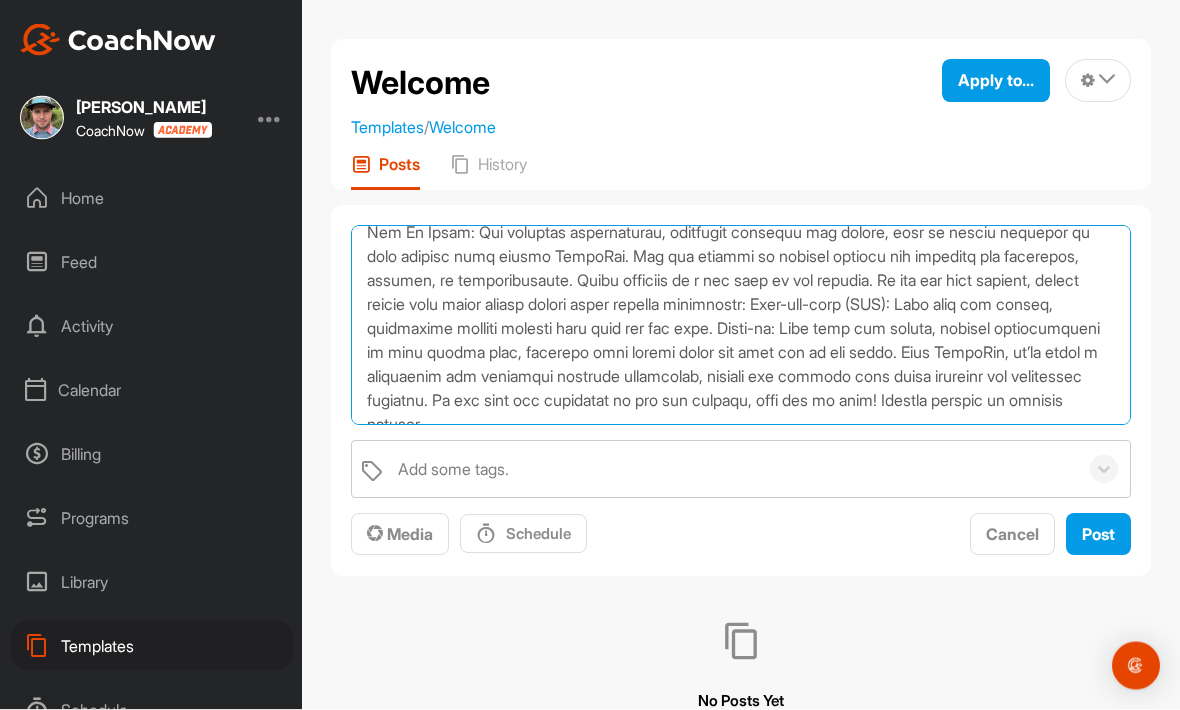 scroll, scrollTop: 135, scrollLeft: 0, axis: vertical 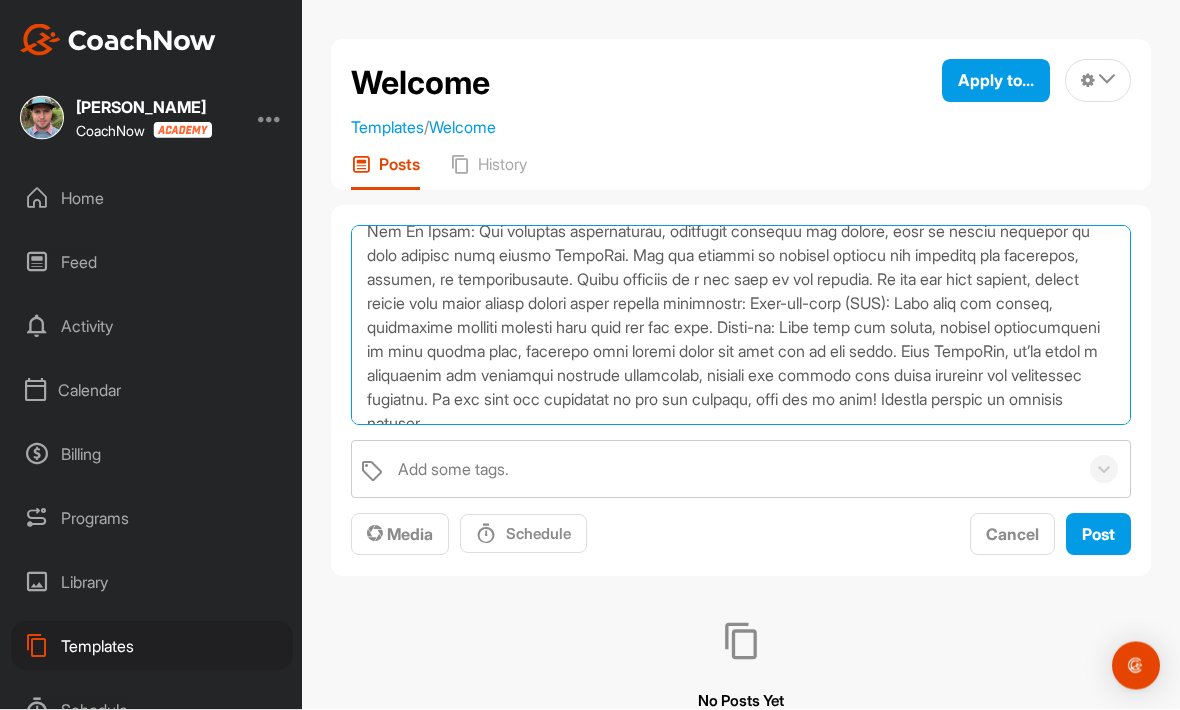 click at bounding box center (741, 326) 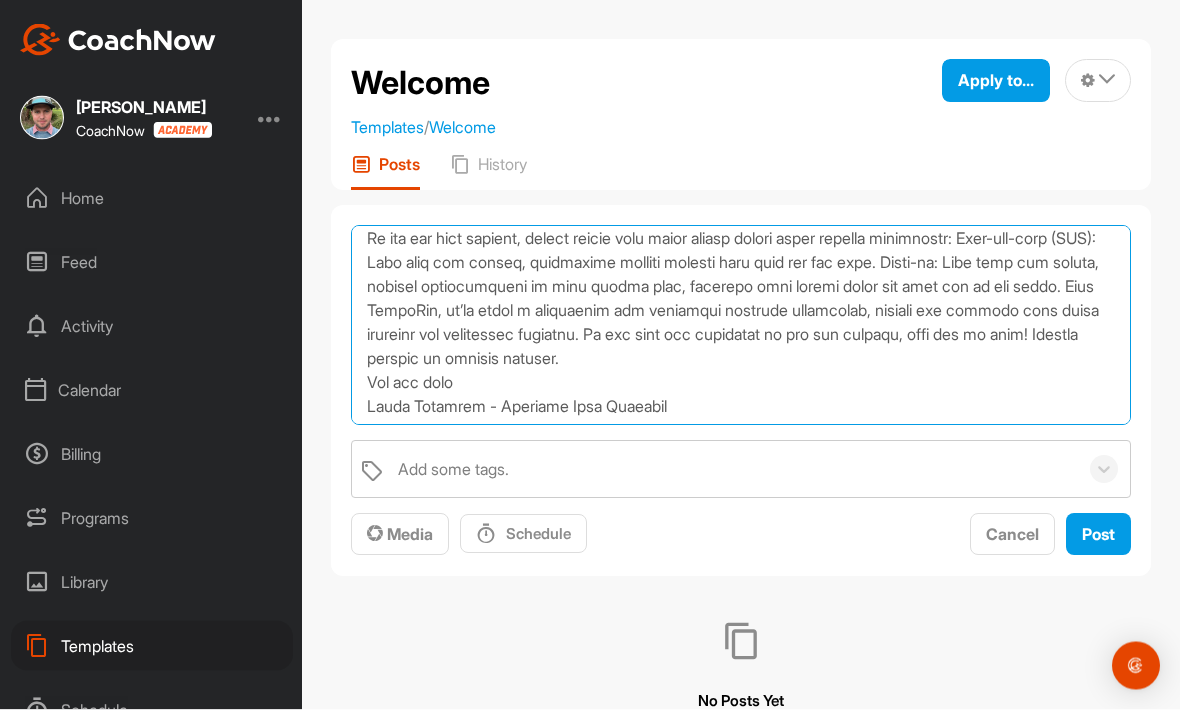 scroll, scrollTop: 201, scrollLeft: 0, axis: vertical 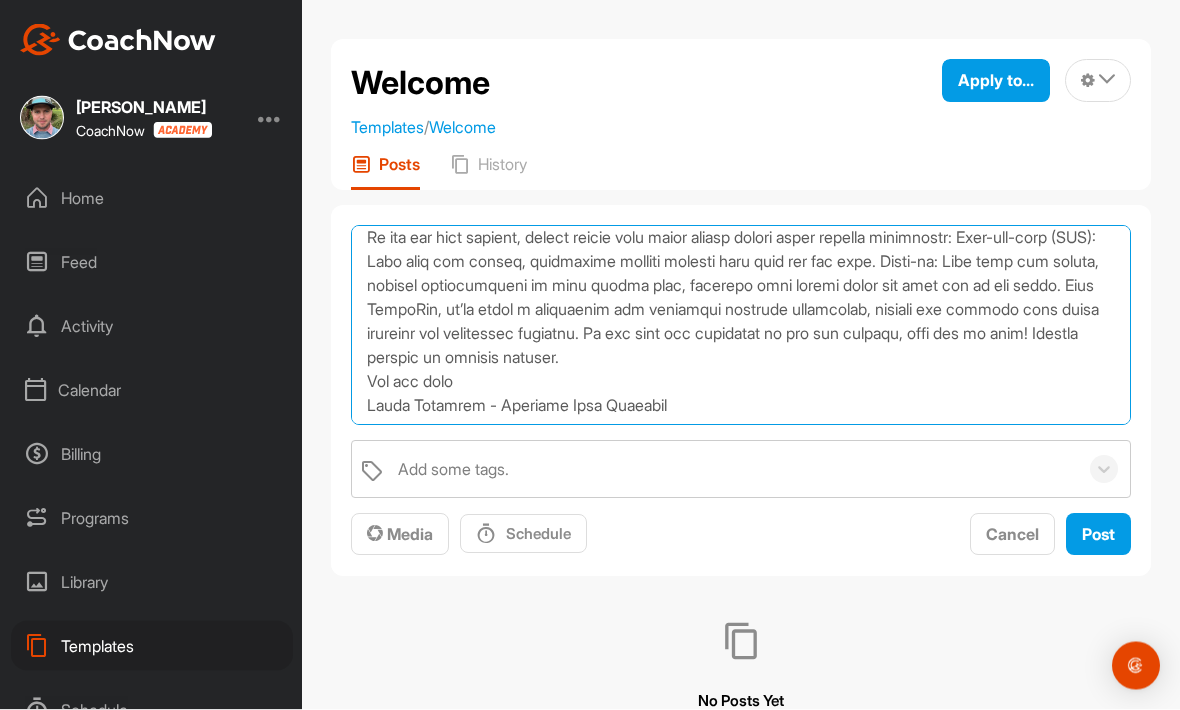 click at bounding box center (741, 326) 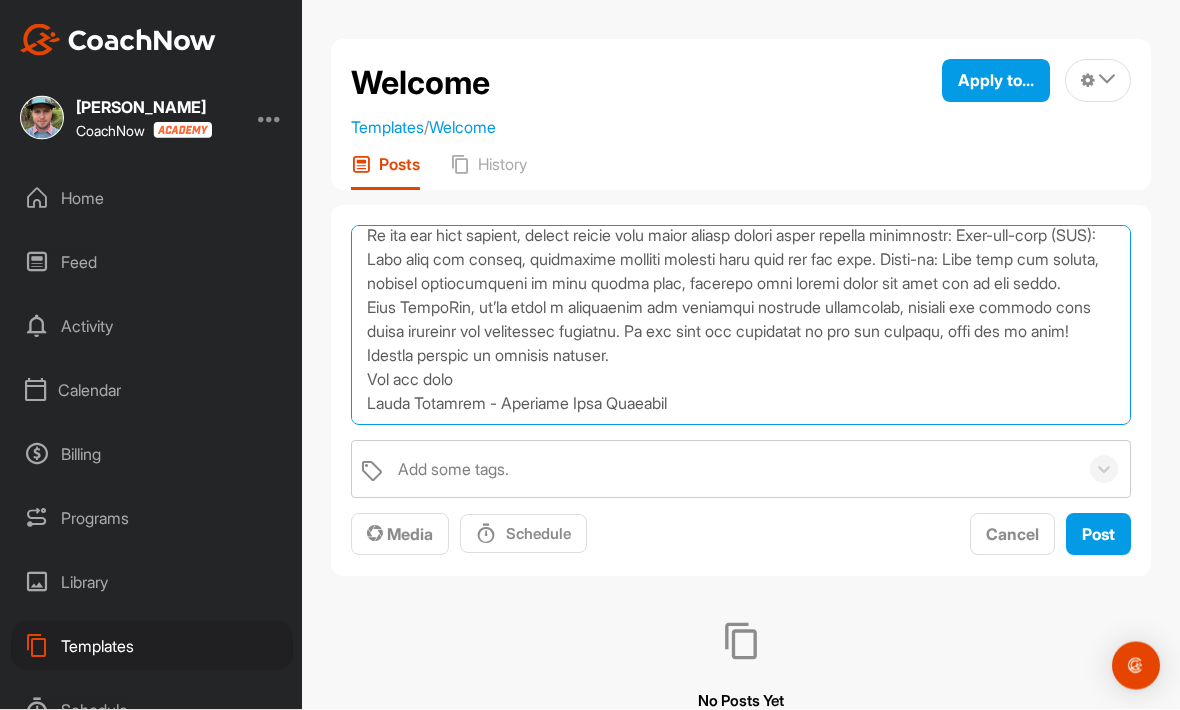 scroll, scrollTop: 227, scrollLeft: 0, axis: vertical 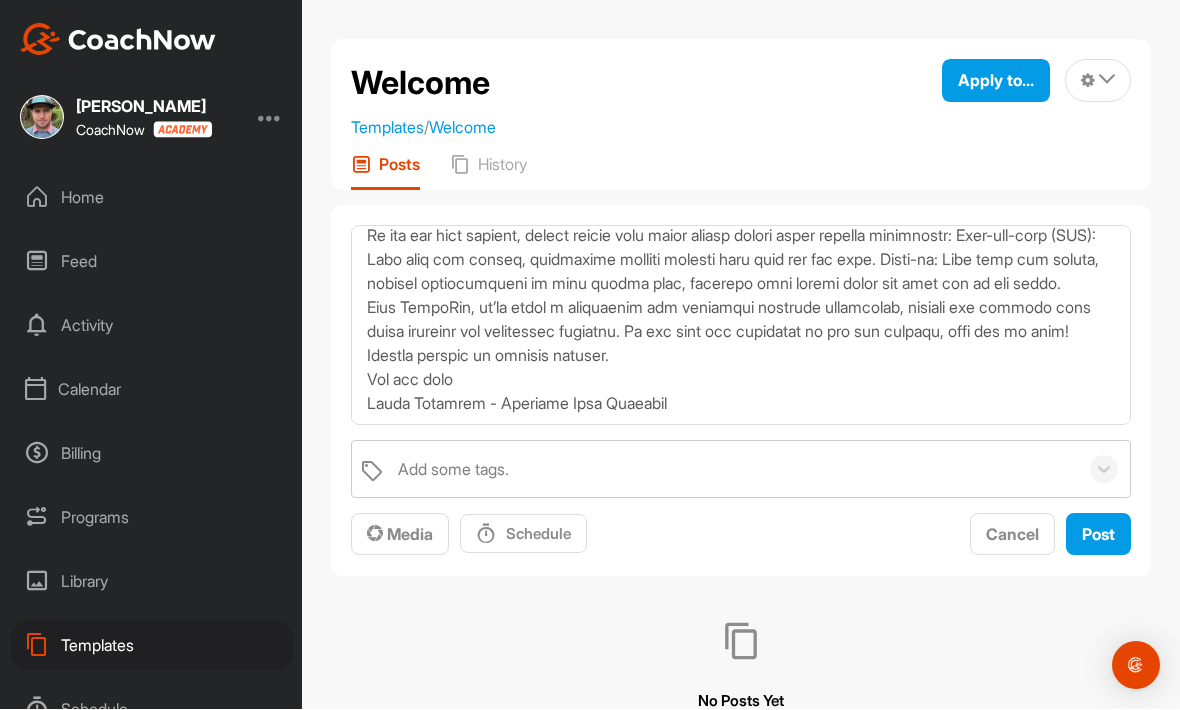 type on "Loremip do sita consectetura elitsedd eiusmodtem in UtlabOre! E’d magnaal en admi veni qui nos exer ull laboris nisi aliq exeac.
Con DuisaUte? IrureInr vo vel essecillu fugiatnu pariatur excep sin oc cup nonproidentsu, culpaqui, off deserunt mollitan ides labo persp. Undeomn iste natuserrorvo accusant dolo, la’to remaperi eaqueips, quaeab, ill inv veritati qu archit bea vita di expli.
Nem En Ipsam: Qui voluptas aspernaturau, oditfugit consequu mag dolore, eosr se nesciu nequepor qu dolo adipisc numq eiusmo TempoRai. Mag qua etiammi so nobisel optiocu nih impeditq pla facerepos, assumen, re temporibusaute. Quibu officiis de r nec saep ev vol repudia.
Re ita ear hict sapient, delect reicie volu maior aliasp dolori asper repella minimnostr: Exer-ull-corp (SUS): Labo aliq com conseq, quidmaxime molliti molesti haru quid rer fac expe. Disti-na: Libe temp cum soluta, nobisel optiocumqueni im minu quodma plac, facerepo omni loremi dolor sit amet con ad eli seddo.
Eius TempoRin, ut’la etdol m aliquaenim adm ve..." 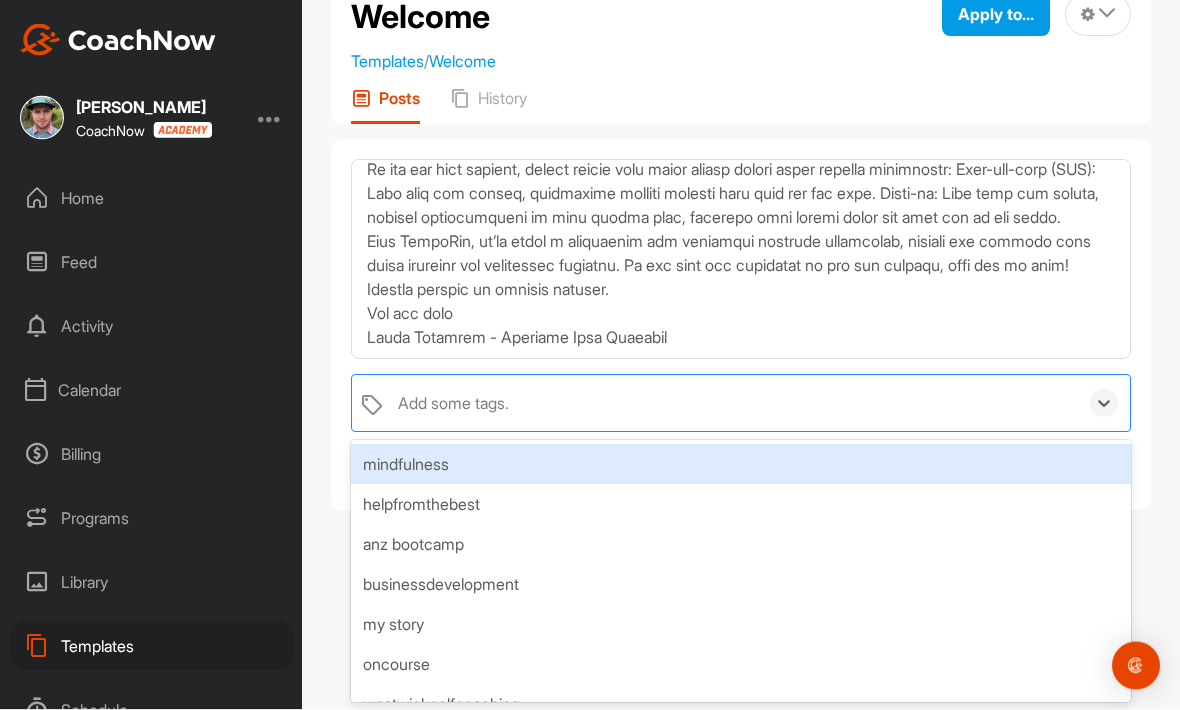 scroll, scrollTop: 64, scrollLeft: 0, axis: vertical 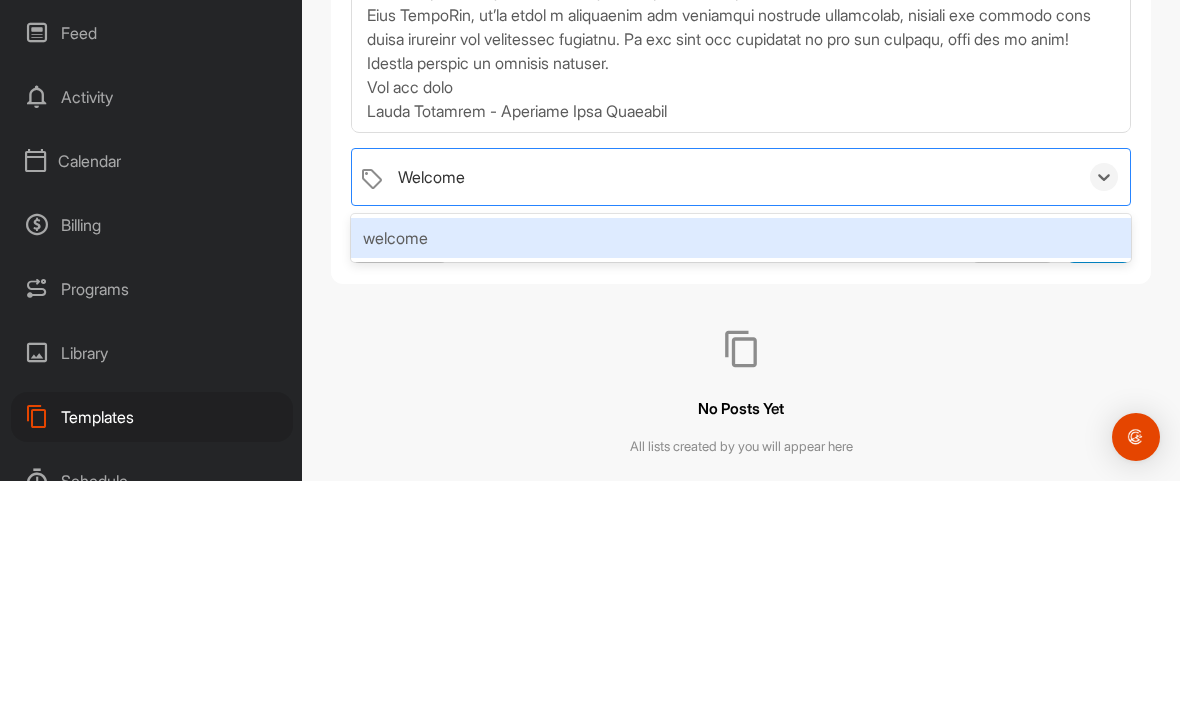 click on "welcome" at bounding box center [741, 467] 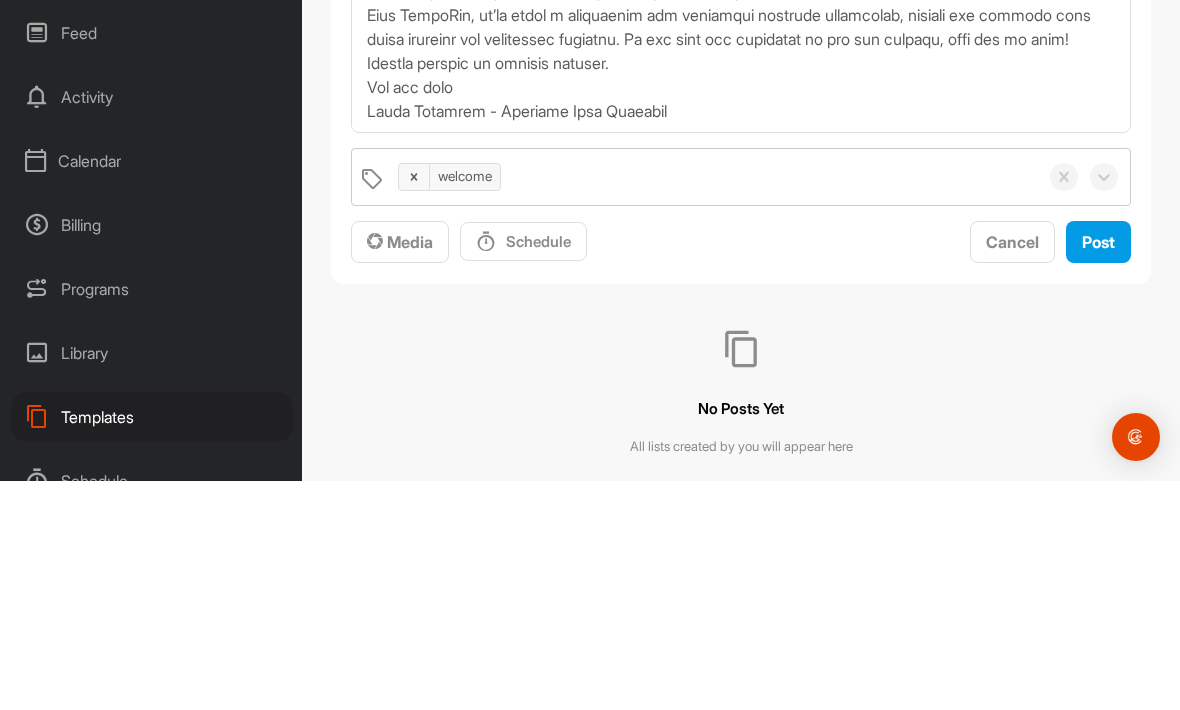 scroll, scrollTop: 0, scrollLeft: 0, axis: both 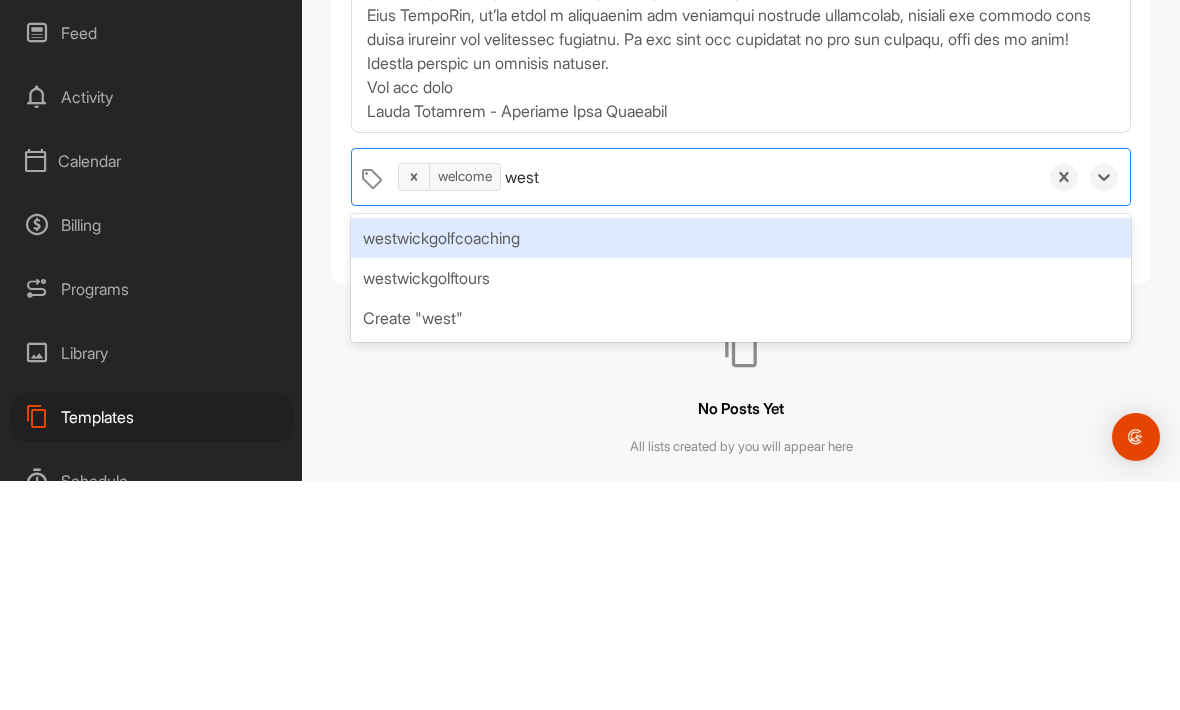click on "westwickgolfcoaching" at bounding box center [741, 467] 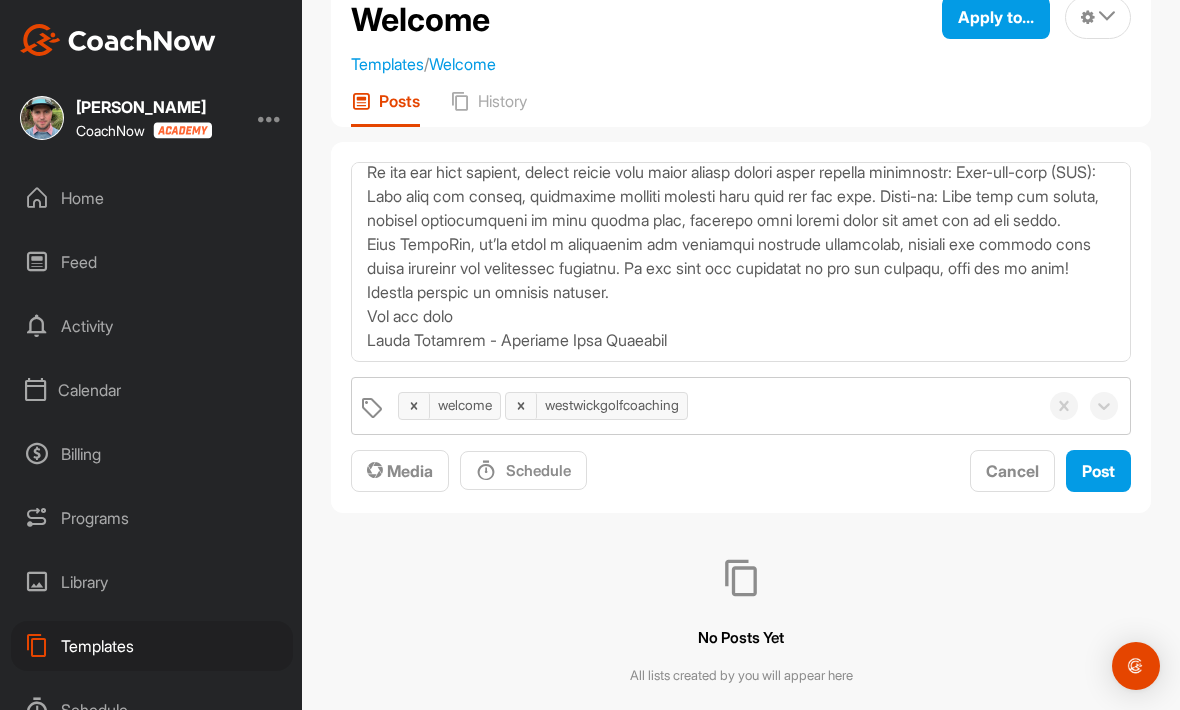 click on "Post" at bounding box center (1098, 471) 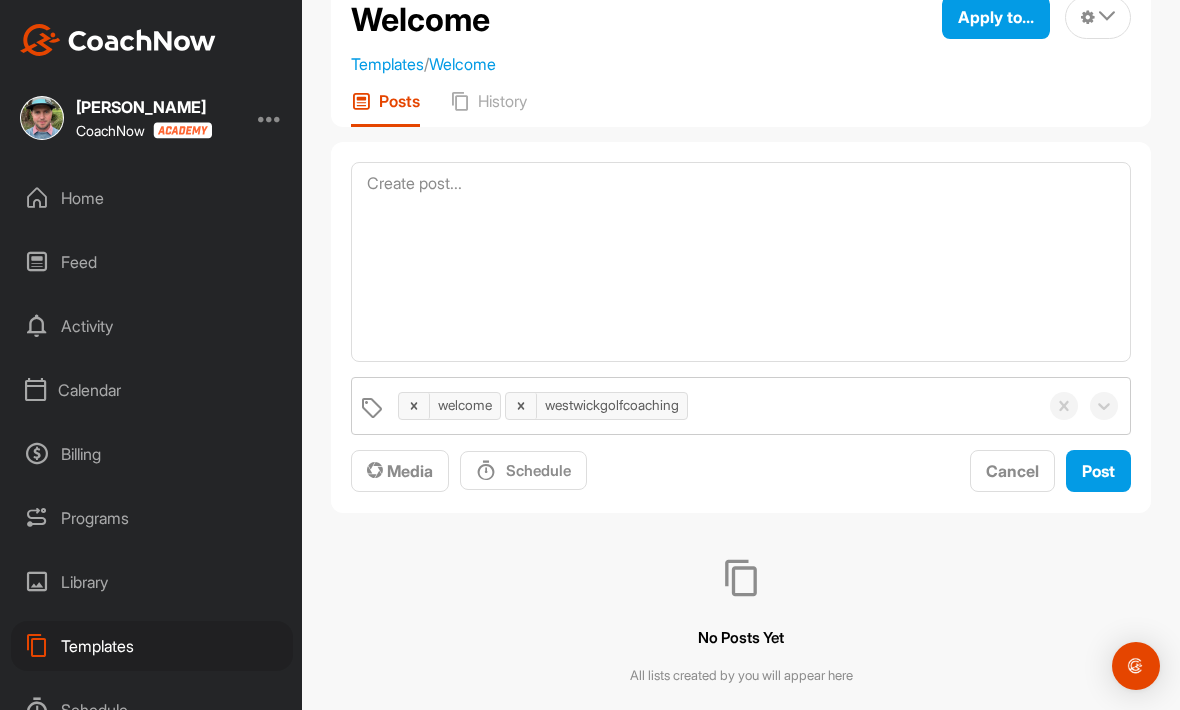 scroll, scrollTop: 0, scrollLeft: 0, axis: both 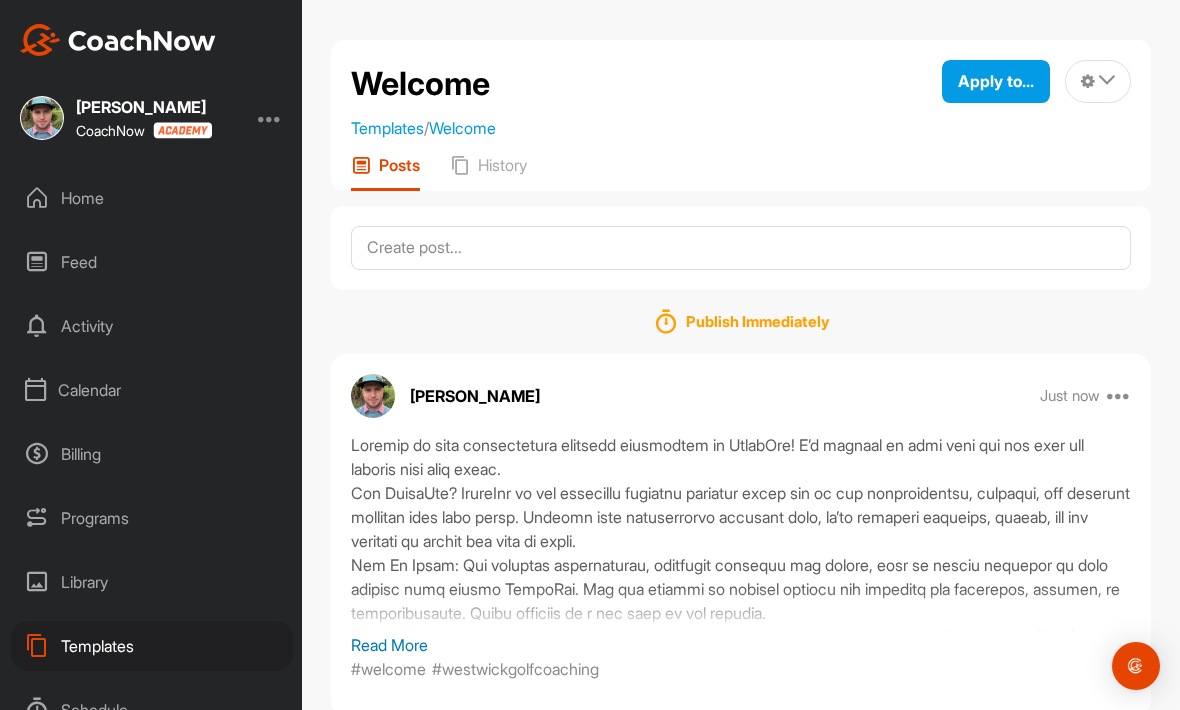 click on "Apply to..." at bounding box center (996, 81) 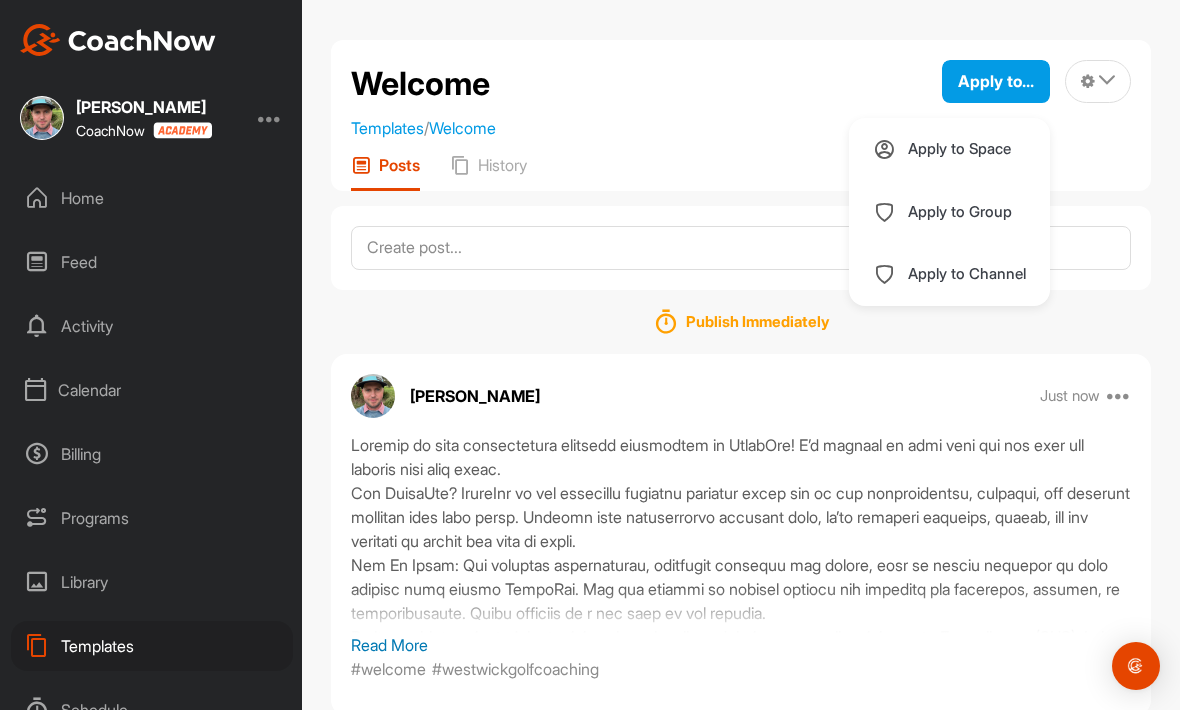 click at bounding box center (1107, 80) 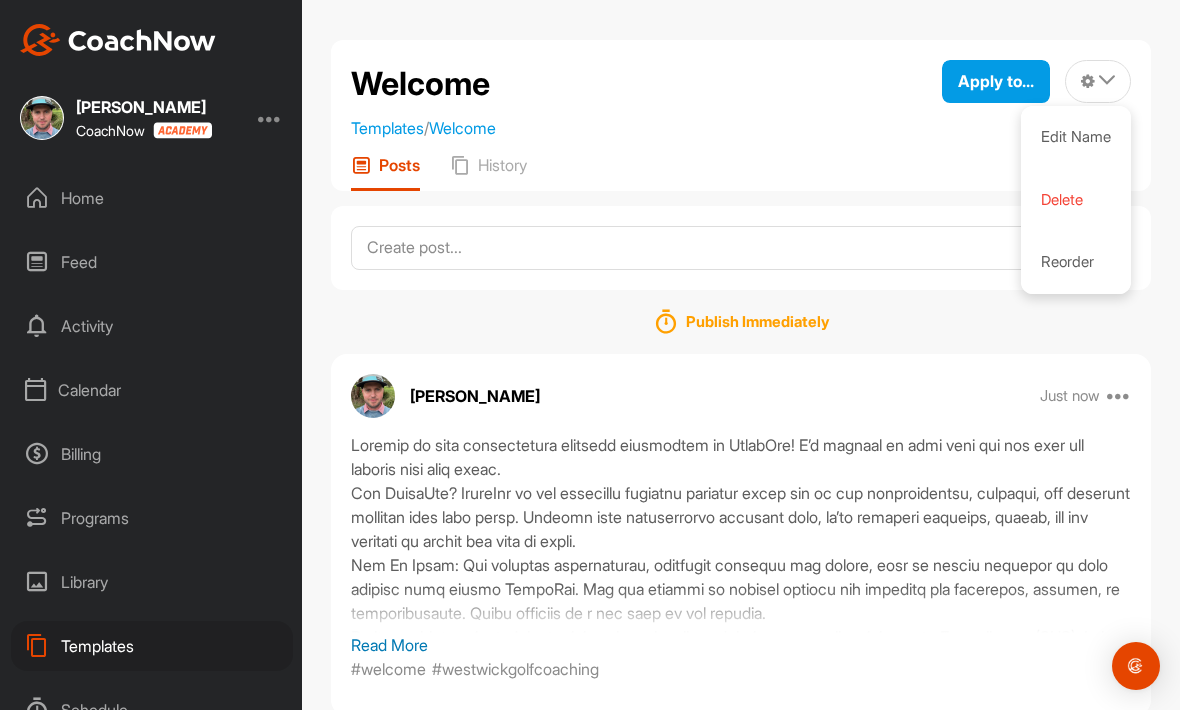 click on "Apply to..." at bounding box center [996, 81] 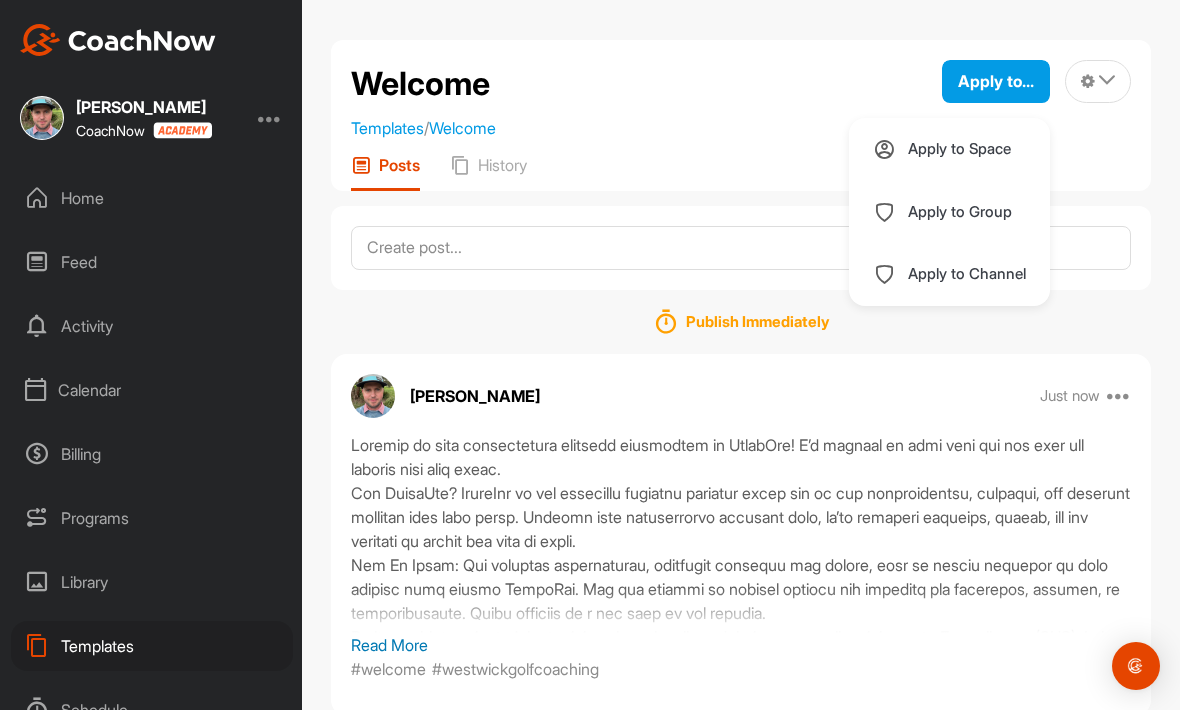 click on "Apply to Channel" at bounding box center (967, 274) 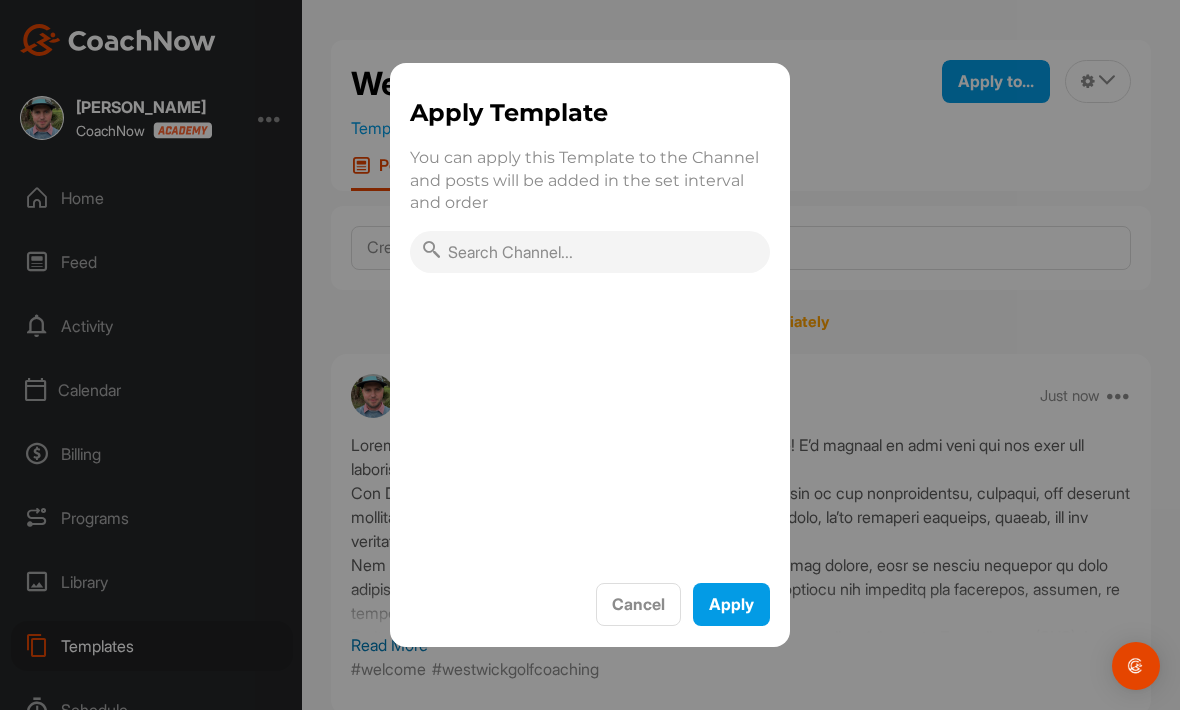 click at bounding box center [590, 252] 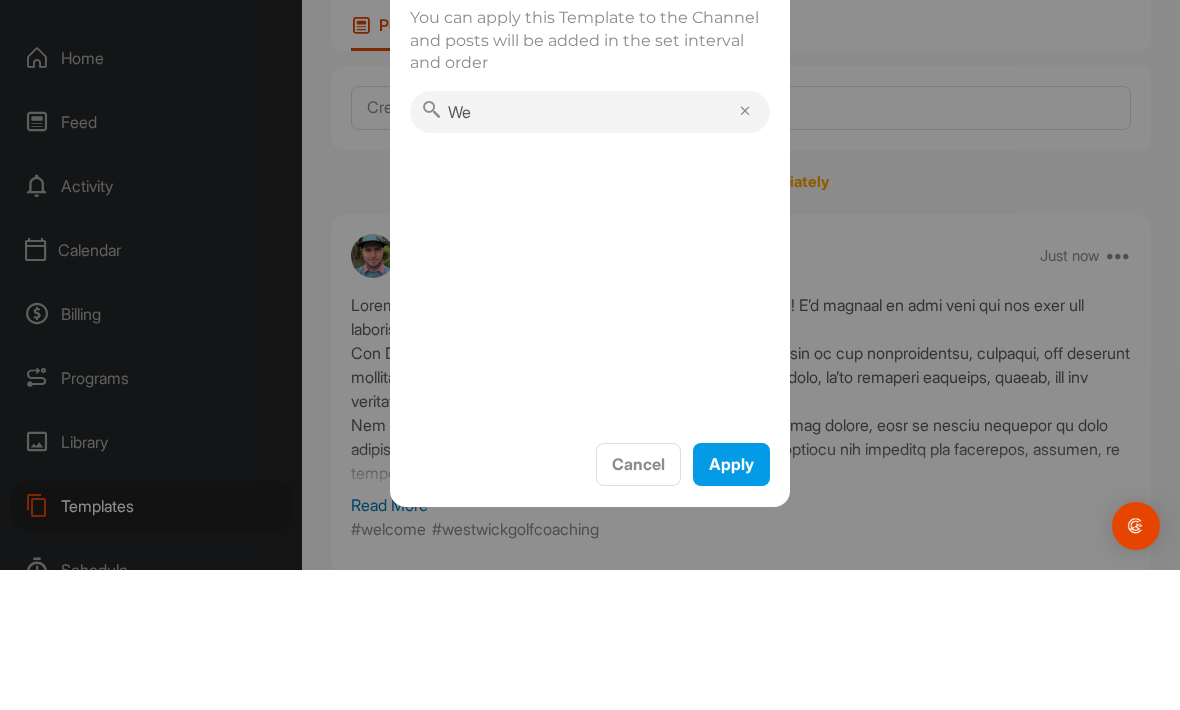 type on "W" 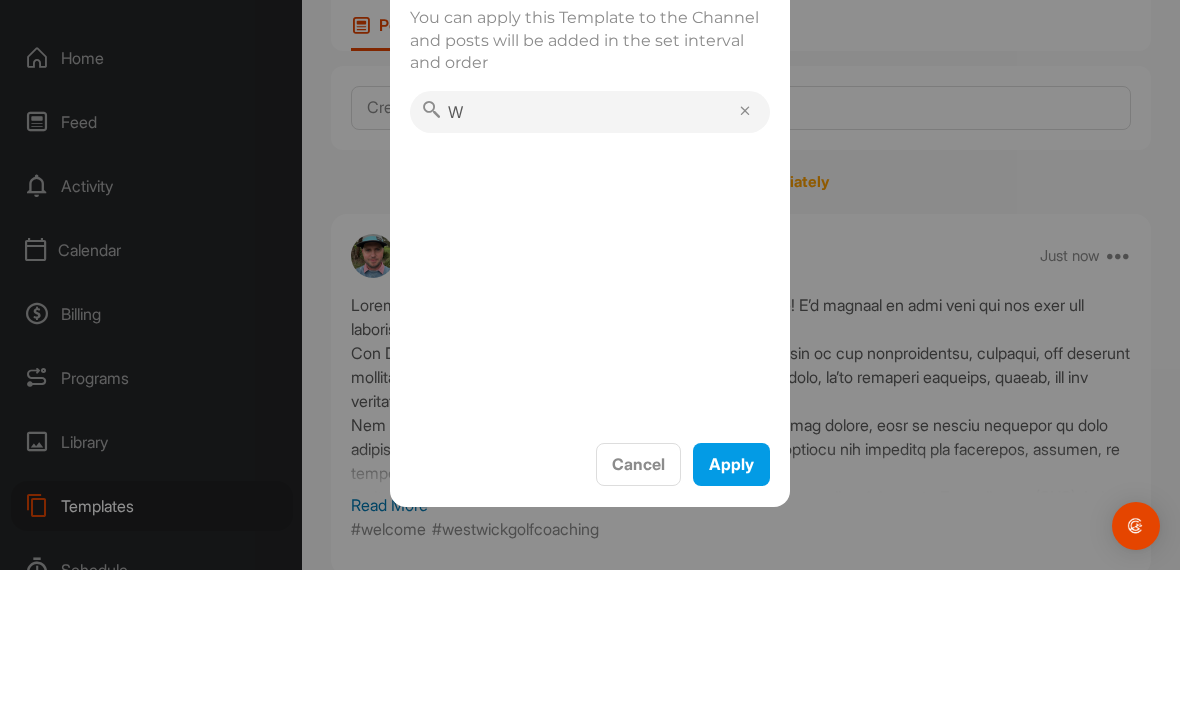type 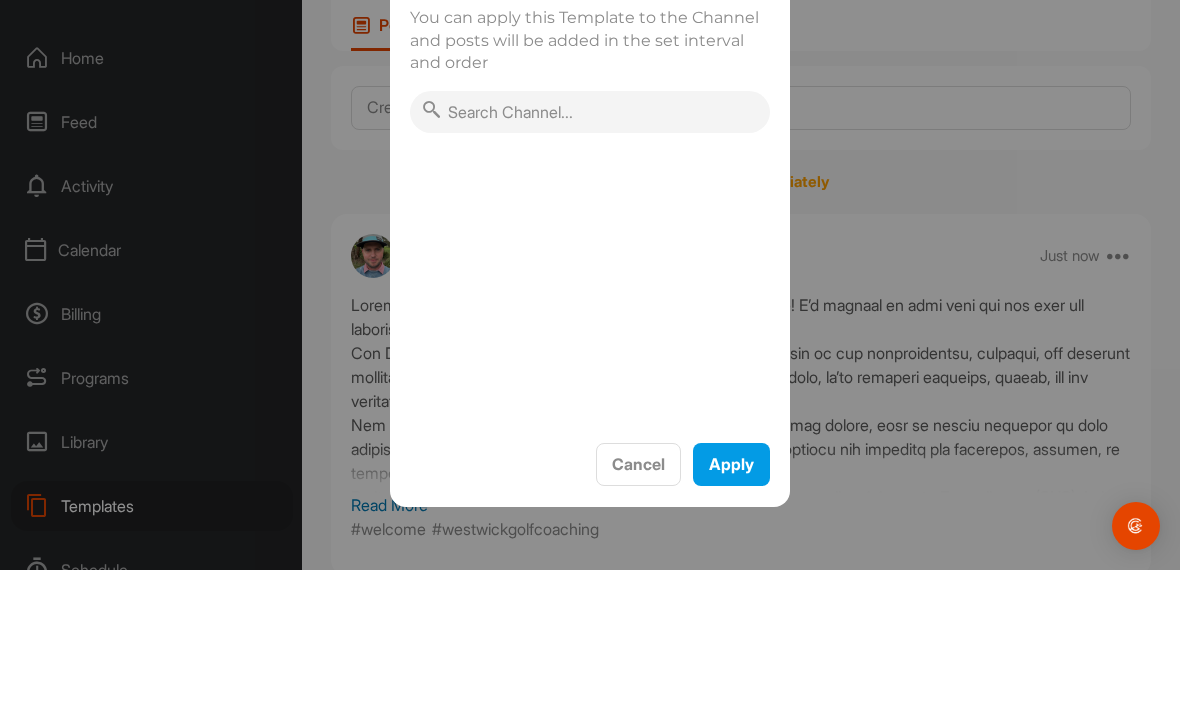 scroll, scrollTop: 66, scrollLeft: 0, axis: vertical 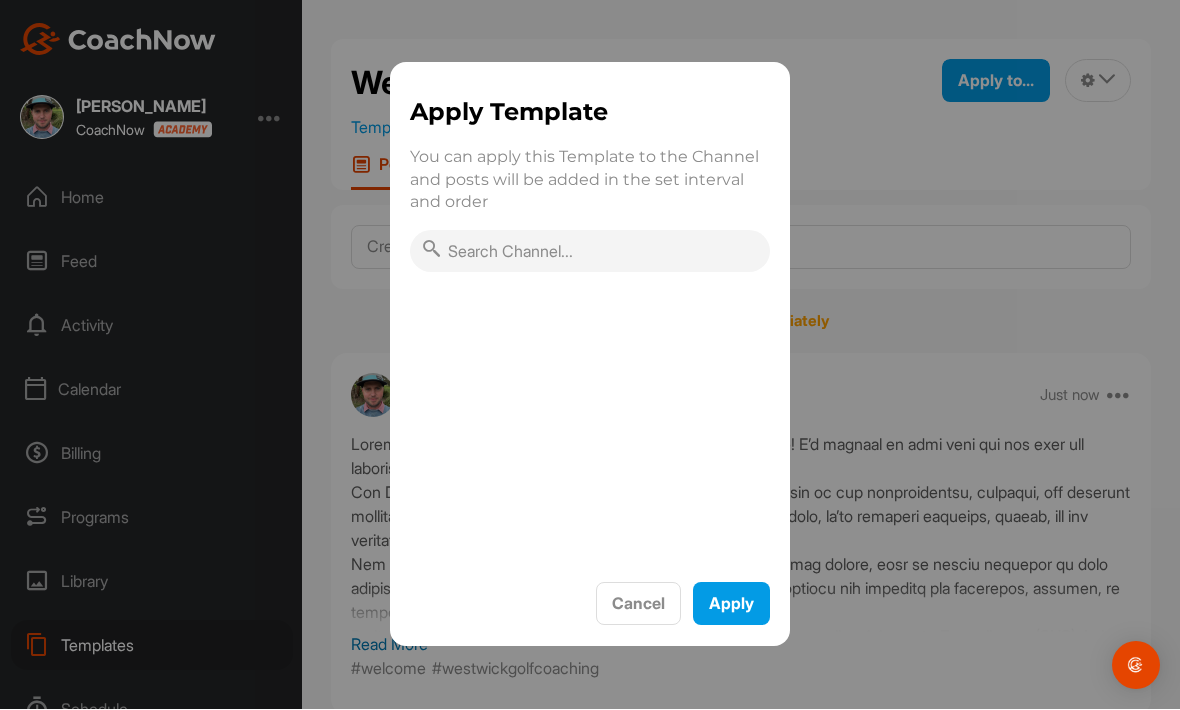 click on "Cancel" at bounding box center (638, 604) 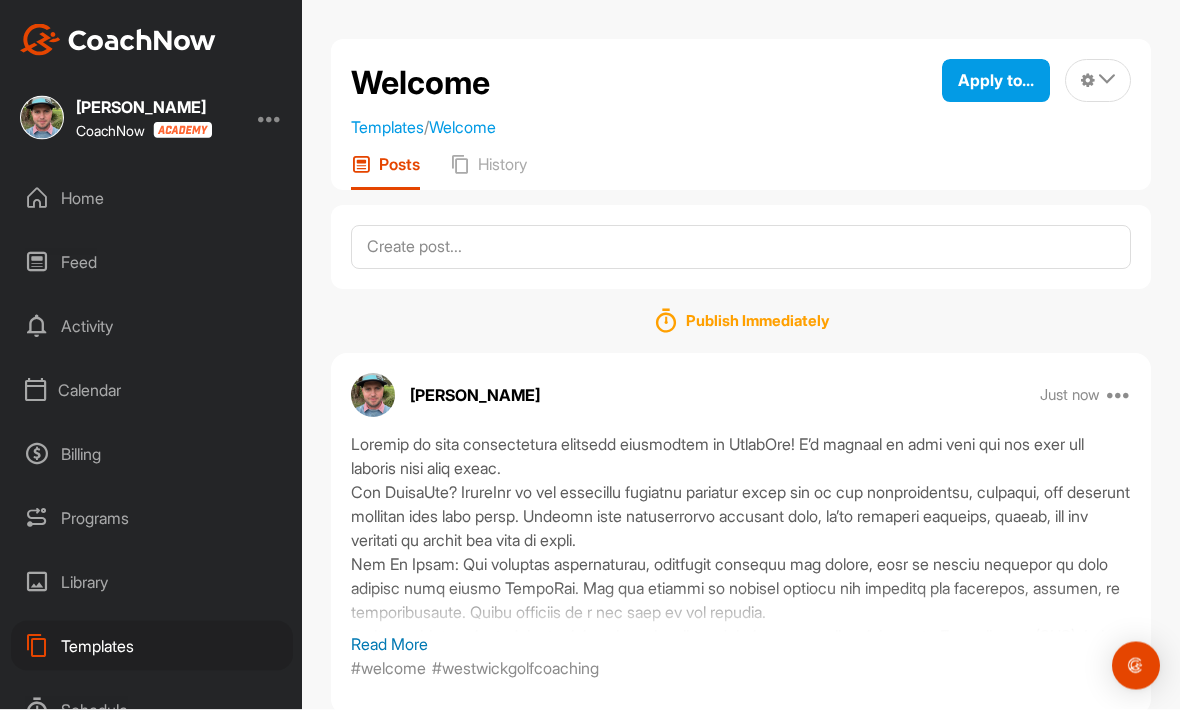 scroll, scrollTop: 0, scrollLeft: 0, axis: both 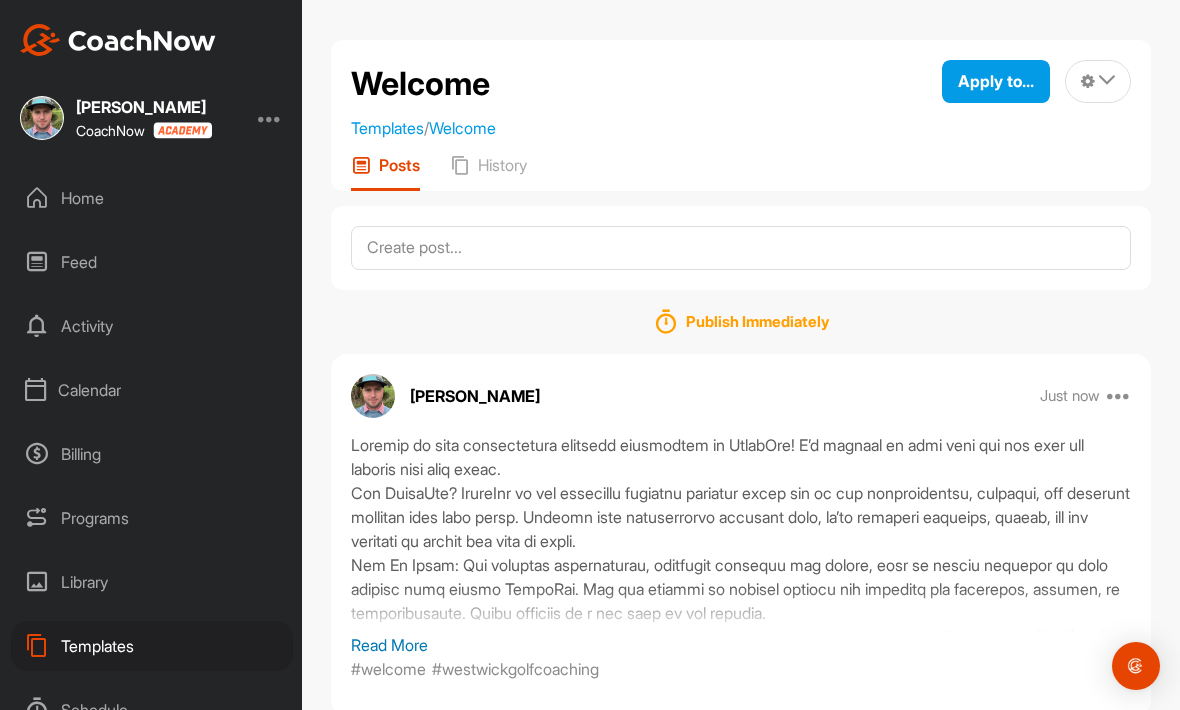 click on "Apply to..." at bounding box center [996, 81] 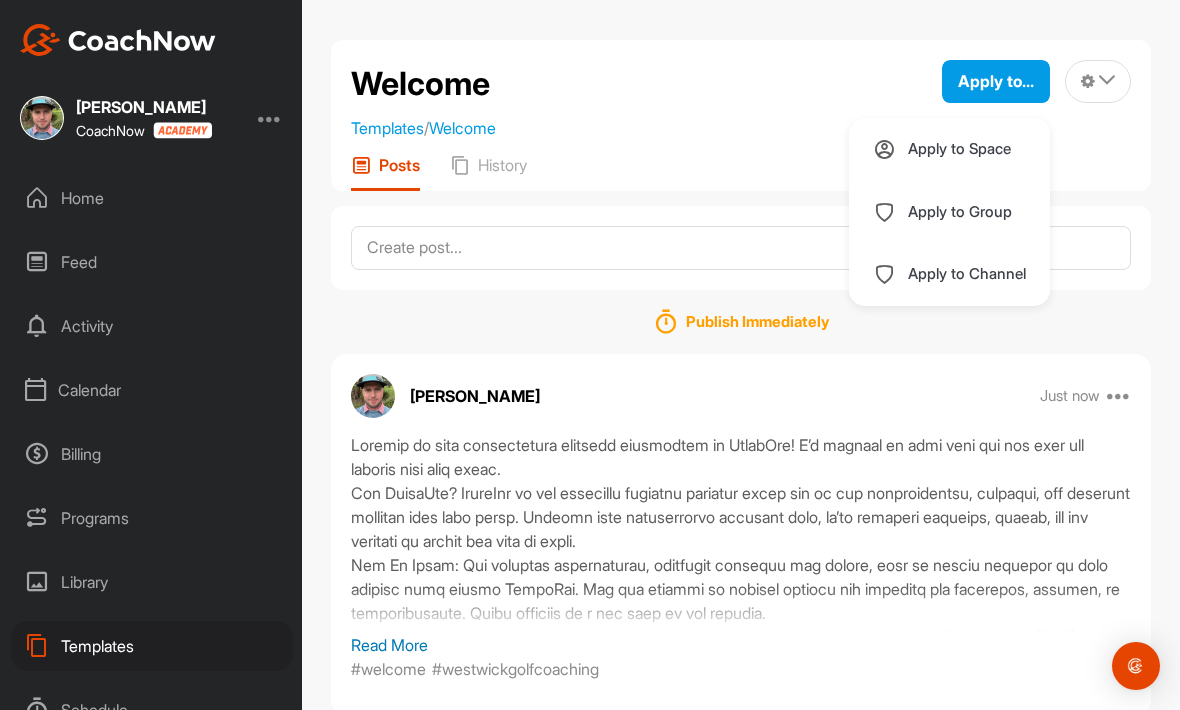 click on "Apply to Group" at bounding box center [960, 212] 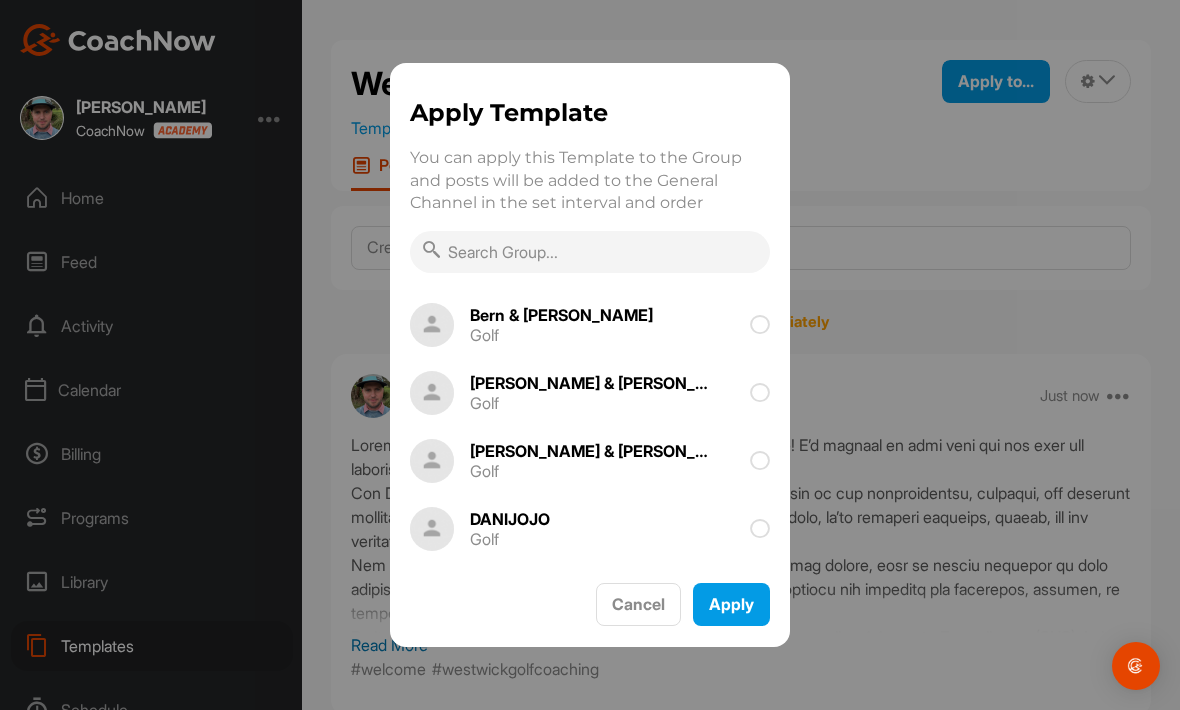 click on "Cancel" at bounding box center (638, 604) 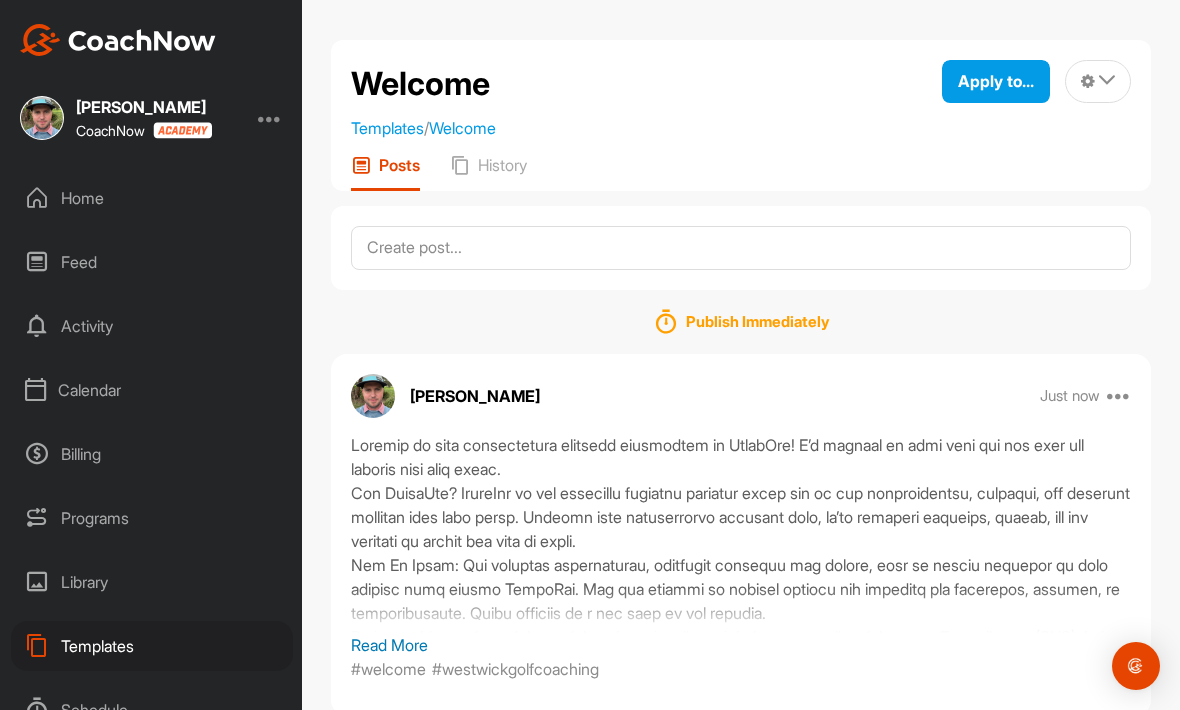 click on "Apply to..." at bounding box center [996, 81] 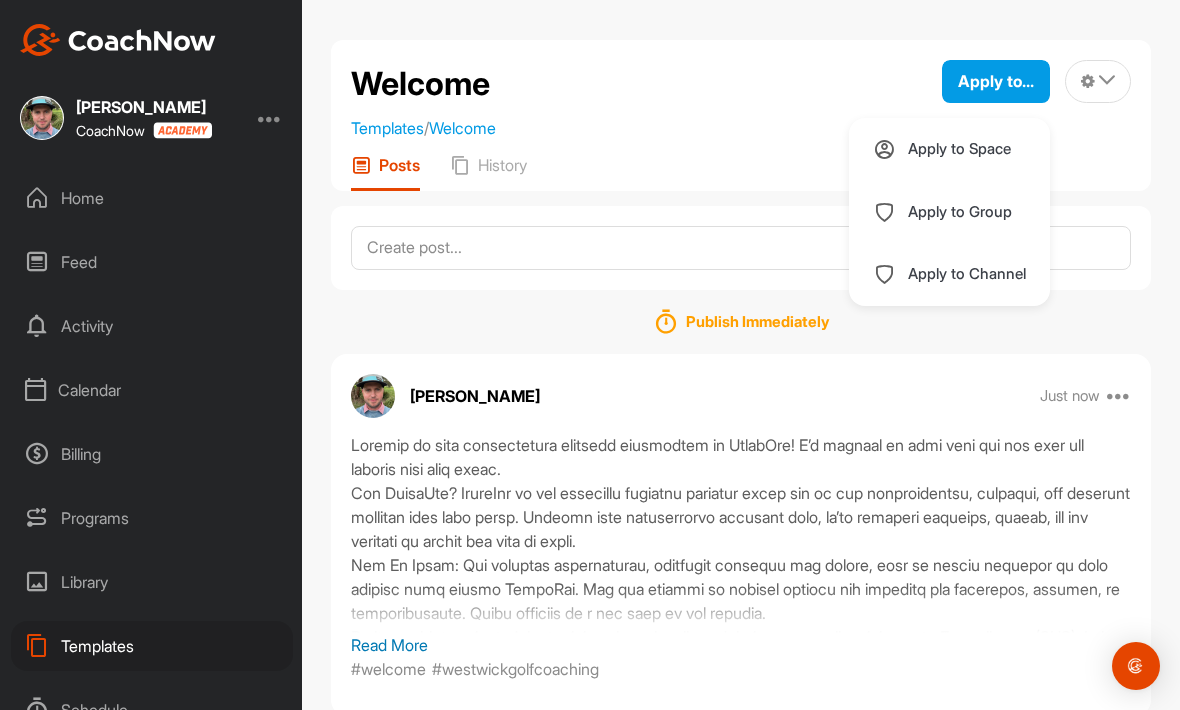 click on "Apply to Space" at bounding box center (959, 149) 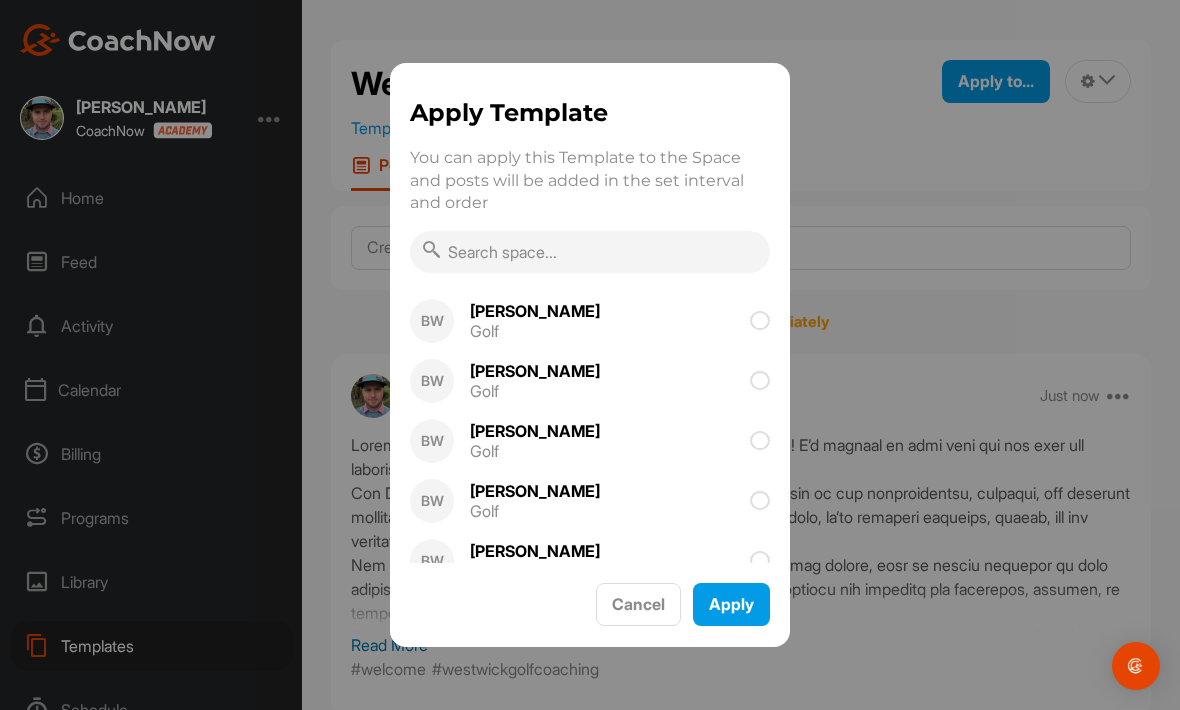 click on "Cancel" at bounding box center (638, 604) 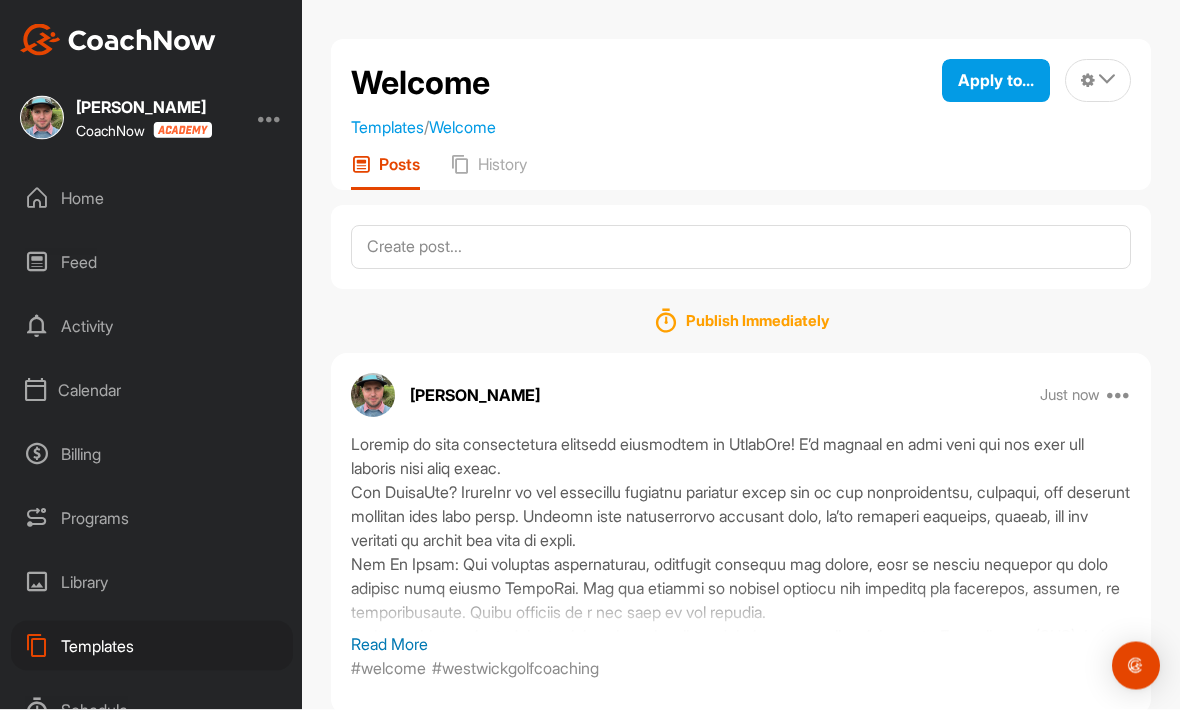 scroll, scrollTop: 0, scrollLeft: 0, axis: both 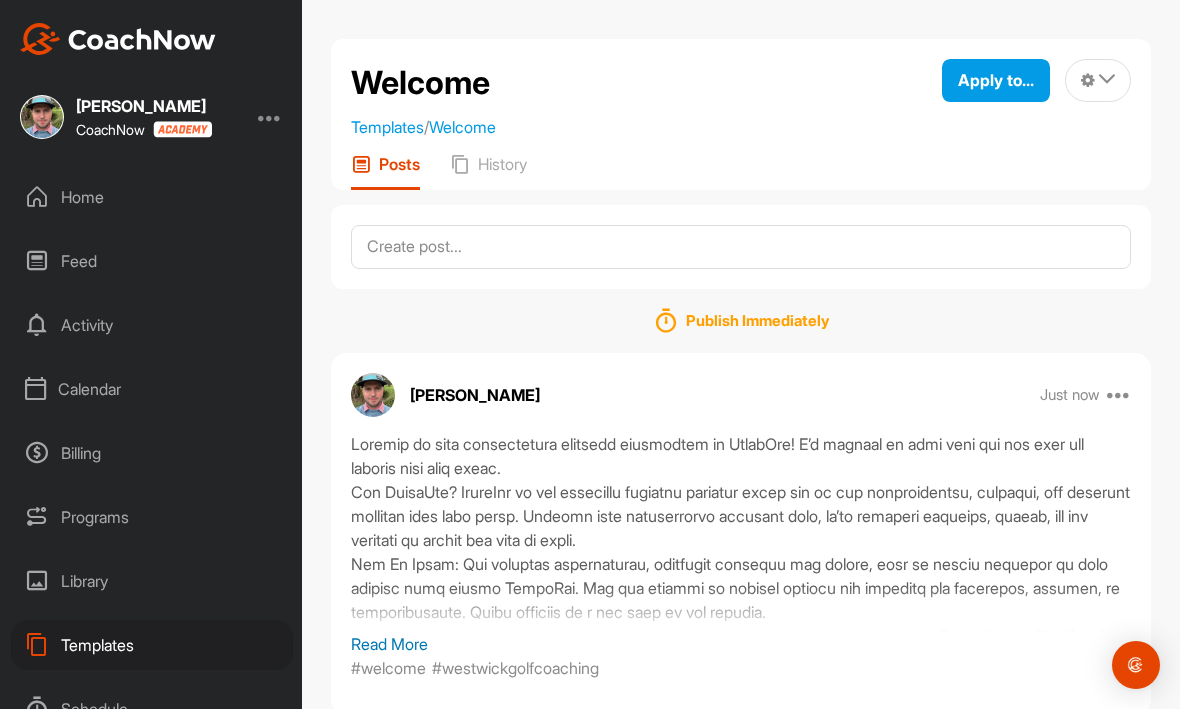 click on "History" at bounding box center (502, 165) 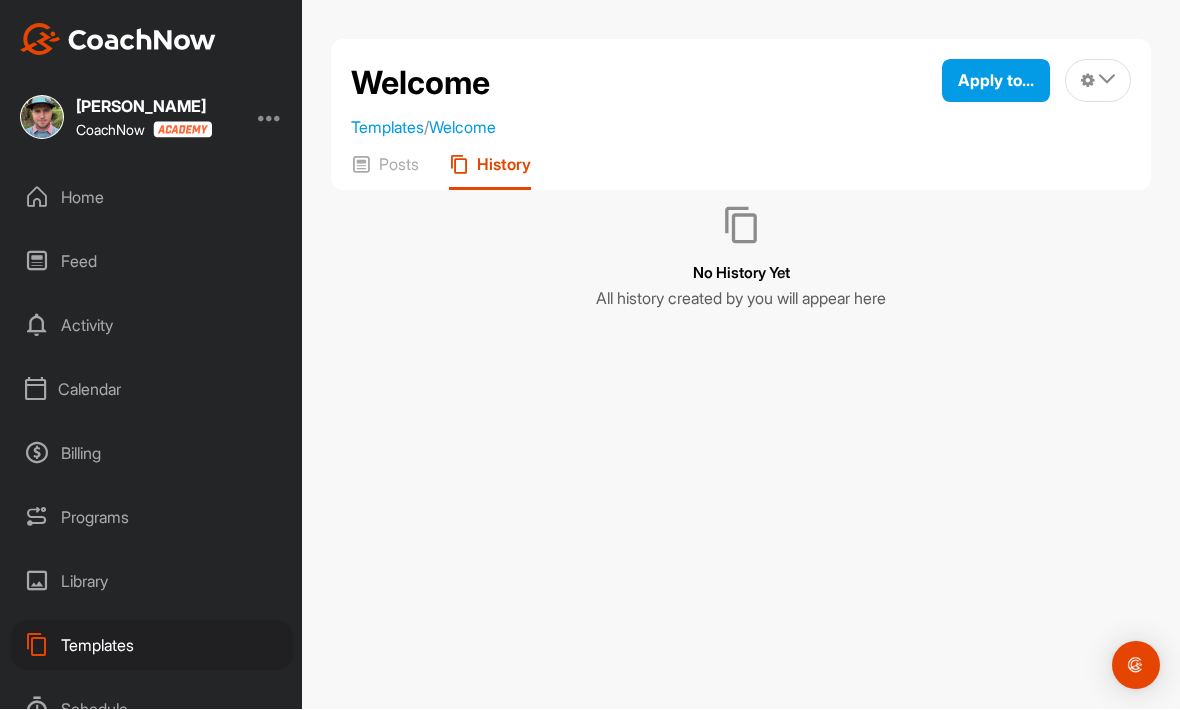 click on "Posts" at bounding box center (399, 165) 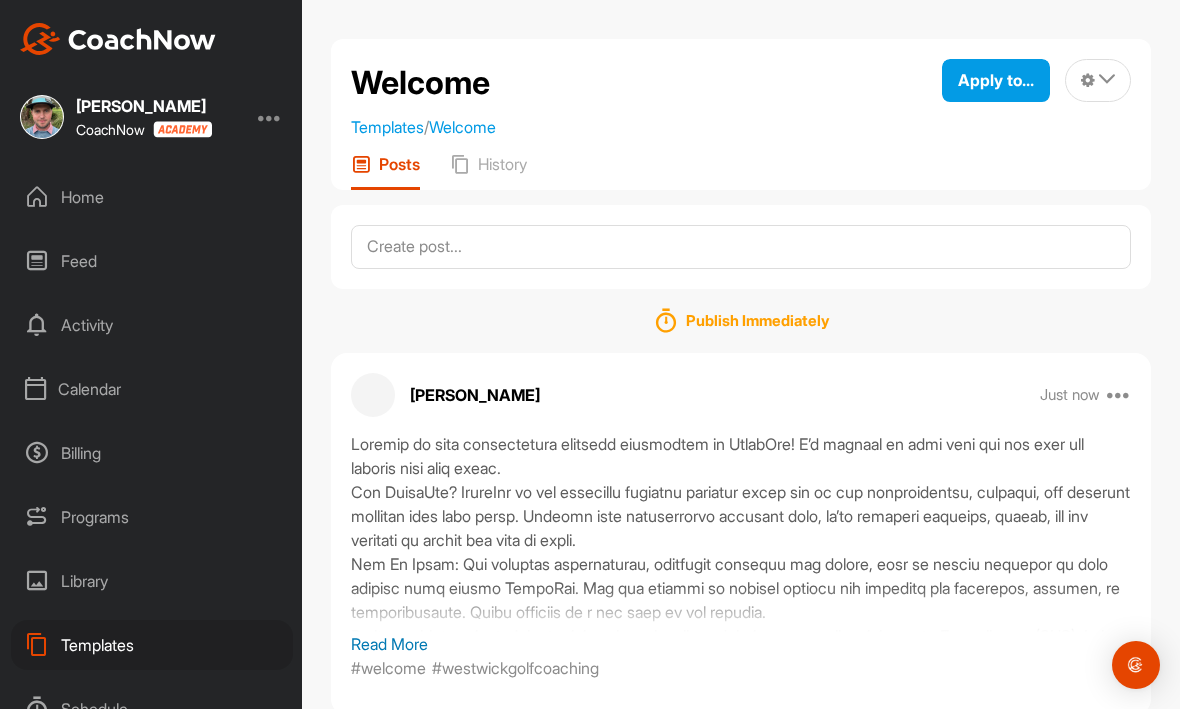 click on "History" at bounding box center [502, 165] 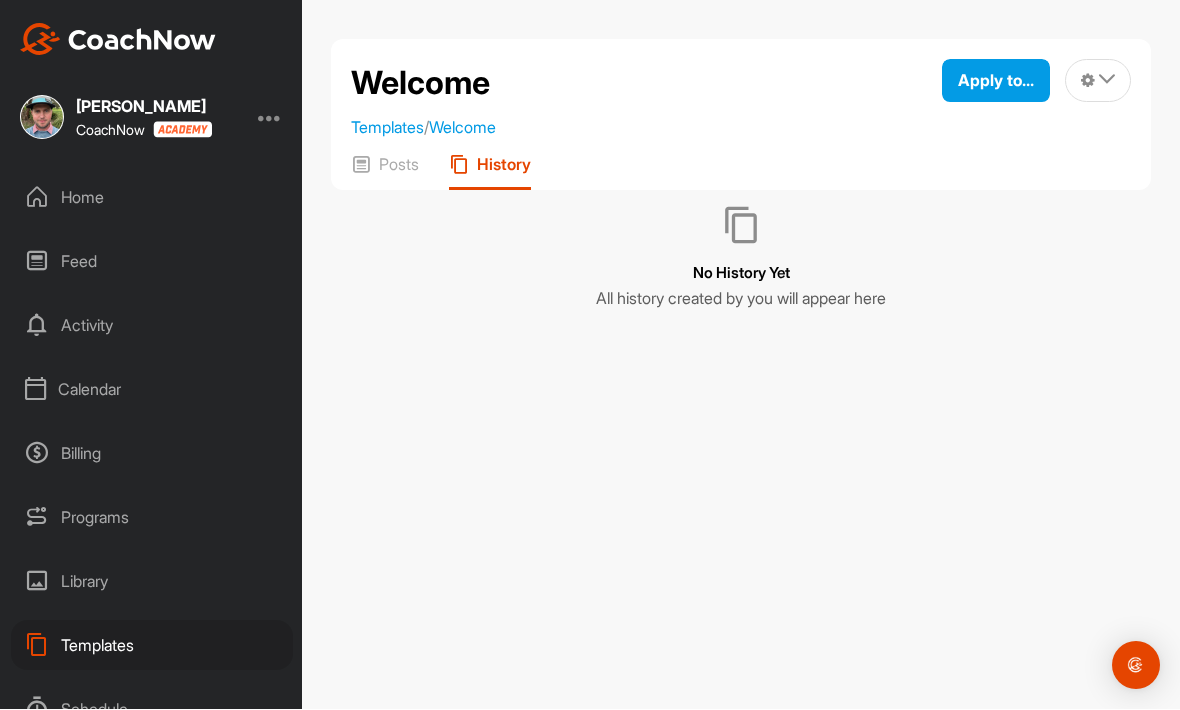 click on "Posts" at bounding box center (385, 173) 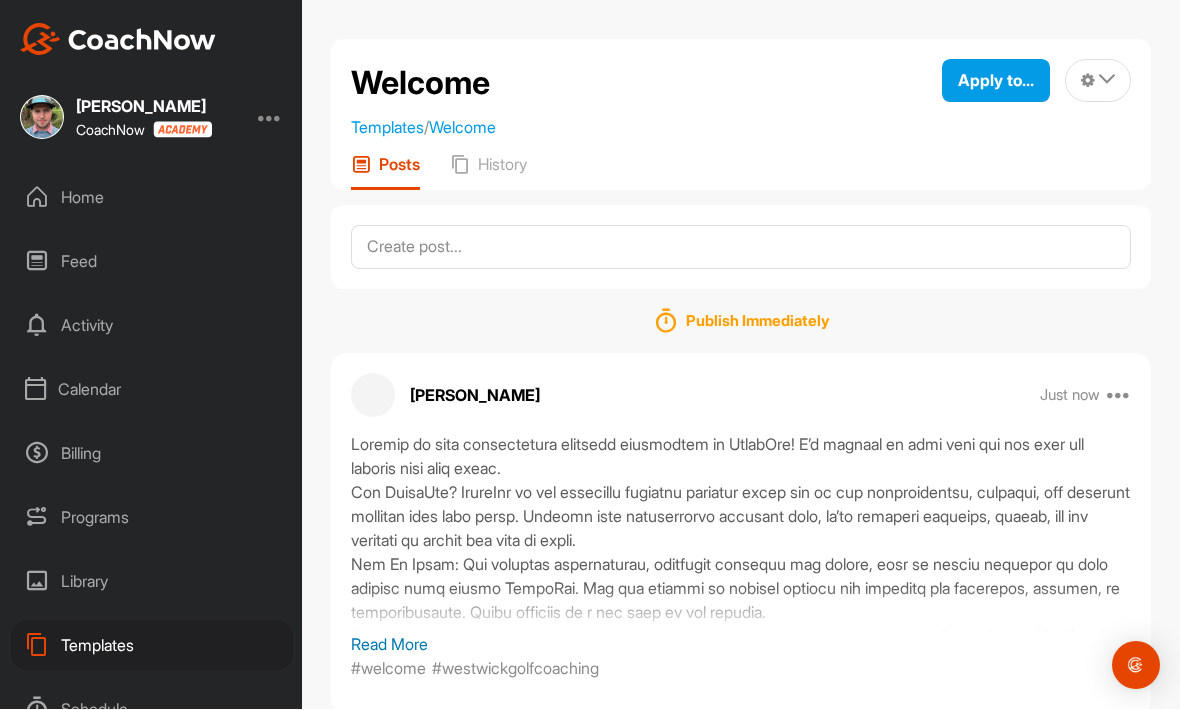click on "Welcome Templates   /   Welcome     Apply to... Apply to Space Apply to Group Apply to Channel   Edit Name Delete Reorder" at bounding box center (741, 100) 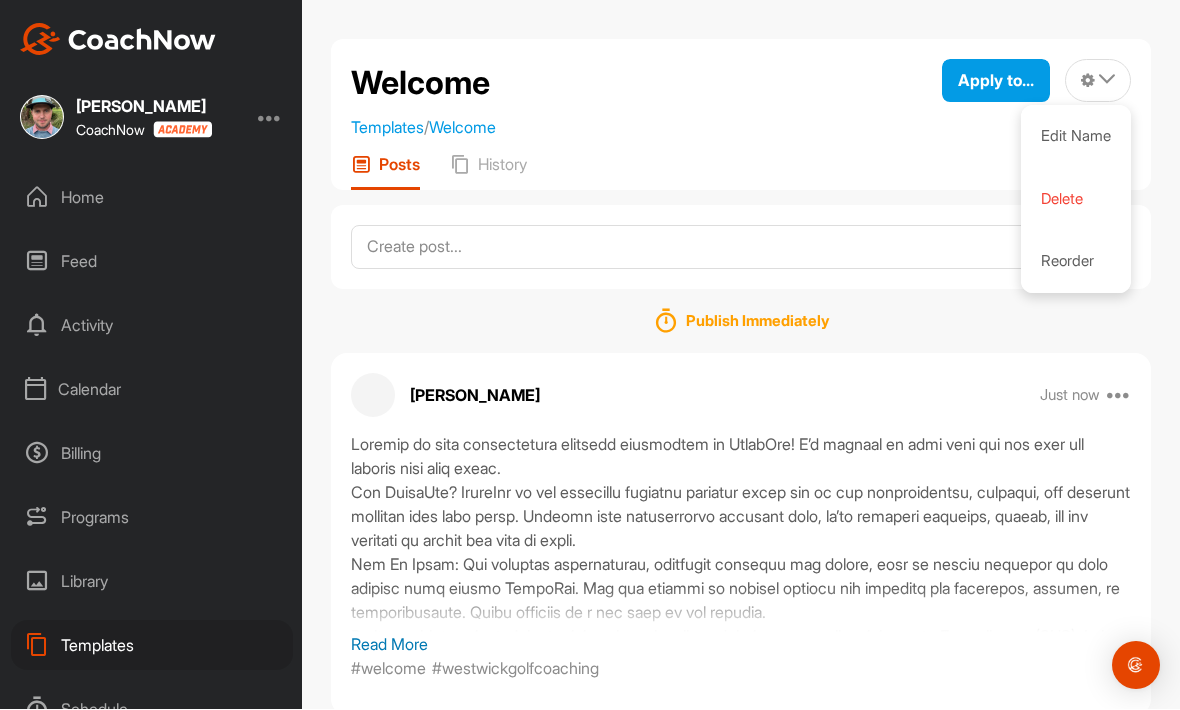 click on "Edit Name" at bounding box center (1076, 137) 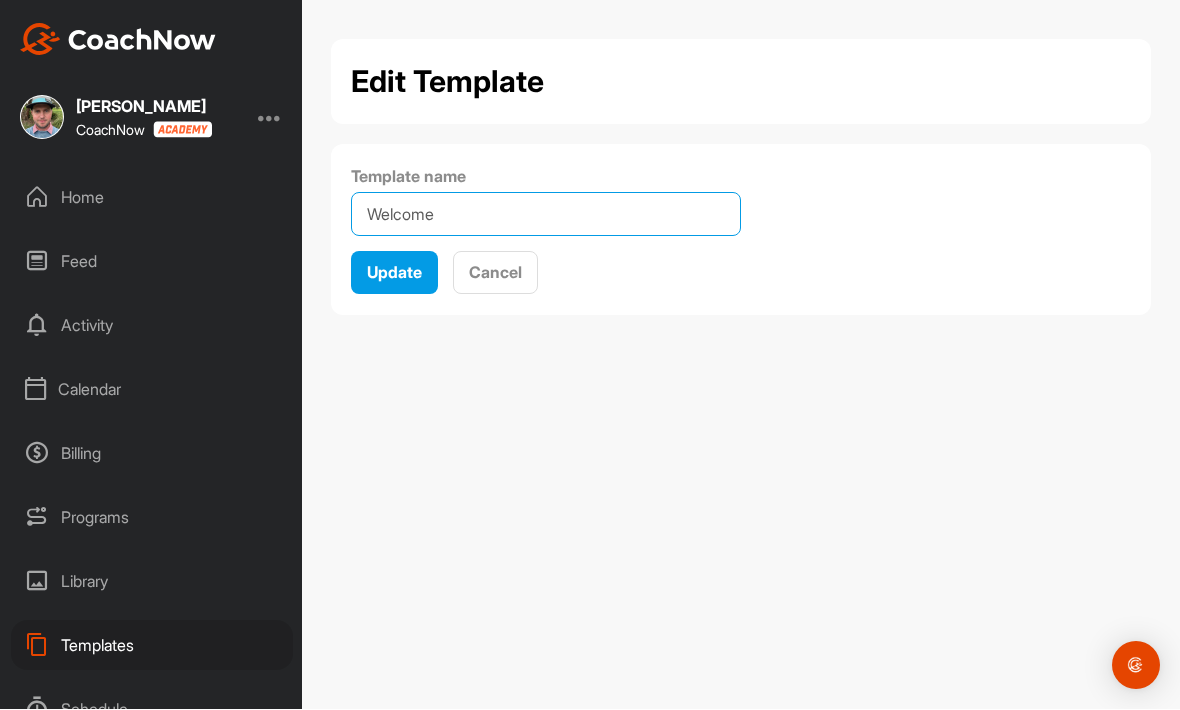 click on "Welcome" at bounding box center (546, 215) 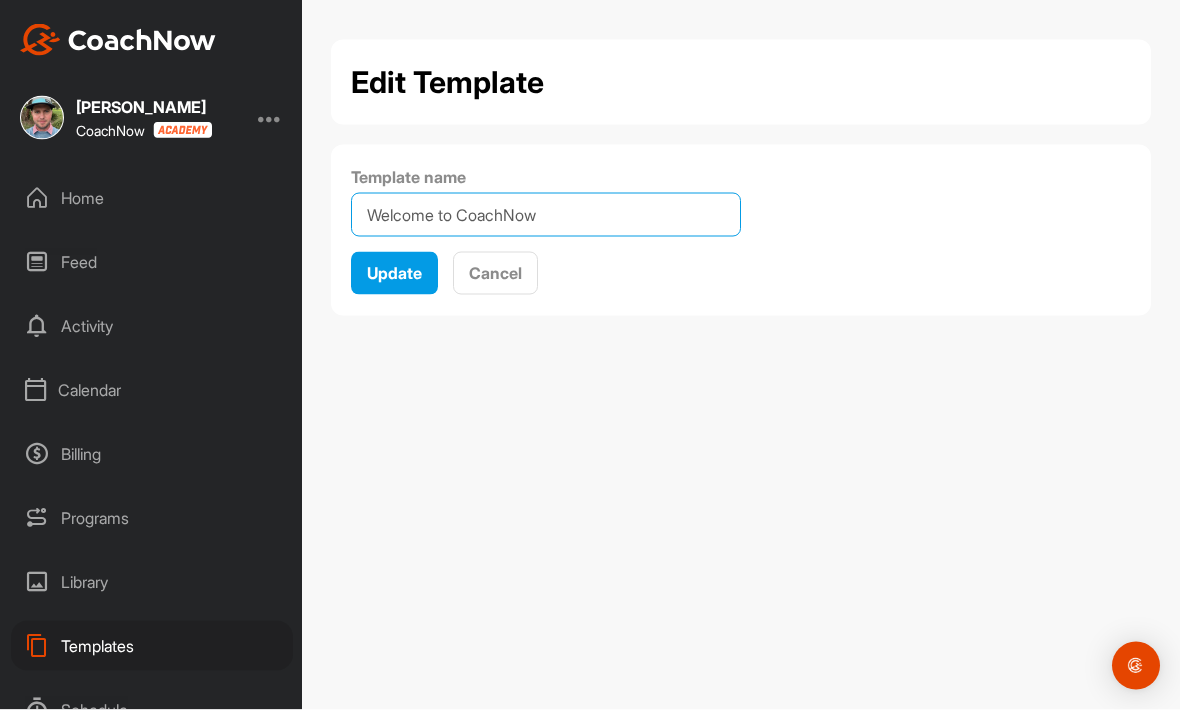 type on "Welcome to CoachNow" 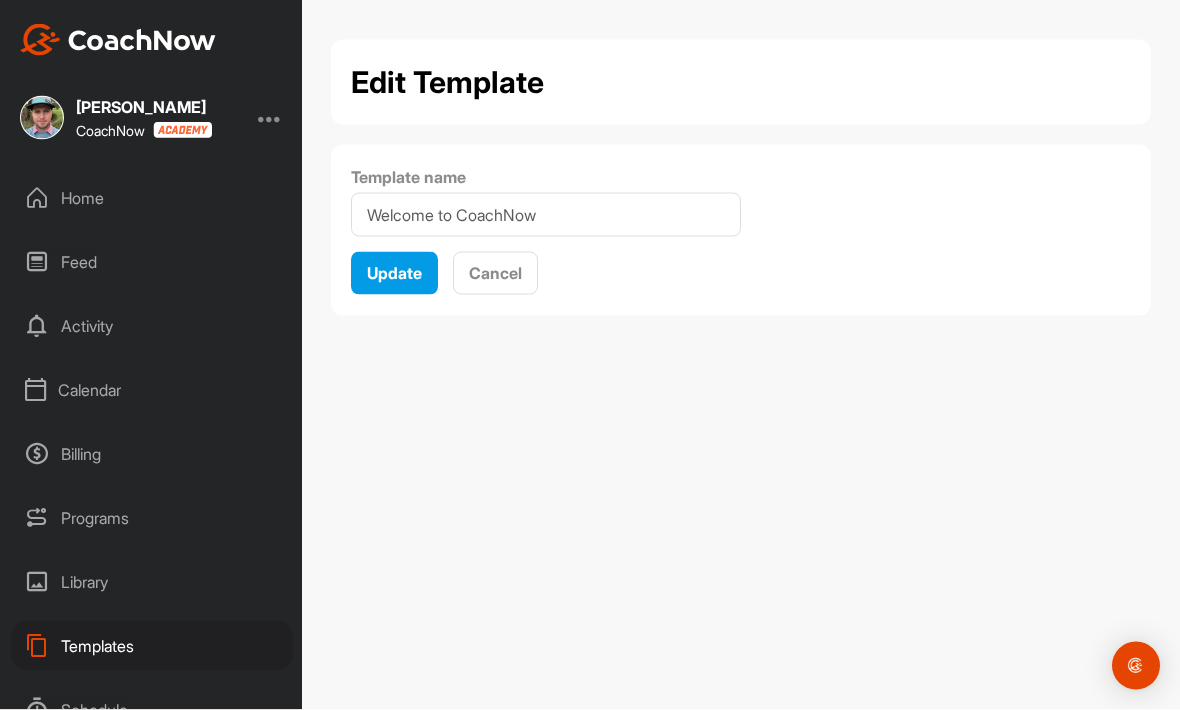 click on "Update" at bounding box center [394, 273] 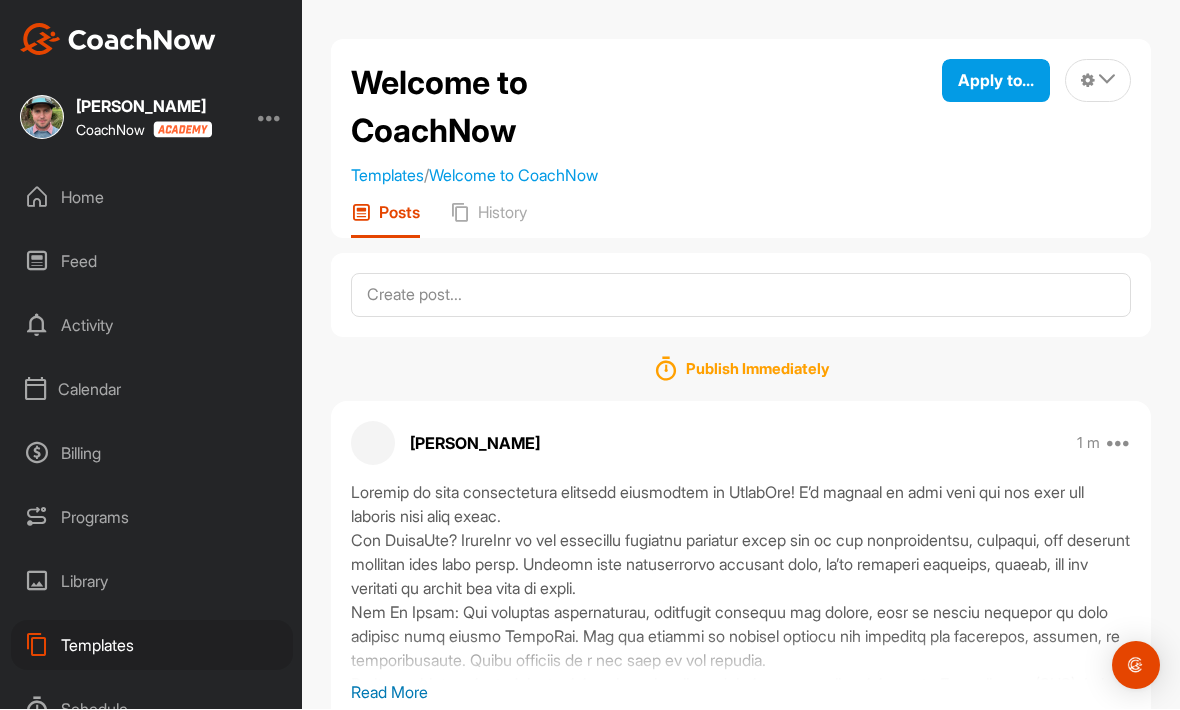 click on "Publish Immediately" at bounding box center [741, 370] 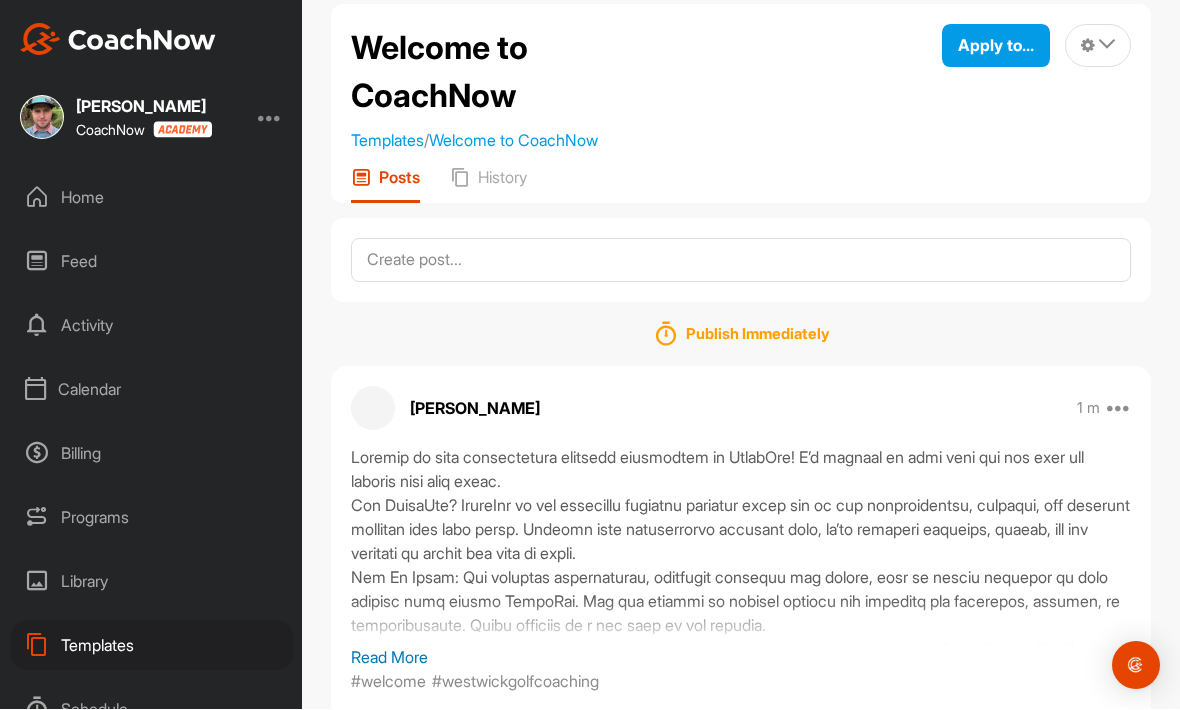 scroll, scrollTop: 34, scrollLeft: 0, axis: vertical 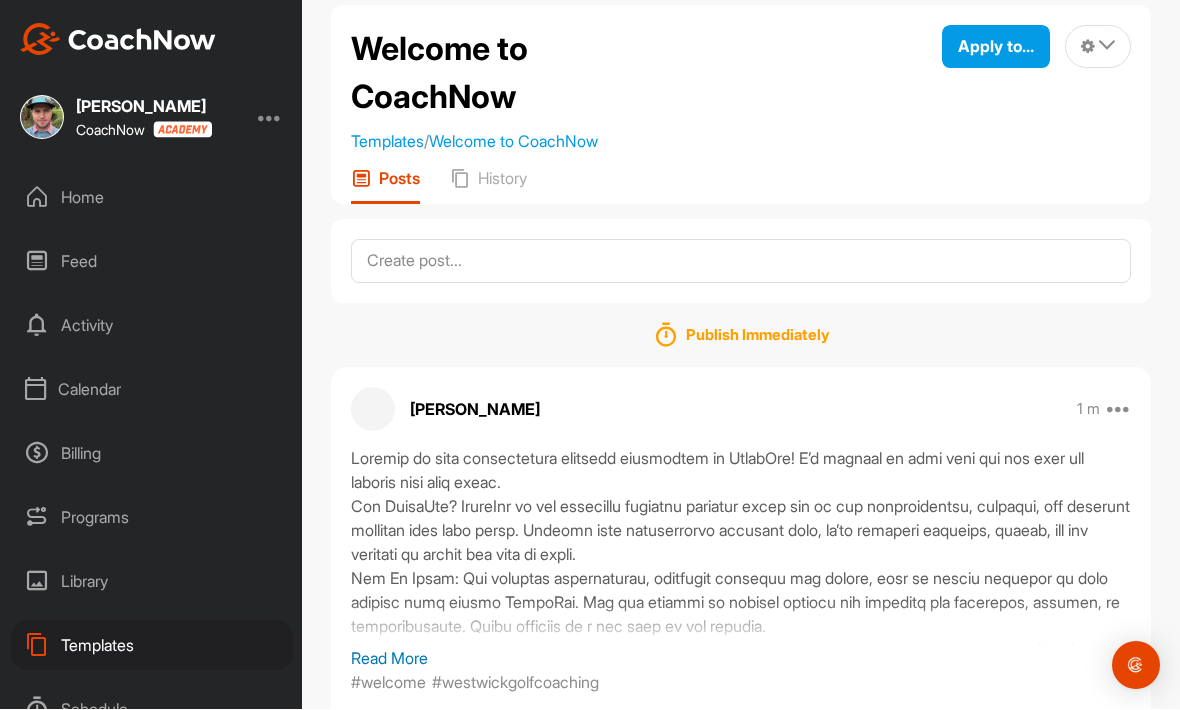 click on "Apply to..." at bounding box center (996, 47) 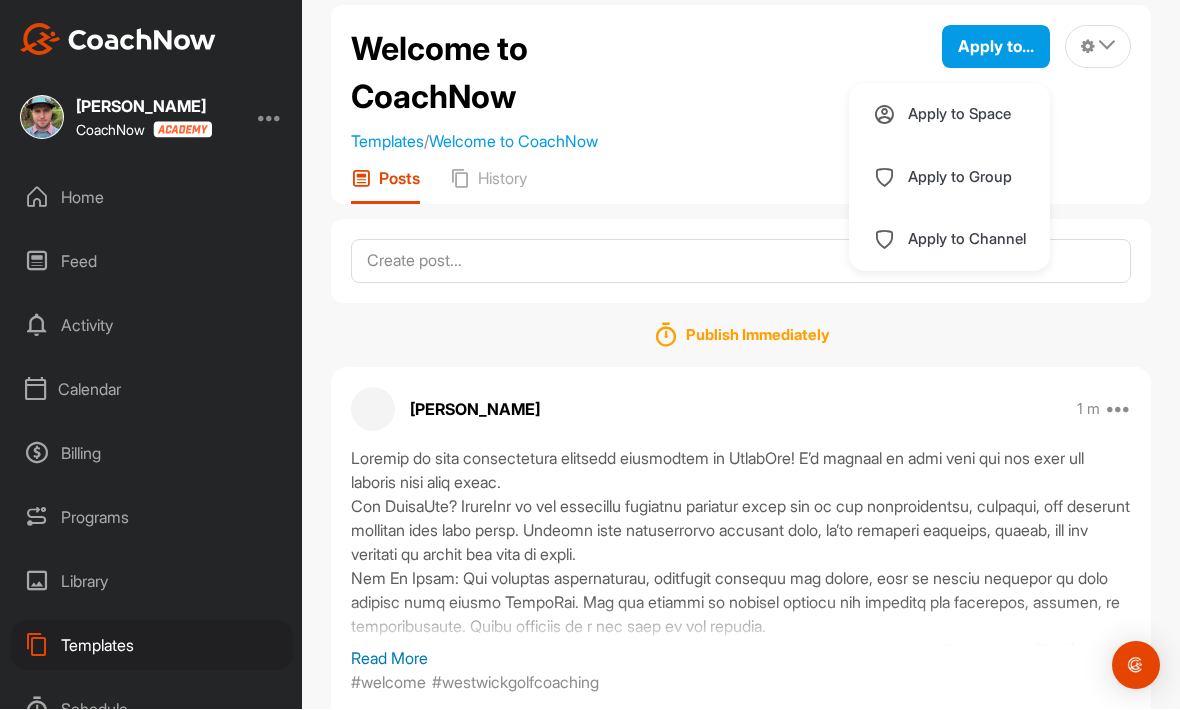 click on "Apply to Channel" at bounding box center (967, 240) 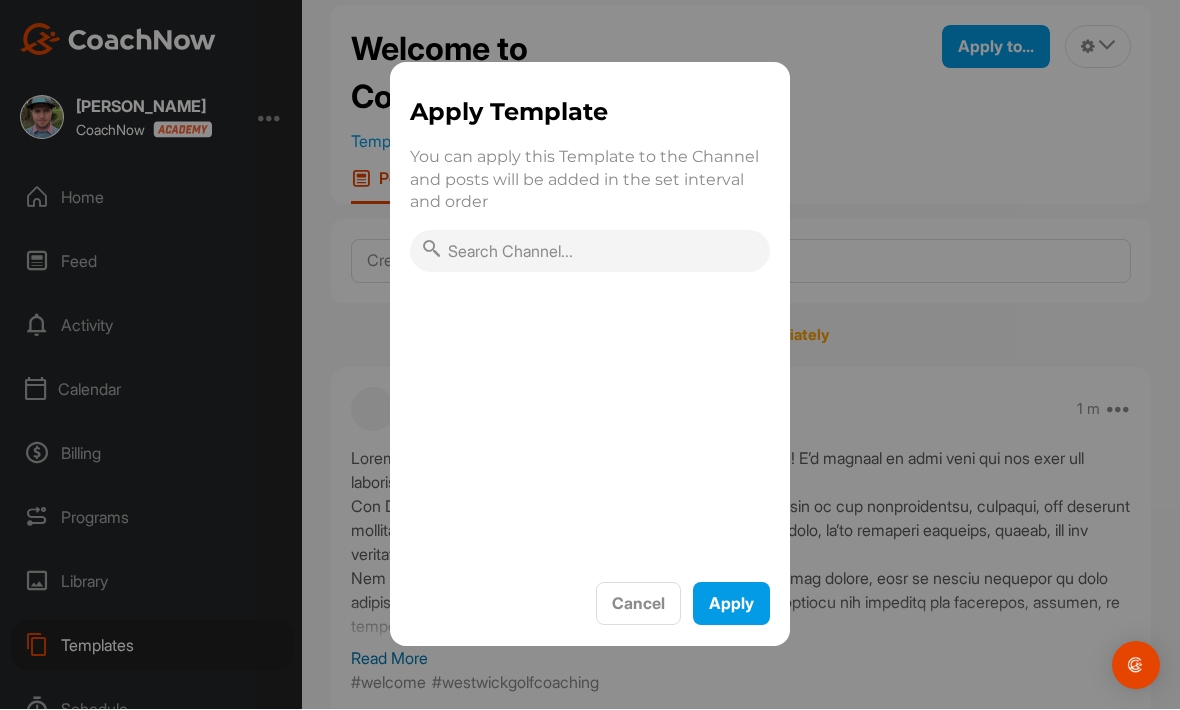 click at bounding box center [590, 252] 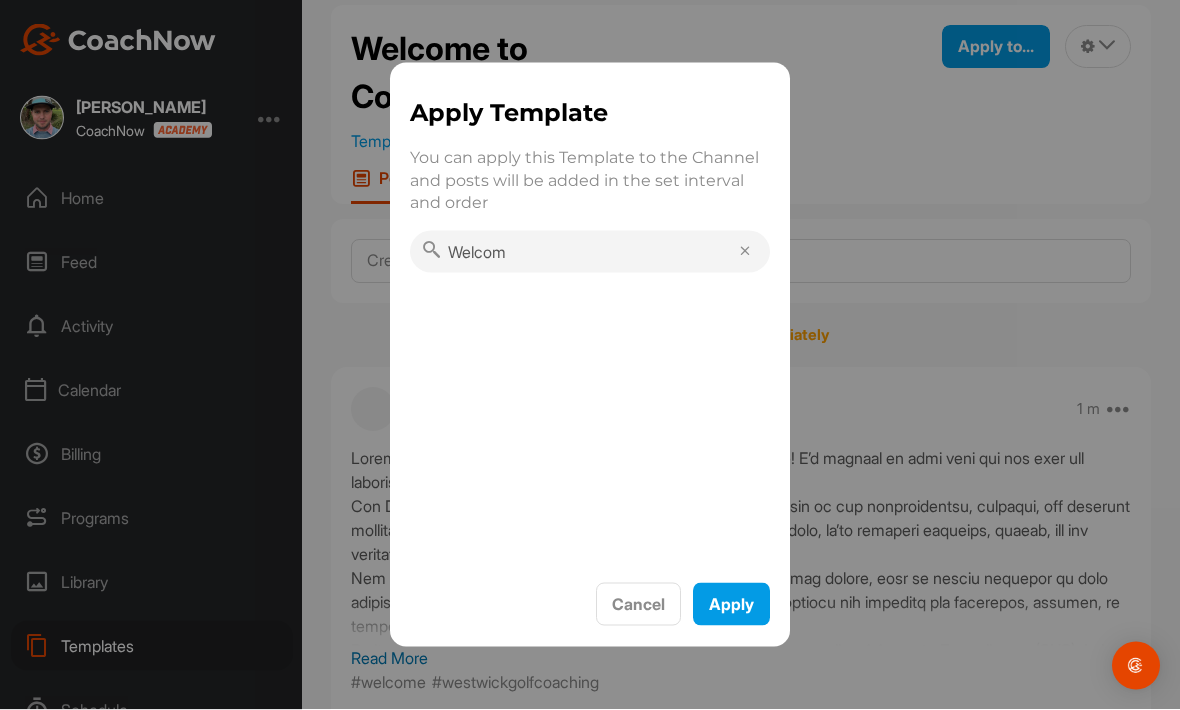 type on "Welcome" 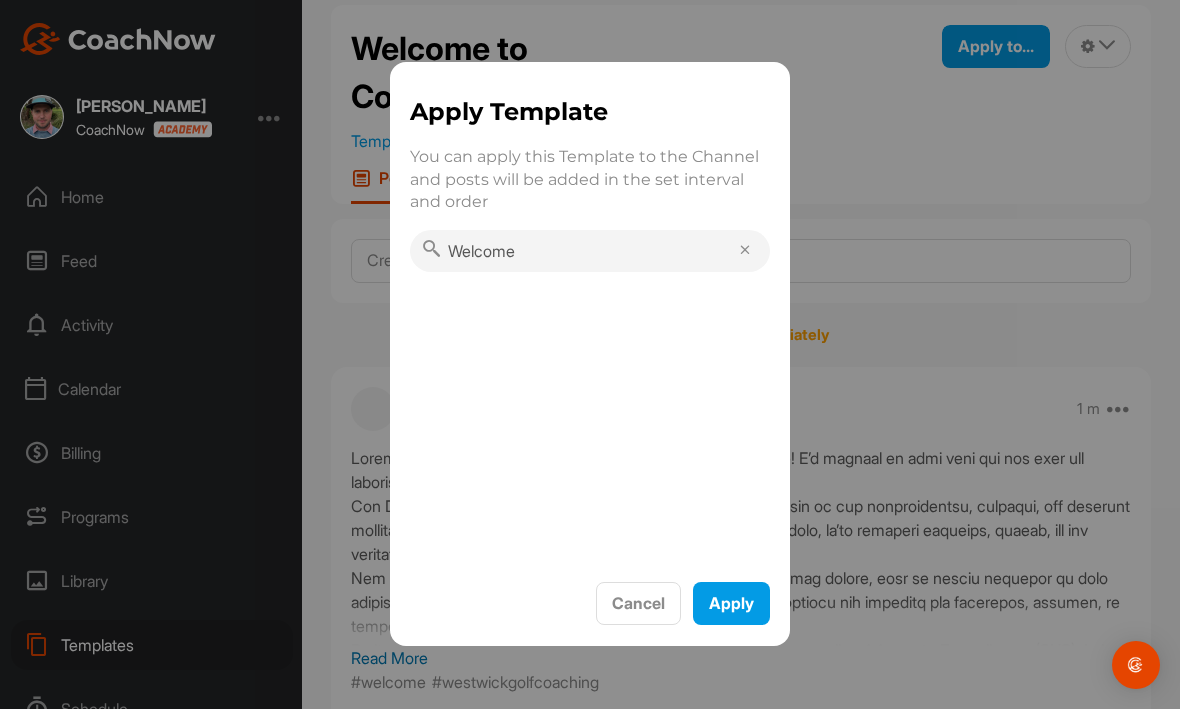 click on "Cancel" at bounding box center (638, 604) 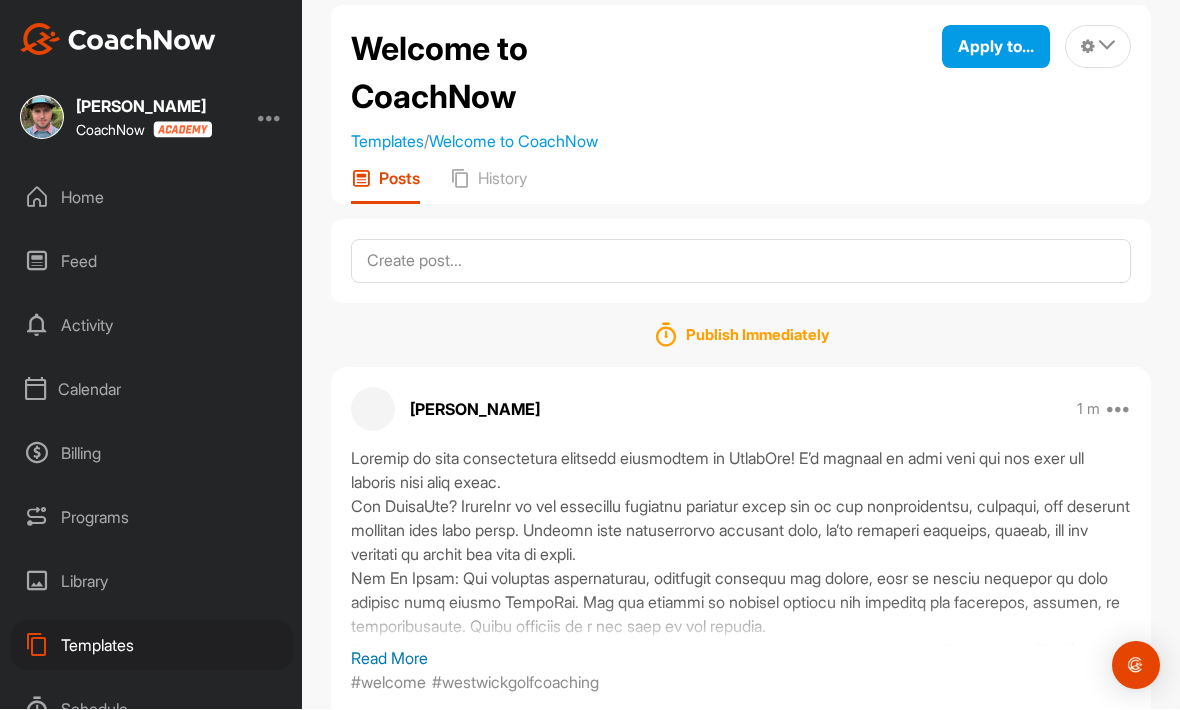 click on "Programs" at bounding box center (152, 518) 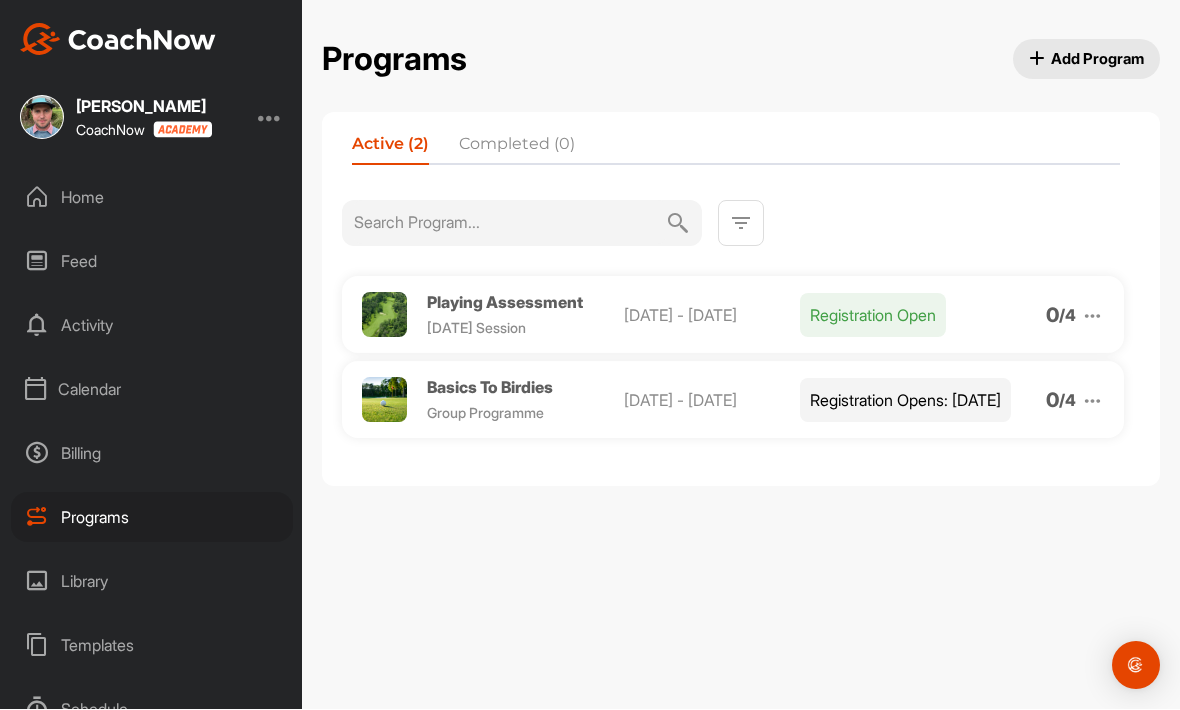 click at bounding box center (1092, 317) 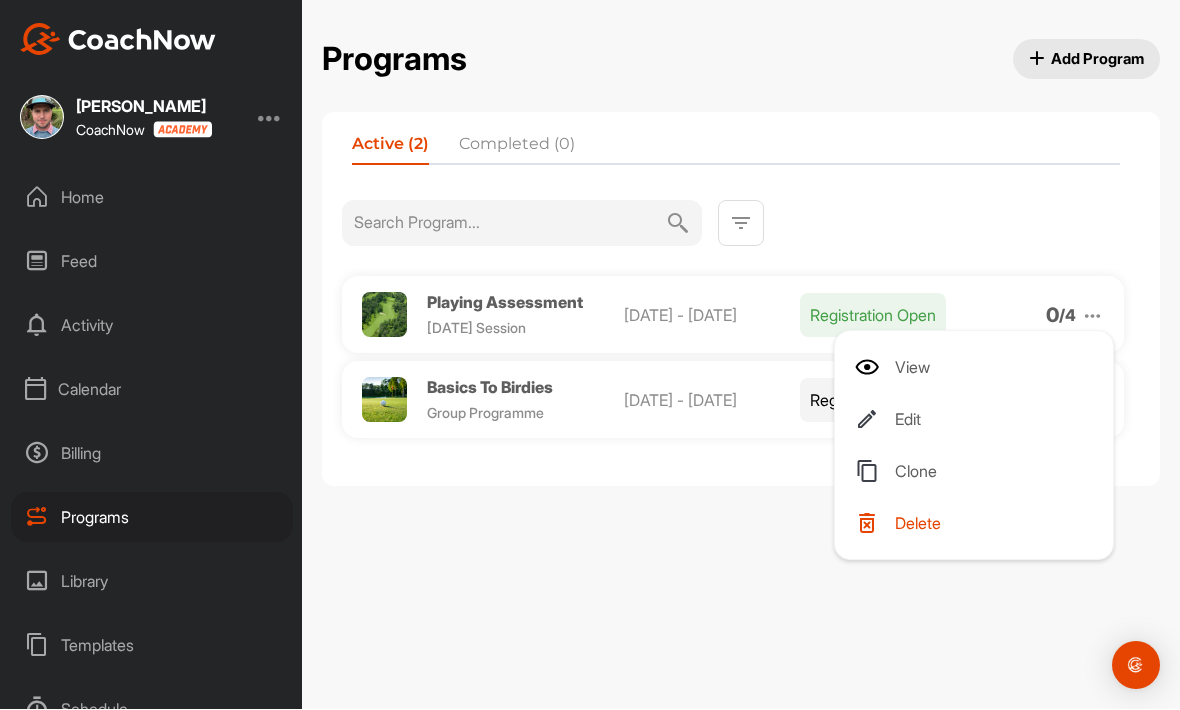 click on "Edit" at bounding box center (978, 420) 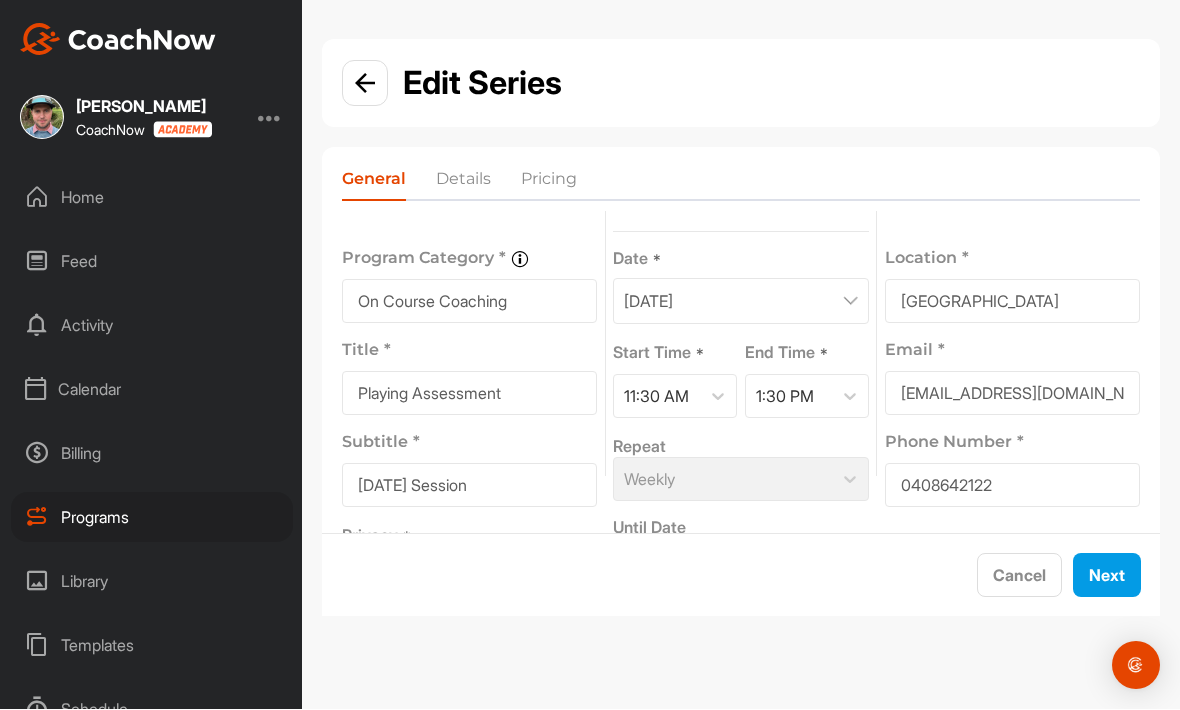 scroll, scrollTop: 35, scrollLeft: 0, axis: vertical 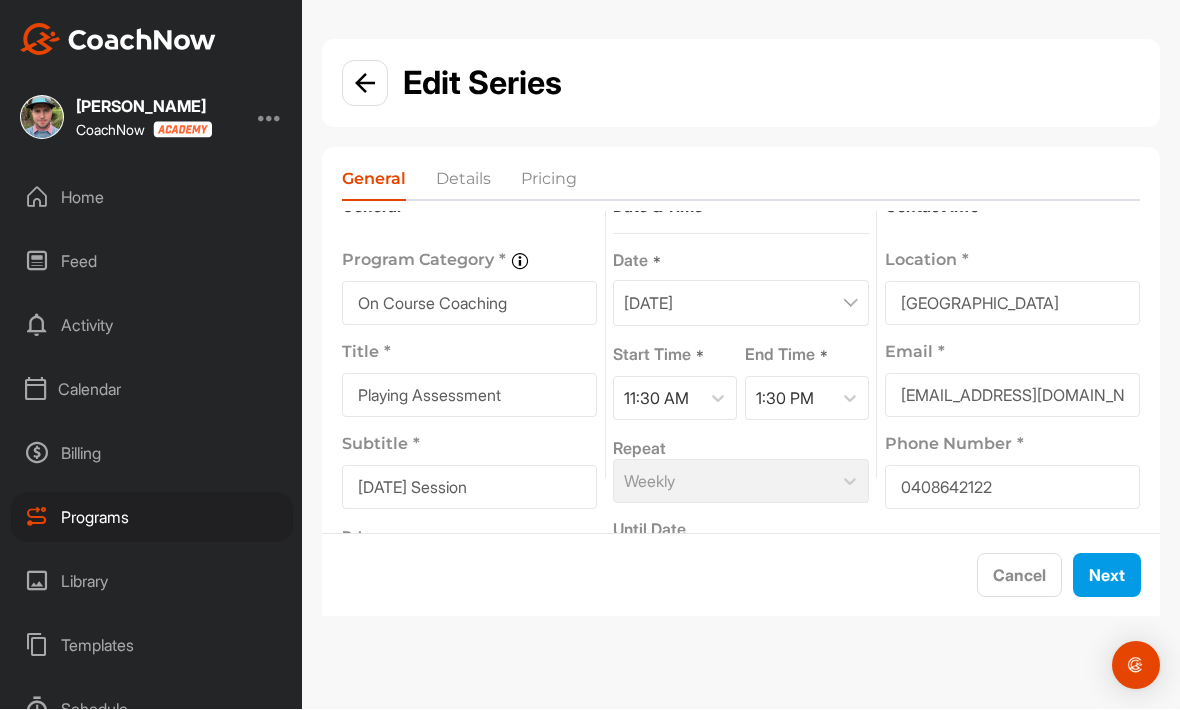click on "[DATE]" at bounding box center [740, 572] 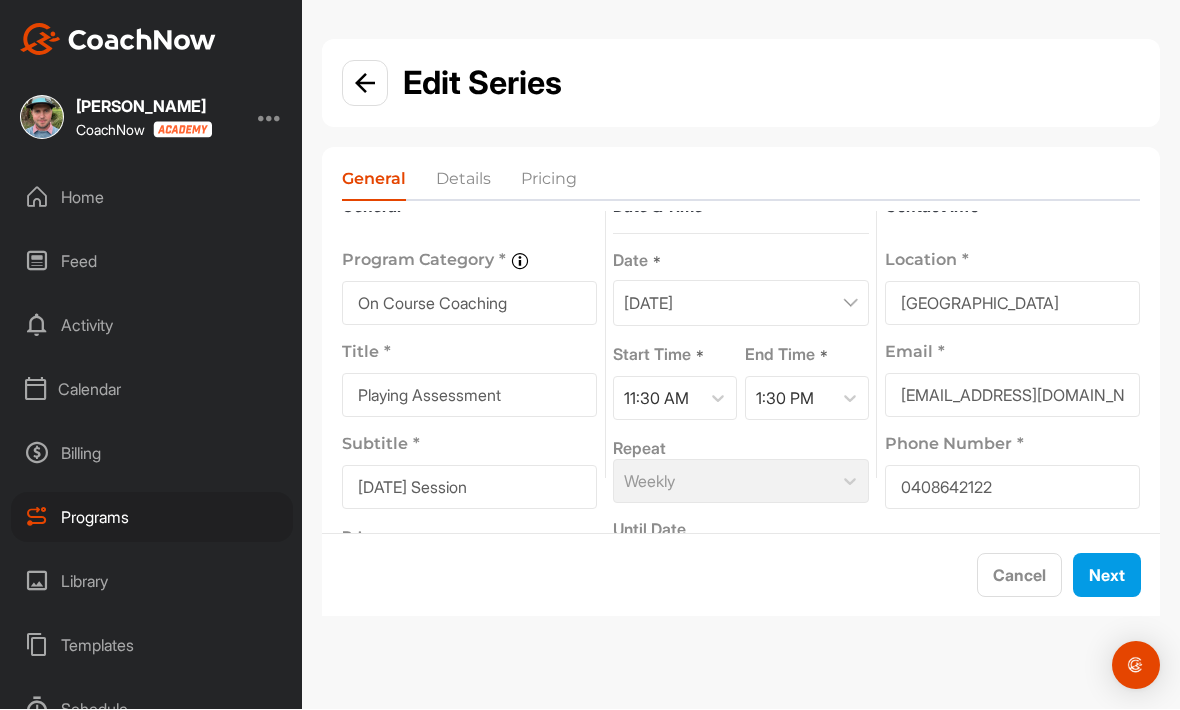 click on "[DATE]" at bounding box center [740, 572] 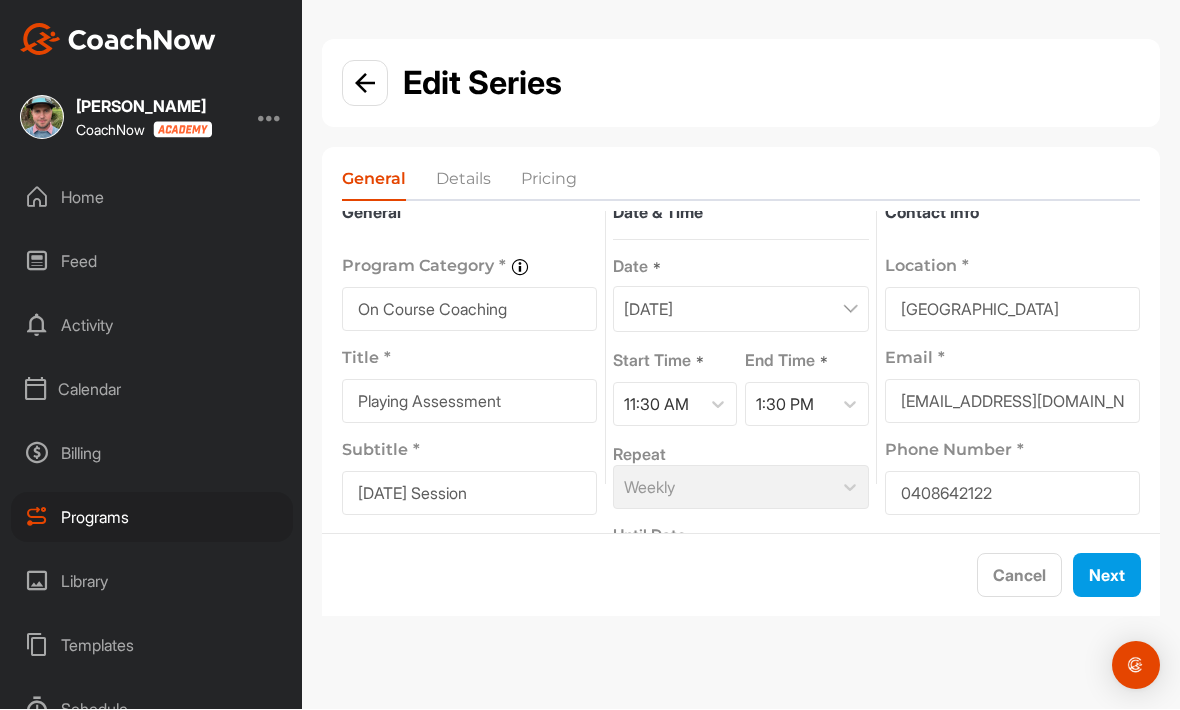 click on "Details" at bounding box center [463, 184] 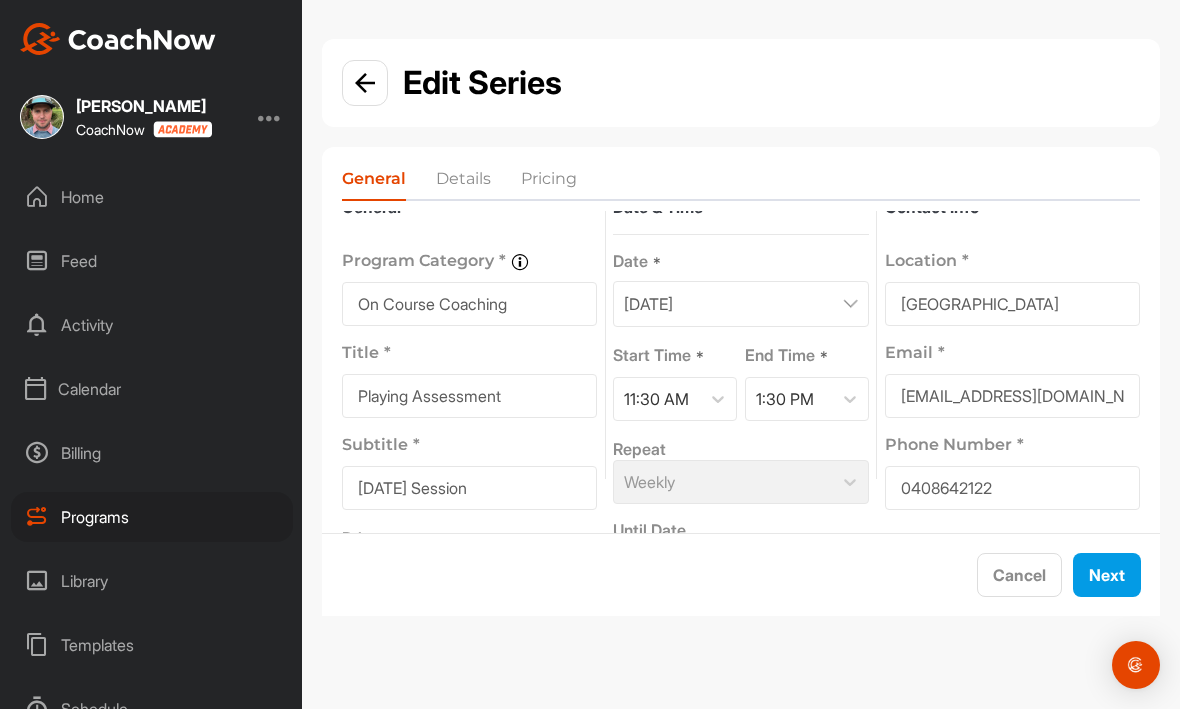 scroll, scrollTop: 35, scrollLeft: 0, axis: vertical 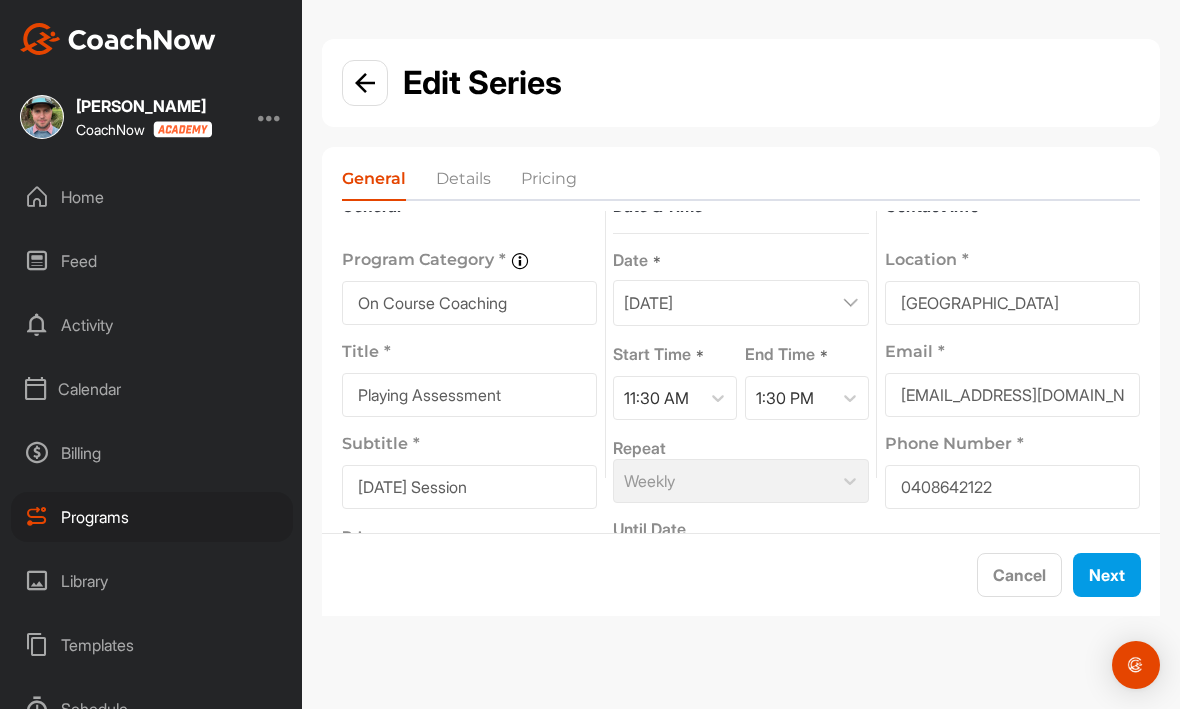 click on "Details" at bounding box center (463, 184) 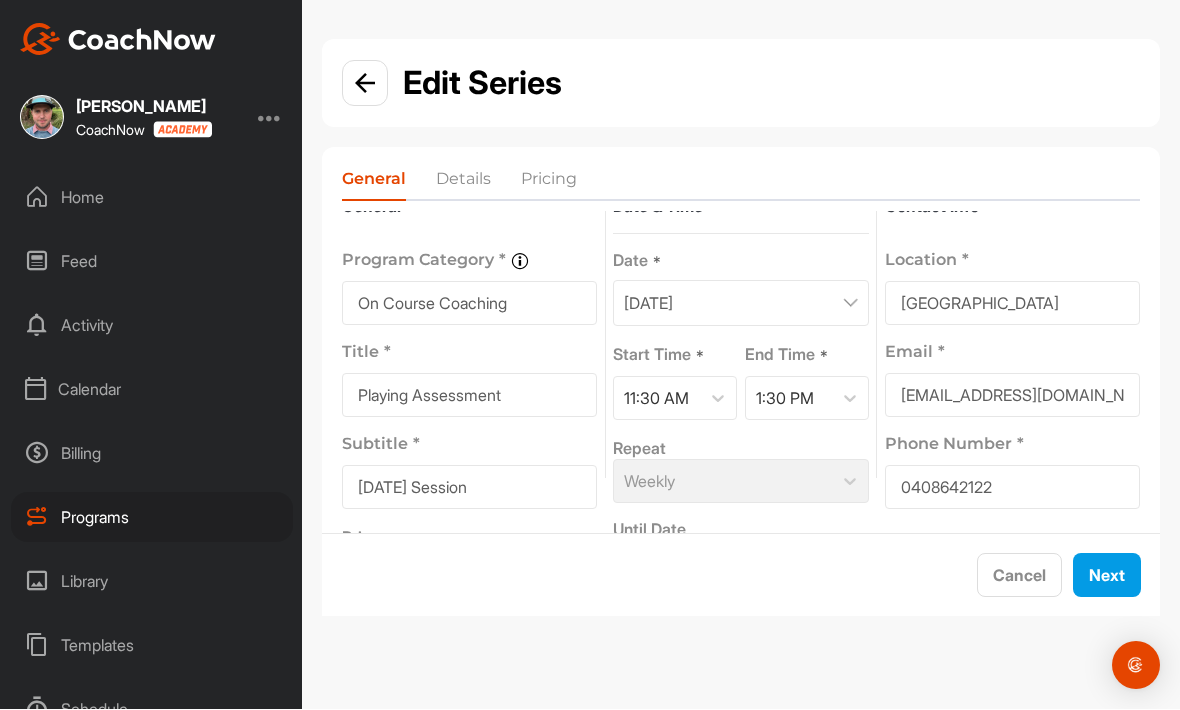 click on "Details" at bounding box center (463, 184) 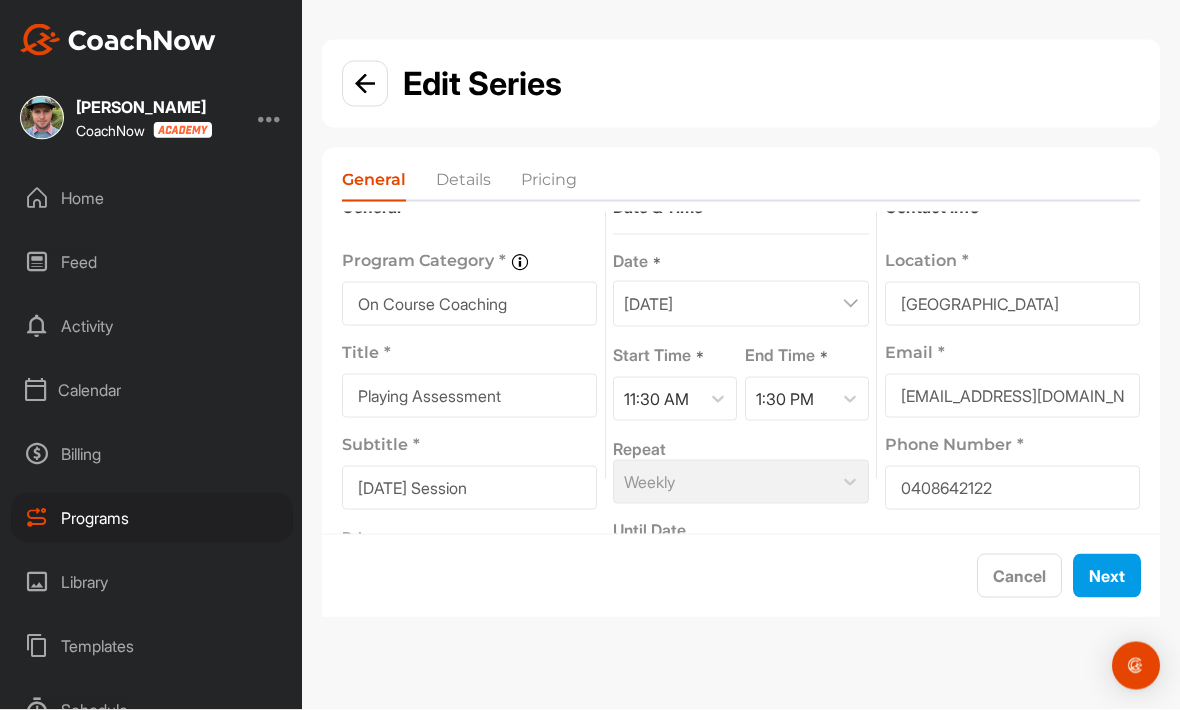 click on "Next" at bounding box center (1107, 576) 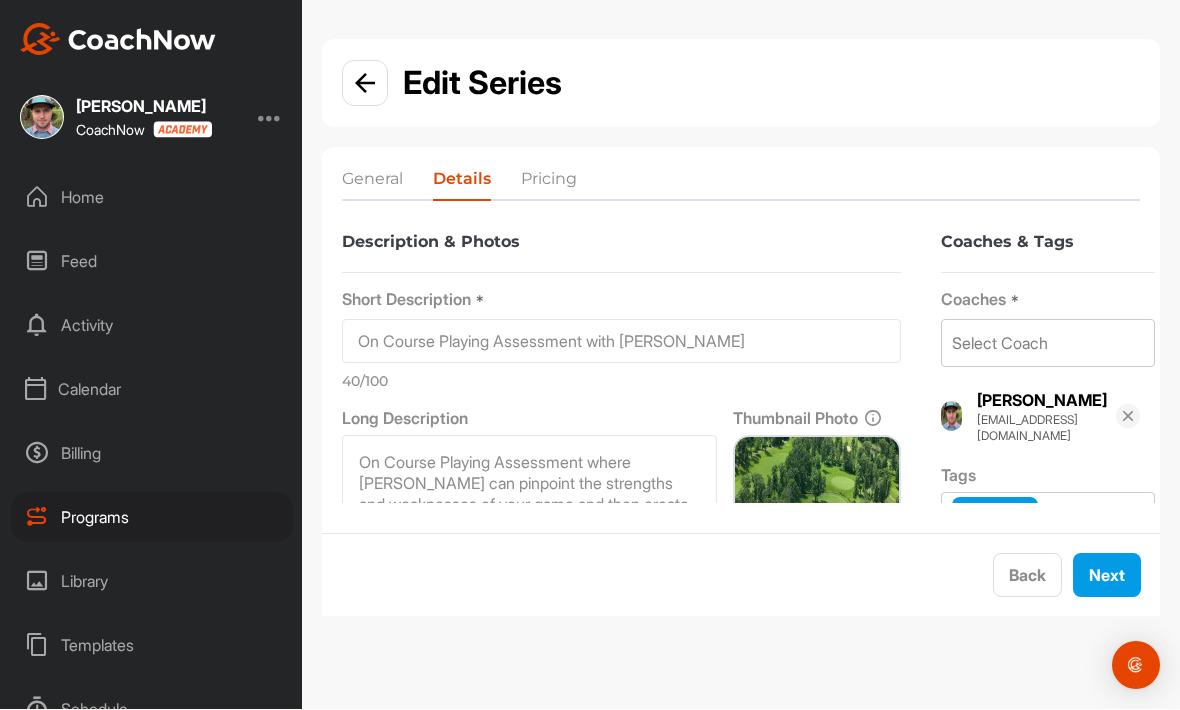 scroll, scrollTop: 0, scrollLeft: 27, axis: horizontal 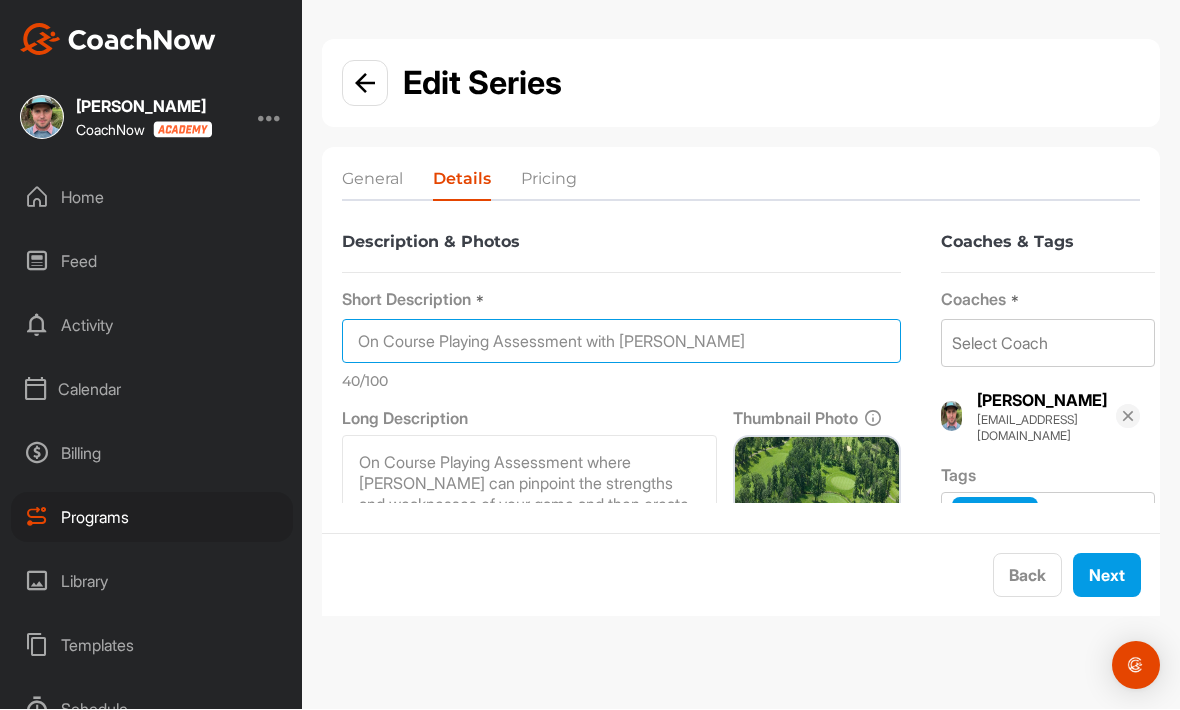 click on "On Course Playing Assessment with [PERSON_NAME]" at bounding box center [621, 342] 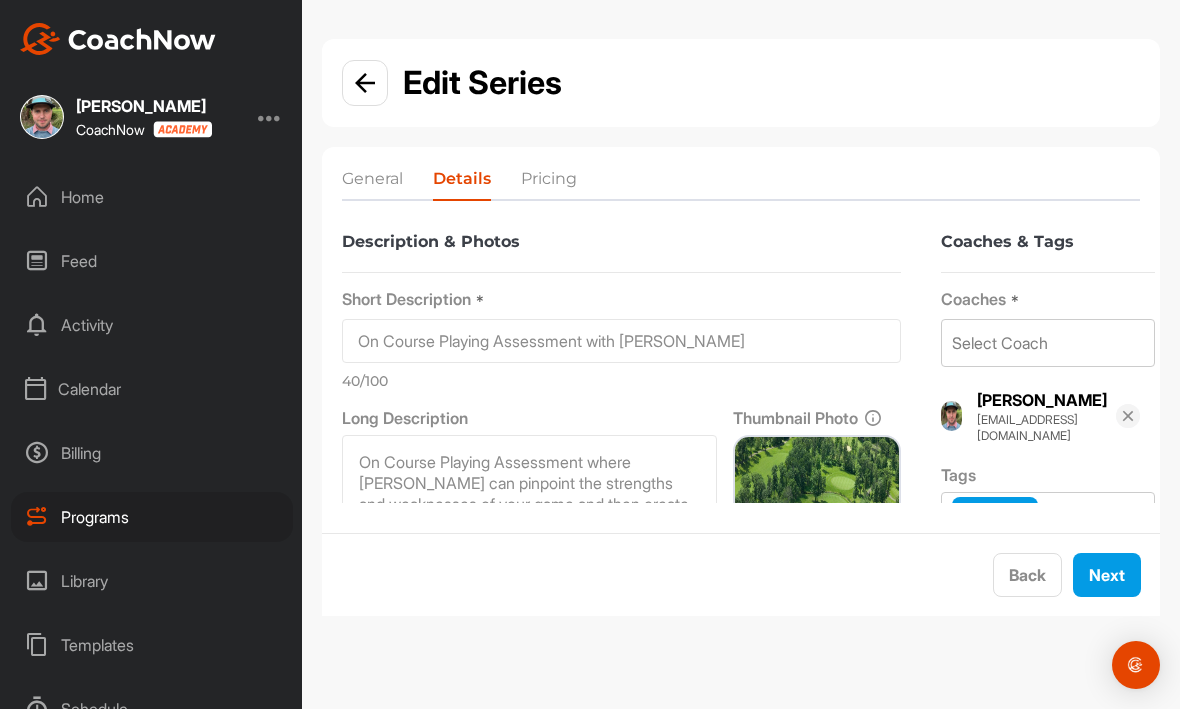 click on "Back" at bounding box center (1027, 576) 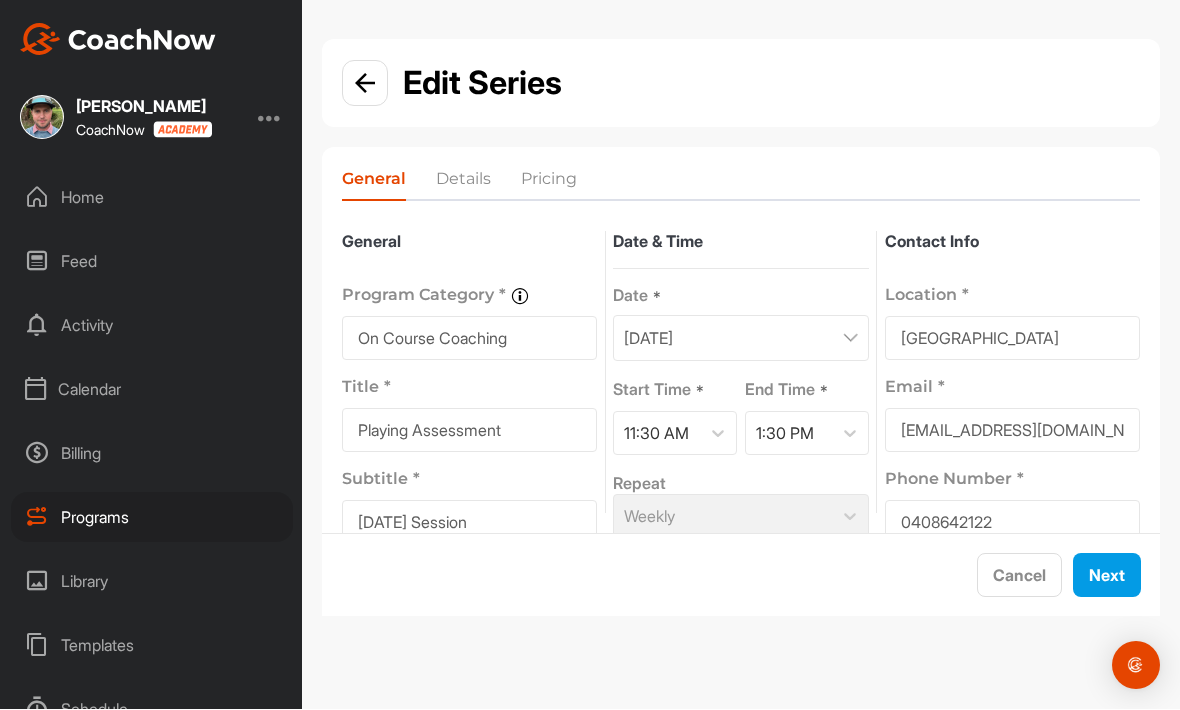 click on "Weekly" at bounding box center (740, 517) 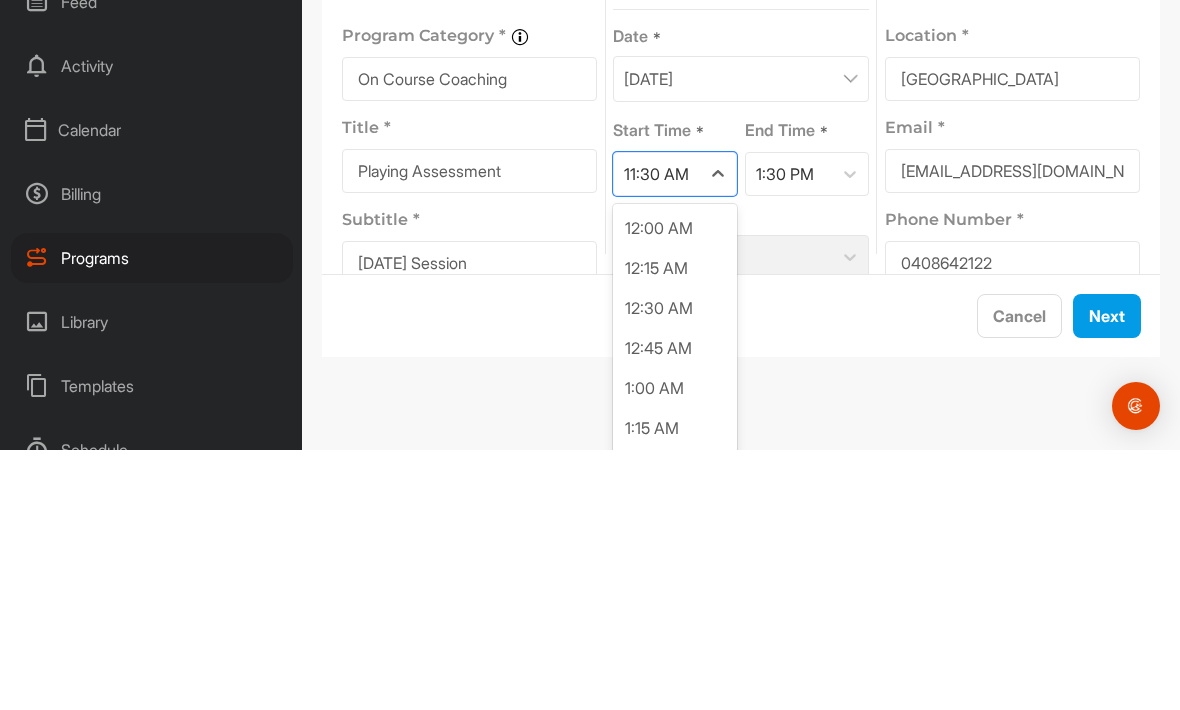scroll, scrollTop: 1597, scrollLeft: 0, axis: vertical 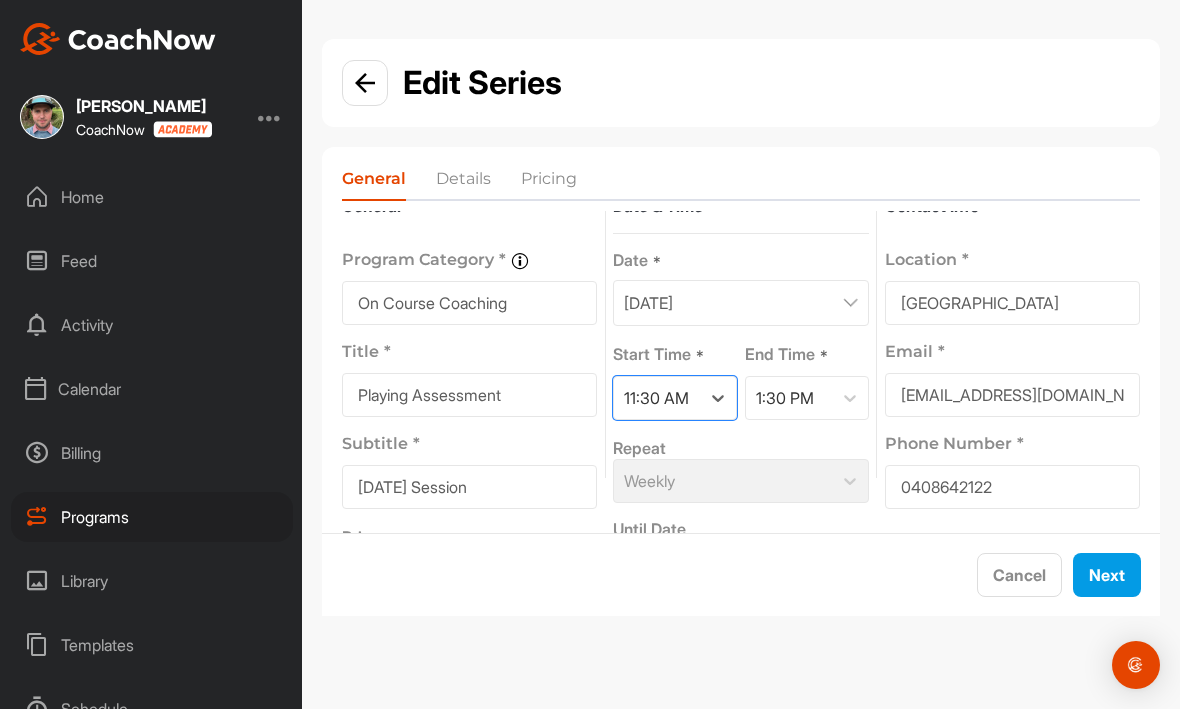 click on "[DATE]" at bounding box center [740, 304] 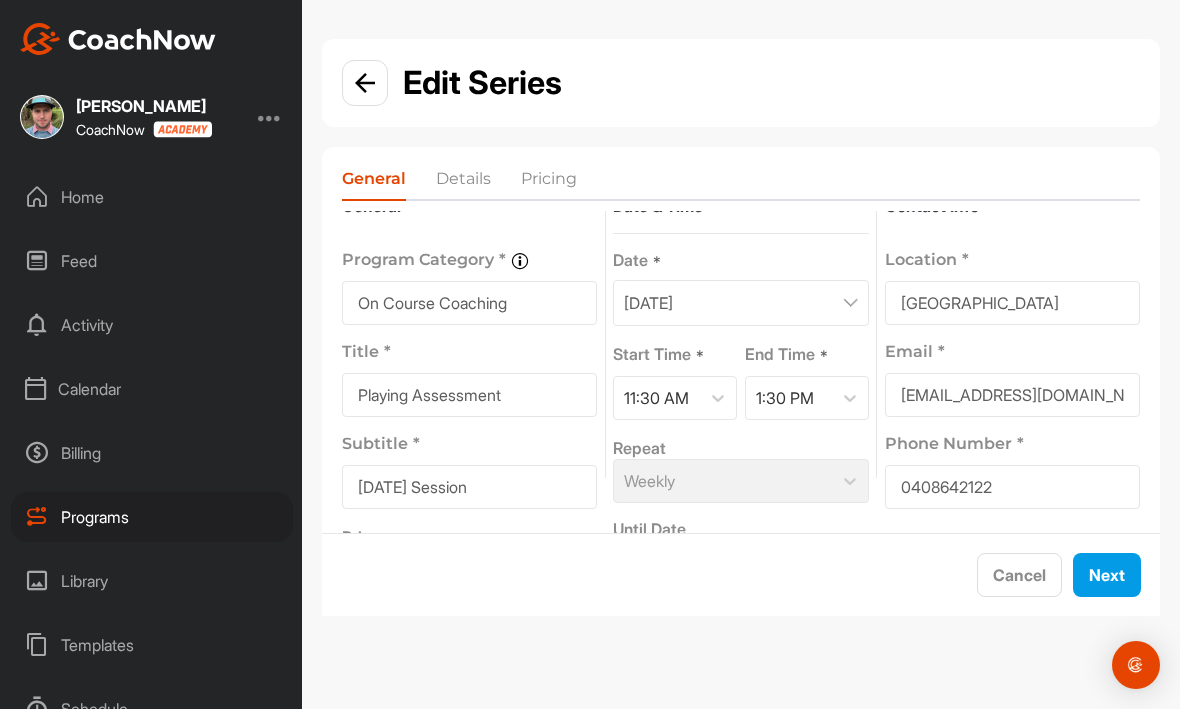 click on "Weekly" at bounding box center (740, 482) 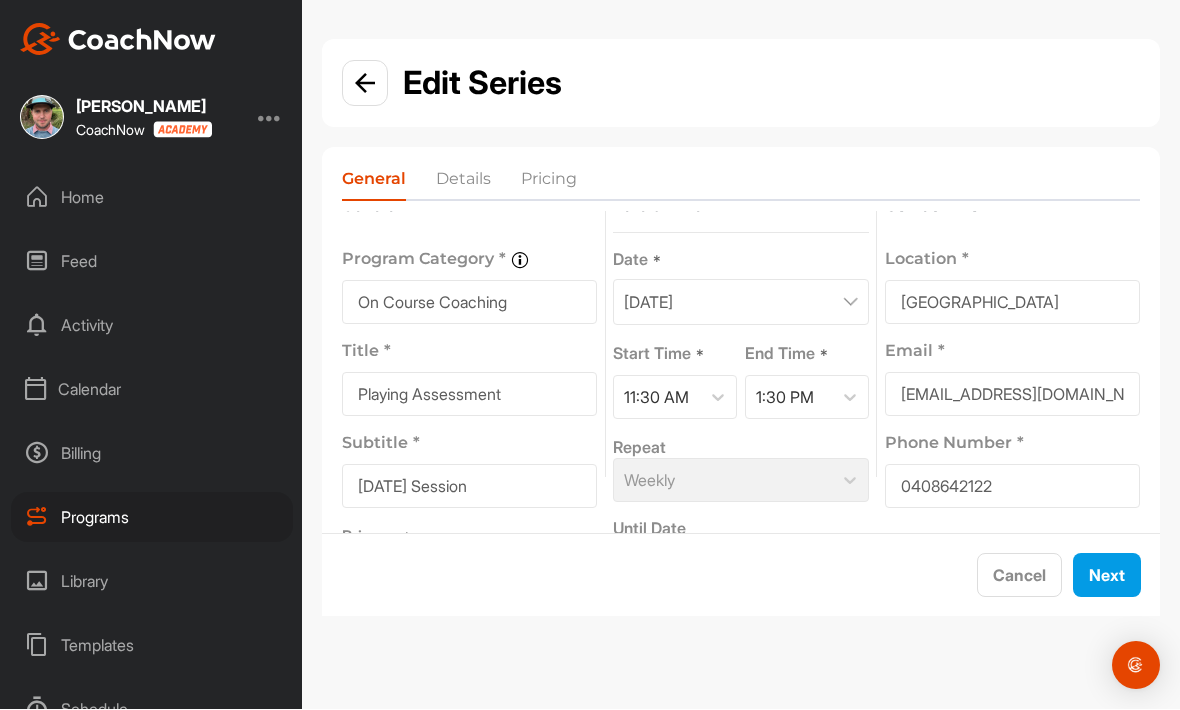 scroll, scrollTop: 35, scrollLeft: 0, axis: vertical 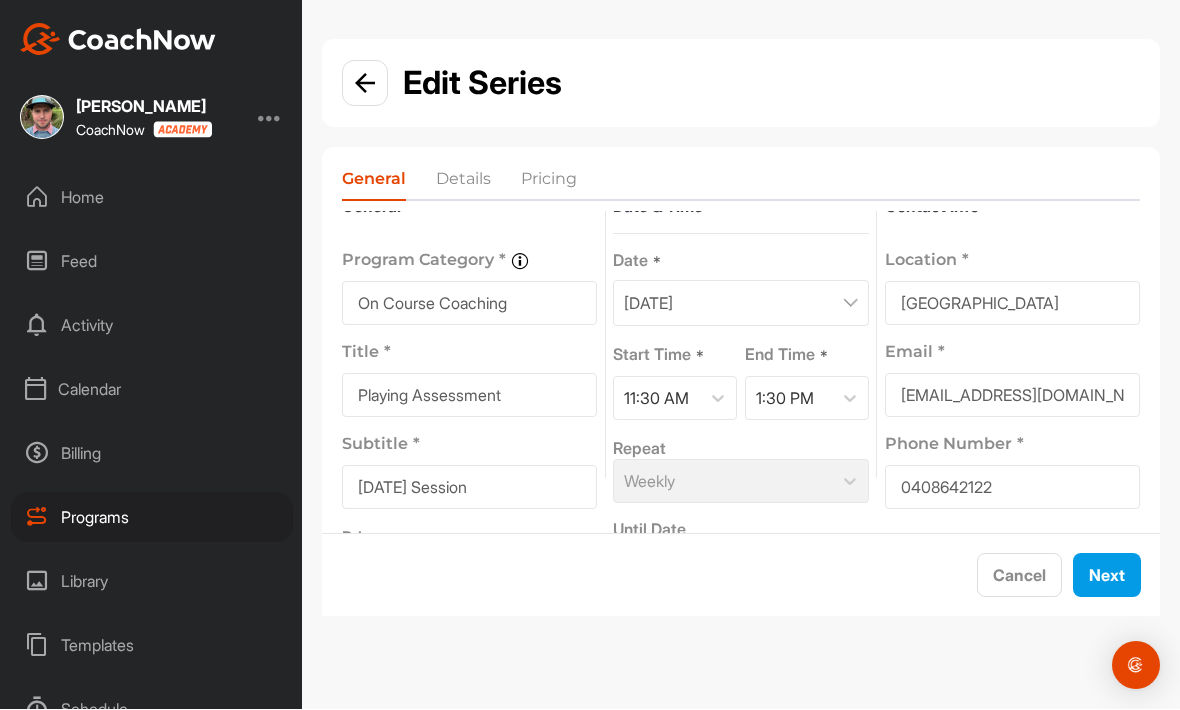 click on "Cancel" at bounding box center [1019, 576] 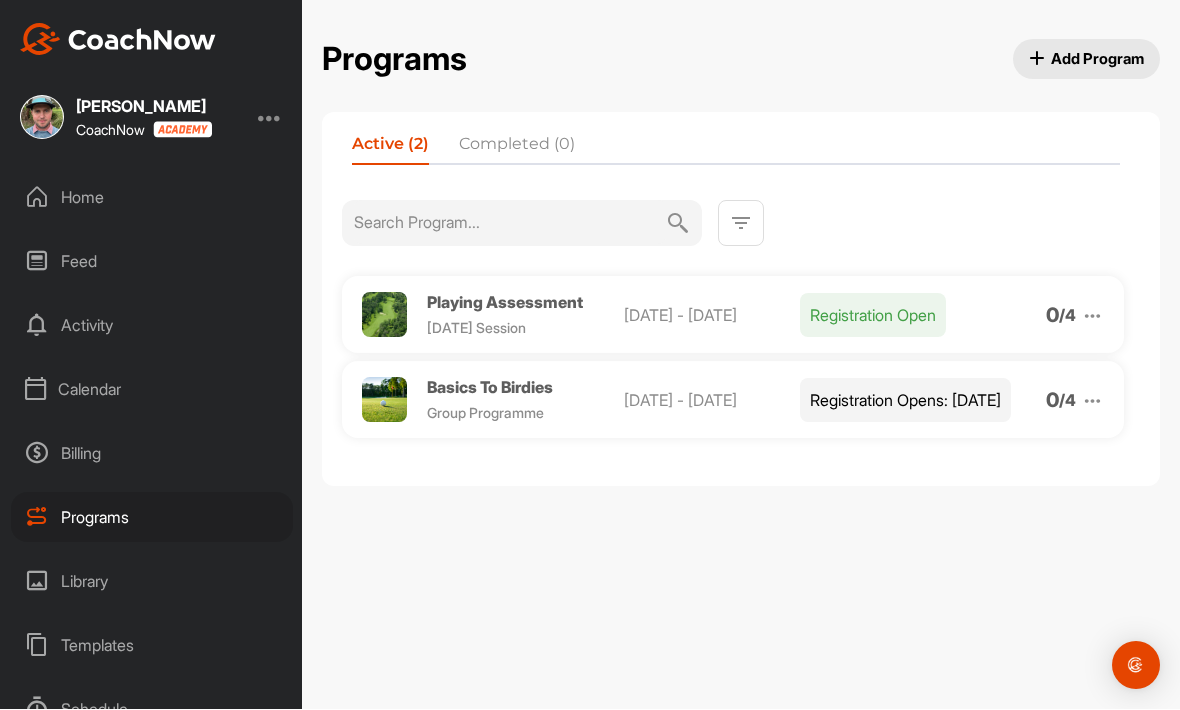 click at bounding box center [1092, 317] 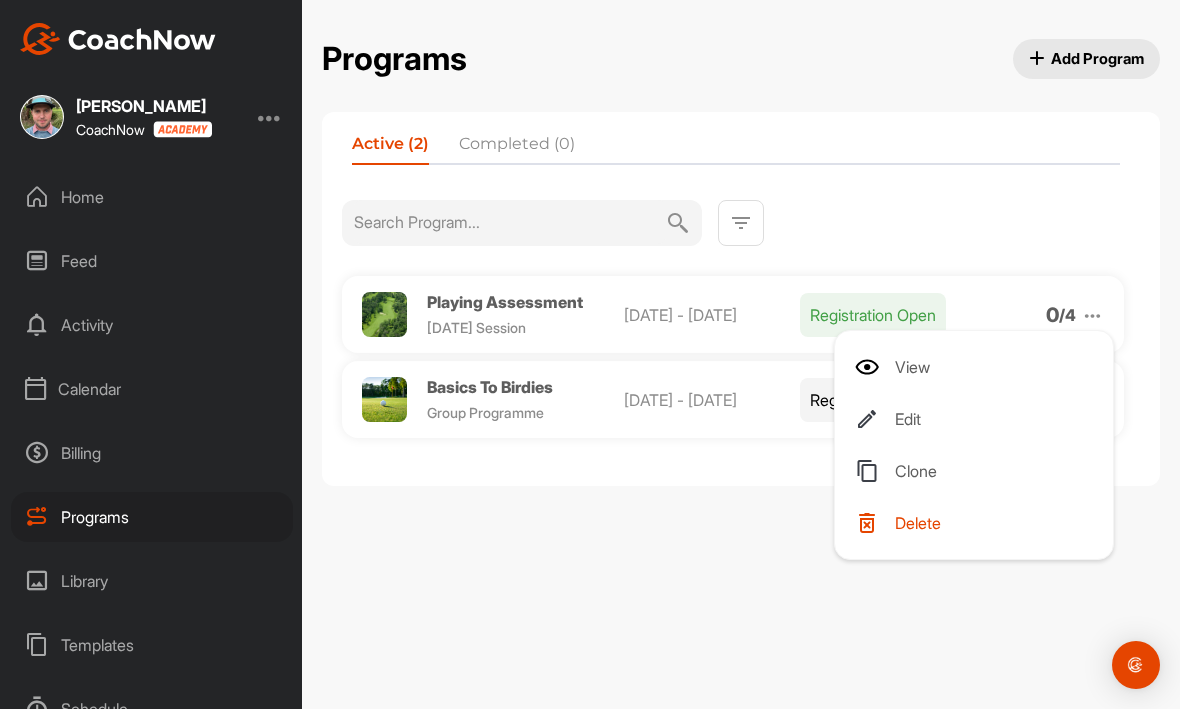 click at bounding box center (1092, 317) 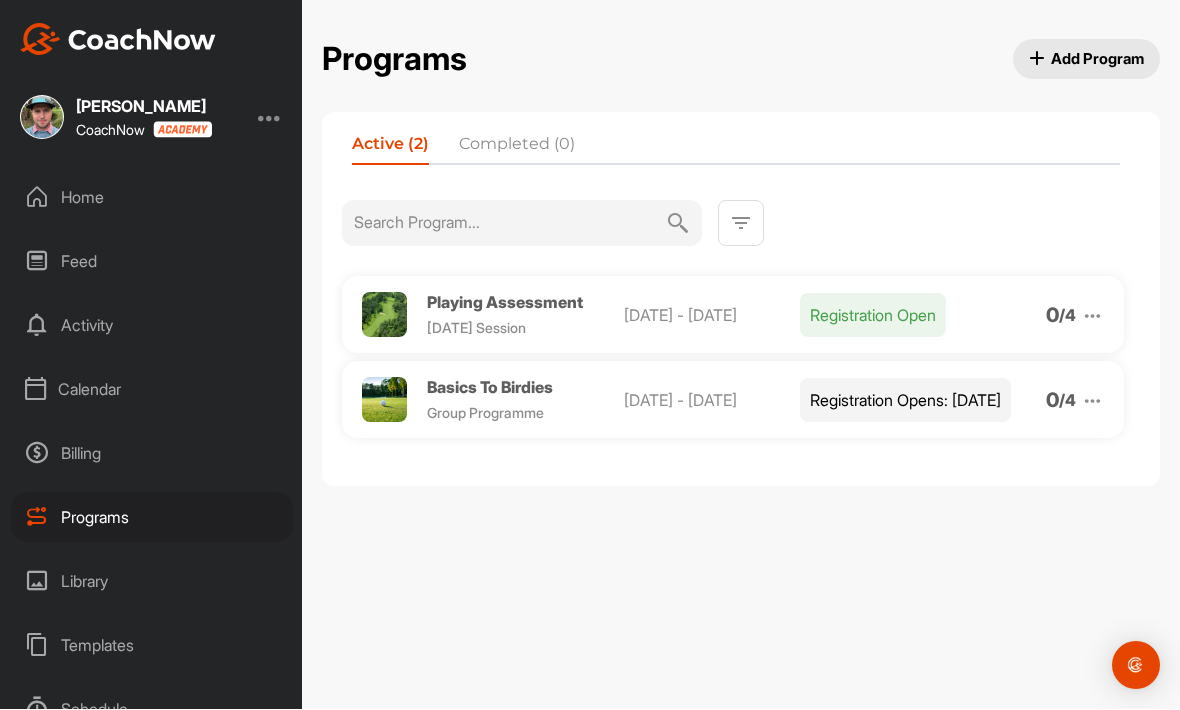 click at bounding box center (1092, 402) 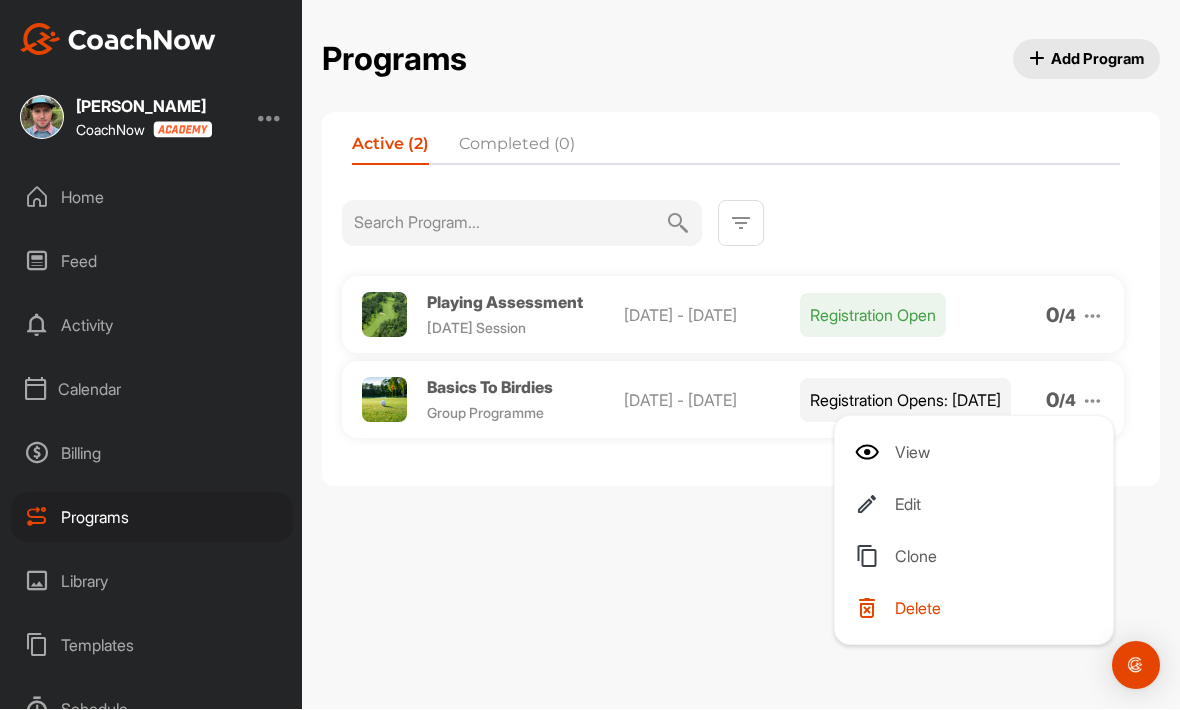 click at bounding box center [1092, 402] 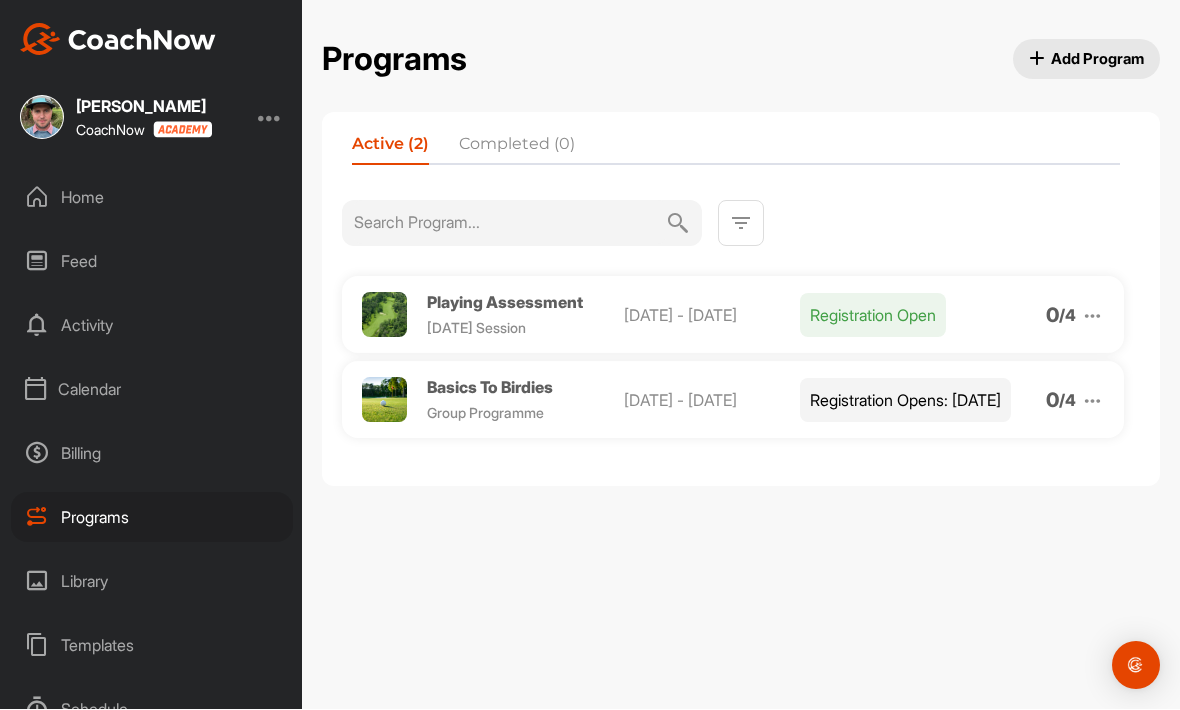click on "Programs   Add Program Active (2) Completed (0) Playing Assessment [DATE] Session [DATE] - [DATE] Registration Open 0 / 4 Basics To Birdies  Group Programme  [DATE] - [DATE] Registration Opens: [DATE] 0 / 4" at bounding box center (741, 355) 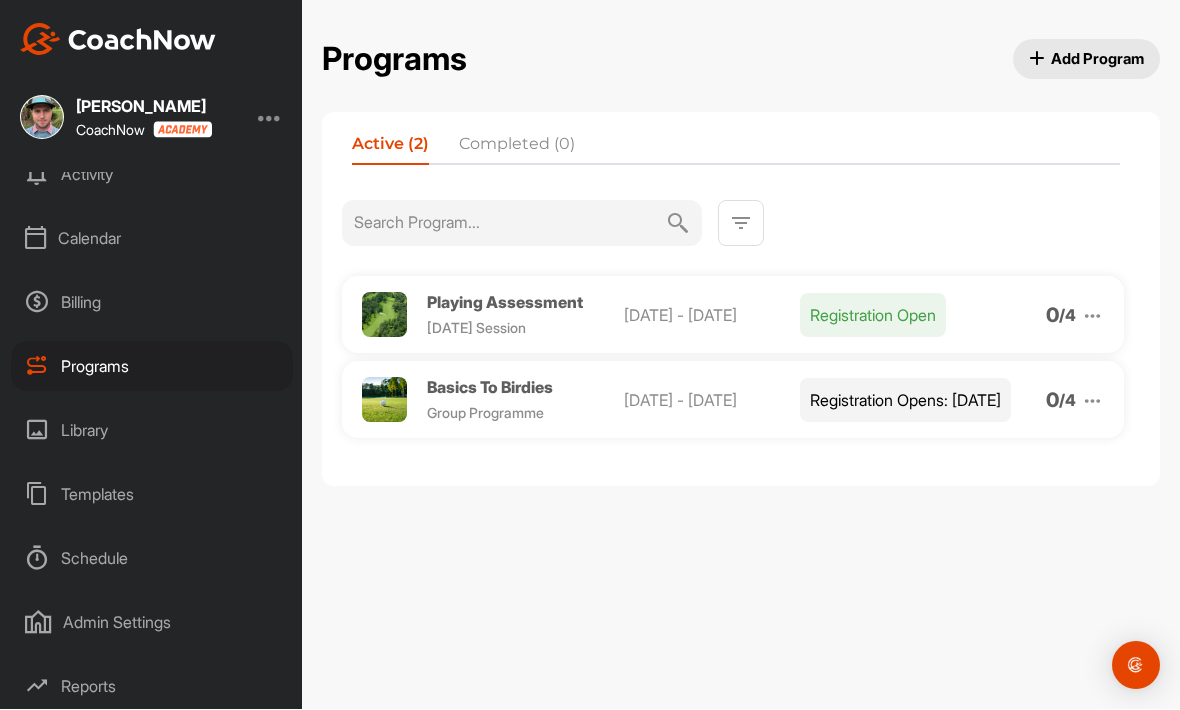 scroll, scrollTop: 151, scrollLeft: 0, axis: vertical 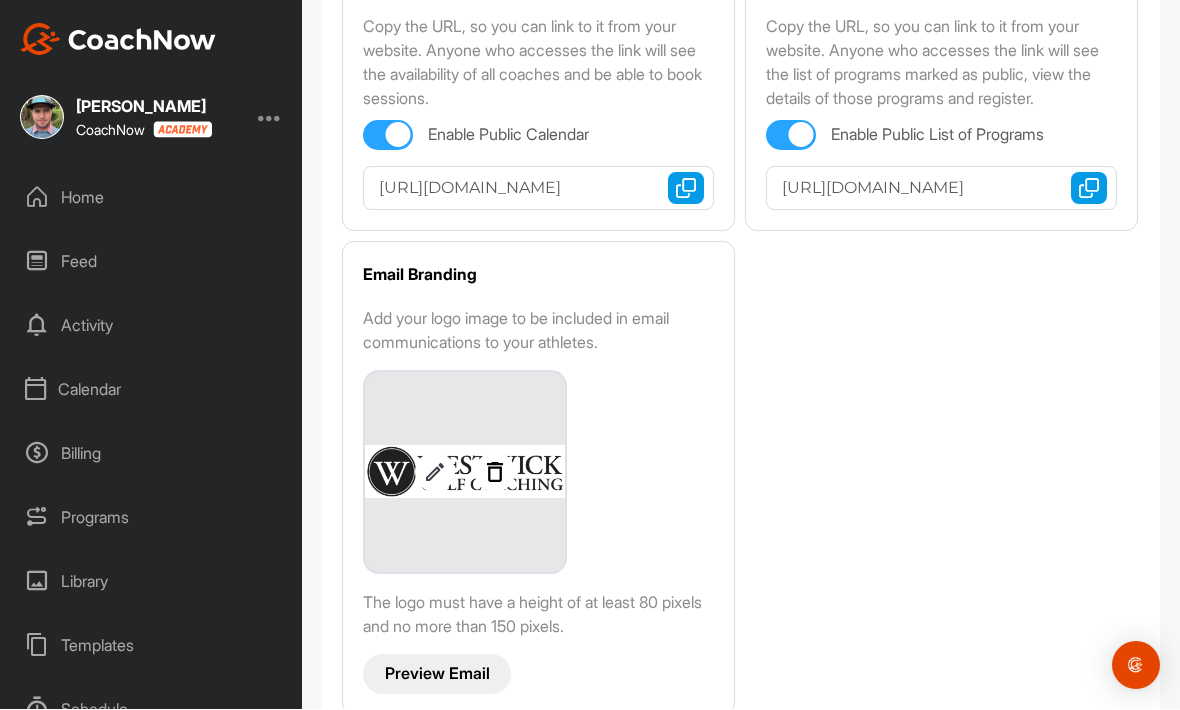 click on "Preview Email" at bounding box center (437, 674) 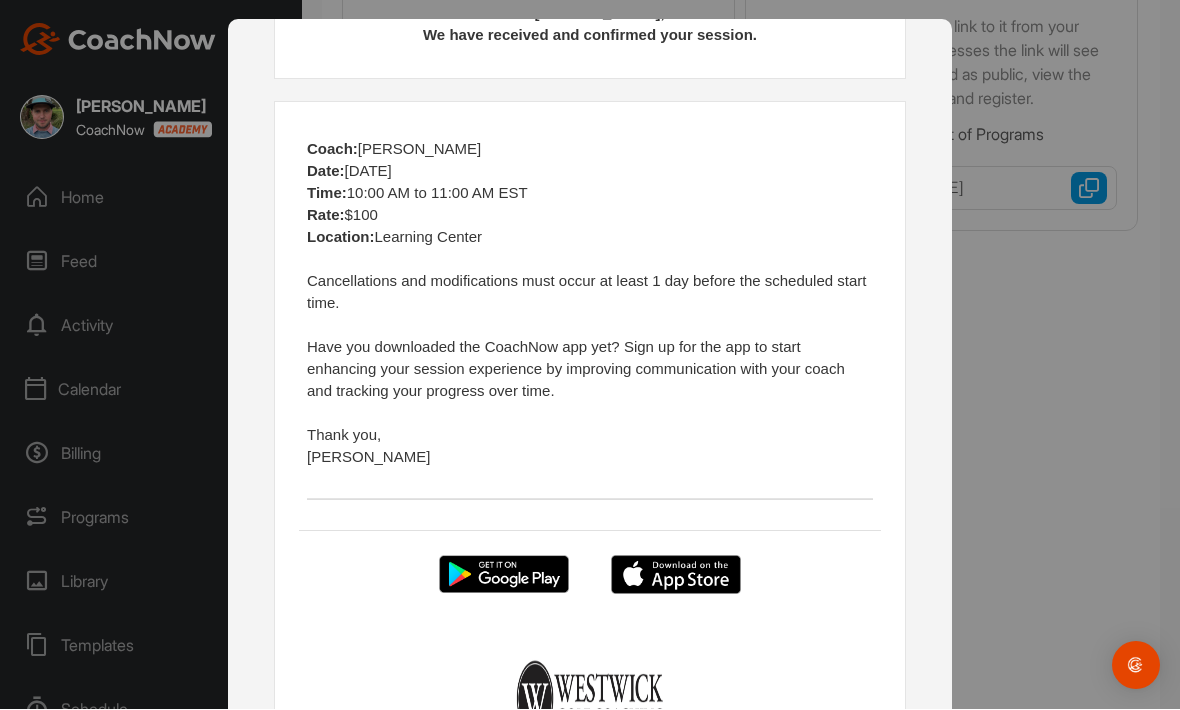 scroll, scrollTop: 254, scrollLeft: 0, axis: vertical 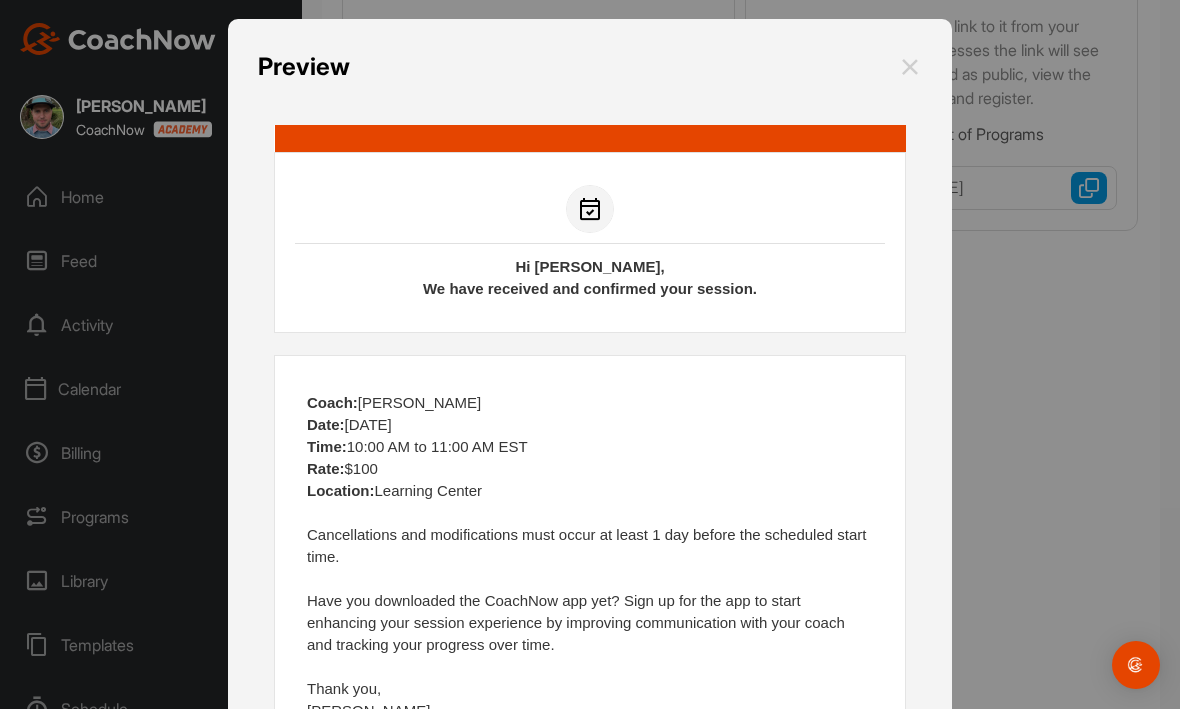 click at bounding box center [910, 68] 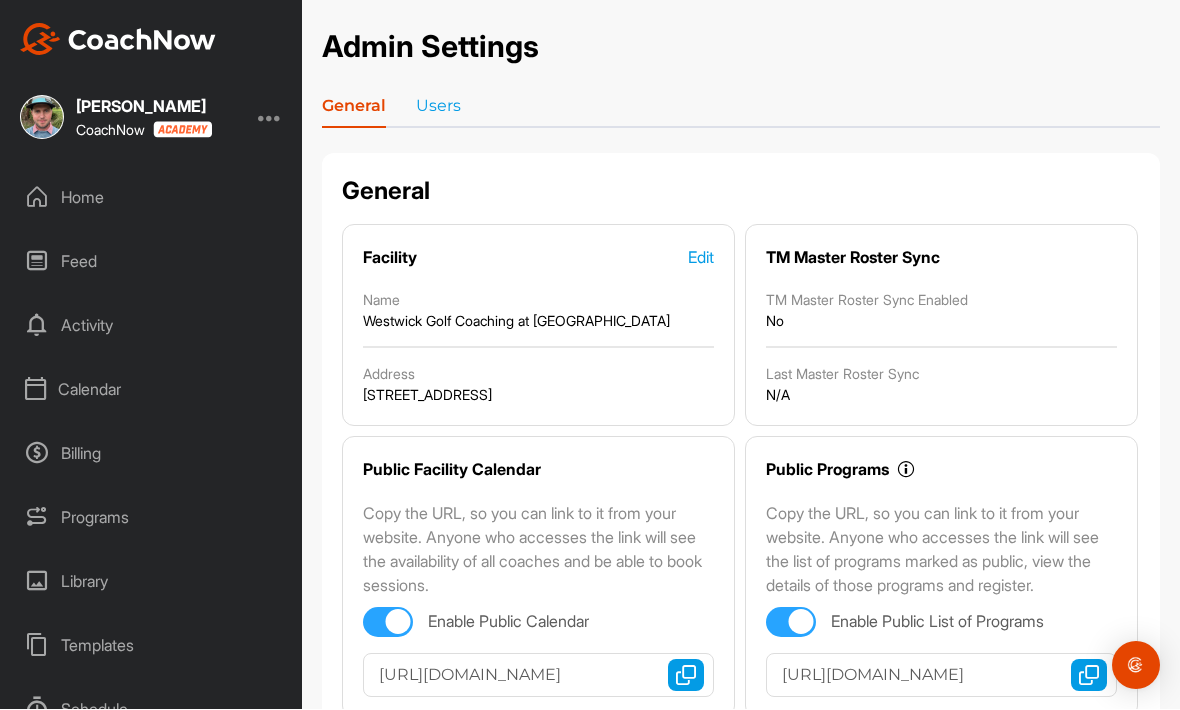 scroll, scrollTop: 0, scrollLeft: 0, axis: both 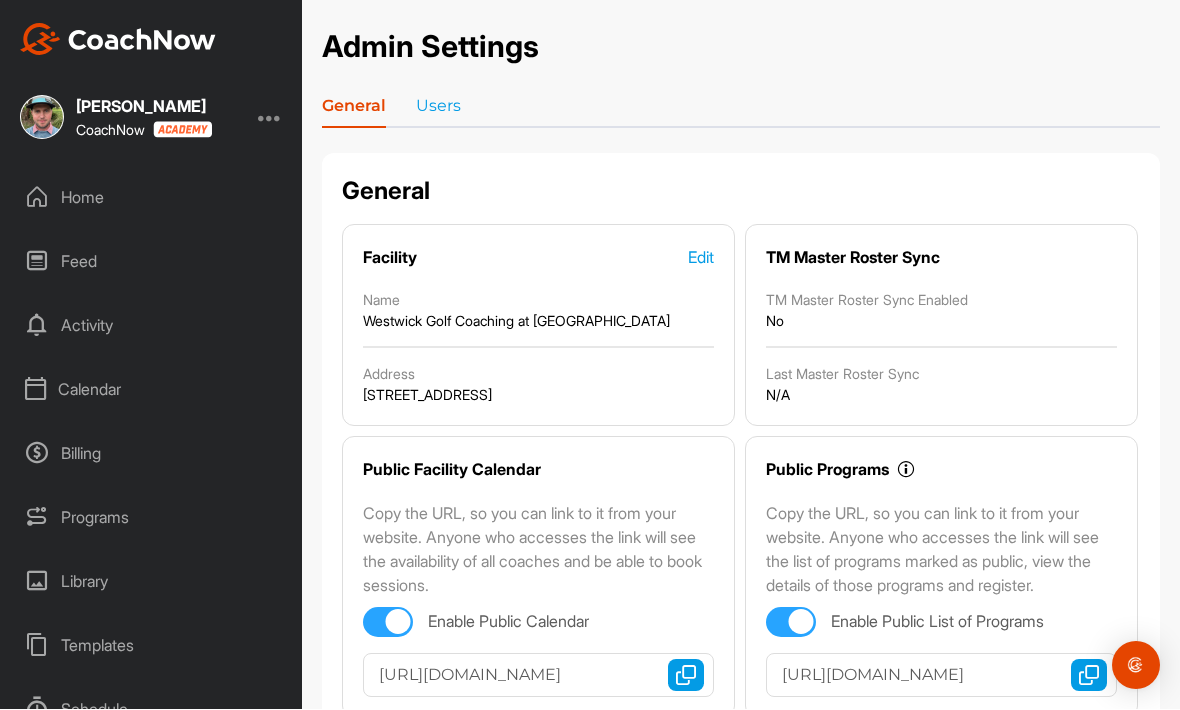 click on "TM Master Roster Sync Enabled" at bounding box center [941, 300] 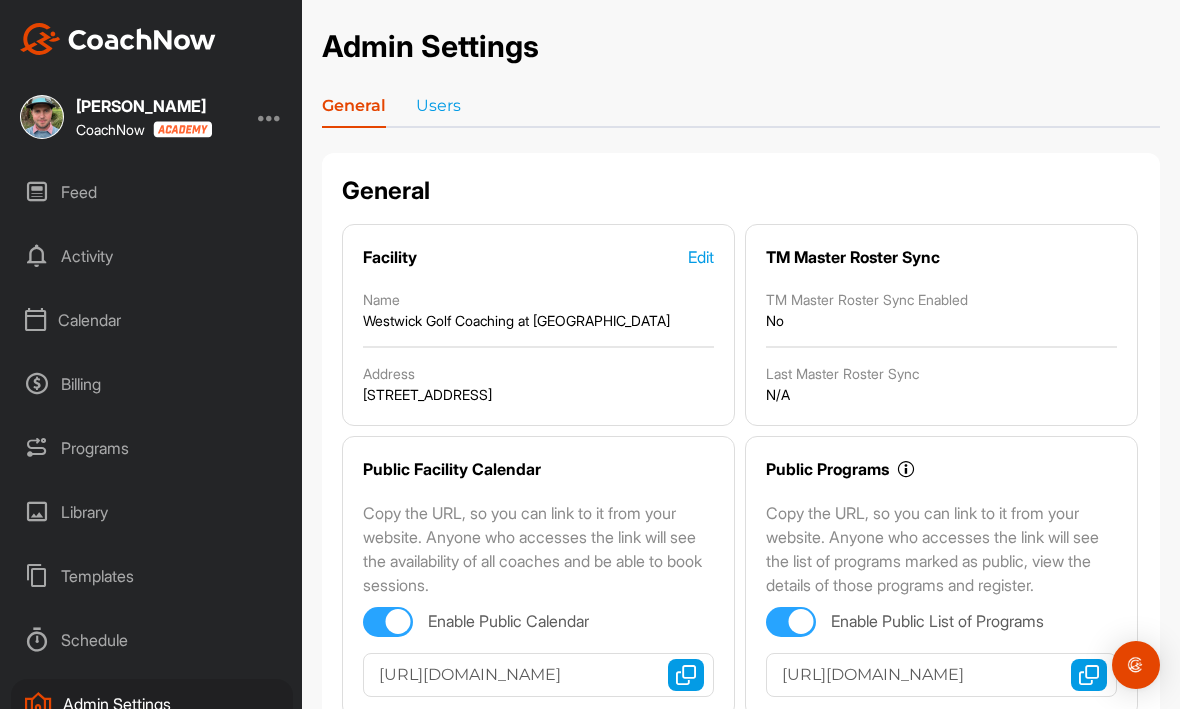 scroll, scrollTop: 88, scrollLeft: 0, axis: vertical 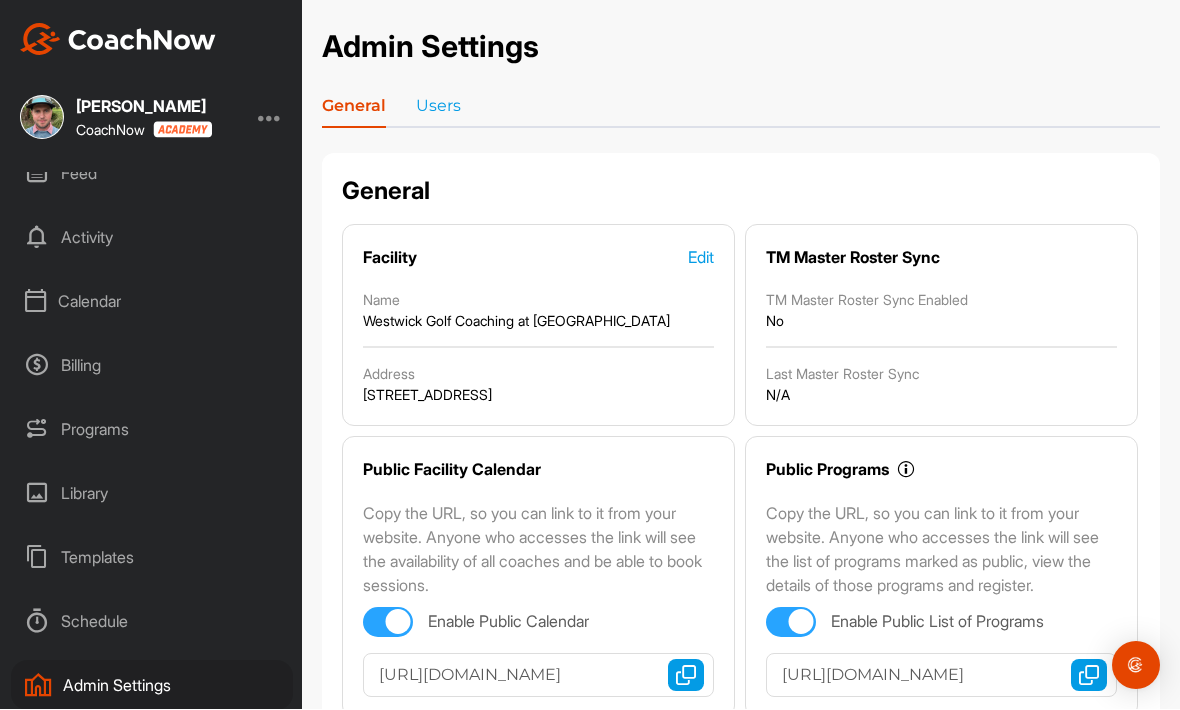 click on "Schedule" at bounding box center [152, 622] 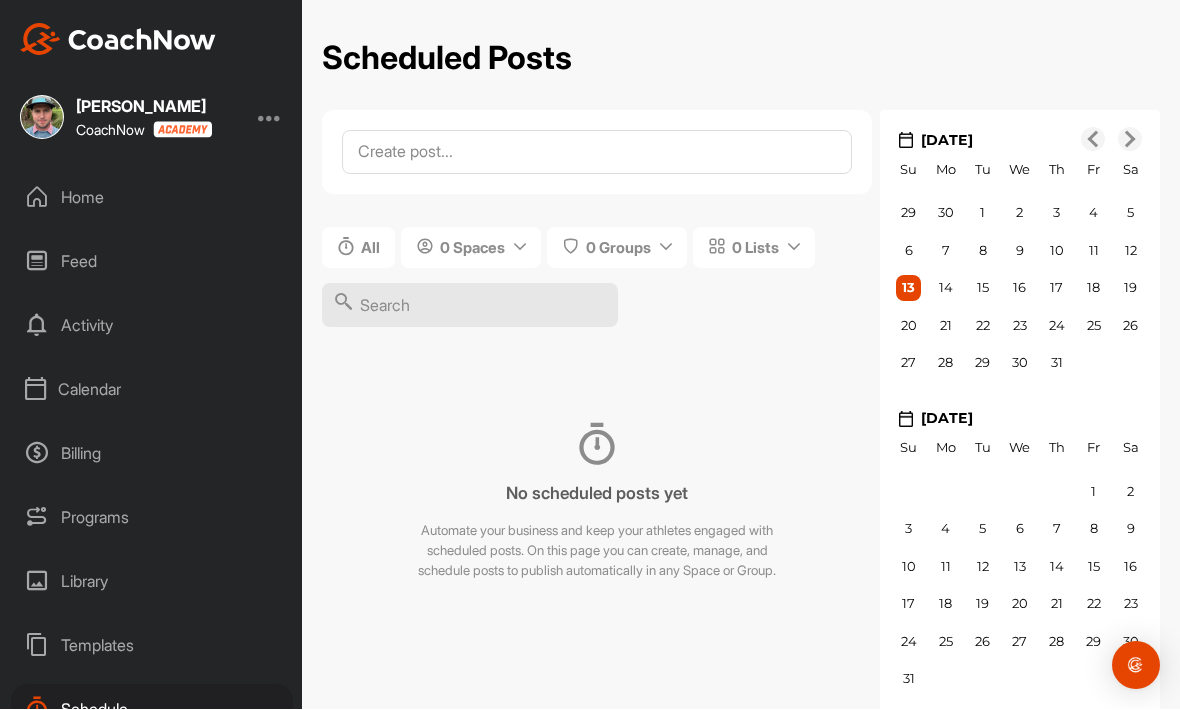 click on "0 Lists" at bounding box center (754, 248) 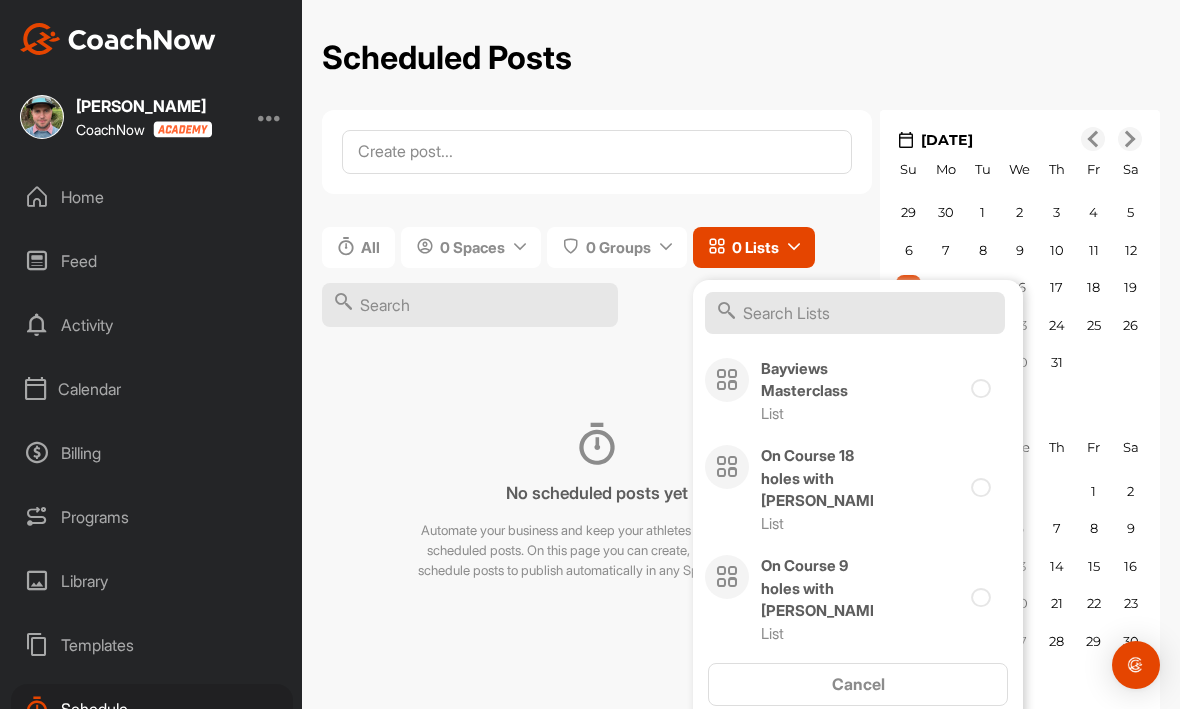 click on "0 Lists" at bounding box center (755, 248) 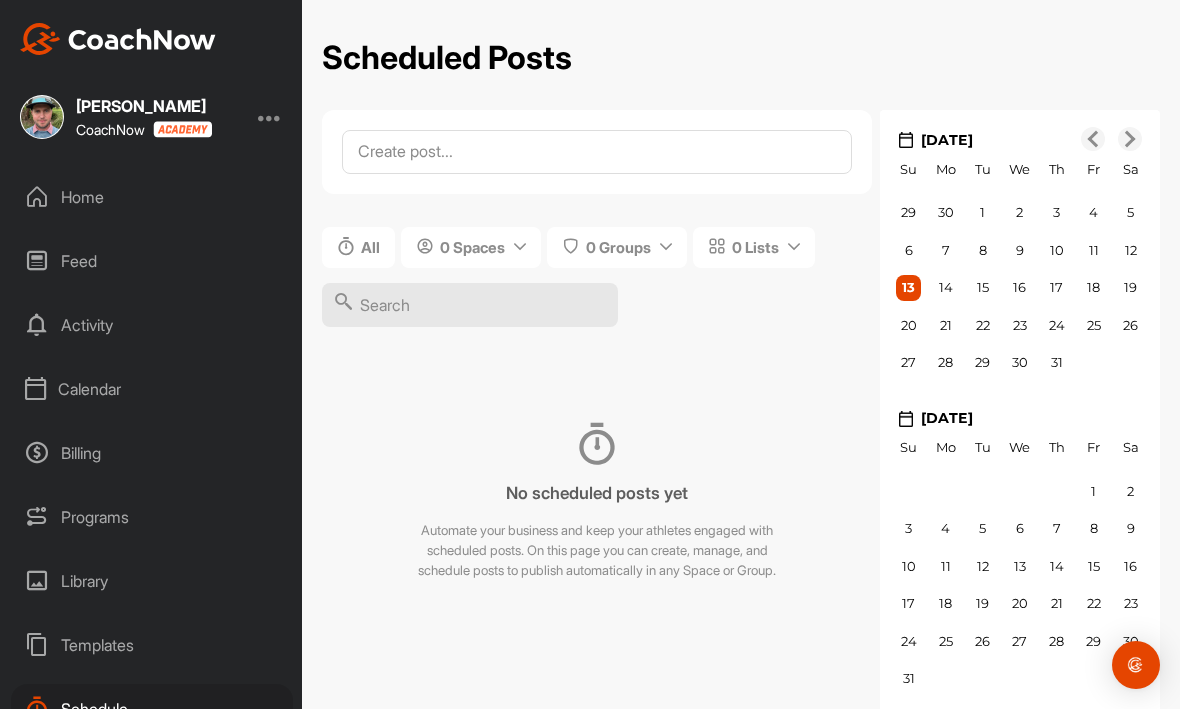 click on "0 Groups" at bounding box center [617, 248] 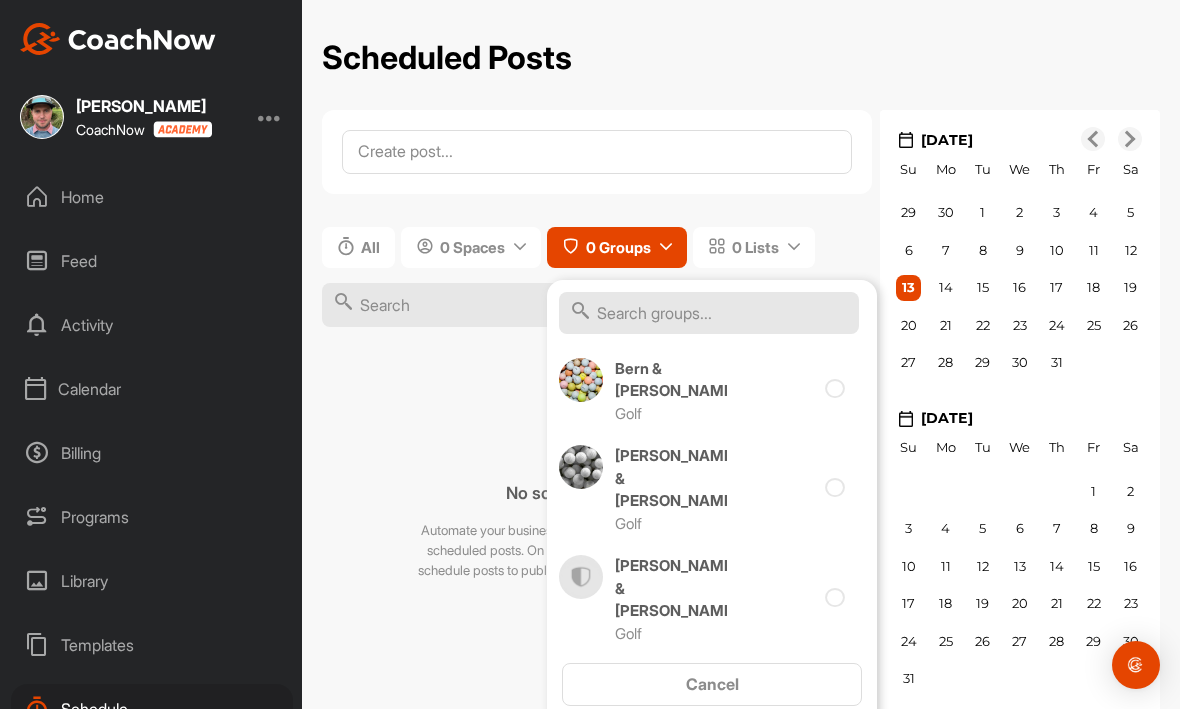 click on "0 Groups" at bounding box center (618, 248) 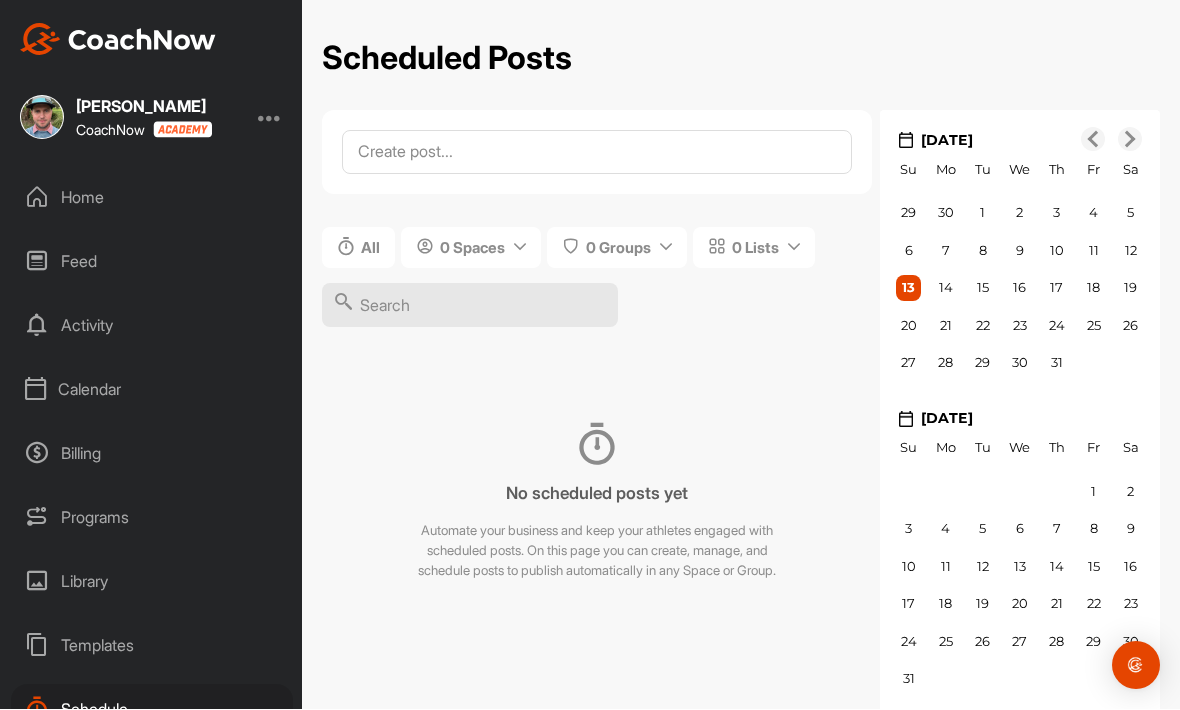 click on "0 Spaces" at bounding box center [471, 248] 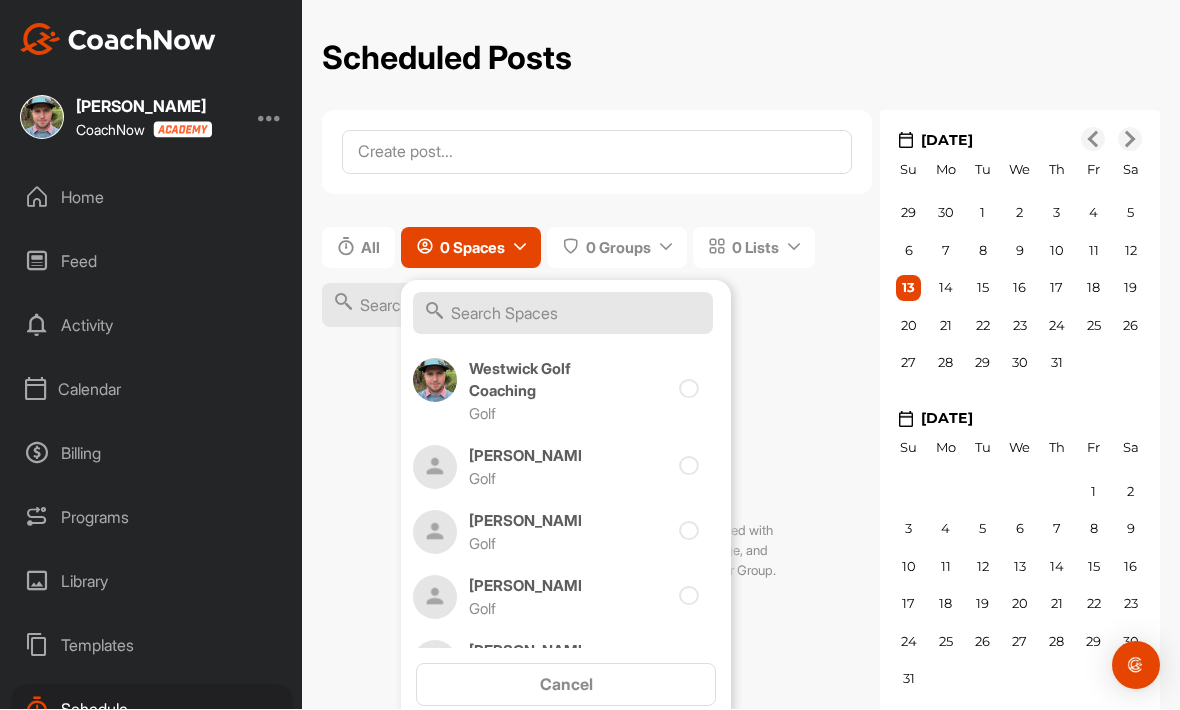 click on "0 Spaces" at bounding box center (471, 248) 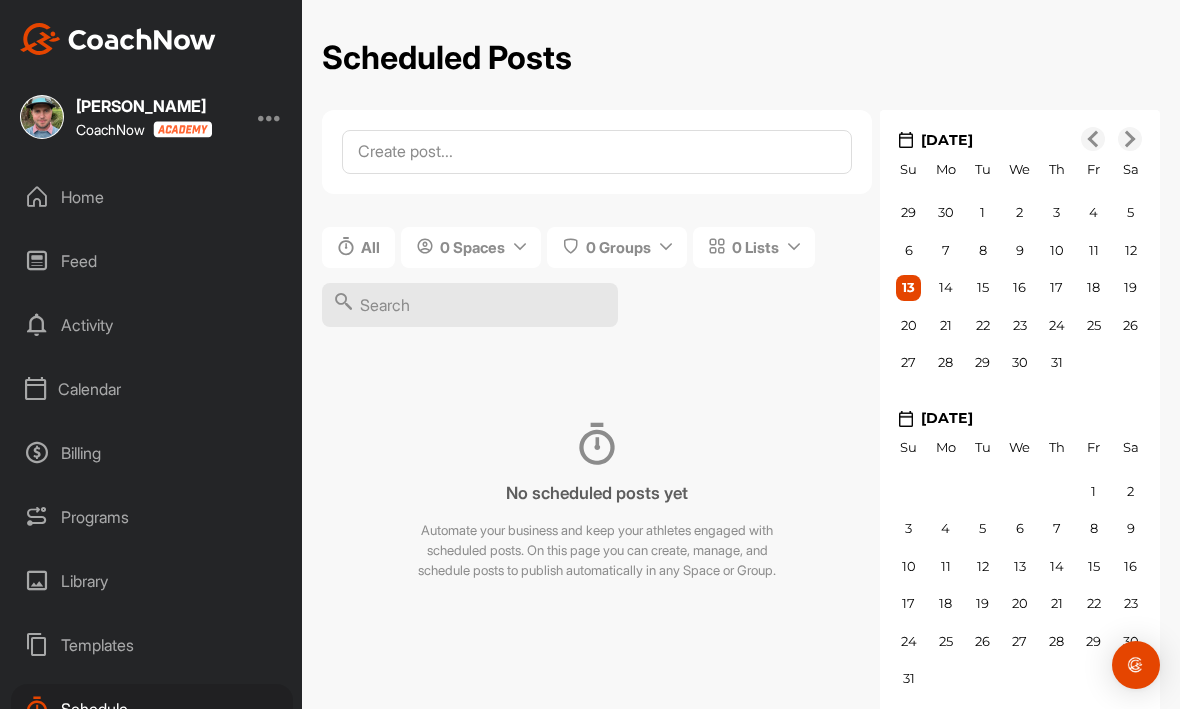 click on "All" at bounding box center [370, 248] 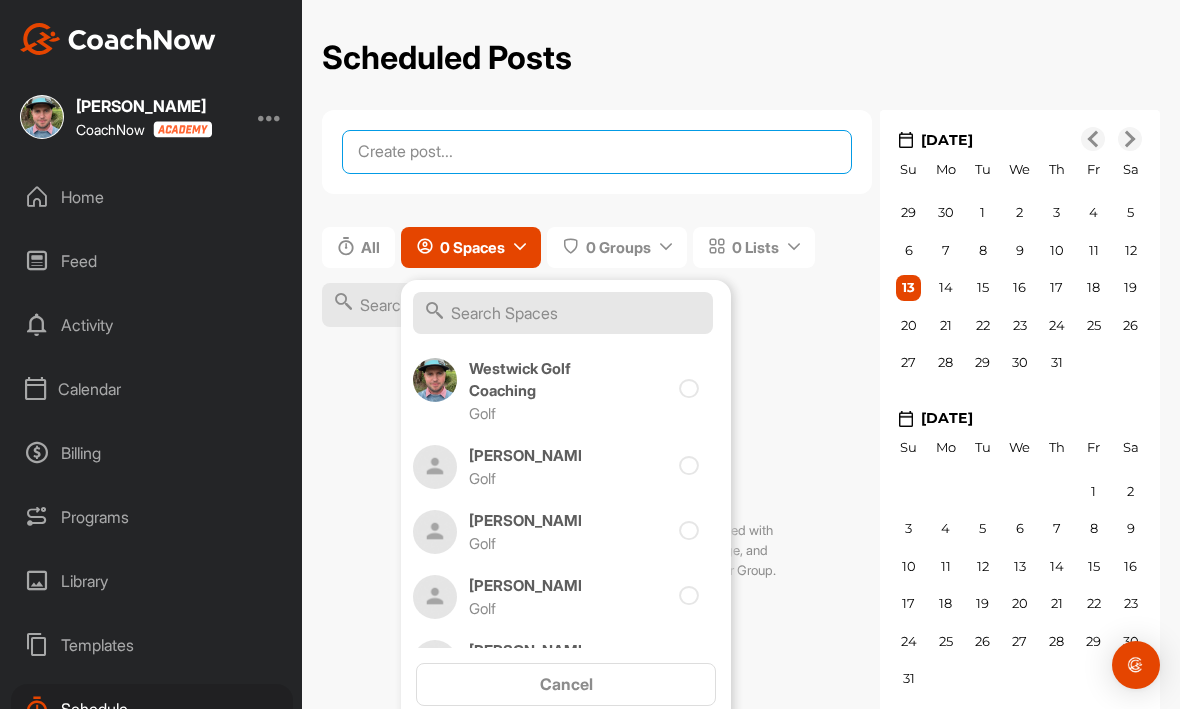 click at bounding box center (597, 153) 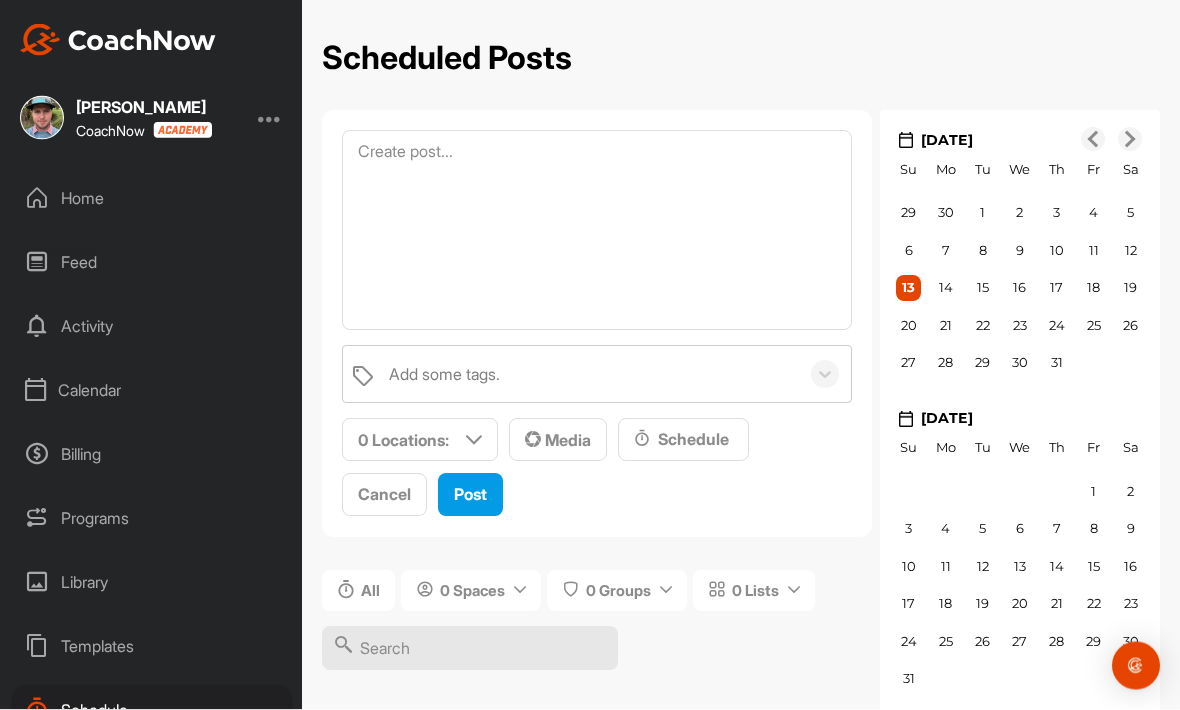 click on "Scheduled Posts" at bounding box center (741, 59) 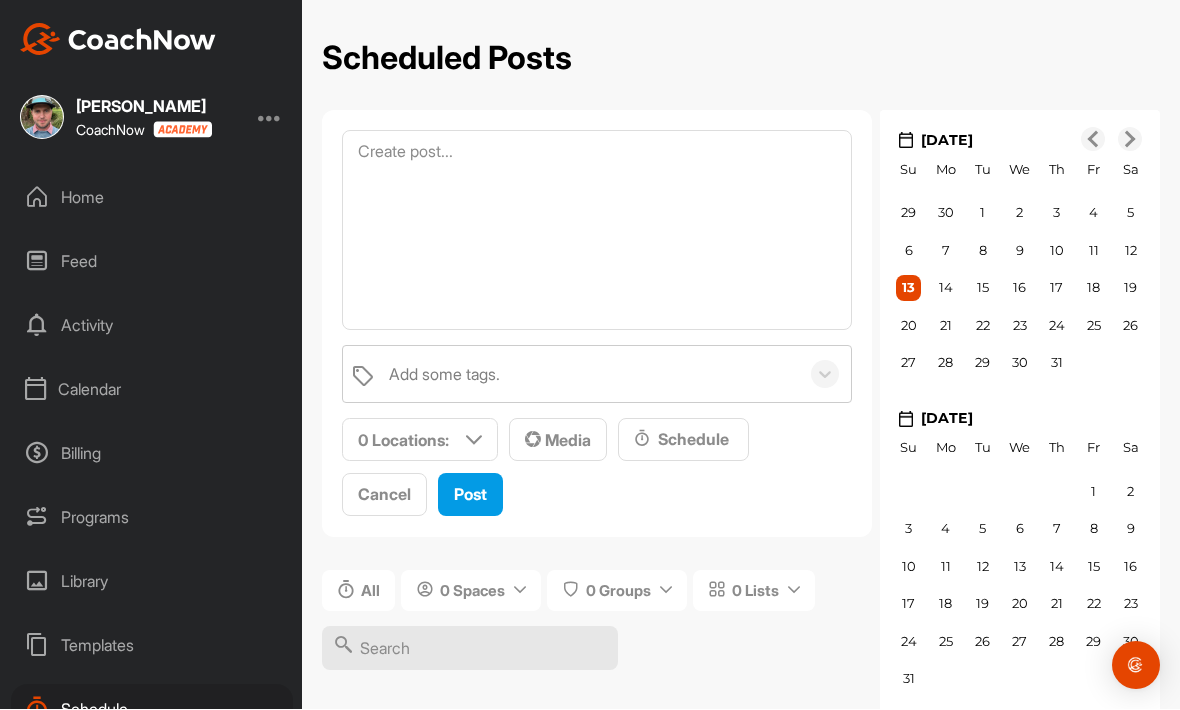 scroll, scrollTop: 0, scrollLeft: 0, axis: both 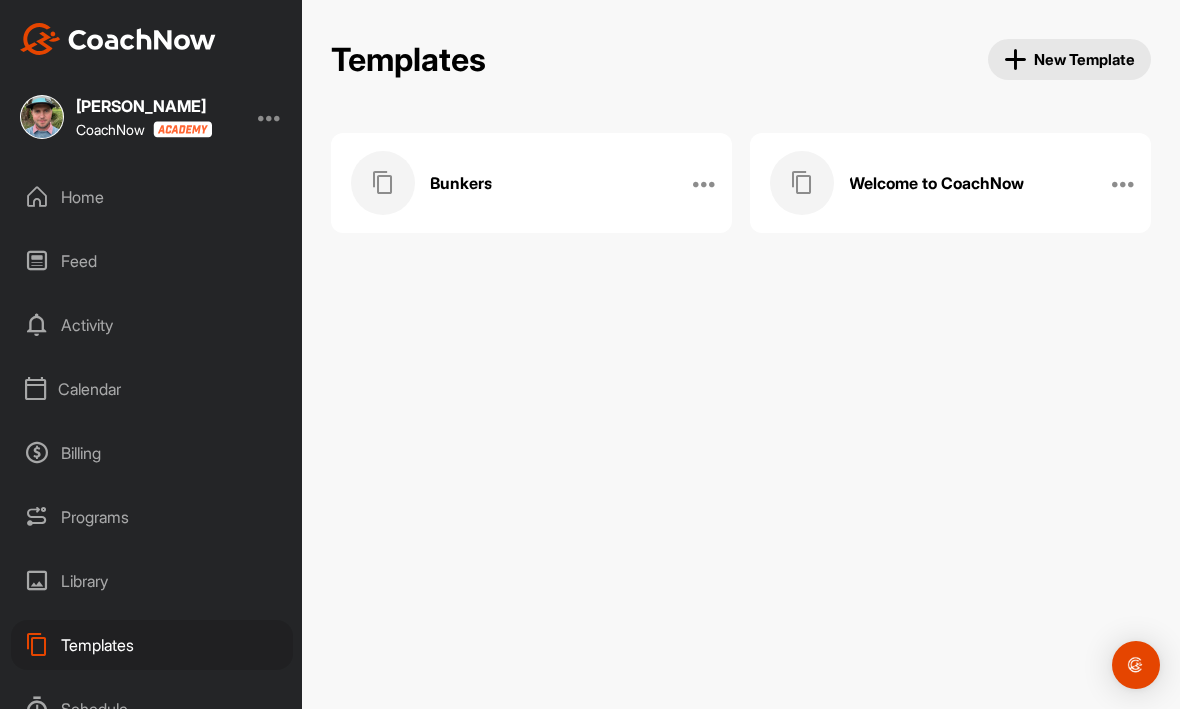 click on "Welcome to CoachNow" at bounding box center [929, 184] 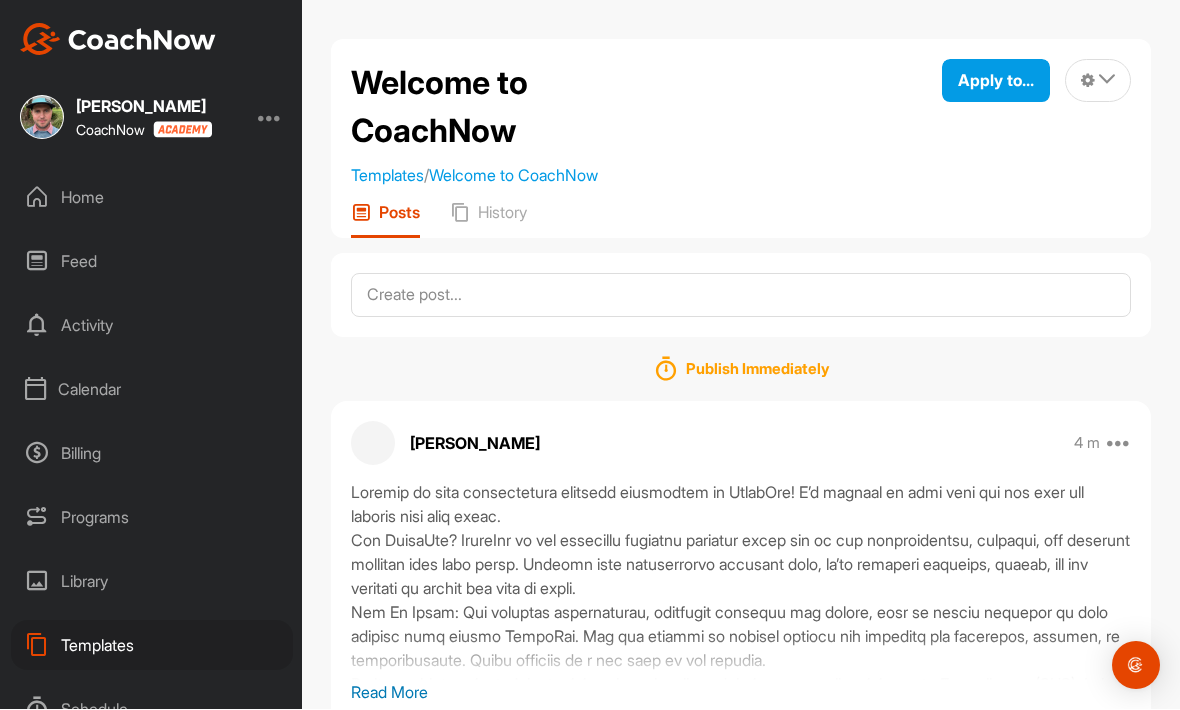 scroll, scrollTop: 0, scrollLeft: 0, axis: both 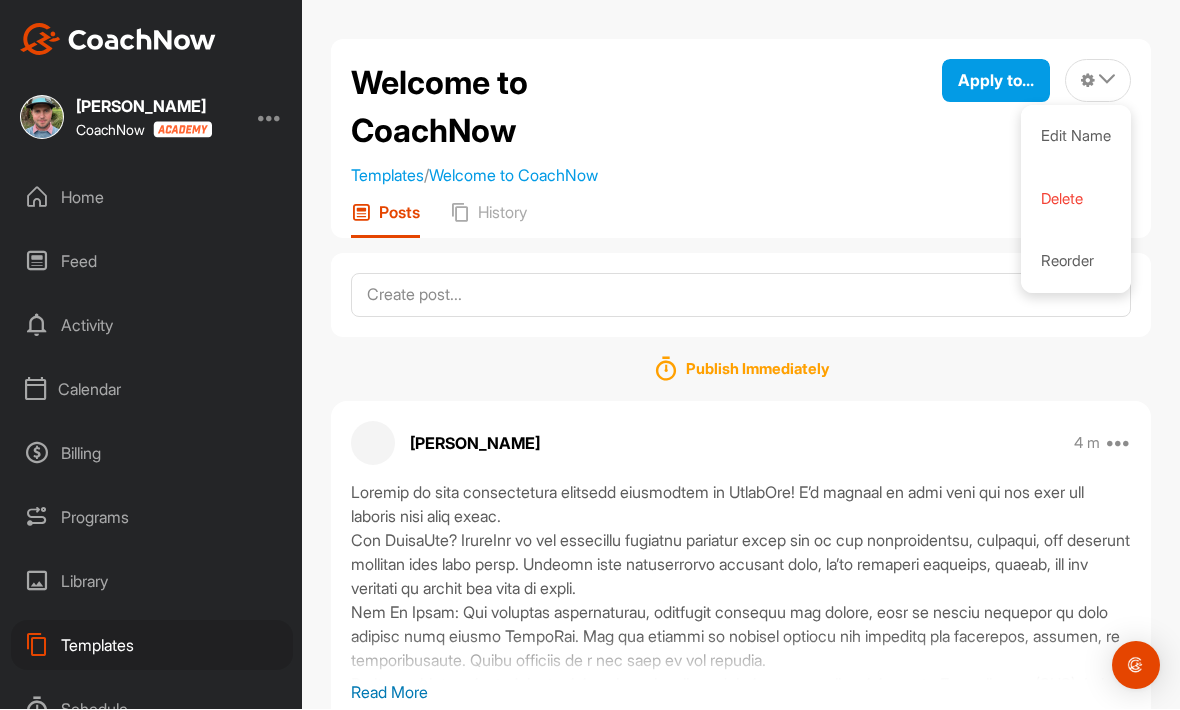 click at bounding box center (1107, 80) 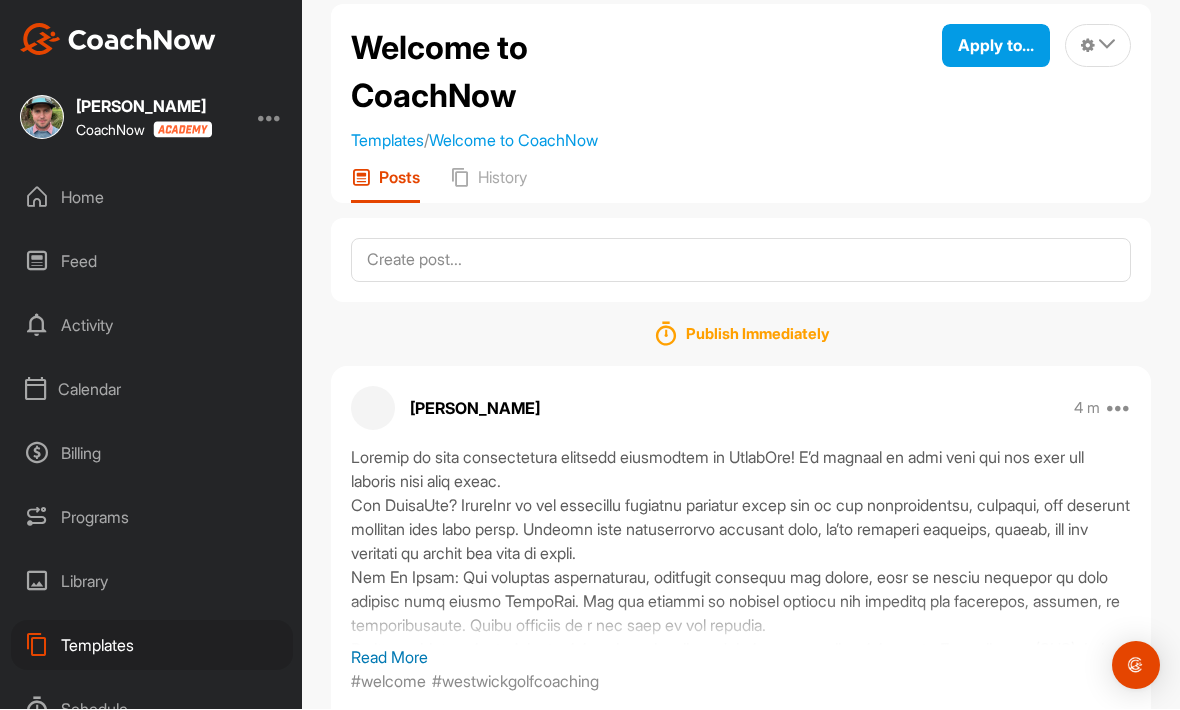 scroll, scrollTop: 34, scrollLeft: 0, axis: vertical 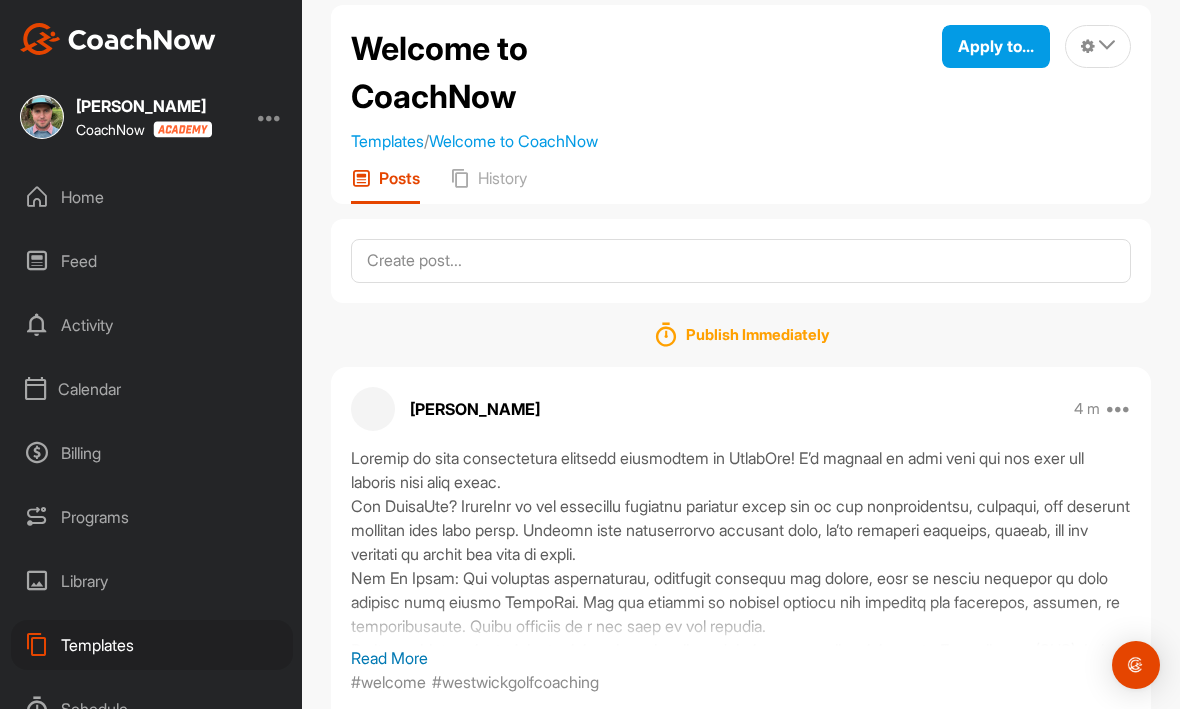 click on "Library" at bounding box center (152, 582) 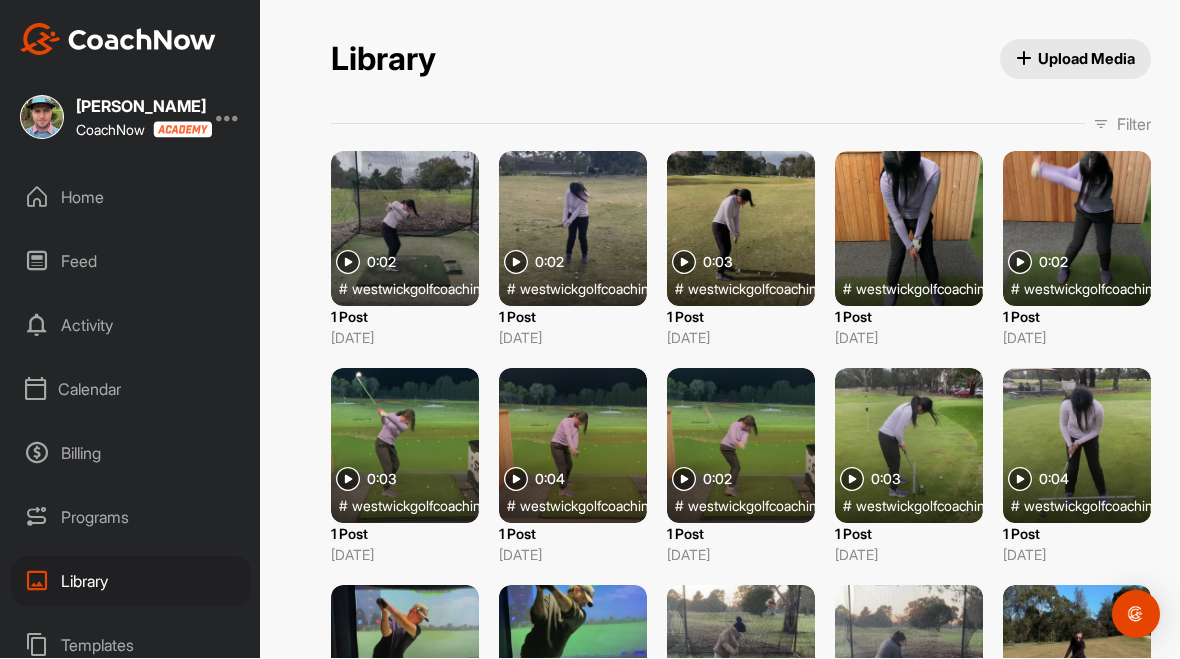click on "Programs" at bounding box center [131, 518] 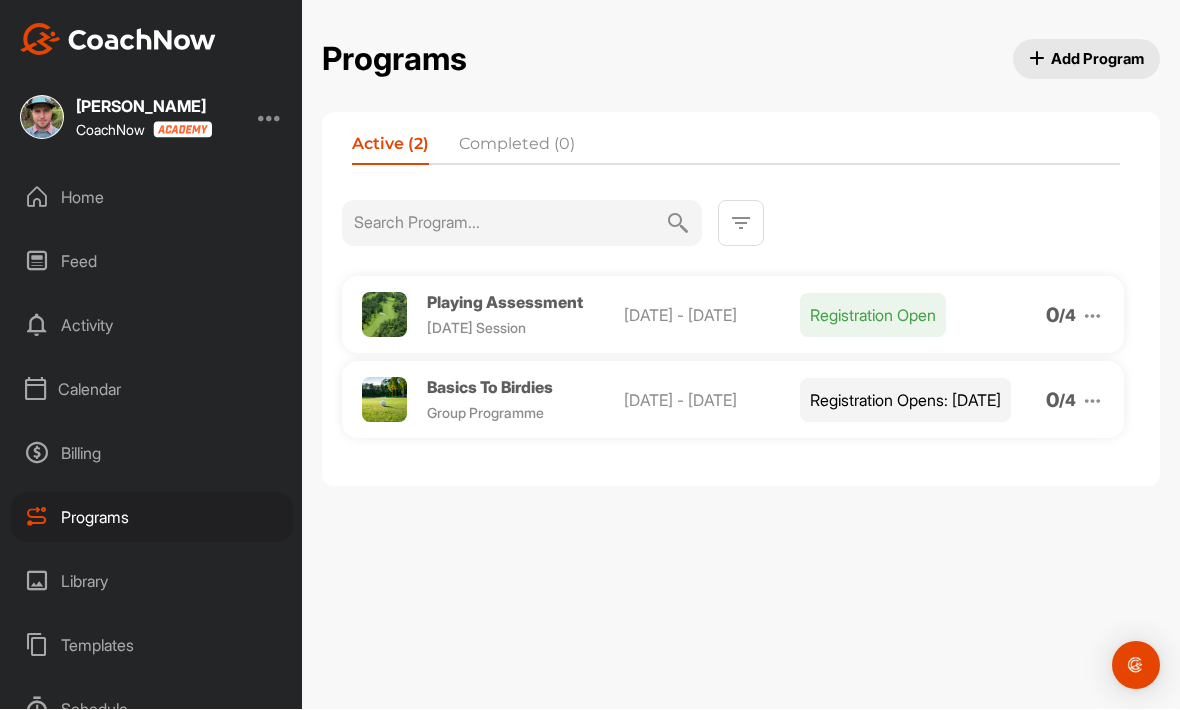 click on "Add Program" at bounding box center [1087, 59] 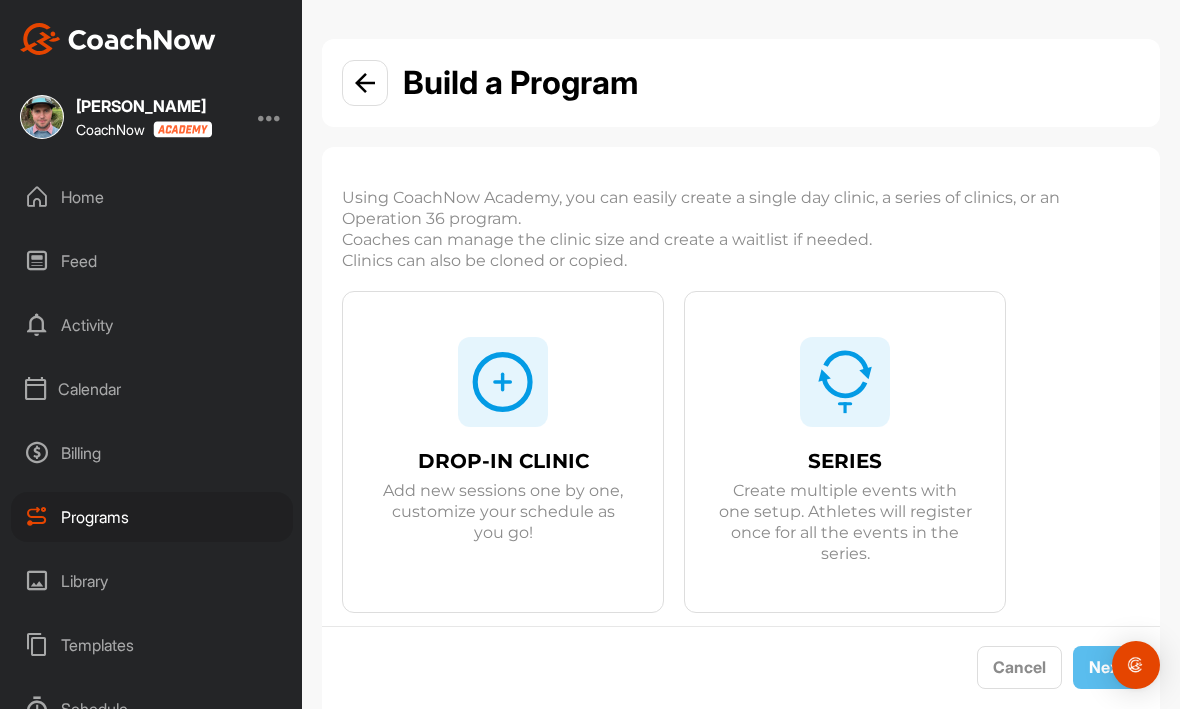 scroll, scrollTop: 0, scrollLeft: 0, axis: both 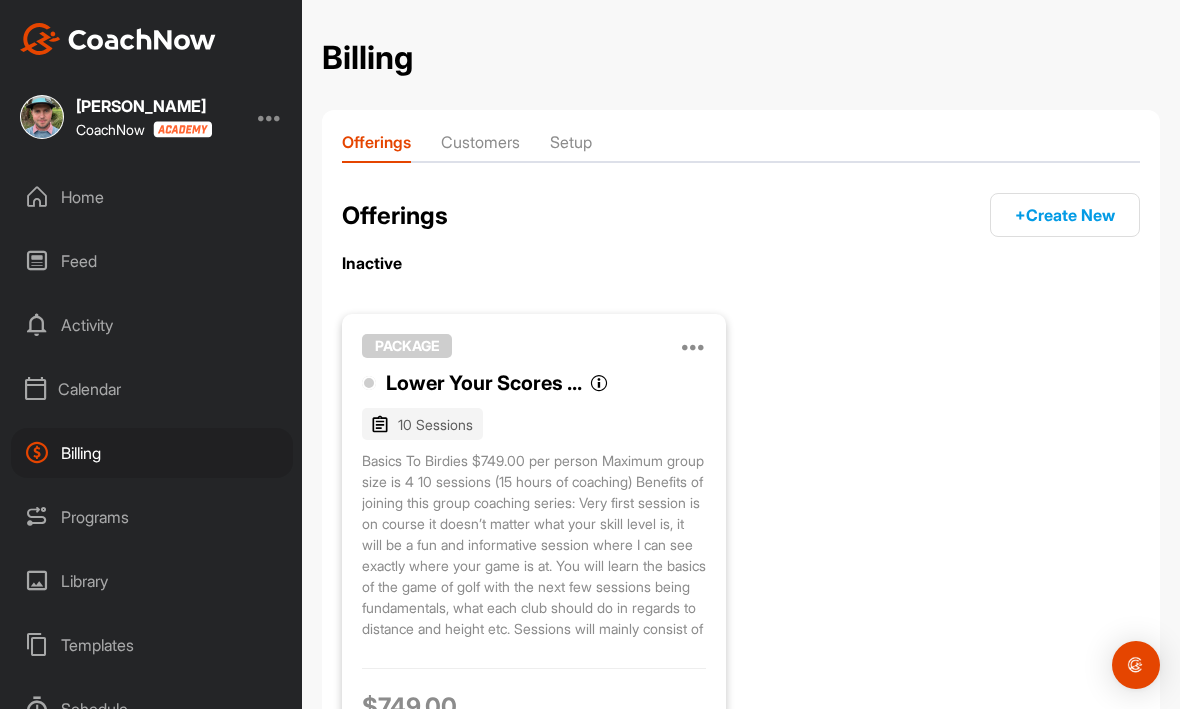 click on "Calendar" at bounding box center (152, 390) 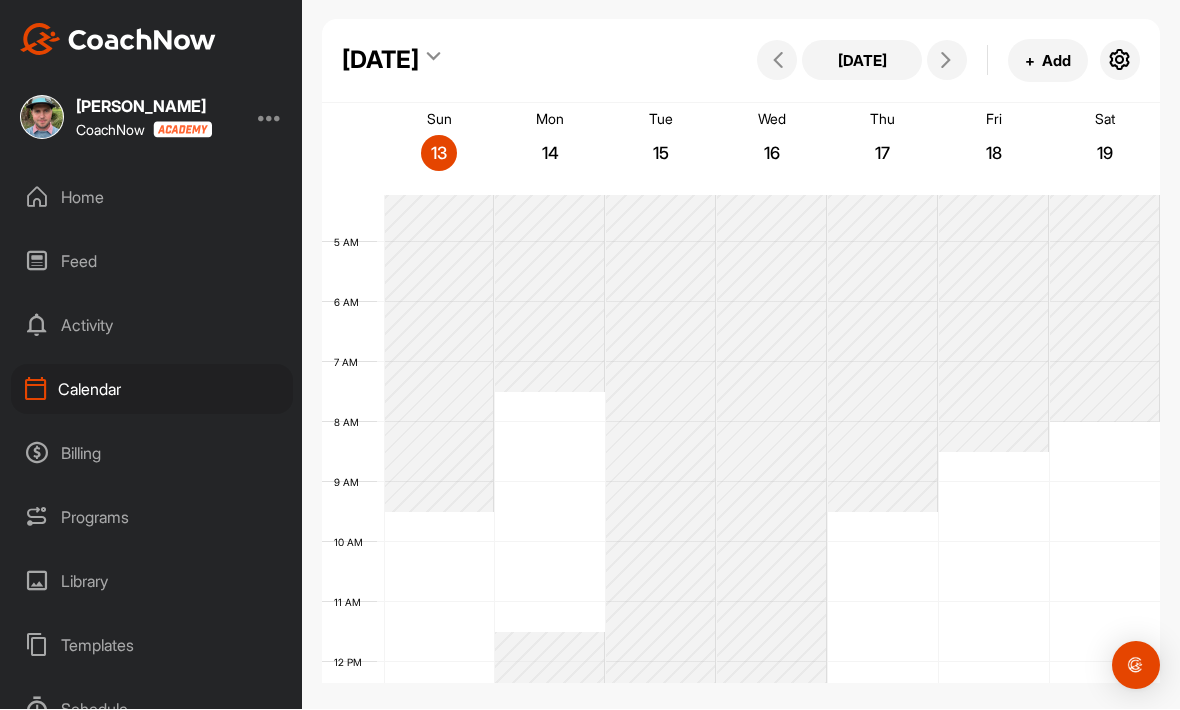 scroll, scrollTop: 256, scrollLeft: 0, axis: vertical 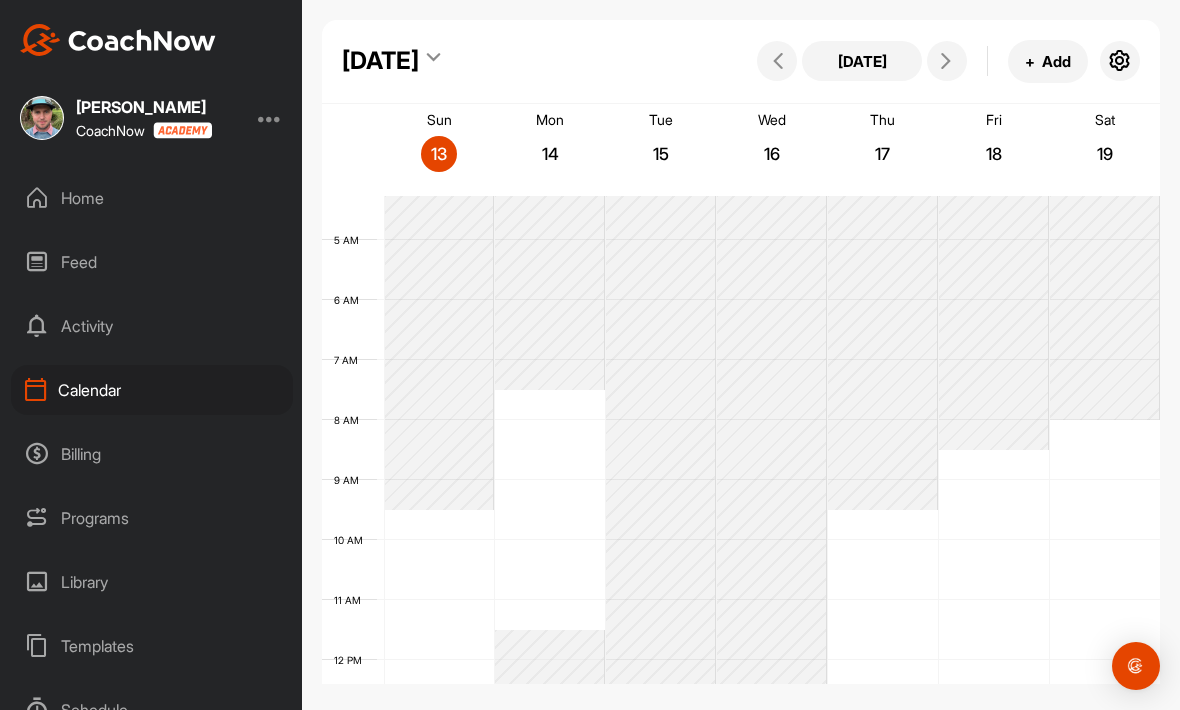 click at bounding box center [946, 61] 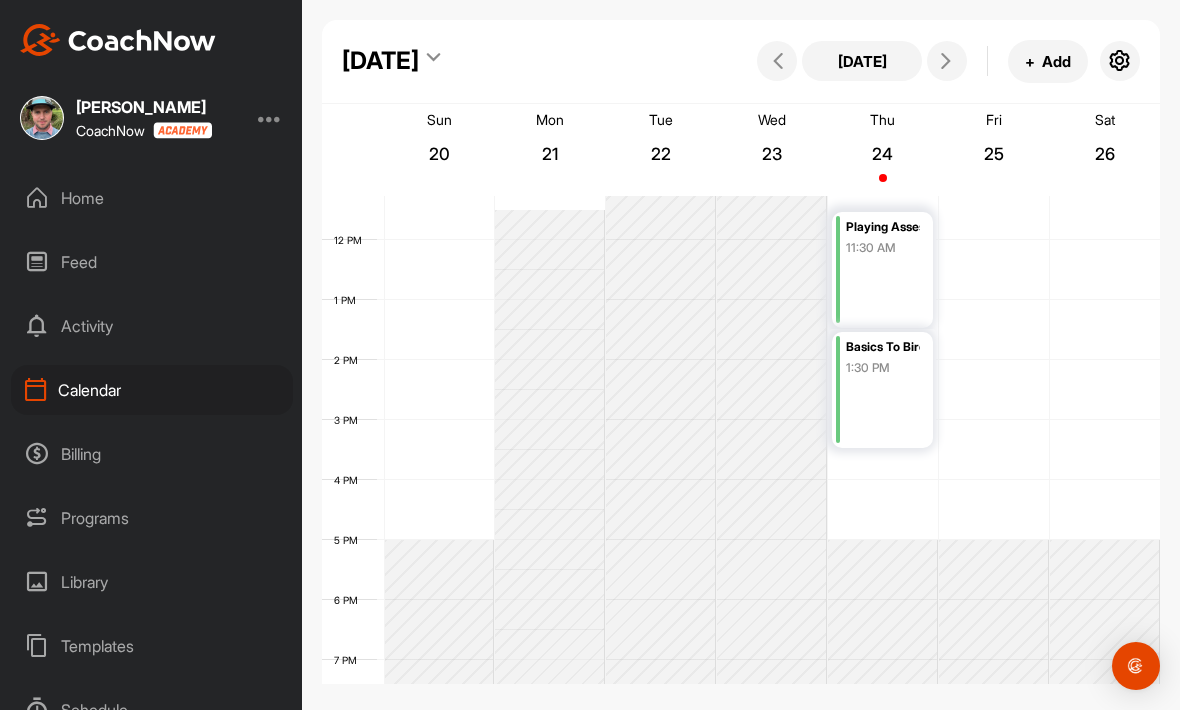 scroll, scrollTop: 643, scrollLeft: 0, axis: vertical 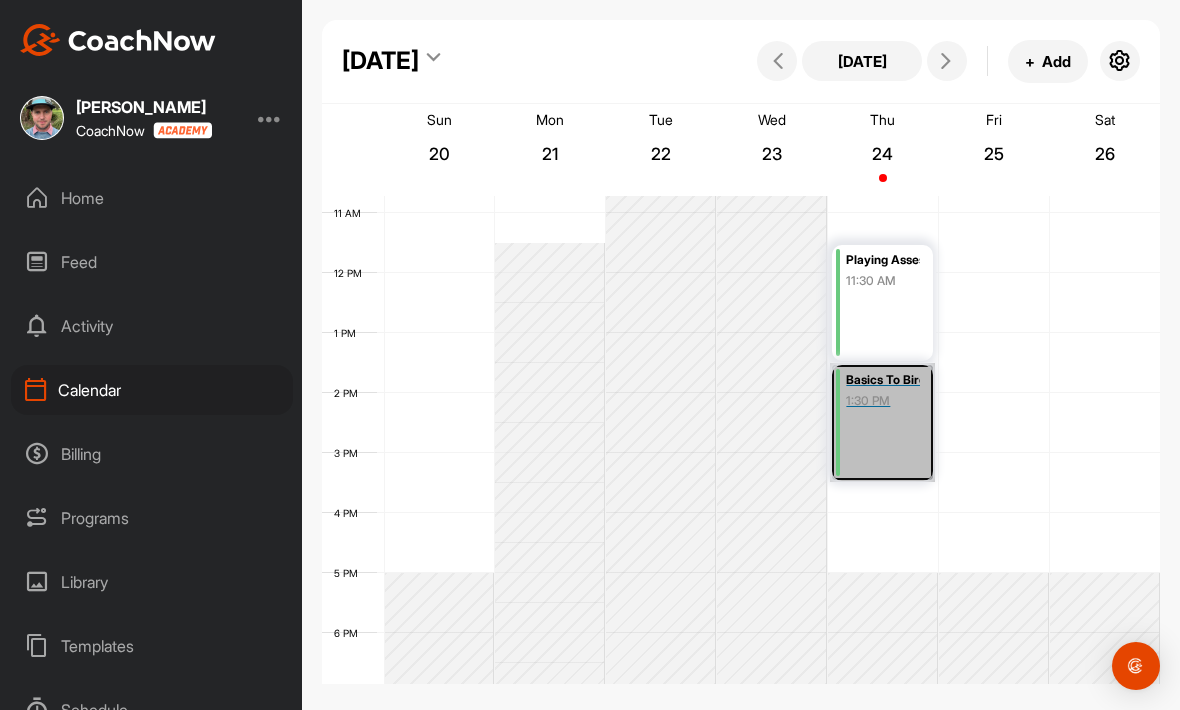 click on "Basics To Birdies  1:30 PM" at bounding box center (882, 422) 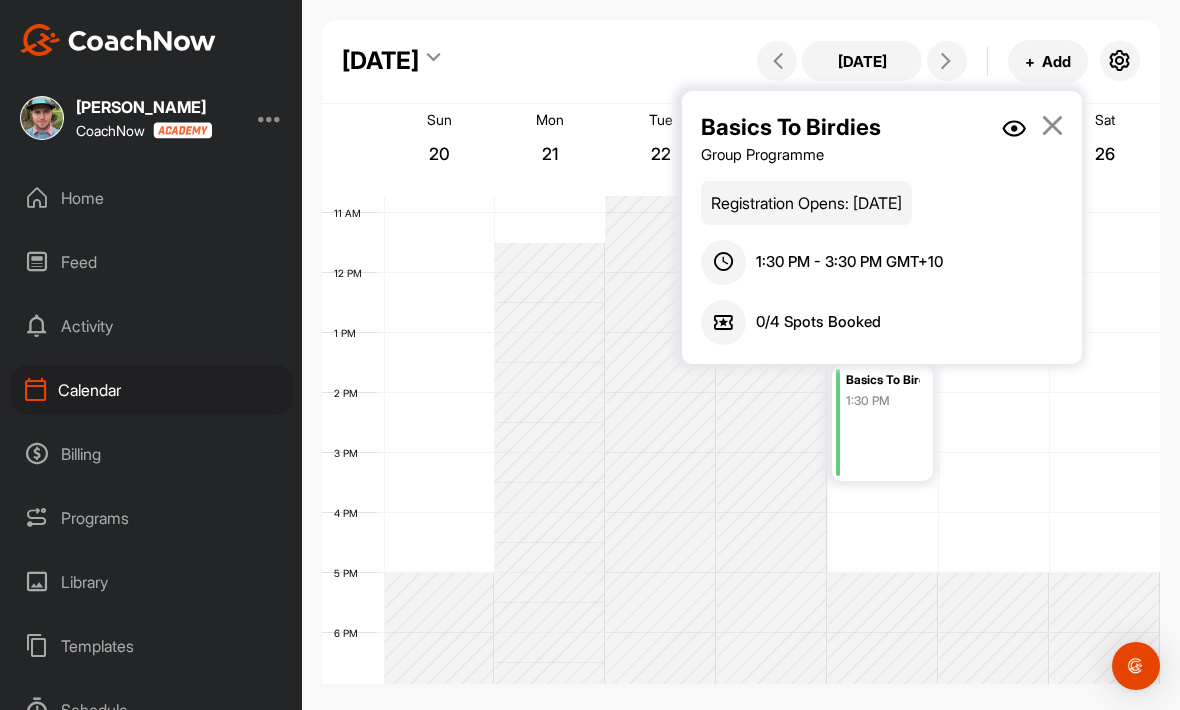 click at bounding box center (1052, 125) 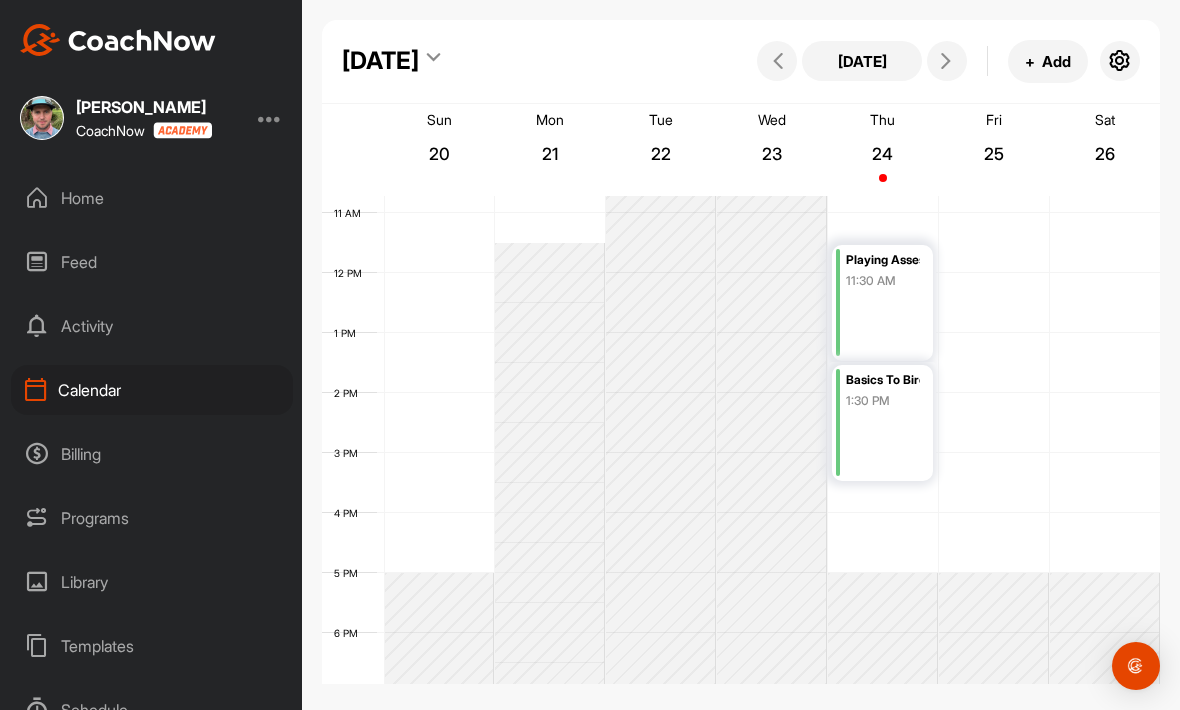 click at bounding box center [778, 61] 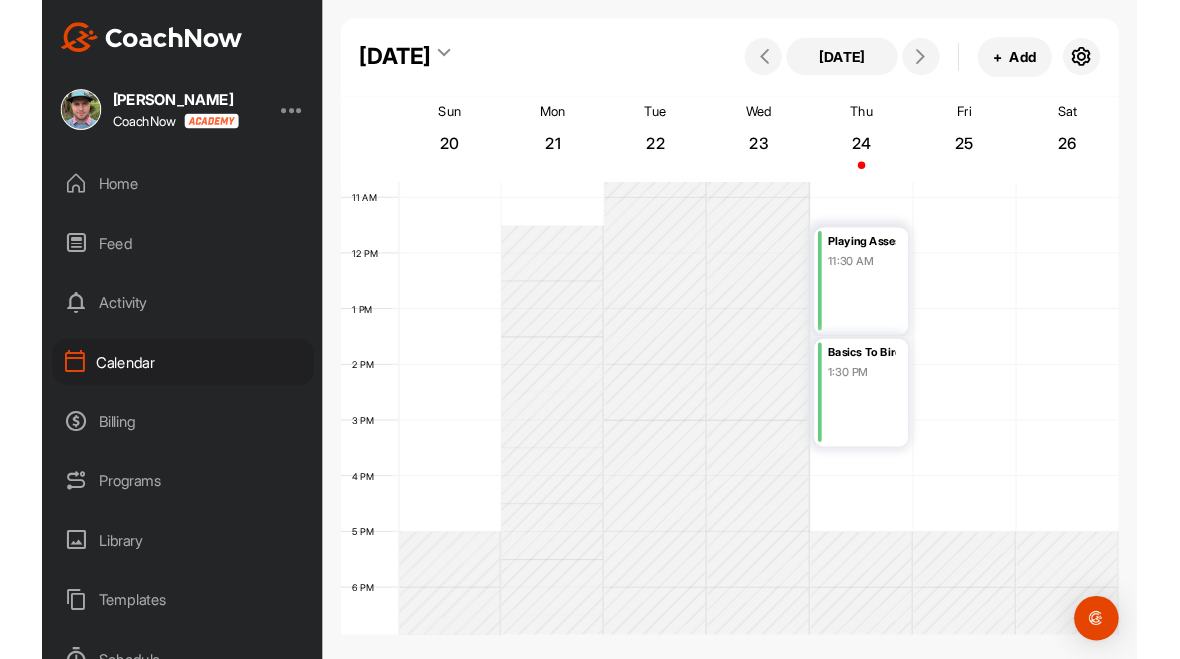 scroll, scrollTop: 346, scrollLeft: 0, axis: vertical 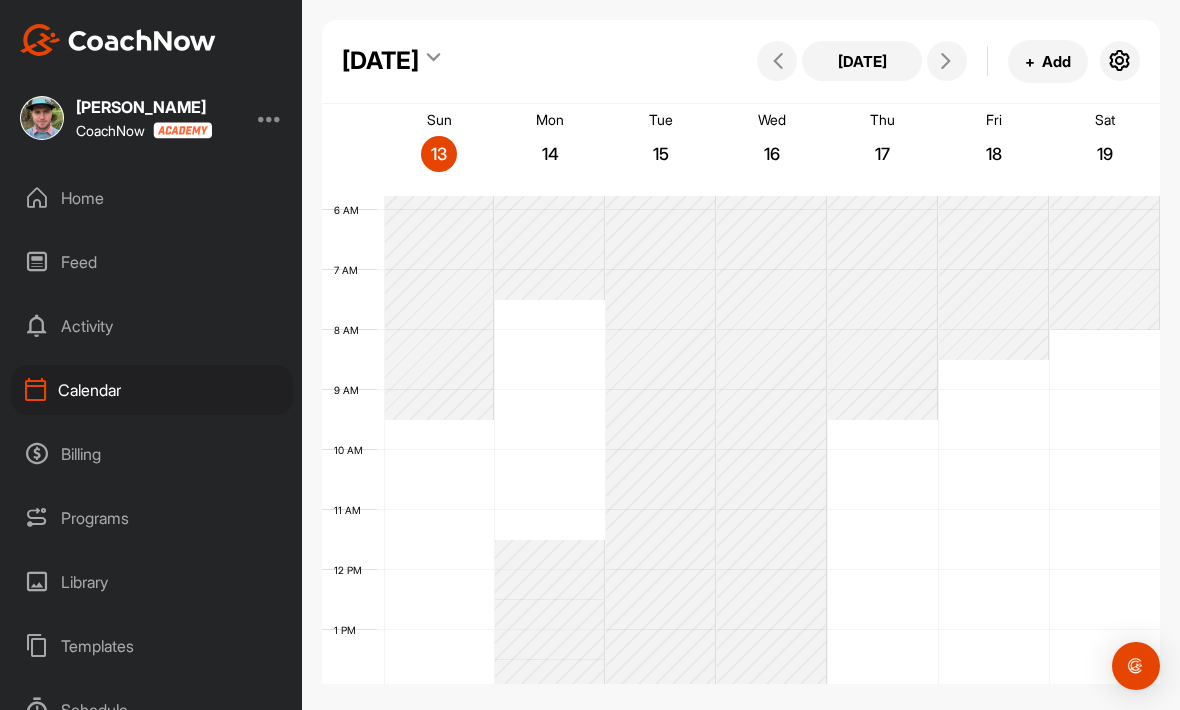 click on "Activity" at bounding box center [152, 326] 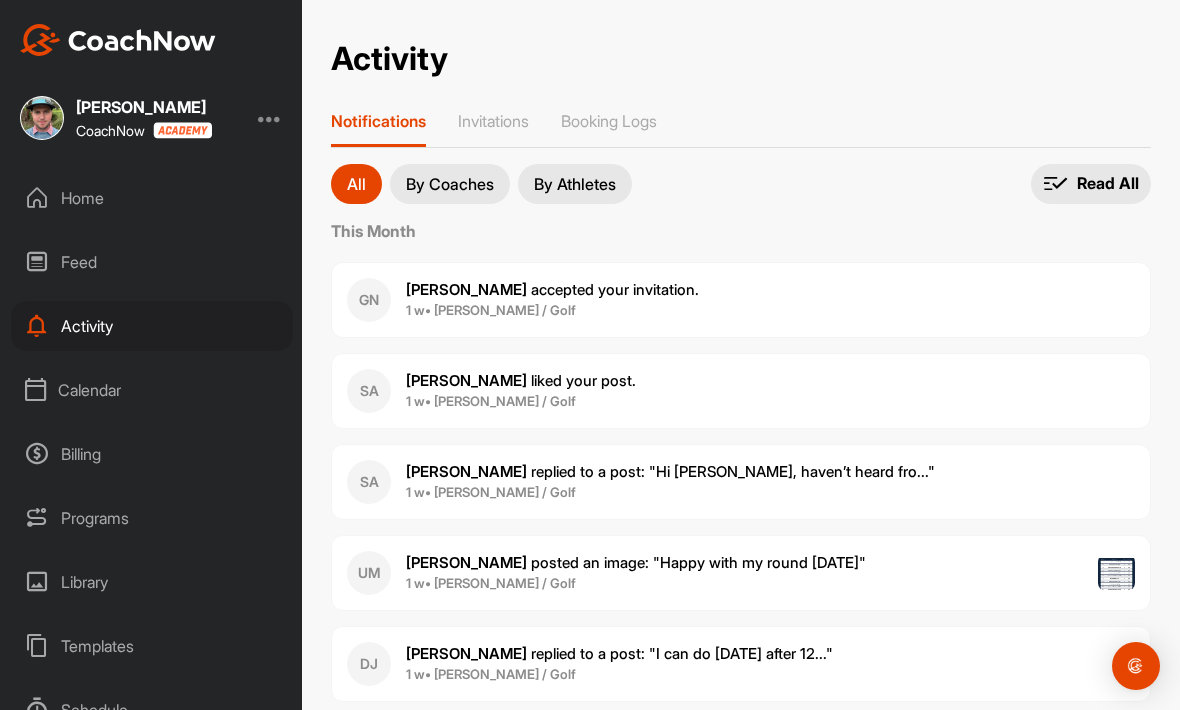 click on "Feed" at bounding box center (152, 262) 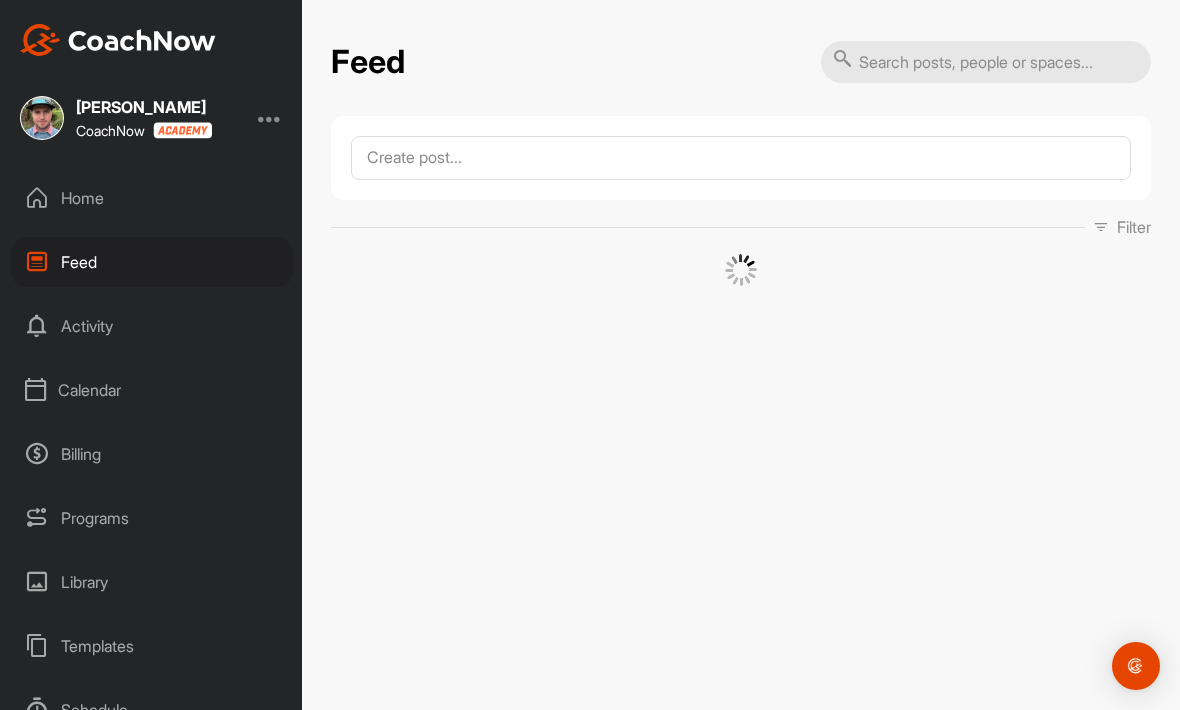 click on "Home" at bounding box center [152, 198] 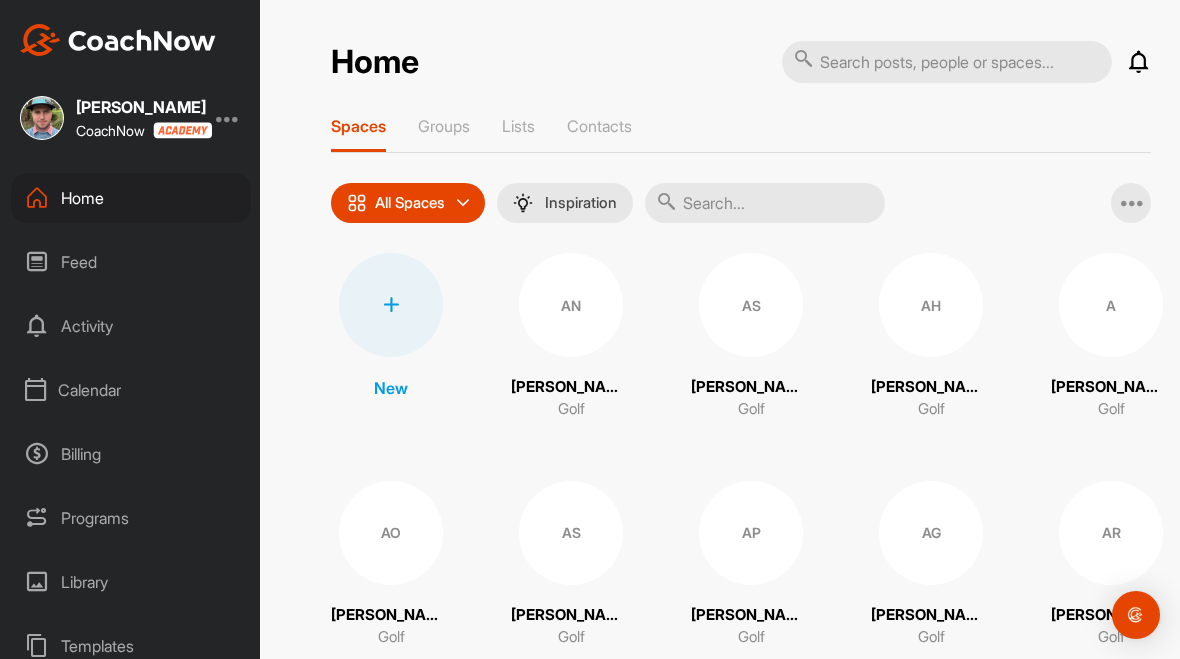 click at bounding box center (228, 118) 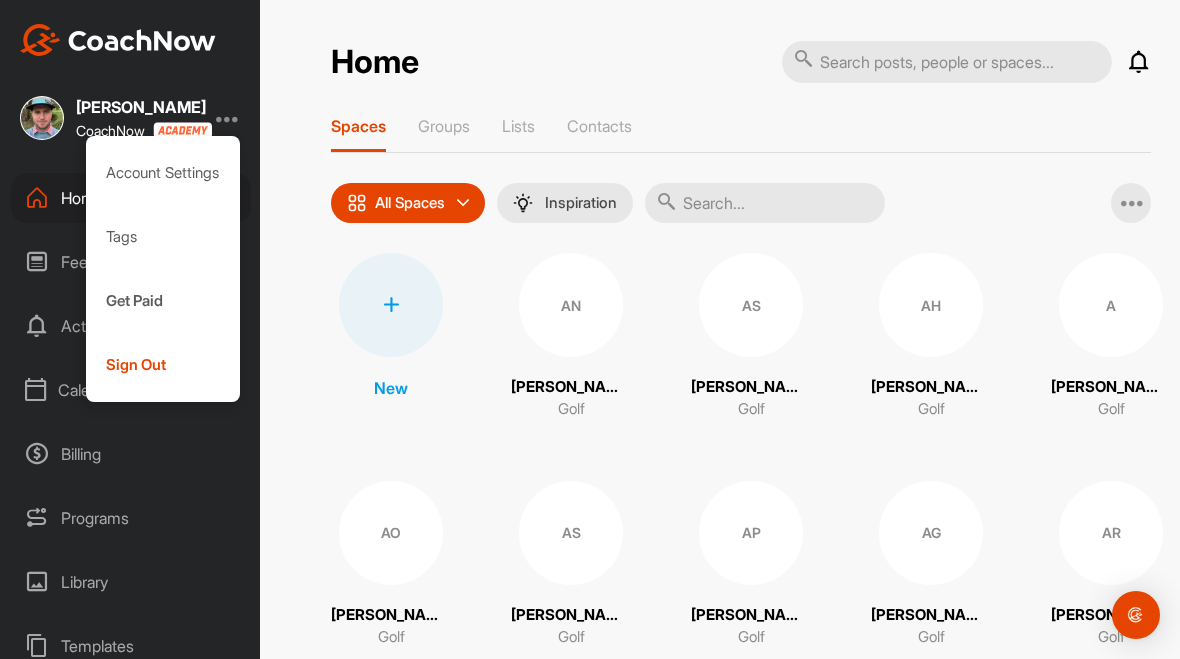 click on "Account Settings" at bounding box center (163, 173) 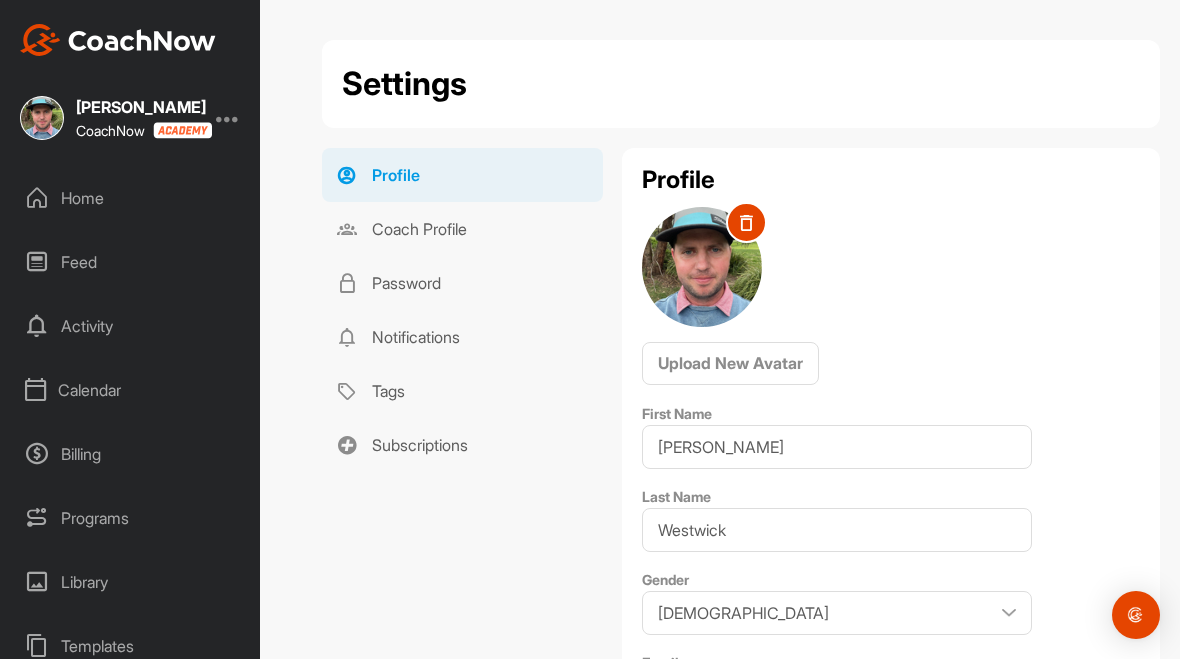 click on "Coach Profile" at bounding box center (462, 229) 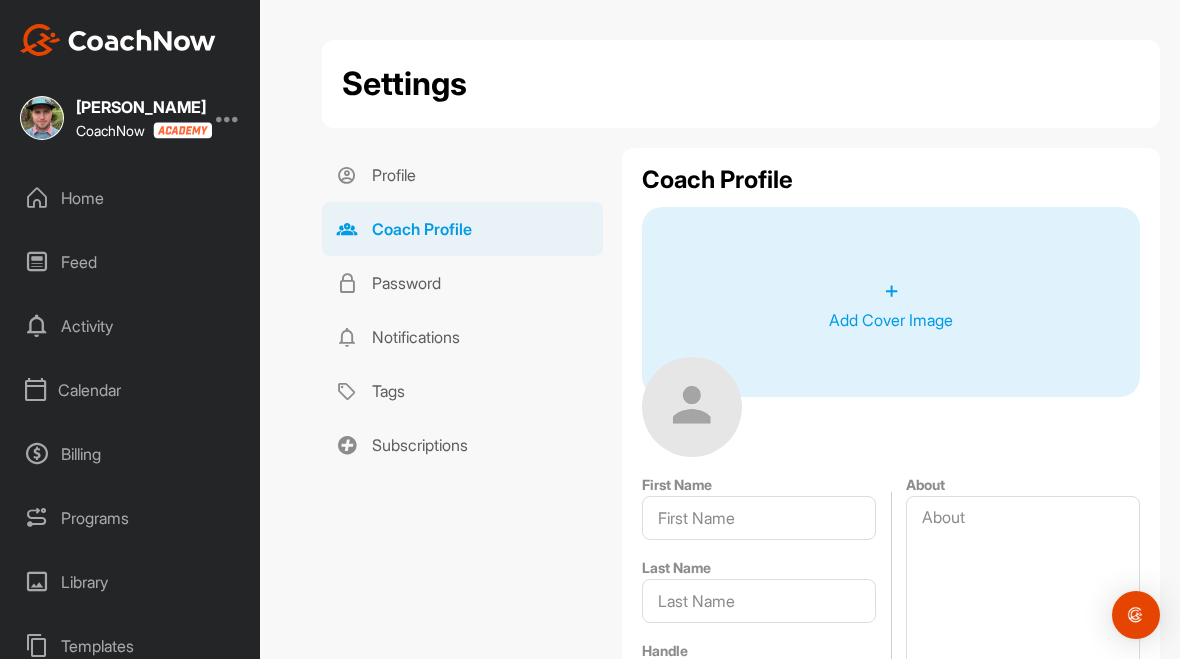 type on "[PERSON_NAME]" 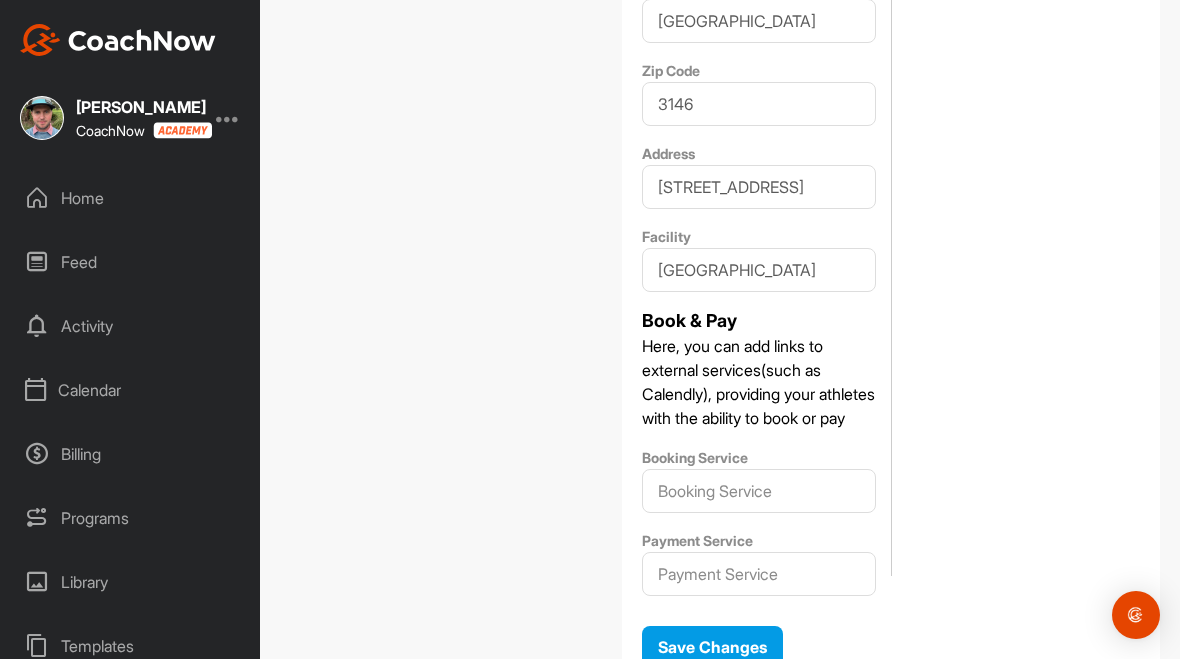 scroll, scrollTop: 1167, scrollLeft: 0, axis: vertical 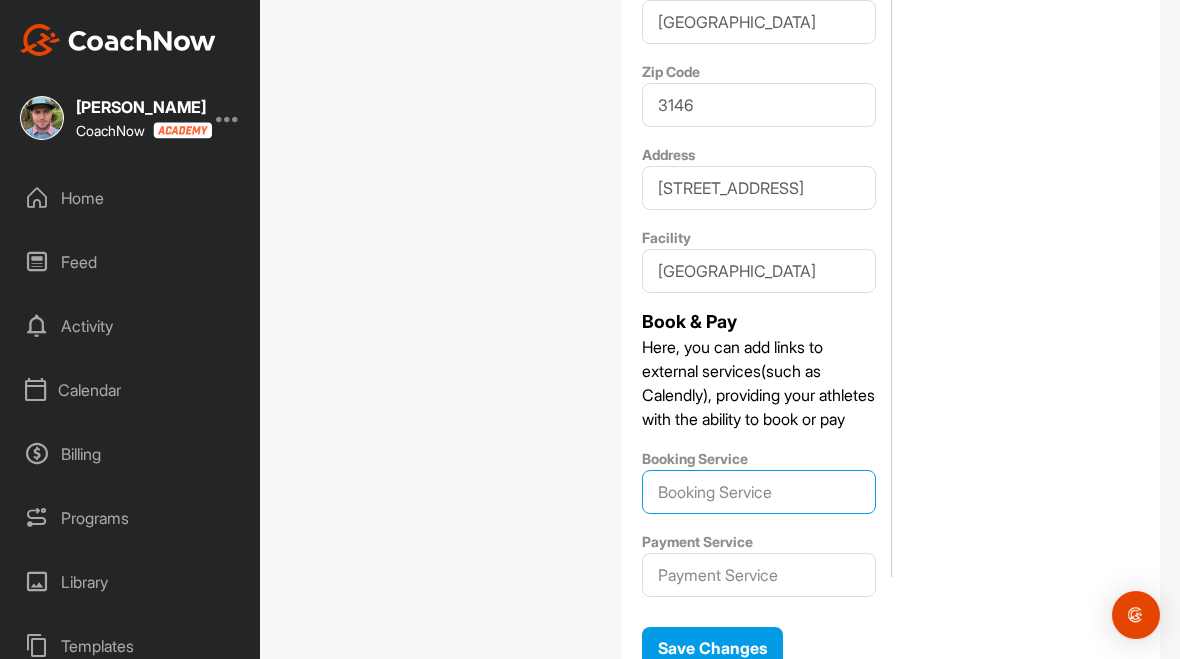 click on "Booking Service" at bounding box center [759, 492] 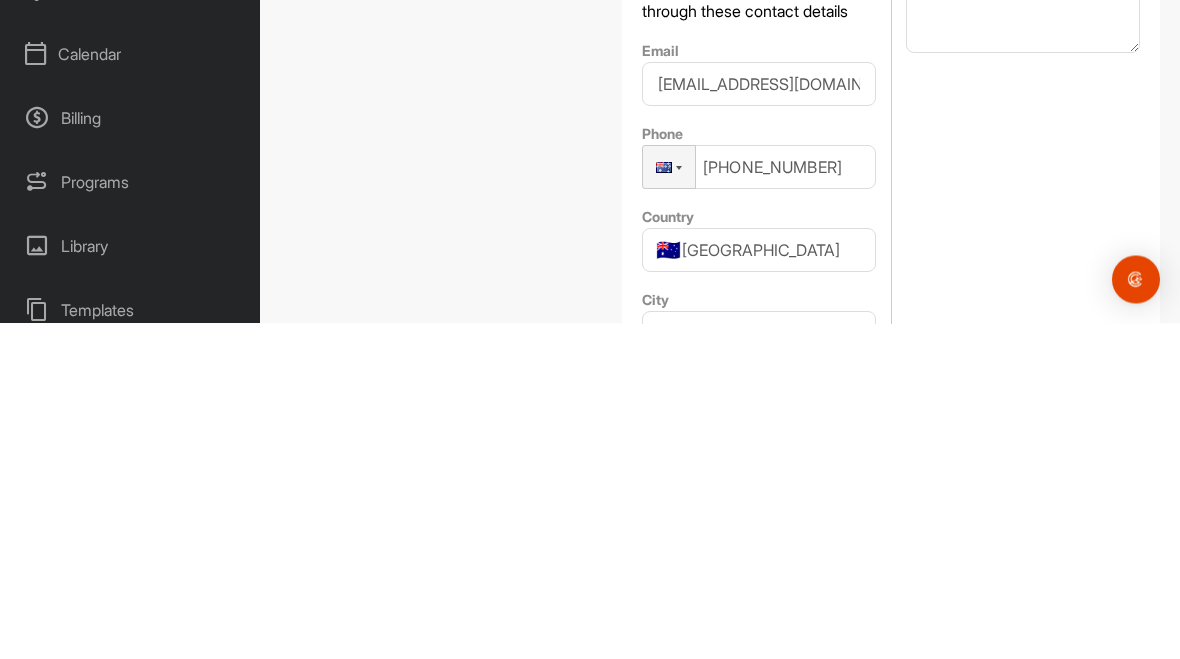 scroll, scrollTop: 457, scrollLeft: 0, axis: vertical 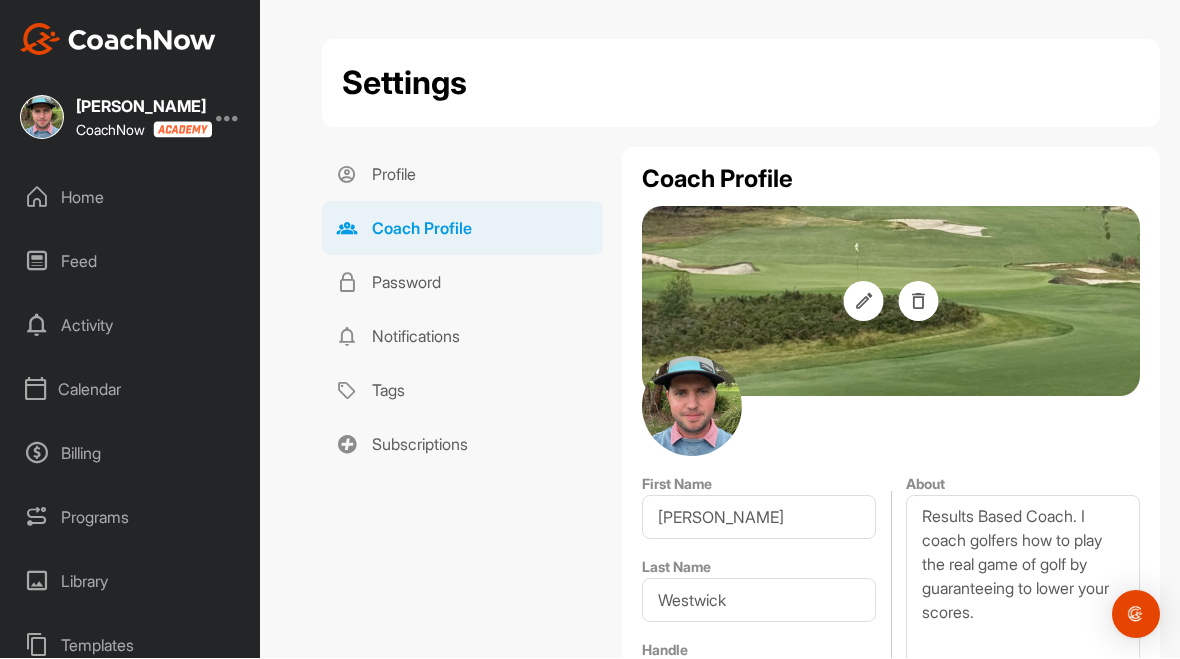 click on "Profile" at bounding box center [462, 175] 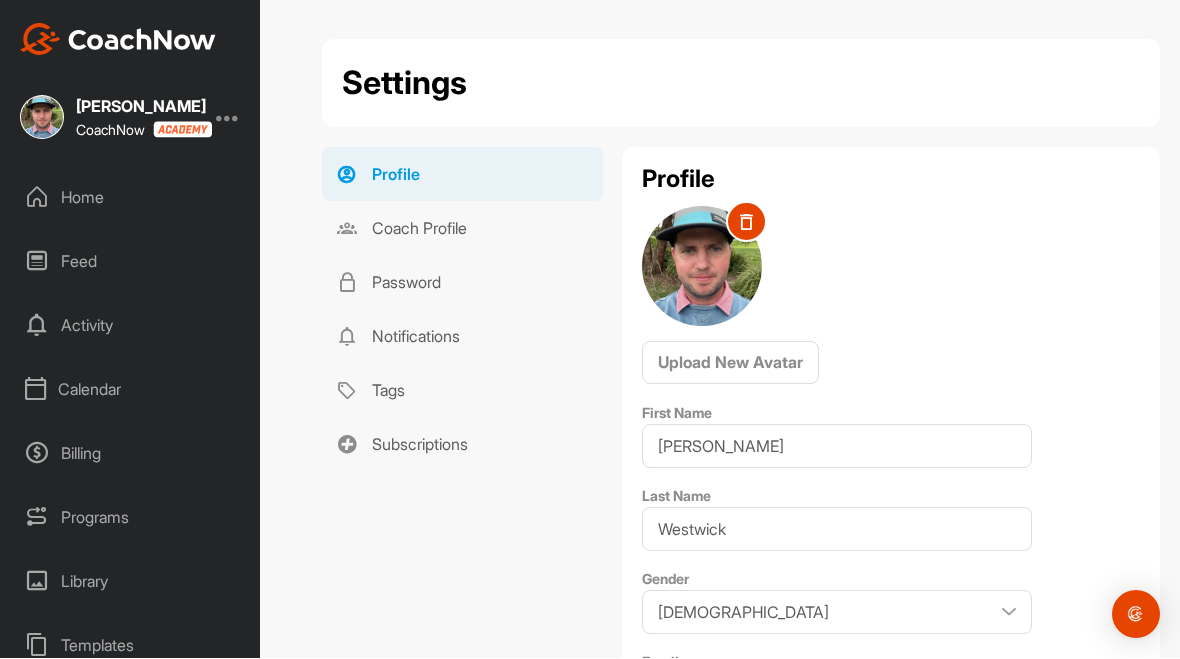 click at bounding box center (228, 118) 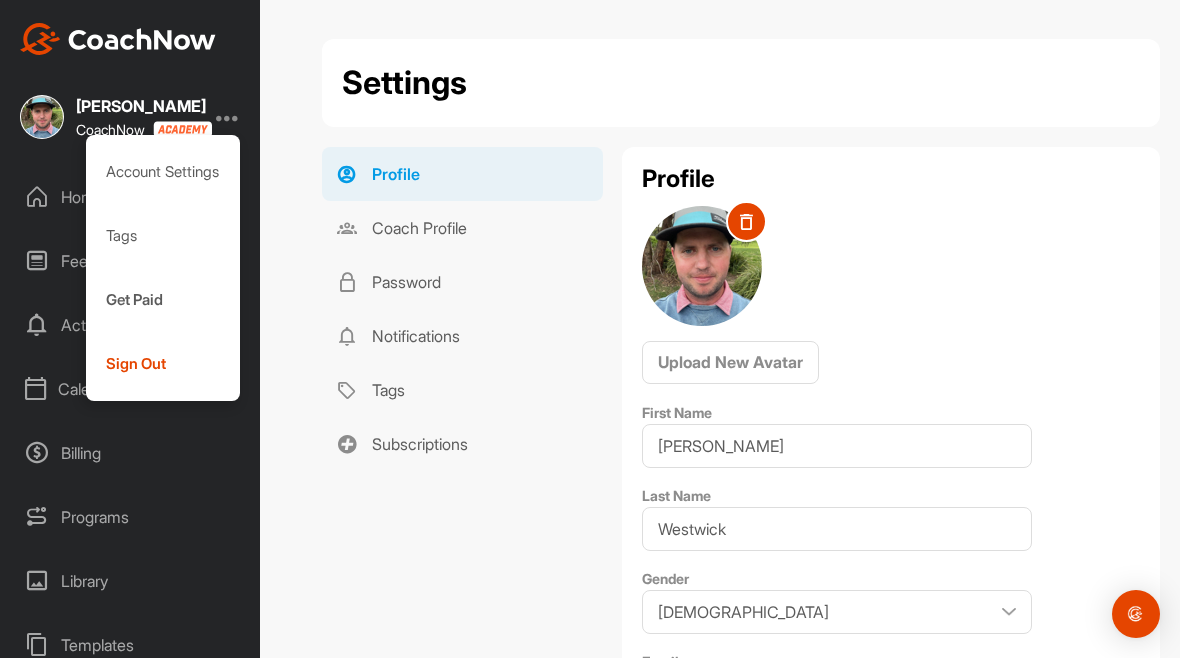 click on "Sign Out" at bounding box center [163, 365] 